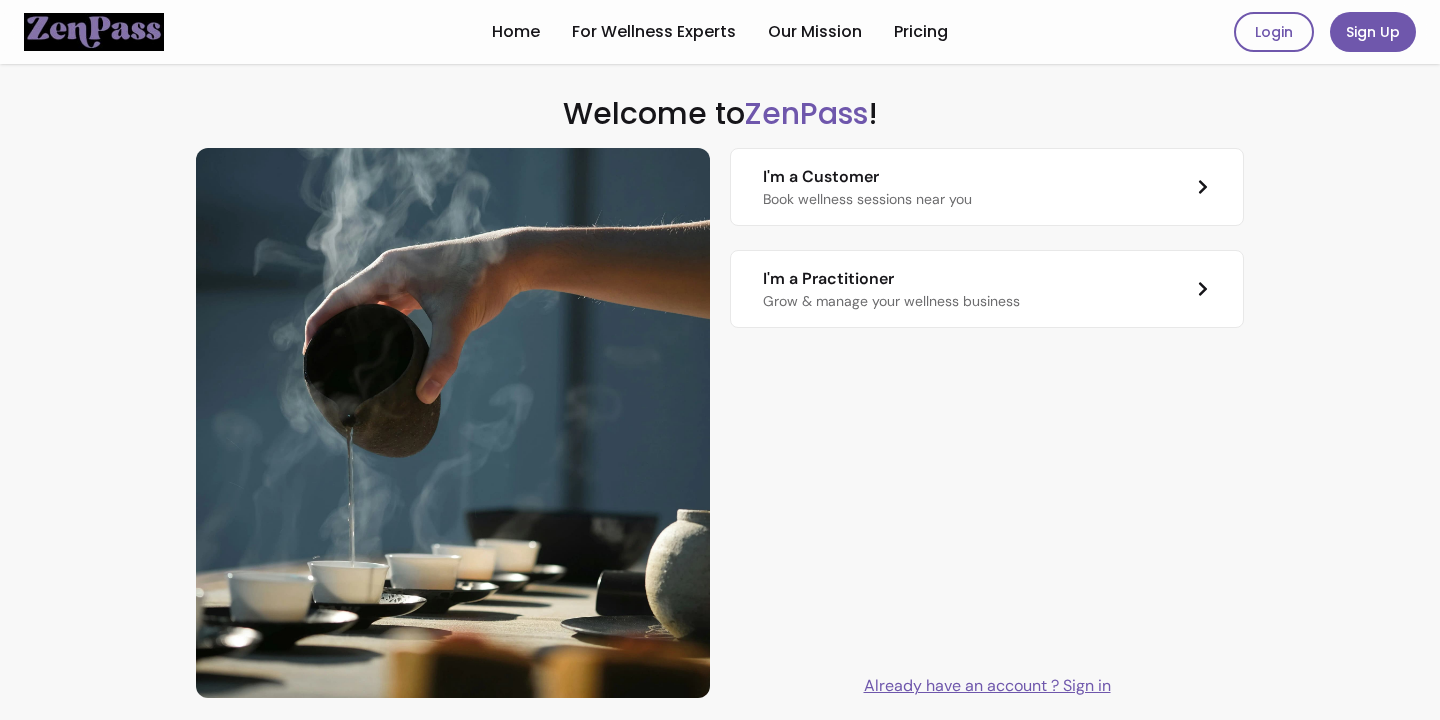 scroll, scrollTop: 0, scrollLeft: 0, axis: both 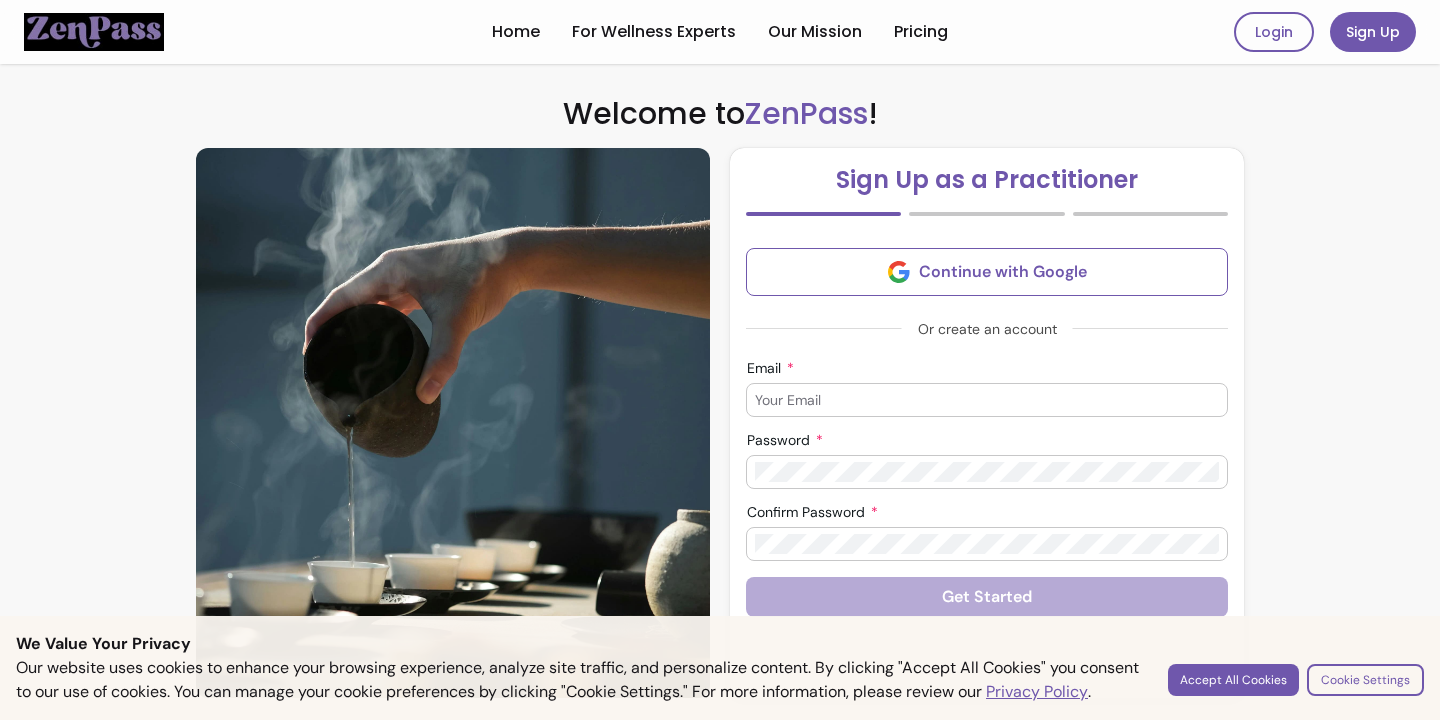 click at bounding box center (987, 400) 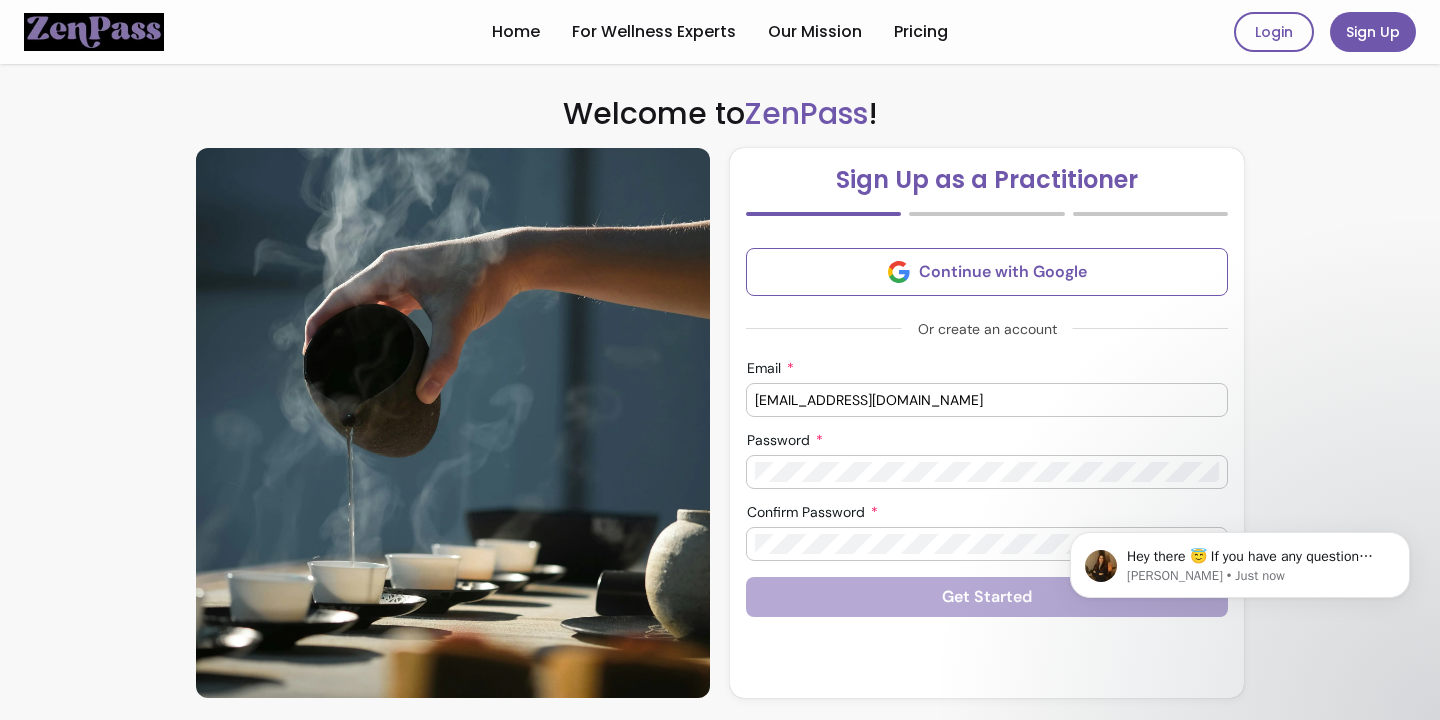 scroll, scrollTop: 0, scrollLeft: 0, axis: both 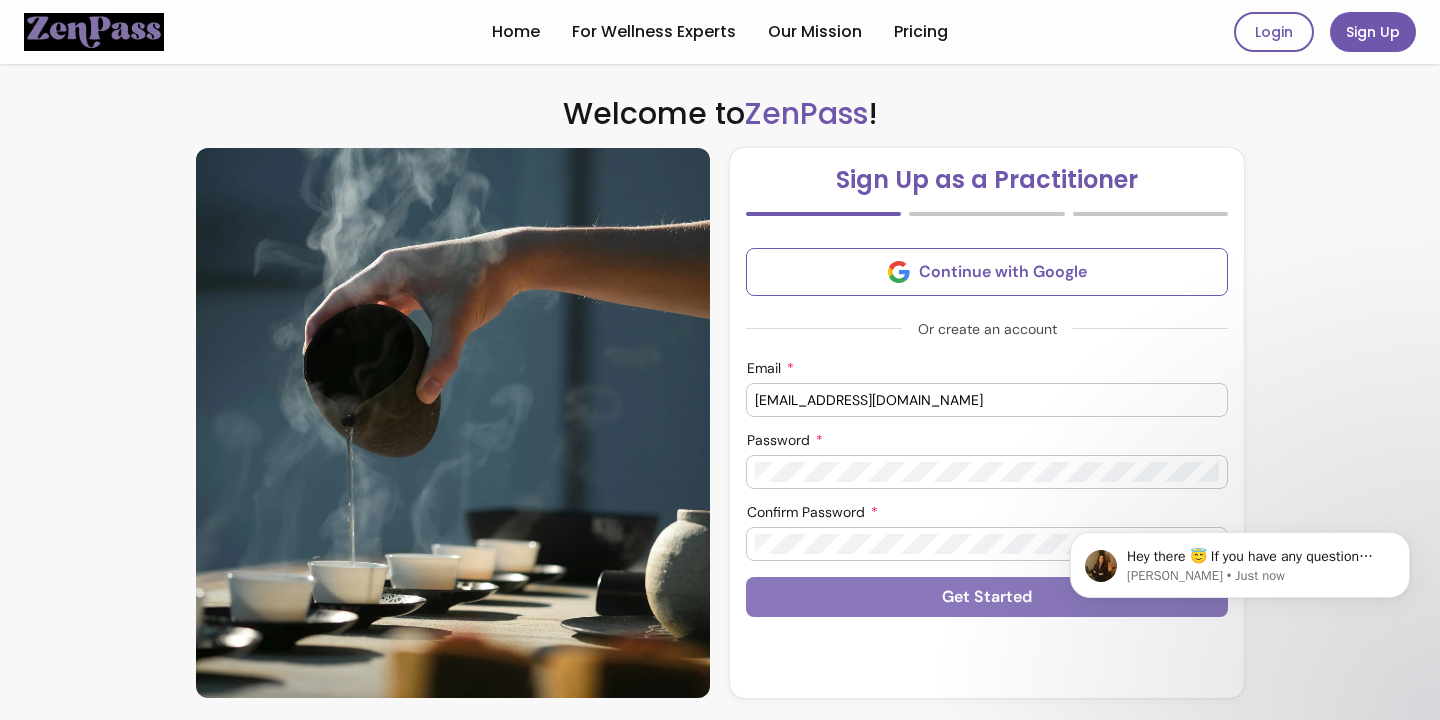 click on "Get Started" at bounding box center [987, 597] 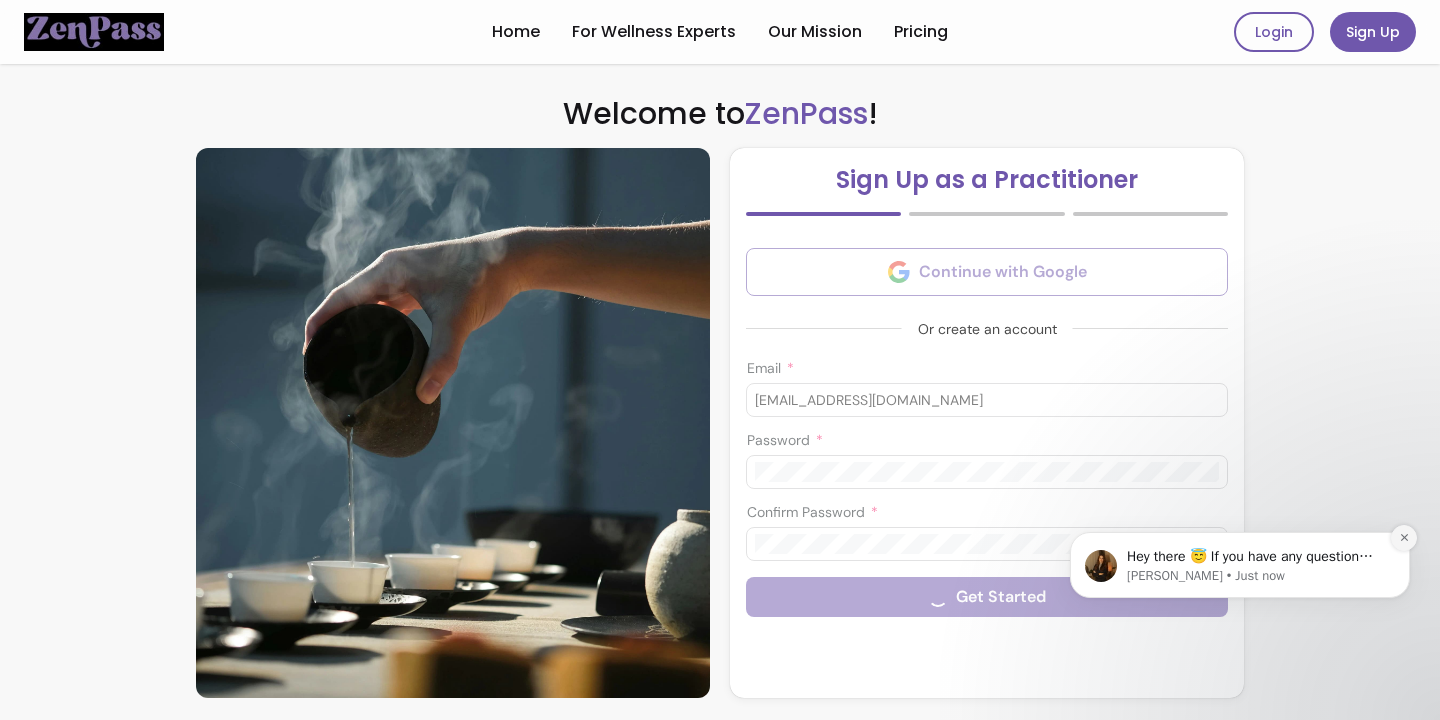 click 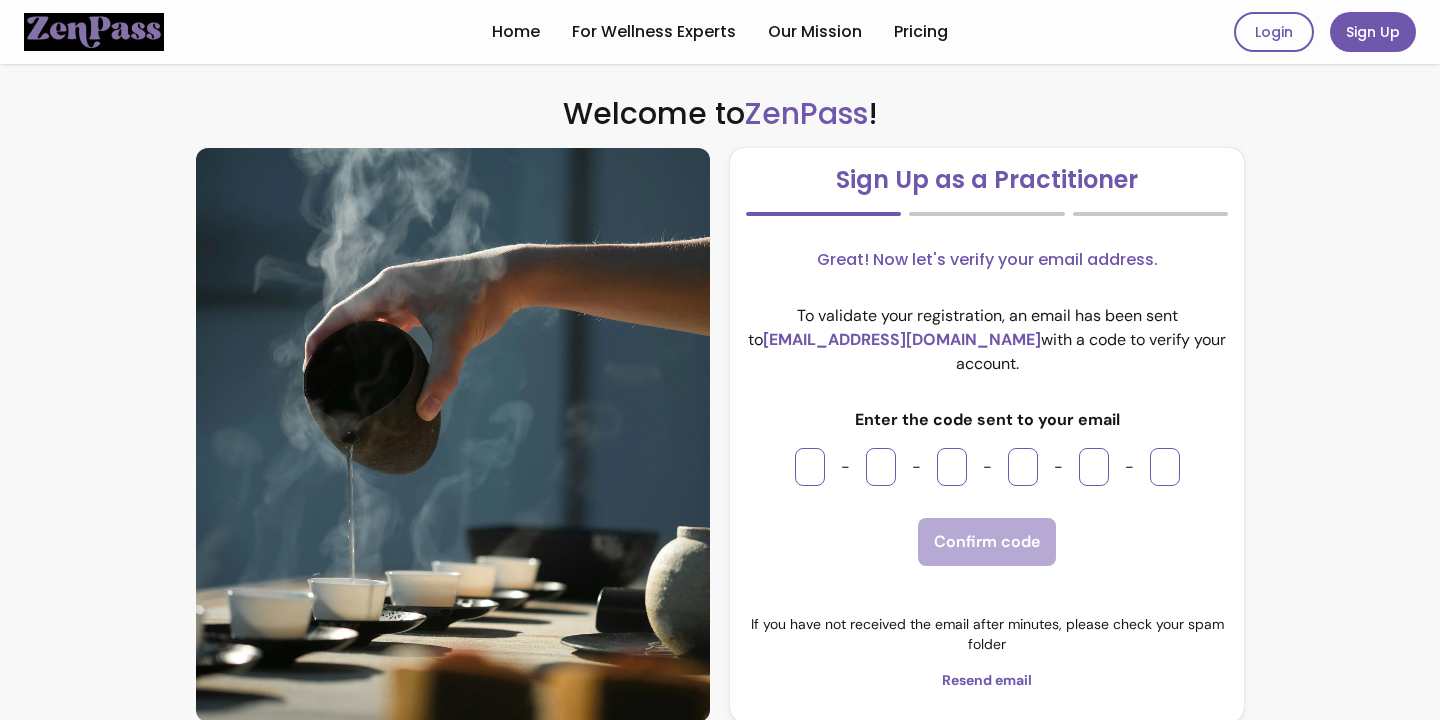 click at bounding box center (810, 467) 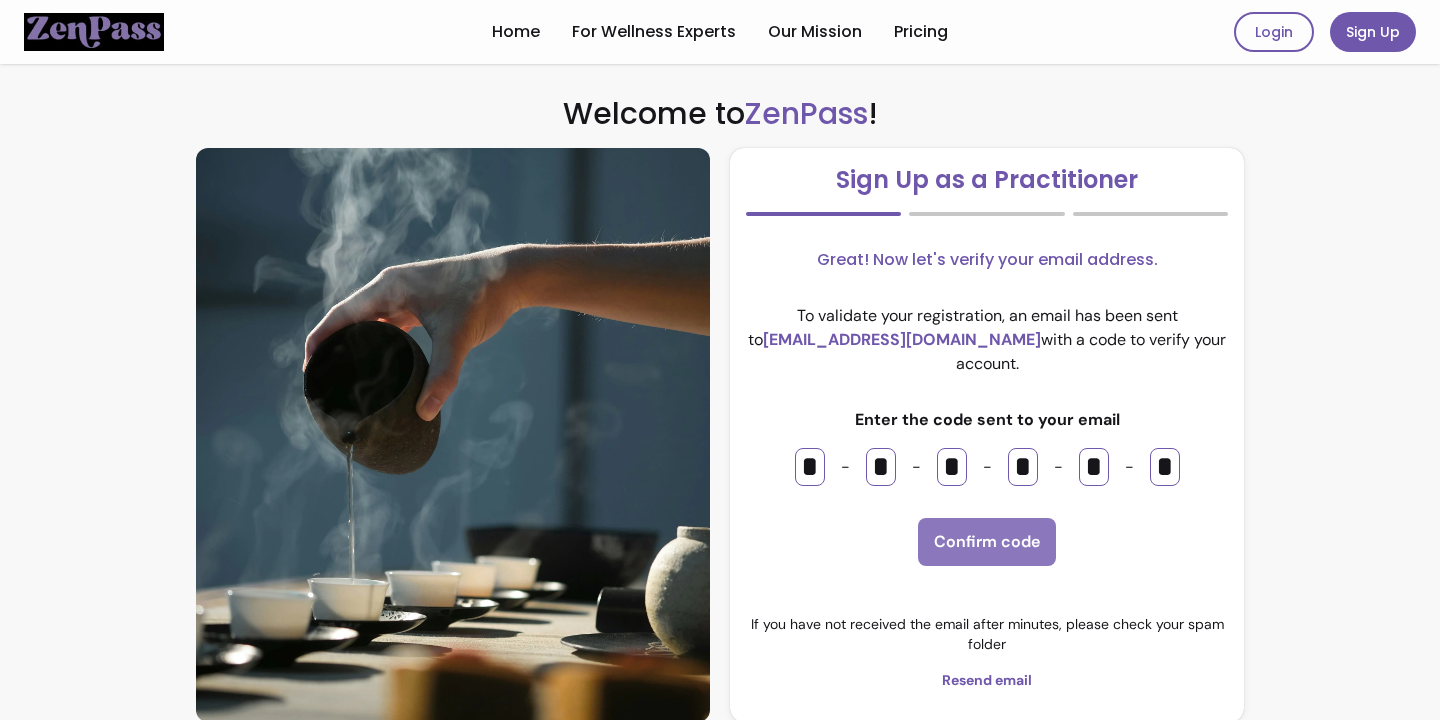 click on "Confirm code" at bounding box center (987, 542) 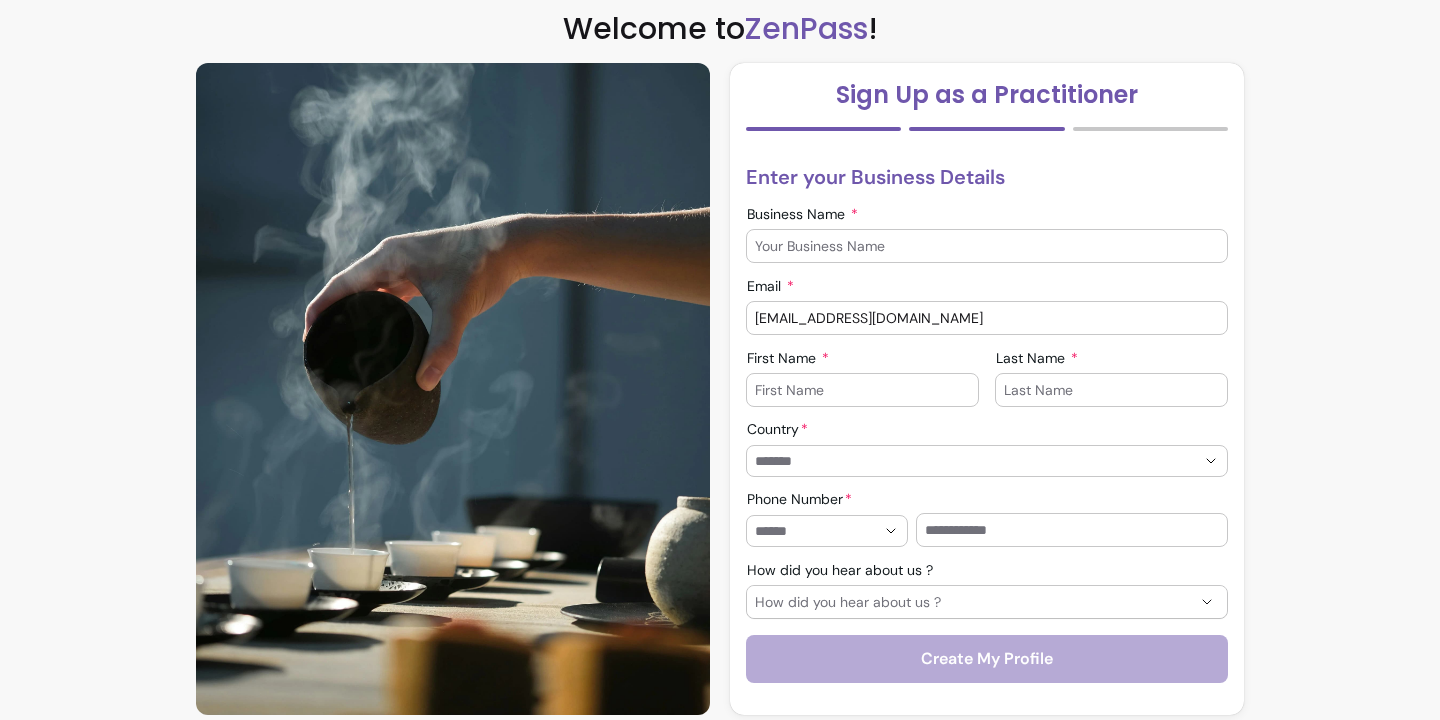 scroll, scrollTop: 87, scrollLeft: 0, axis: vertical 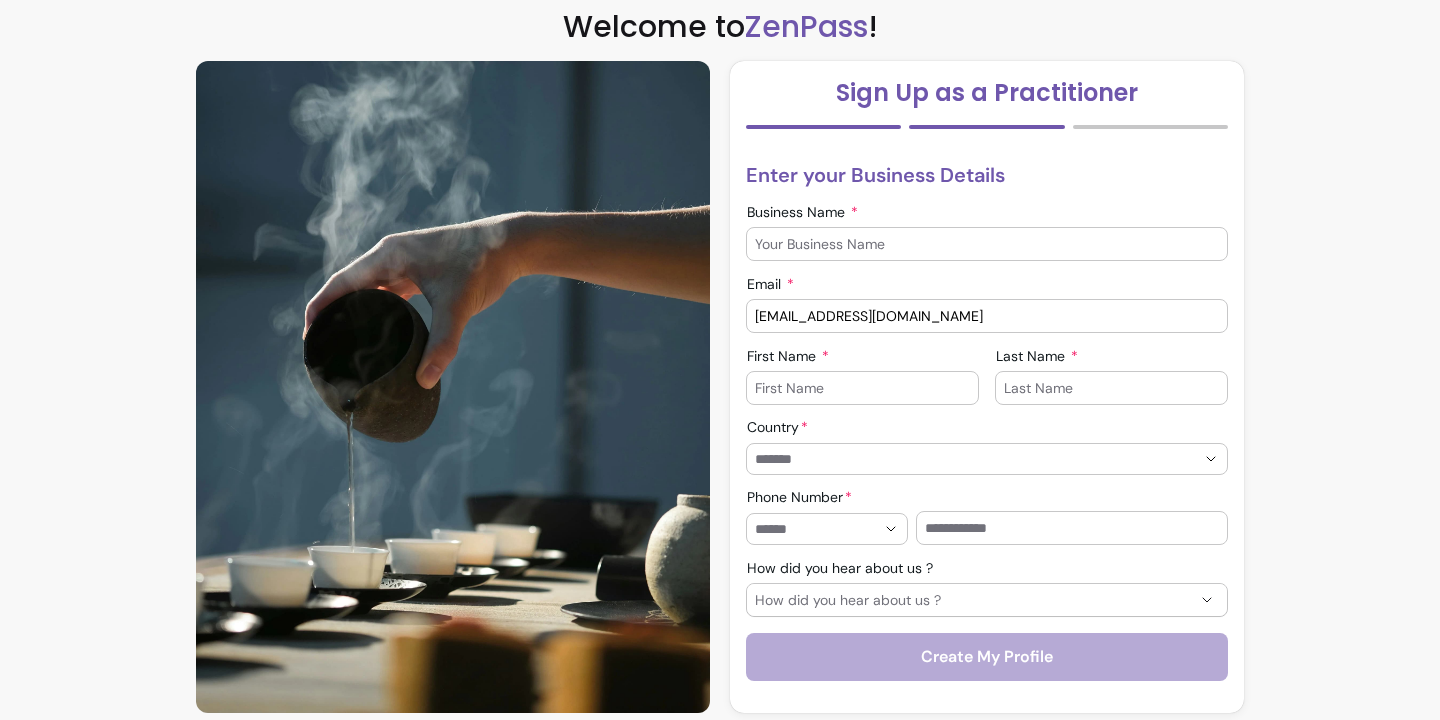 click on "Business Name" at bounding box center [987, 244] 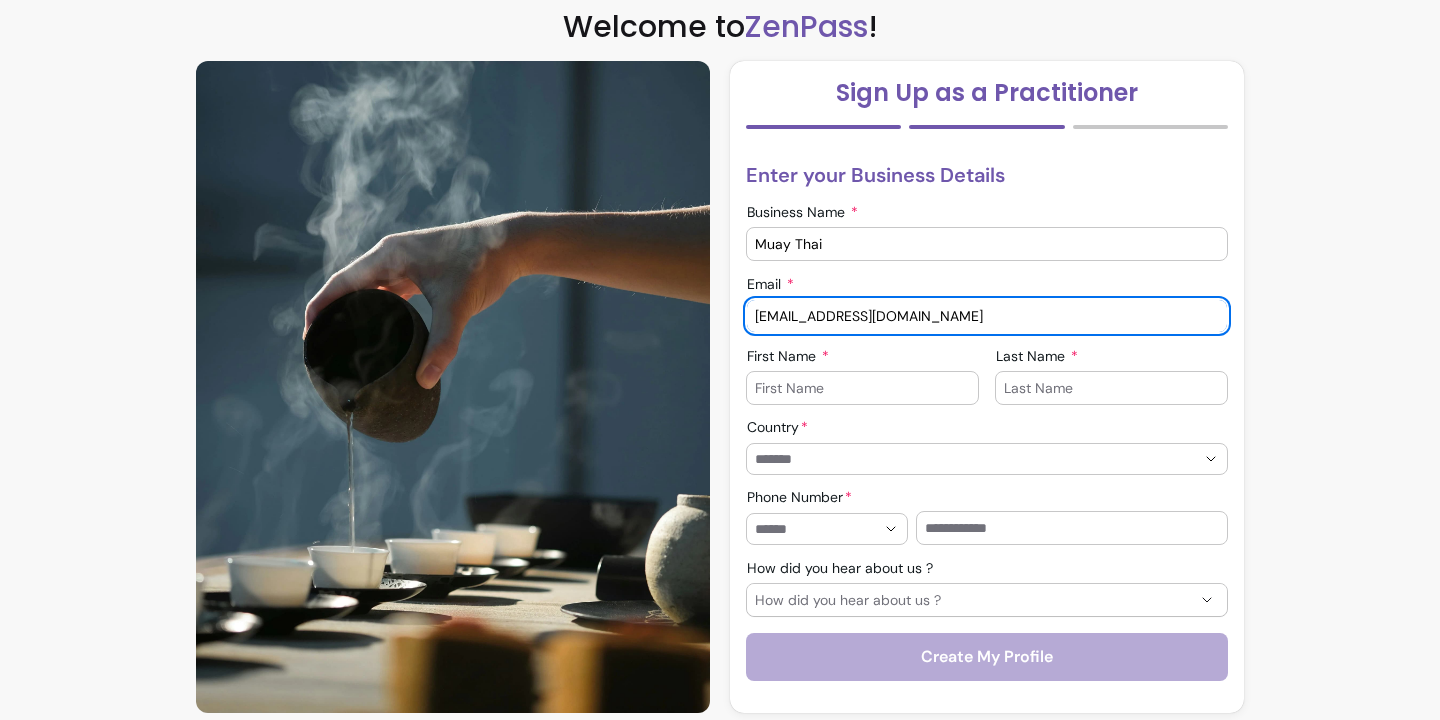 click on "Muay Thai" at bounding box center (987, 244) 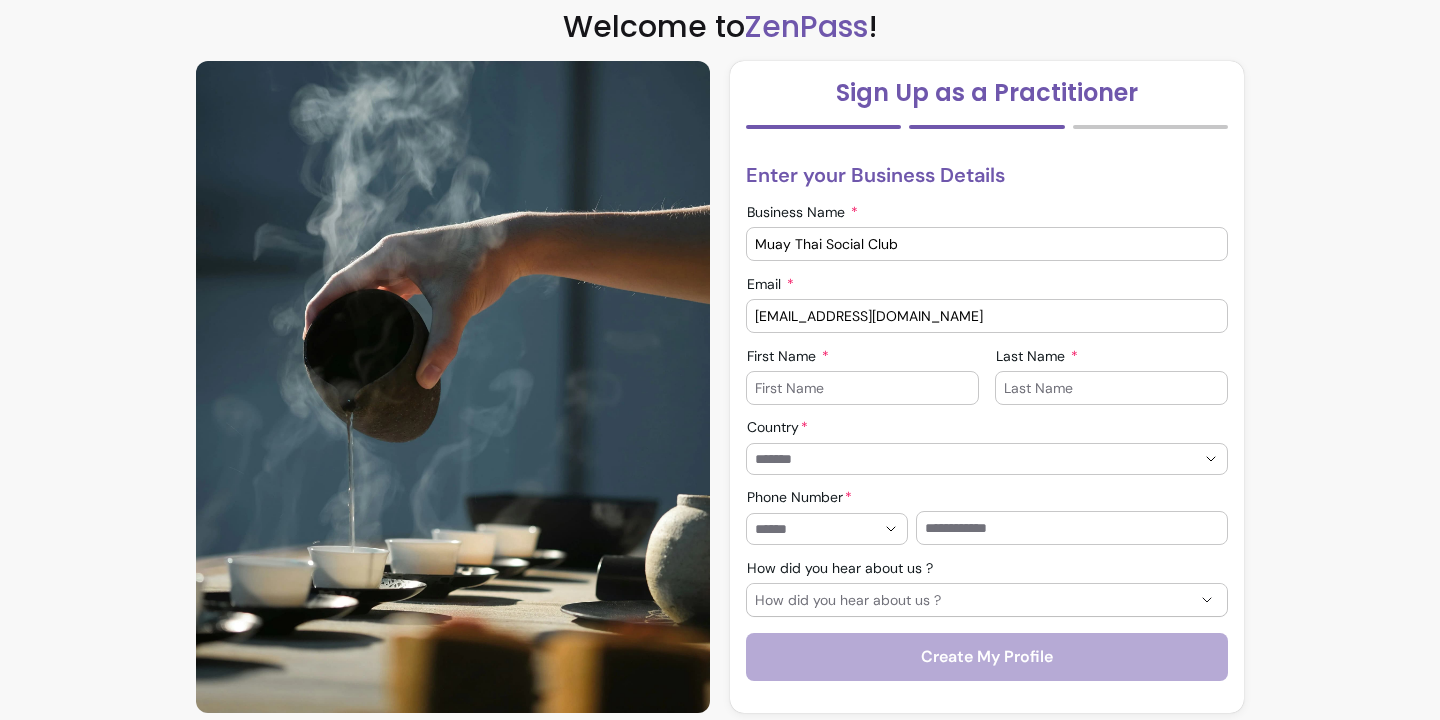 type on "Muay Thai Social Club" 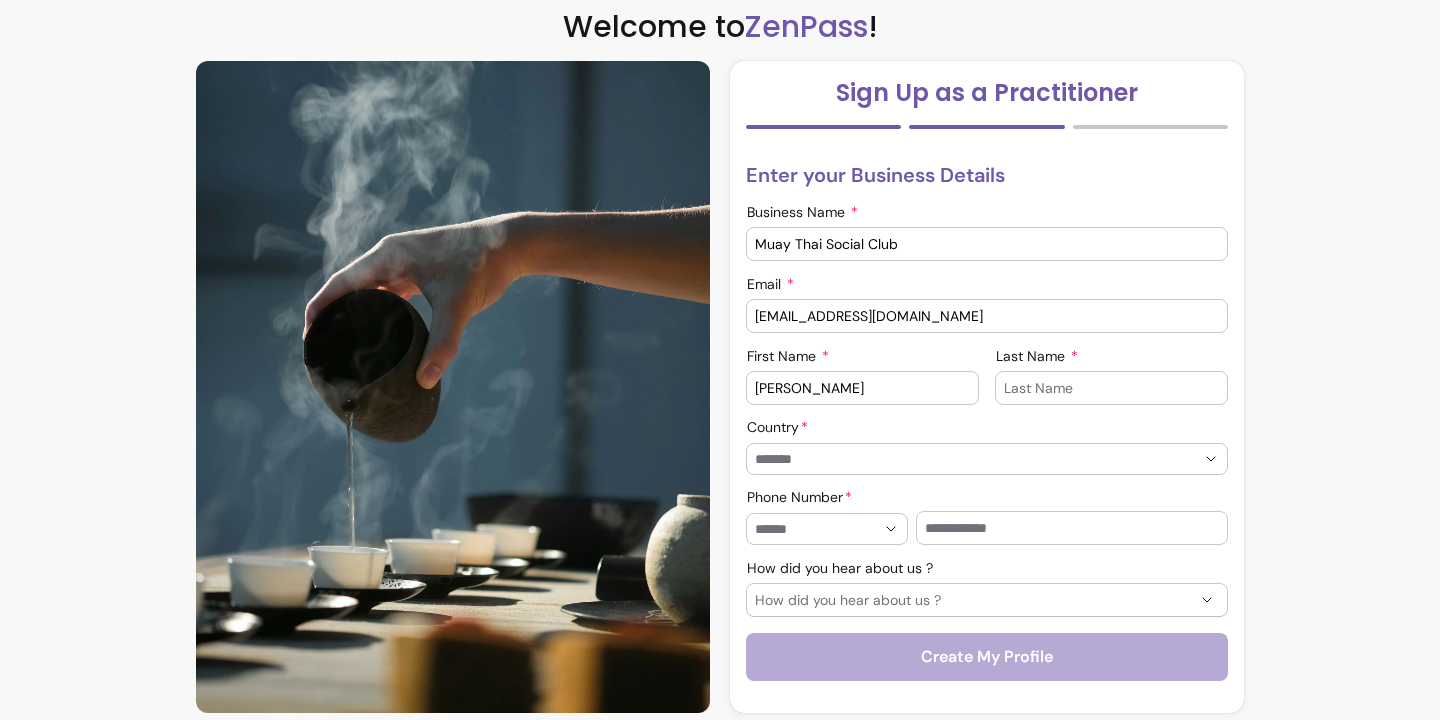 type on "Josh" 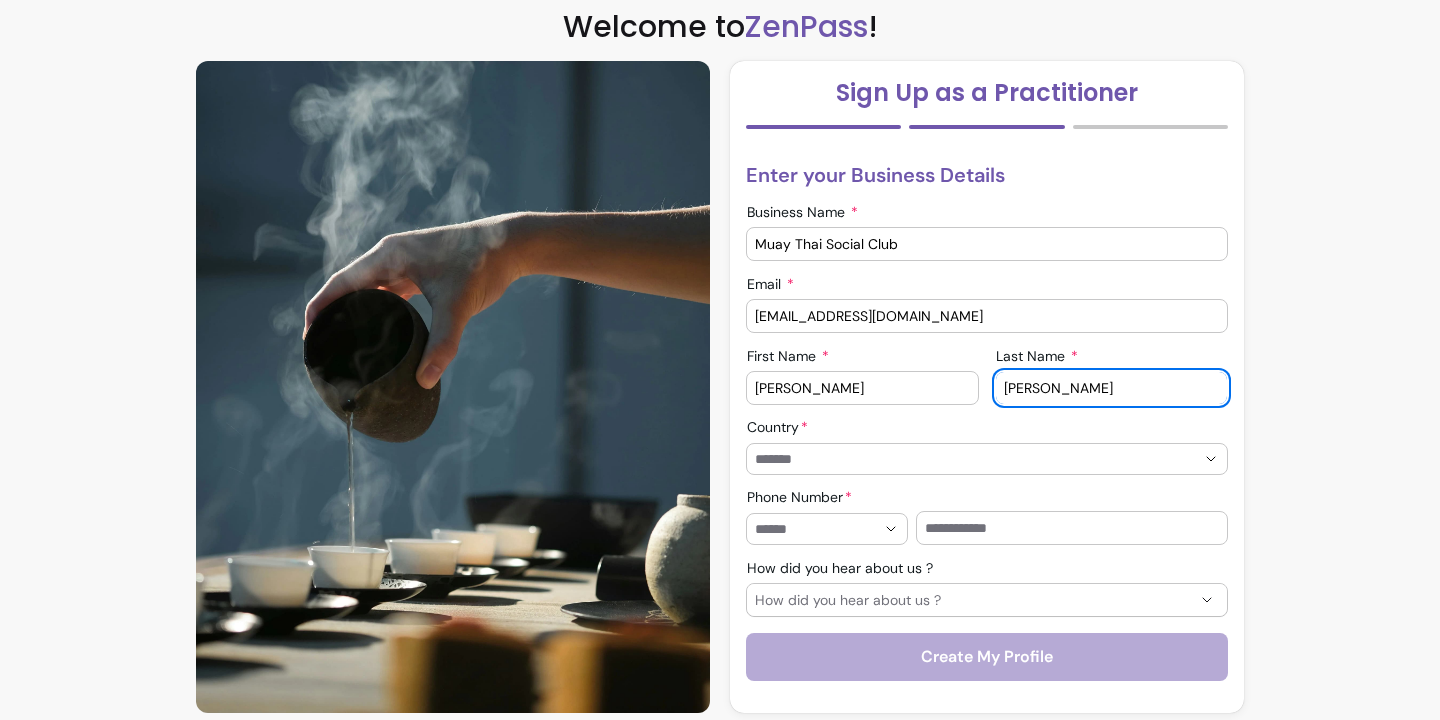type on "Alvarez" 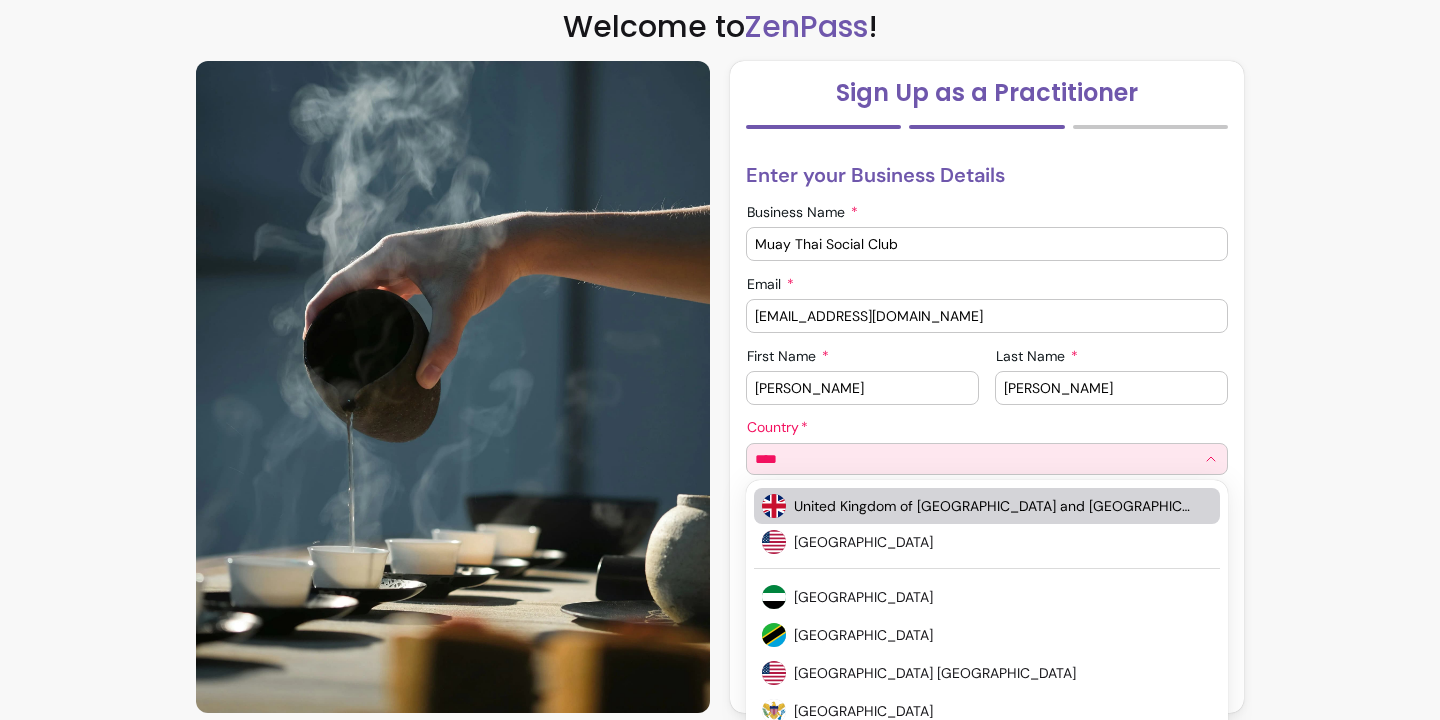 click on "United Kingdom of Great Britain and Northern Ireland" at bounding box center (993, 506) 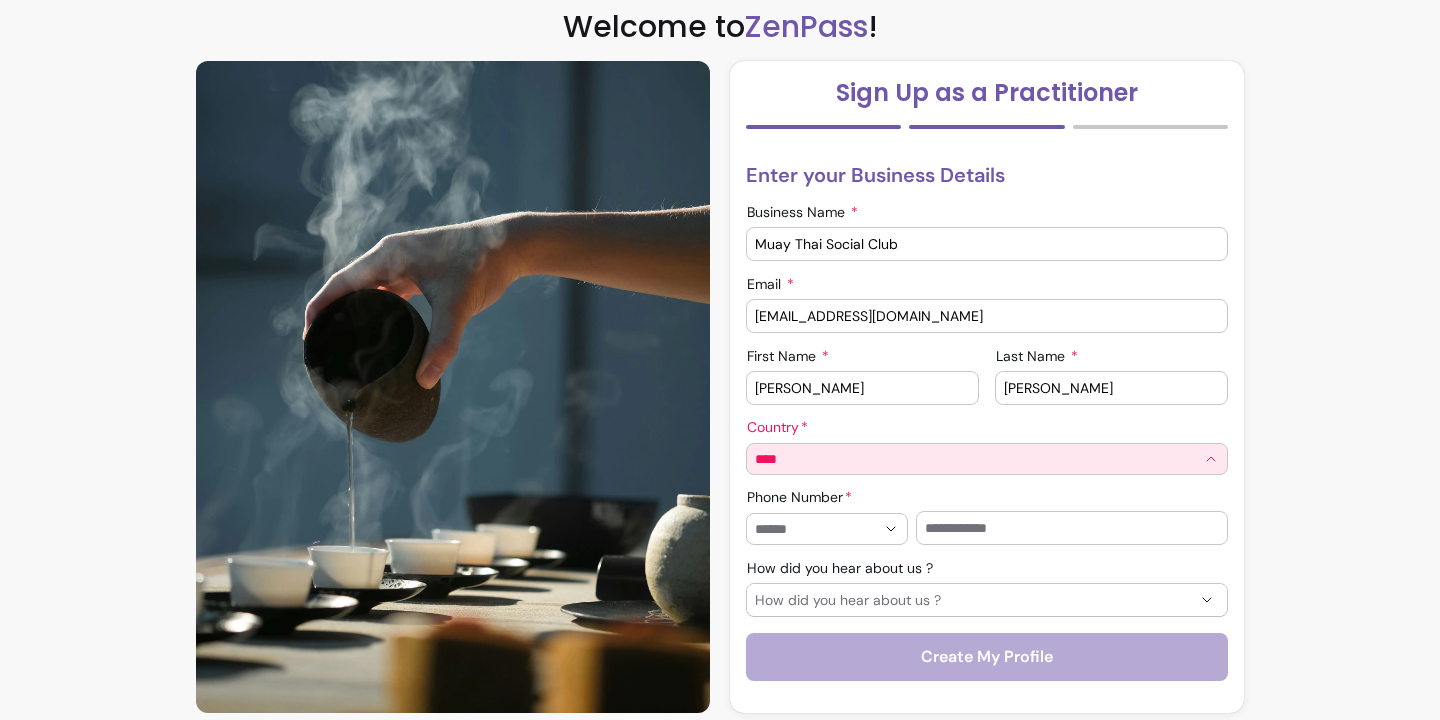 type on "**********" 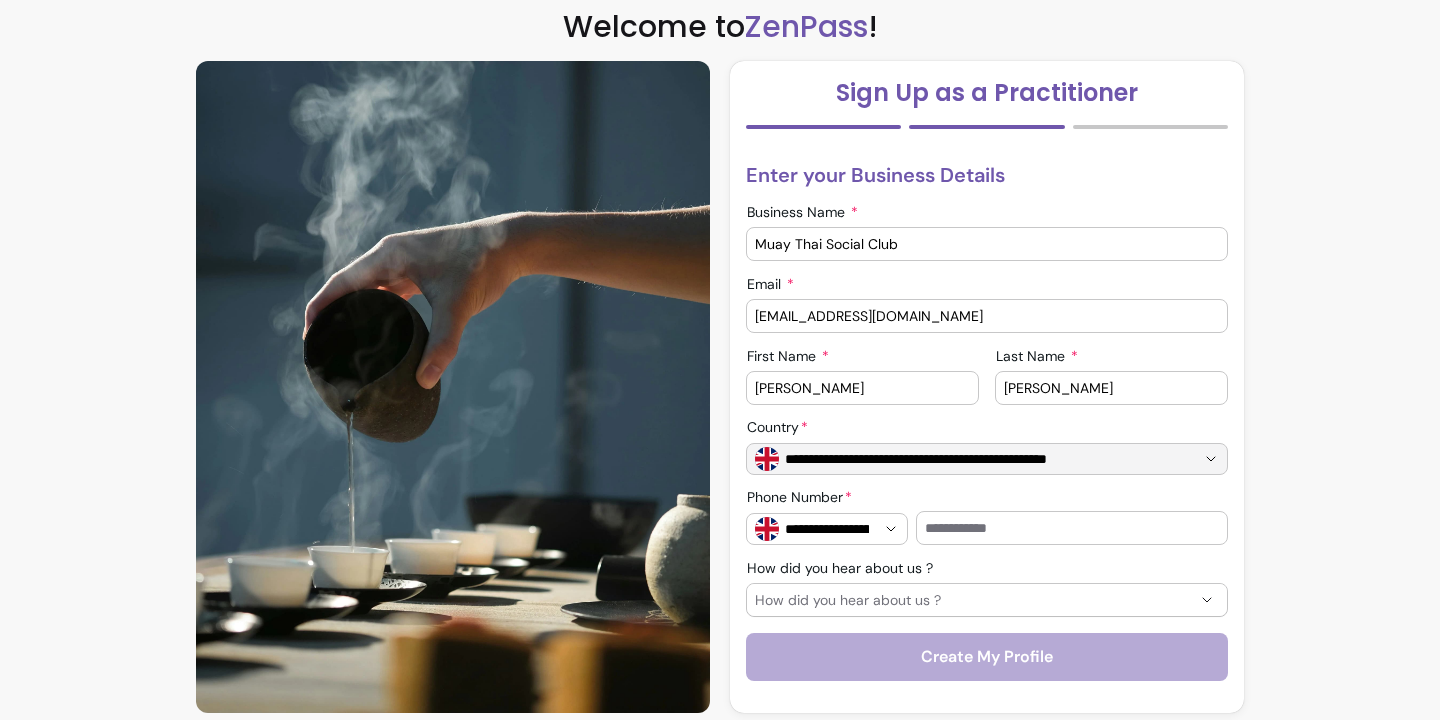 scroll, scrollTop: 96, scrollLeft: 0, axis: vertical 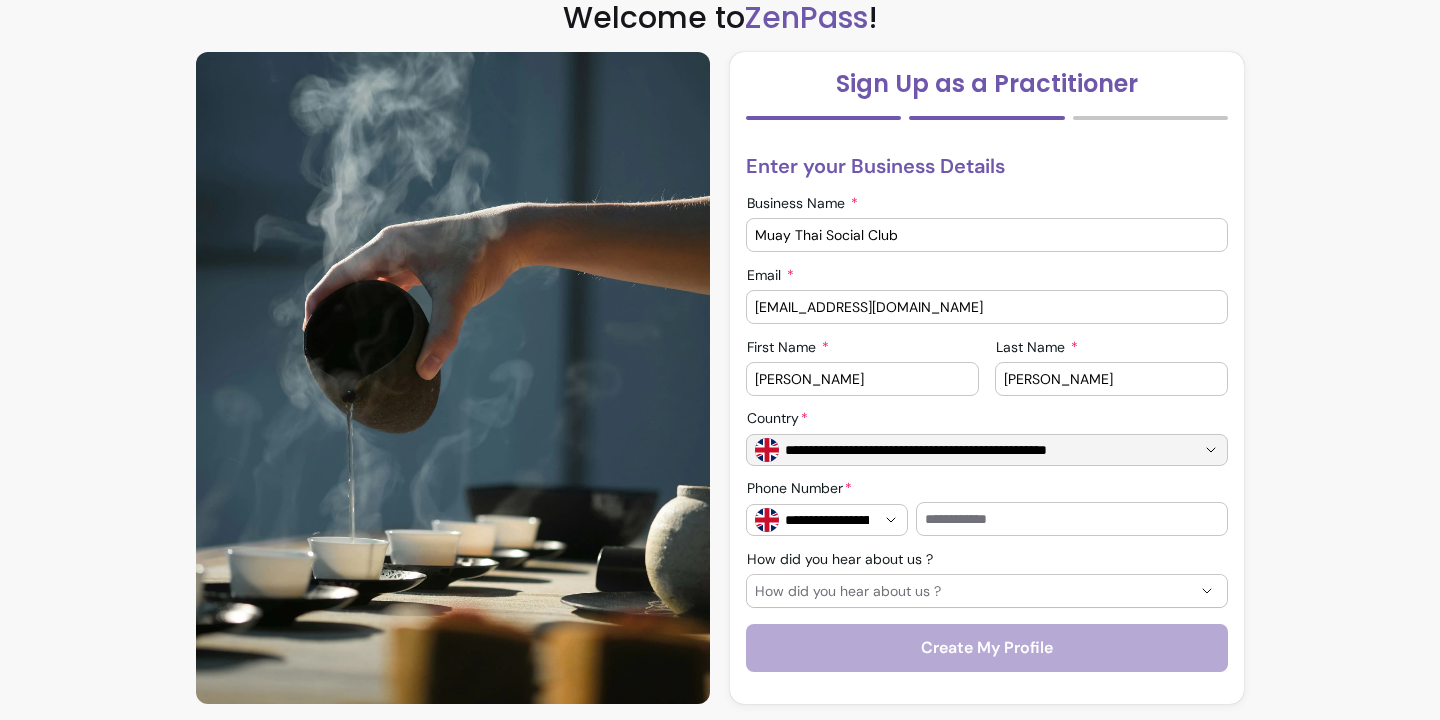 type on "**********" 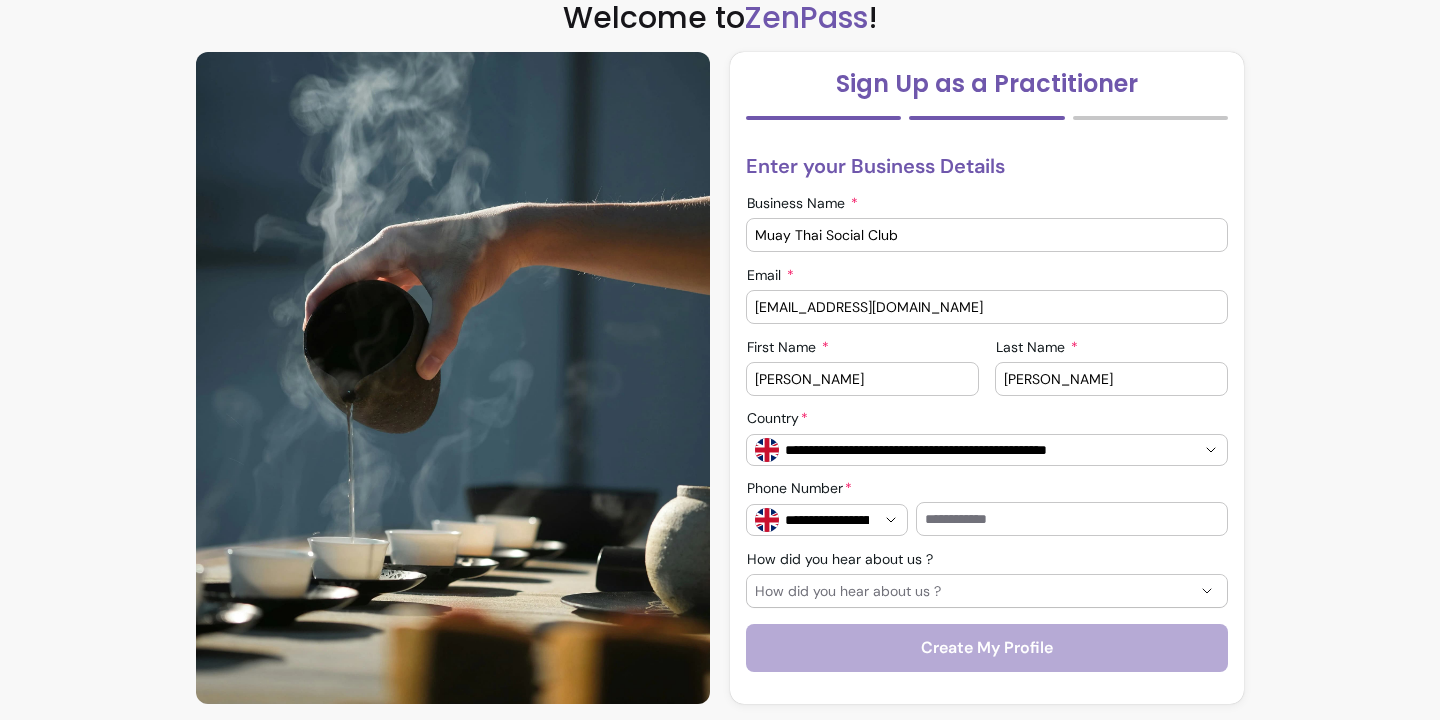 click on "How did you hear about us ?" at bounding box center (975, 591) 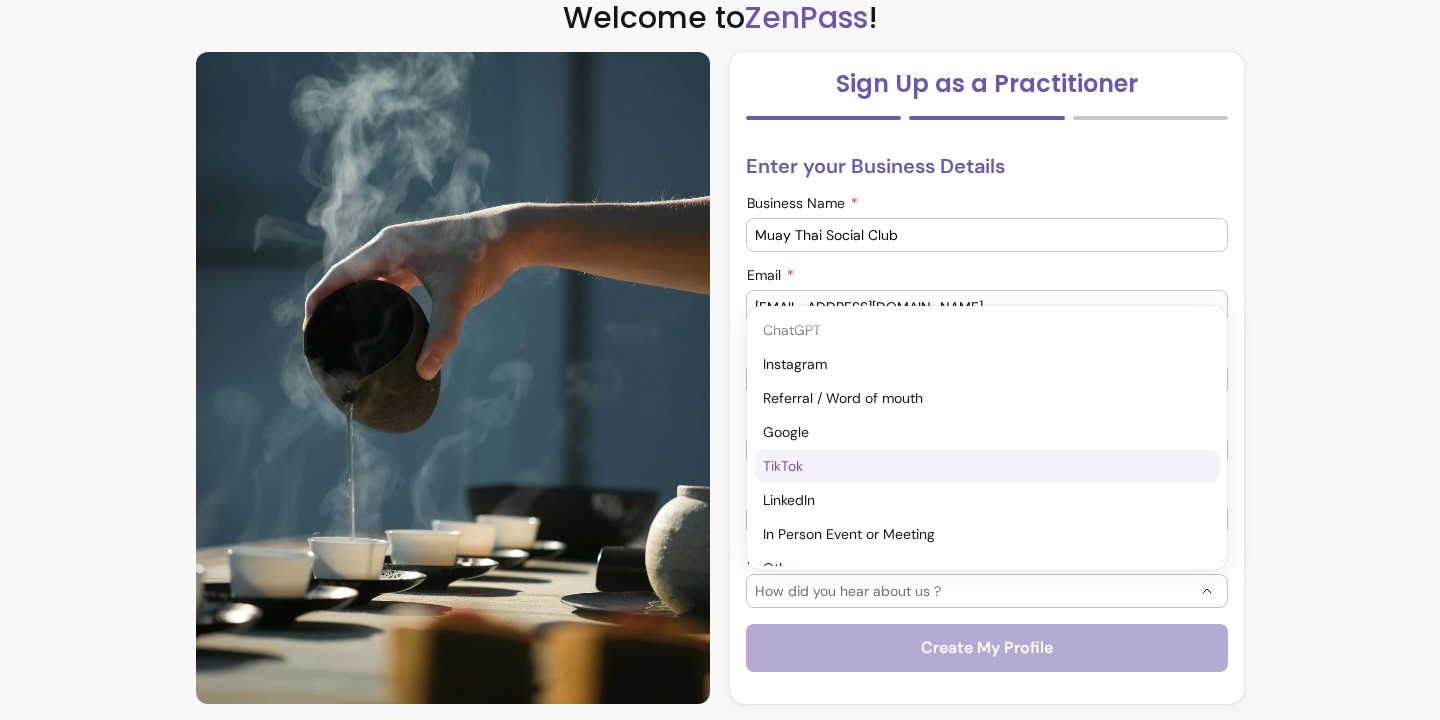 scroll, scrollTop: 22, scrollLeft: 0, axis: vertical 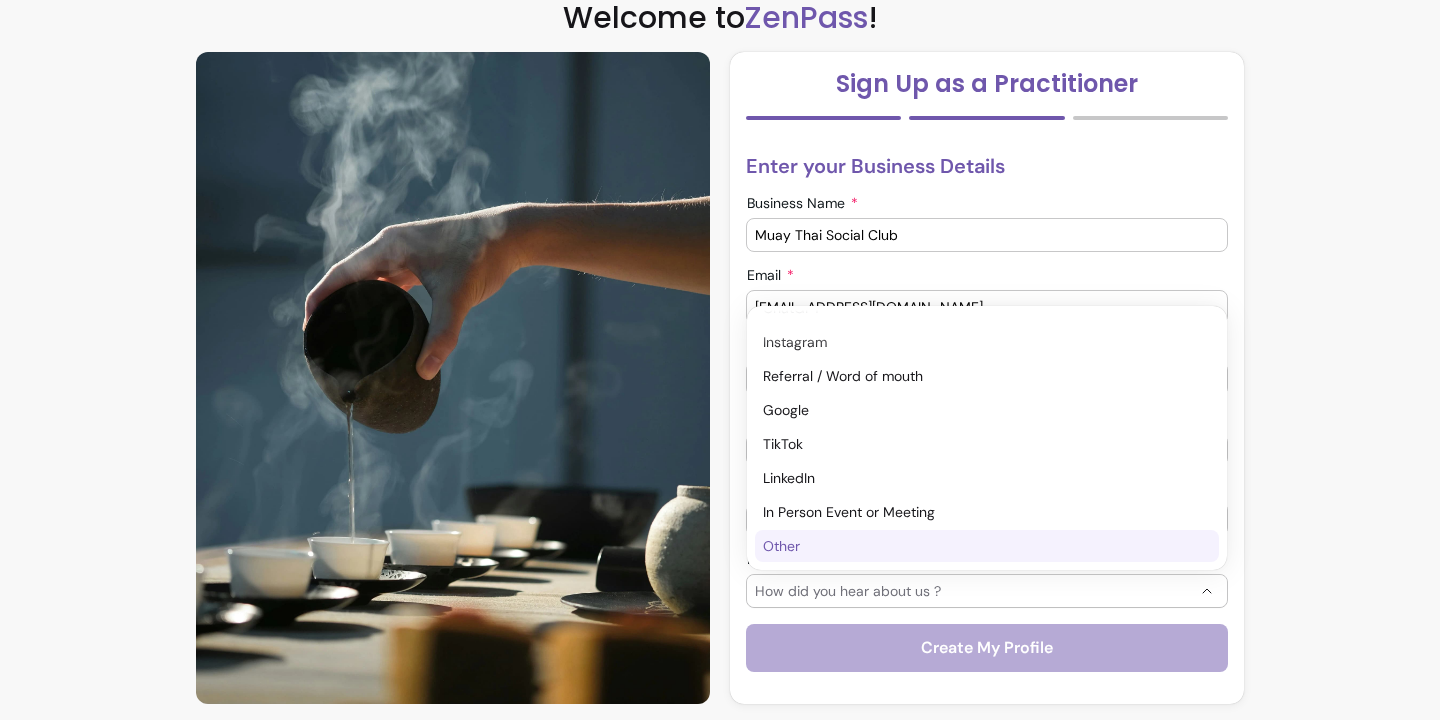 click on "Other" at bounding box center (977, 546) 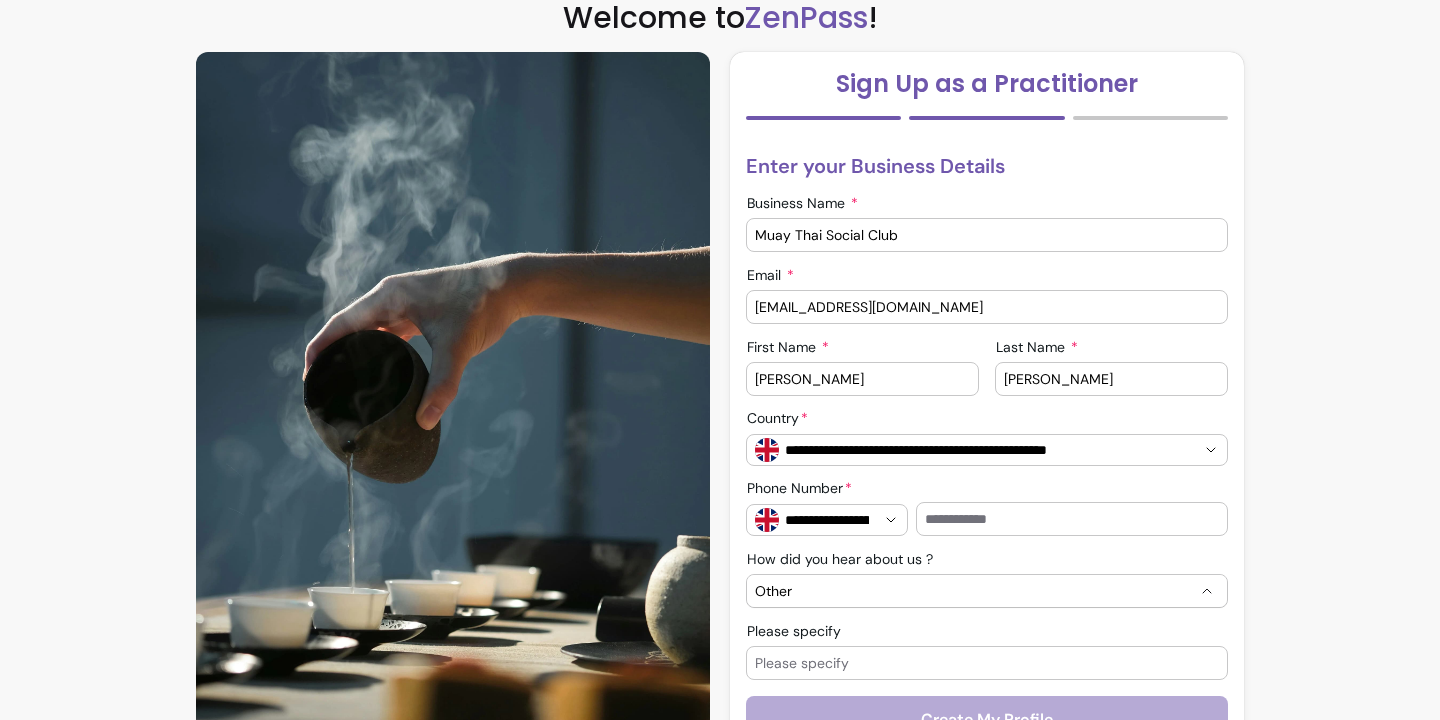 click on "Please specify" at bounding box center (987, 663) 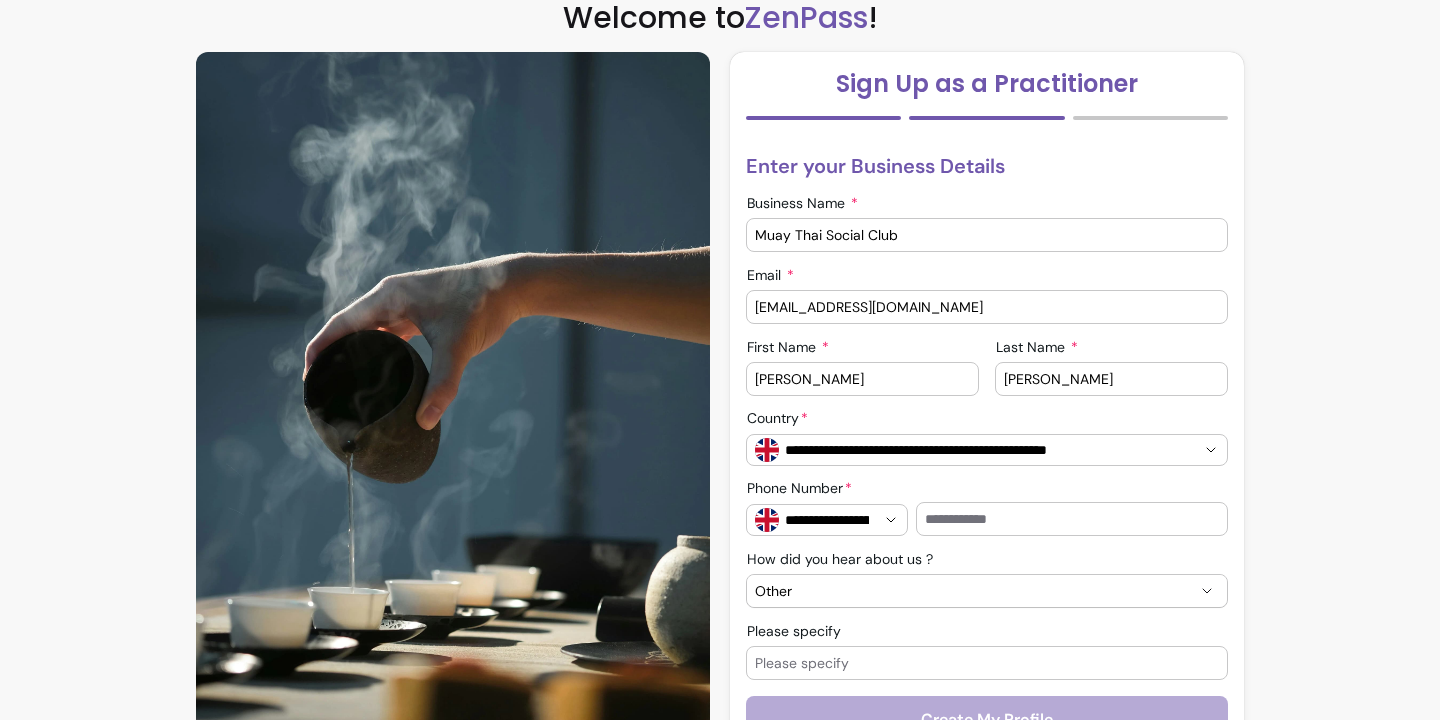 select on "*****" 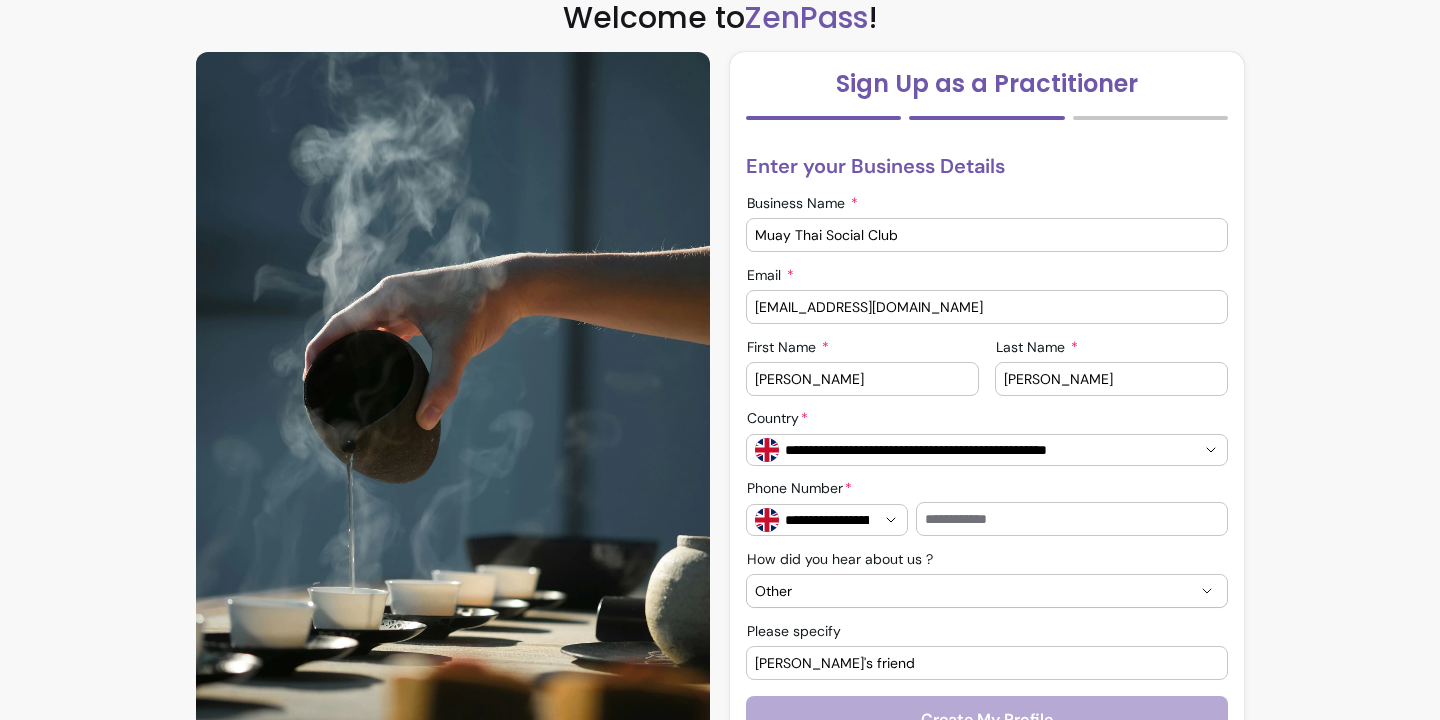 scroll, scrollTop: 168, scrollLeft: 0, axis: vertical 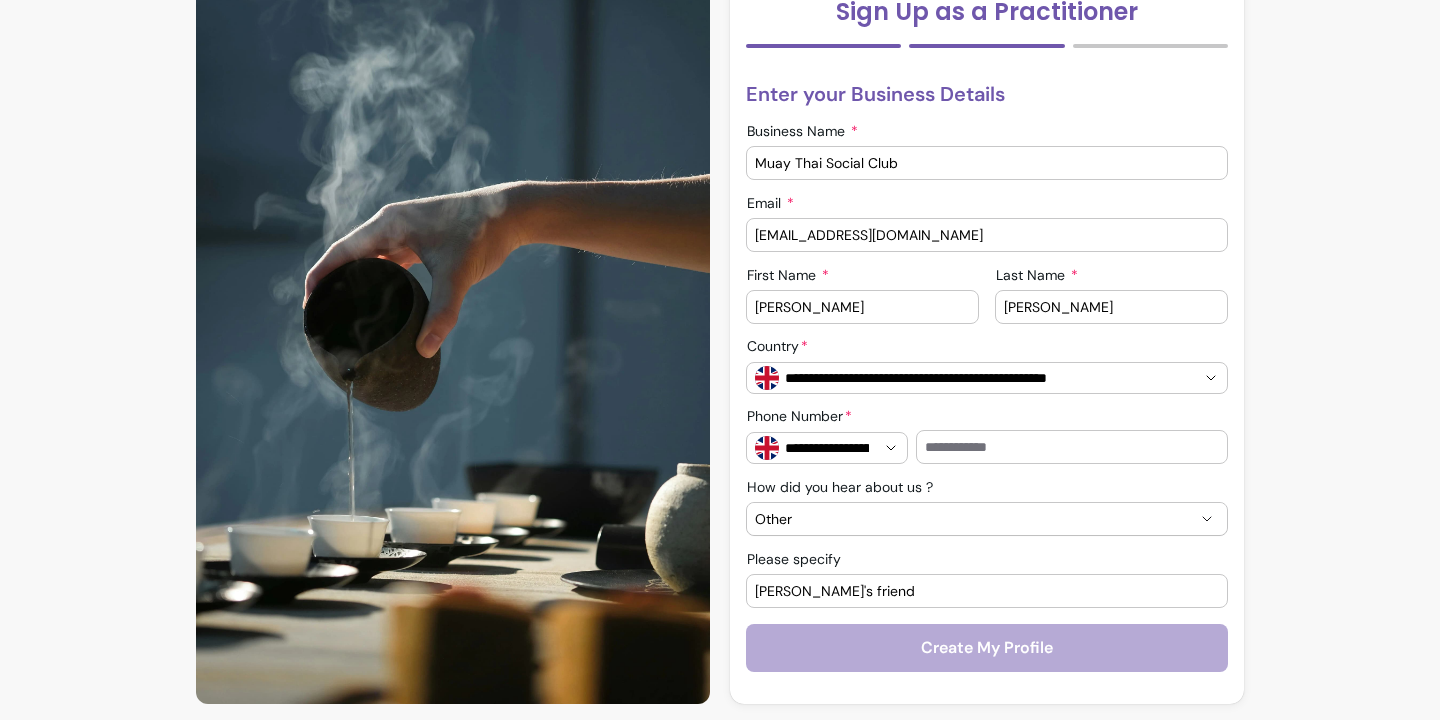 type on "Giorgia's friend" 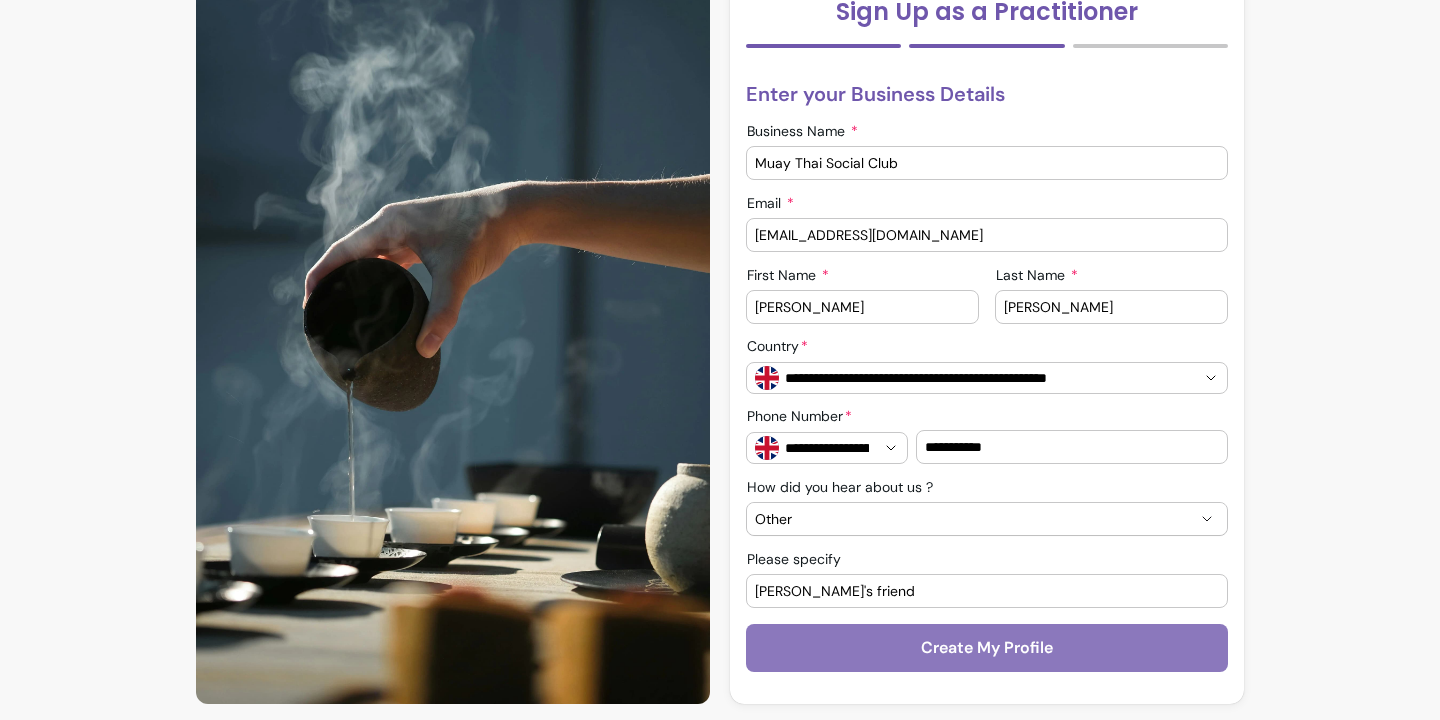 type on "**********" 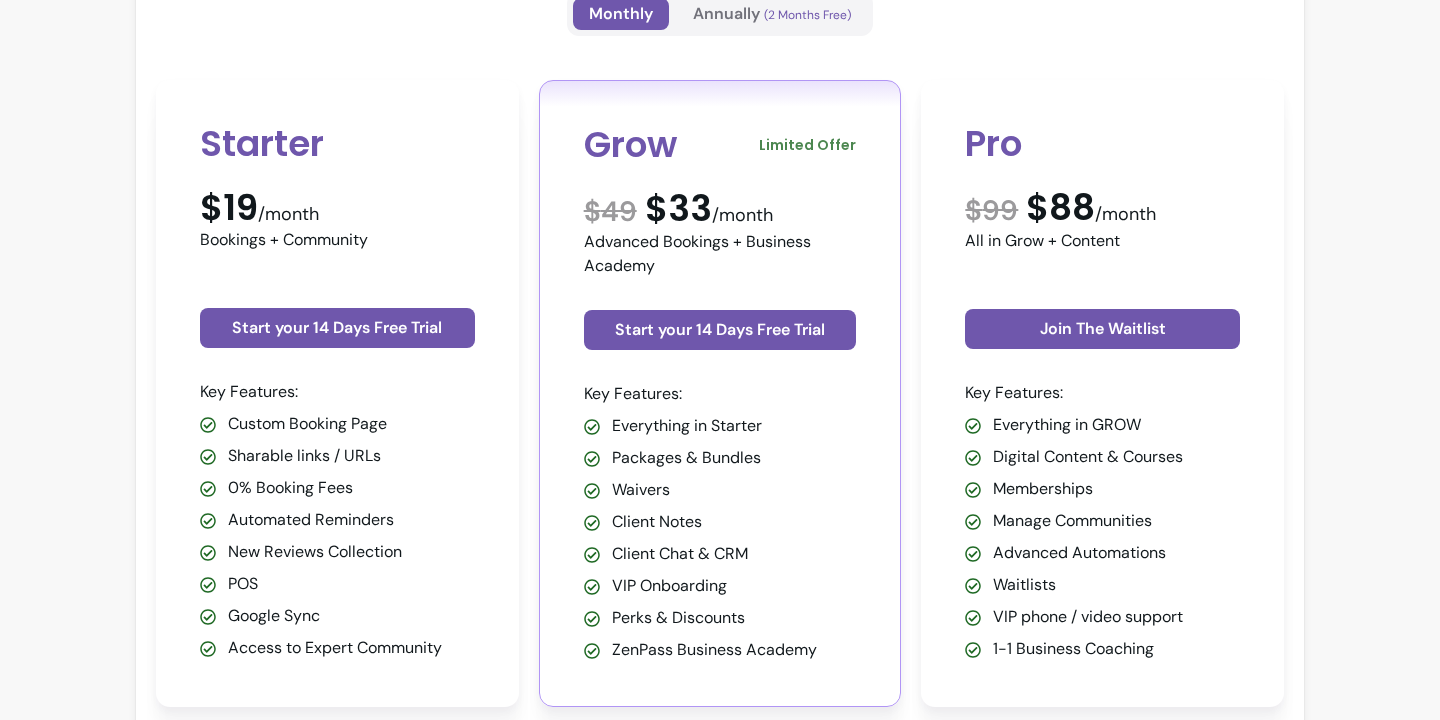scroll, scrollTop: 266, scrollLeft: 0, axis: vertical 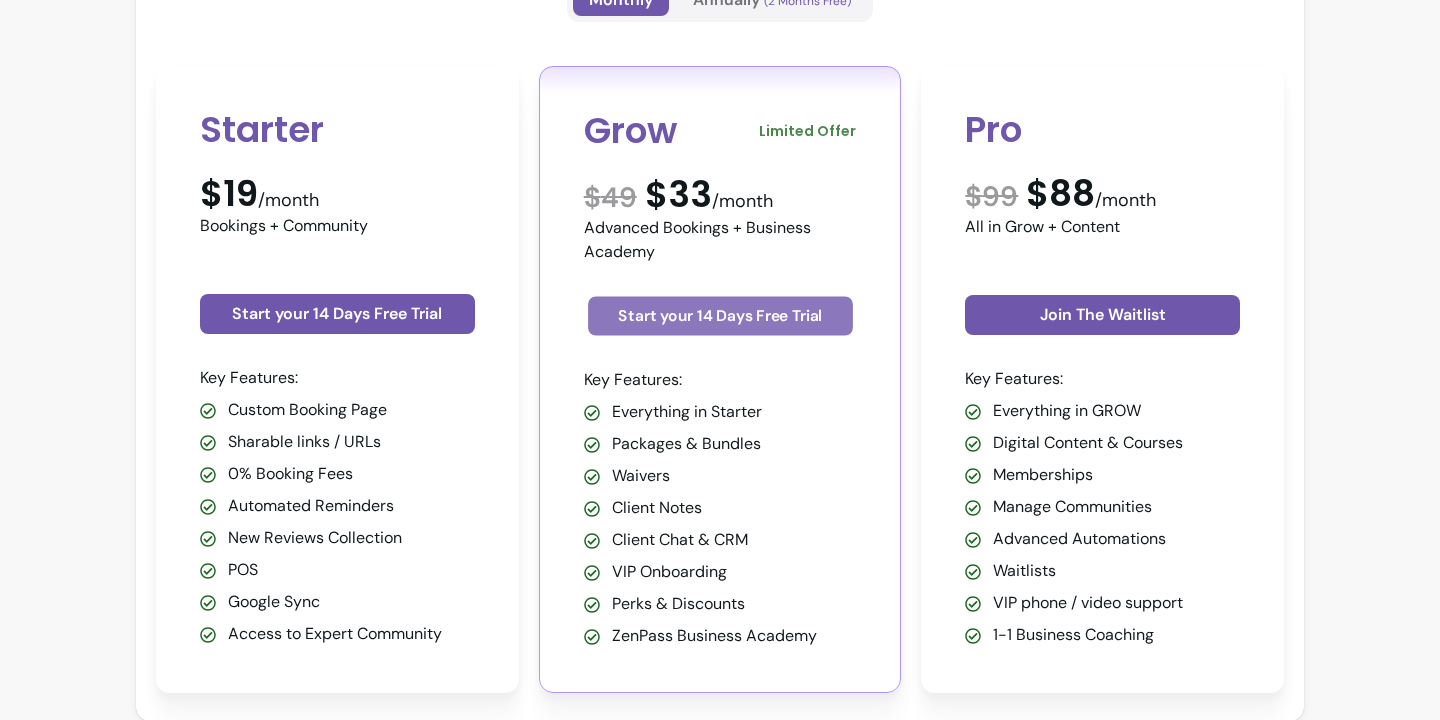 click on "Start your 14 Days Free Trial" at bounding box center [720, 316] 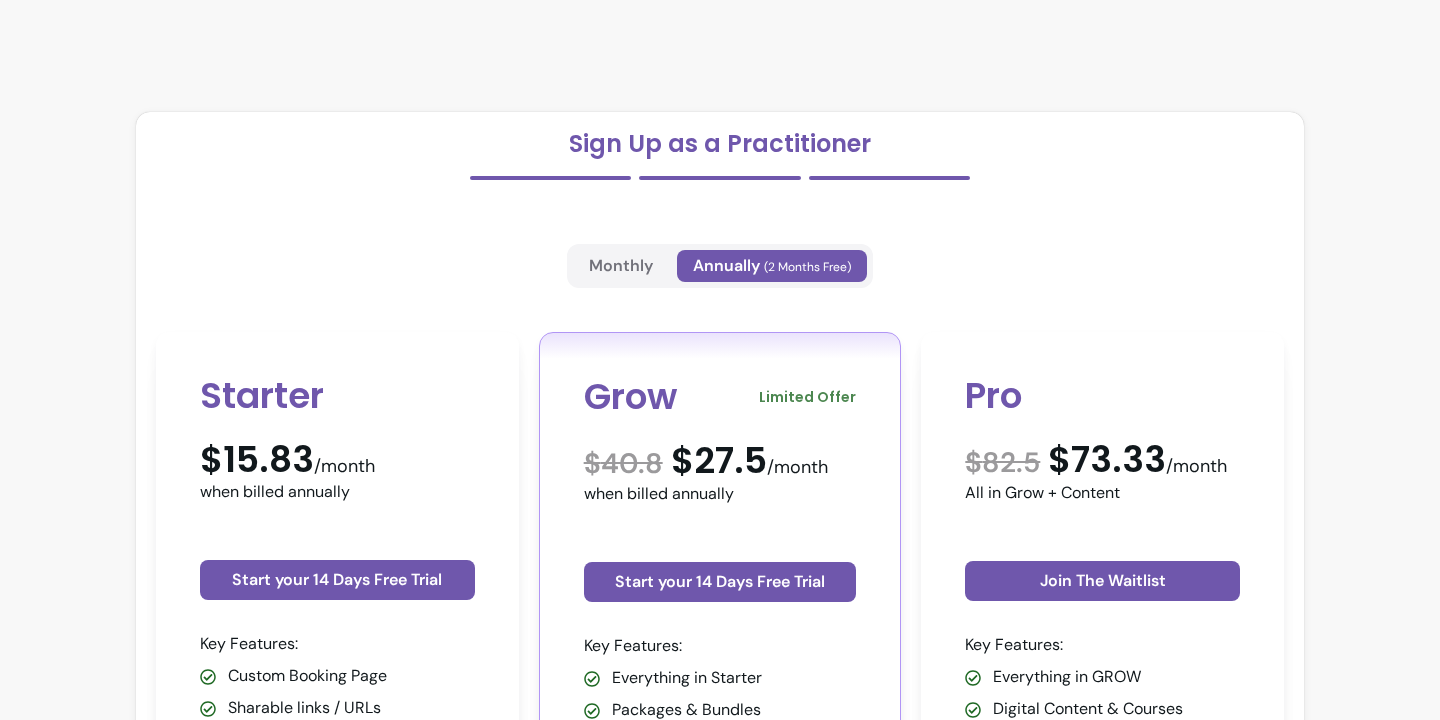 scroll, scrollTop: 0, scrollLeft: 0, axis: both 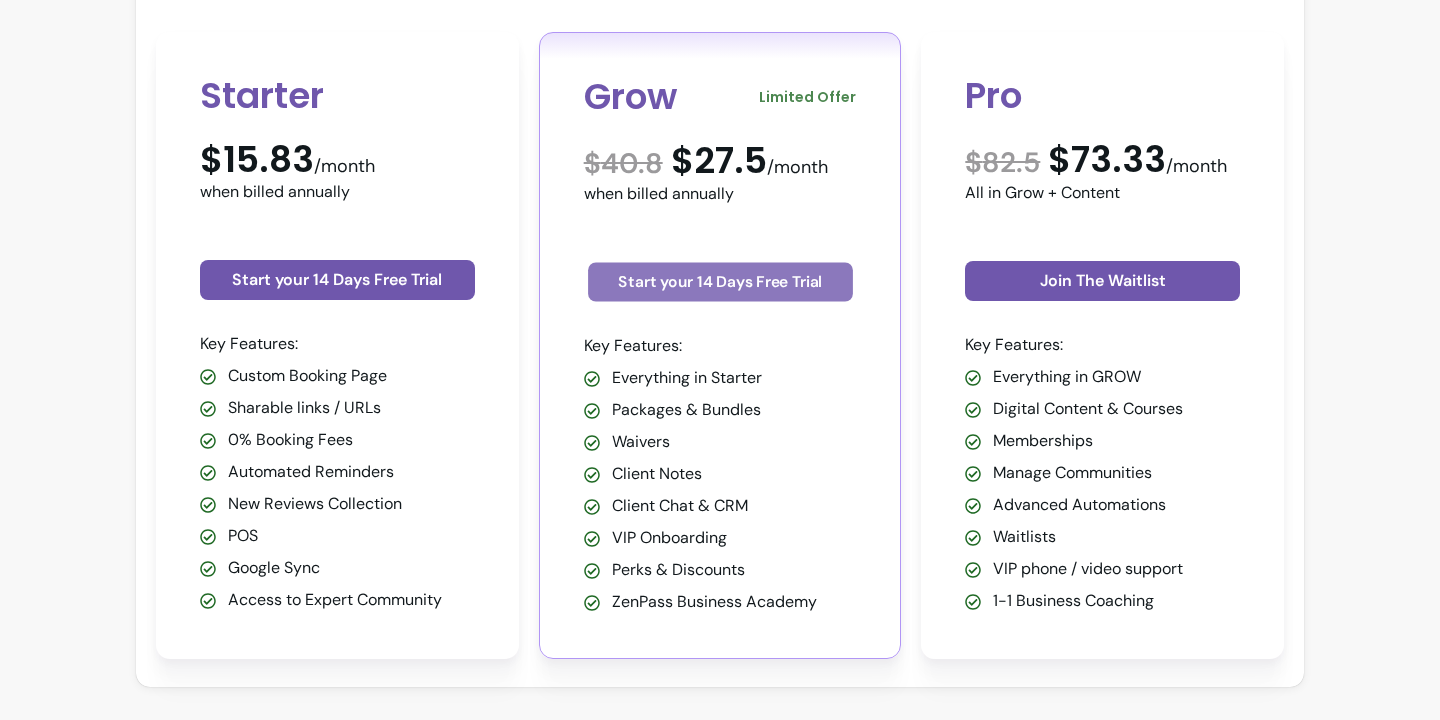click on "Start your 14 Days Free Trial" at bounding box center (720, 282) 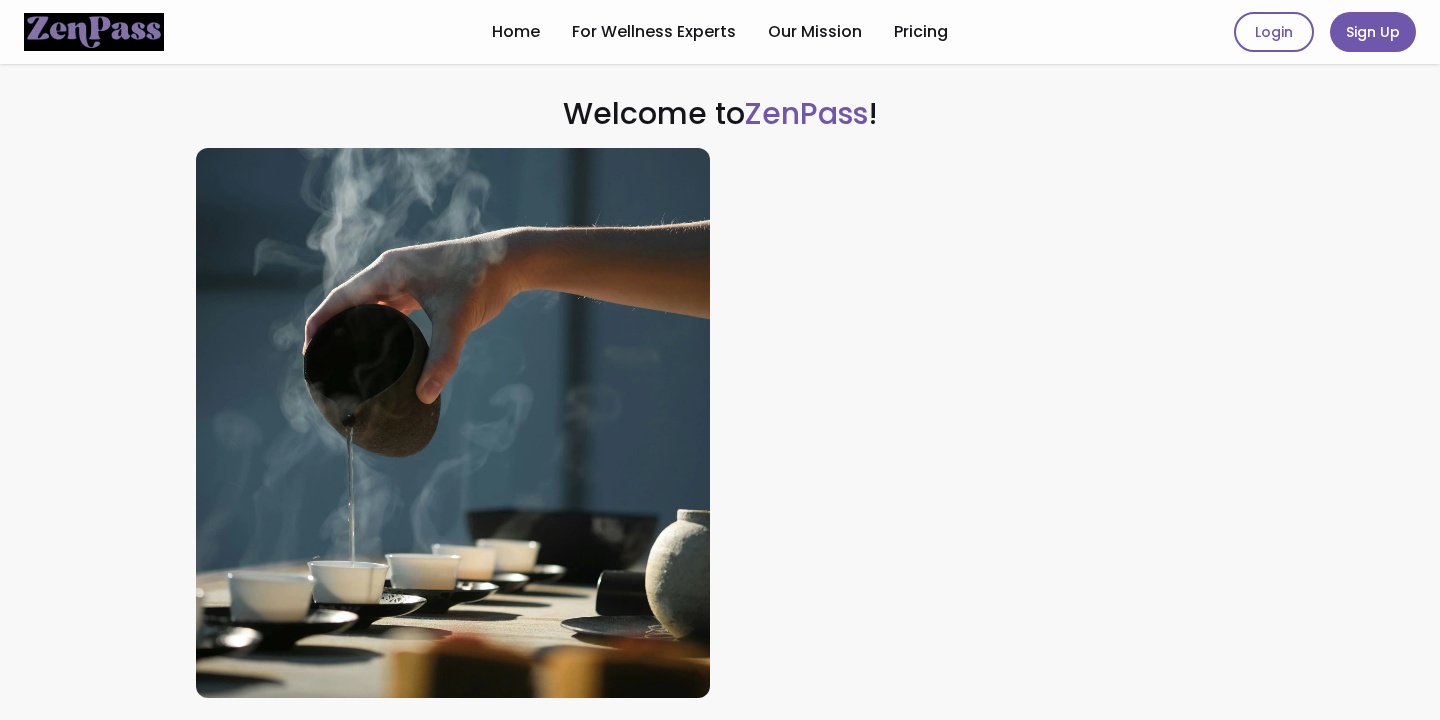 scroll, scrollTop: 0, scrollLeft: 0, axis: both 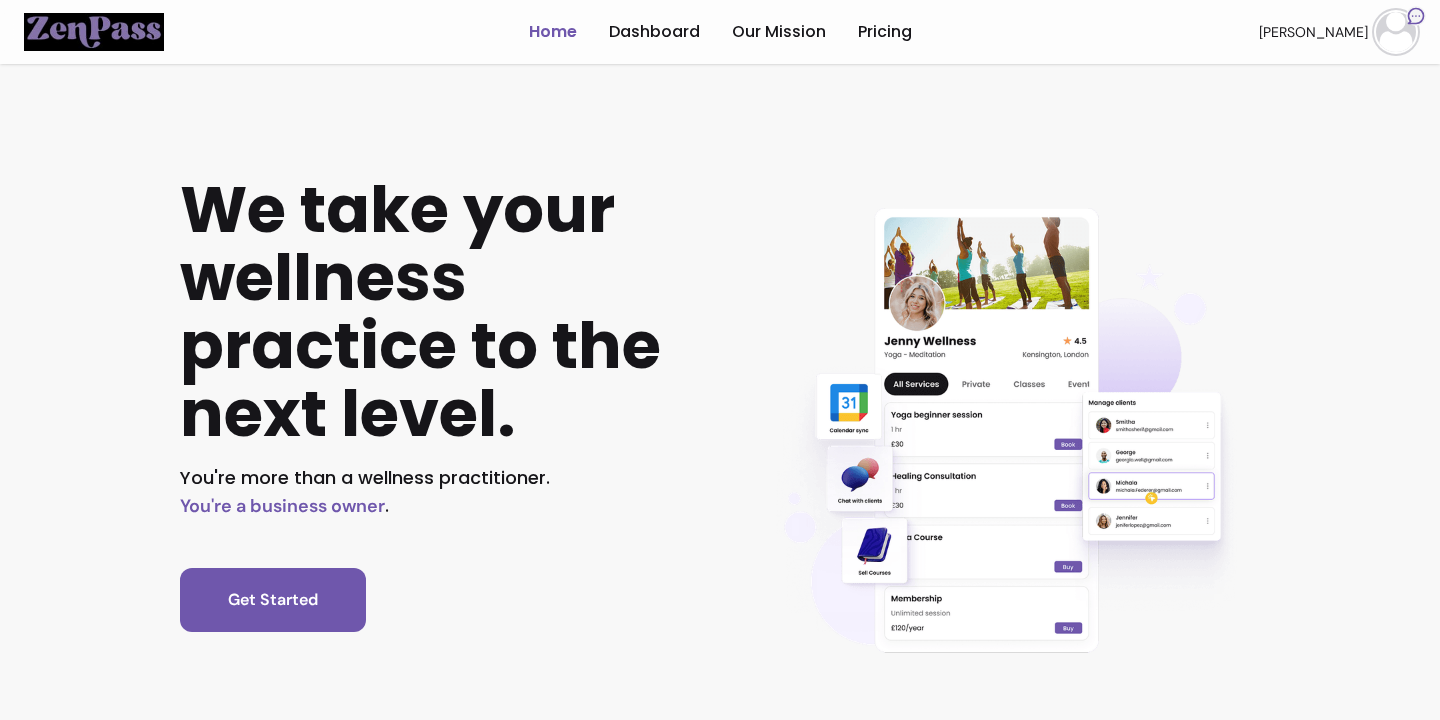 click at bounding box center (1396, 32) 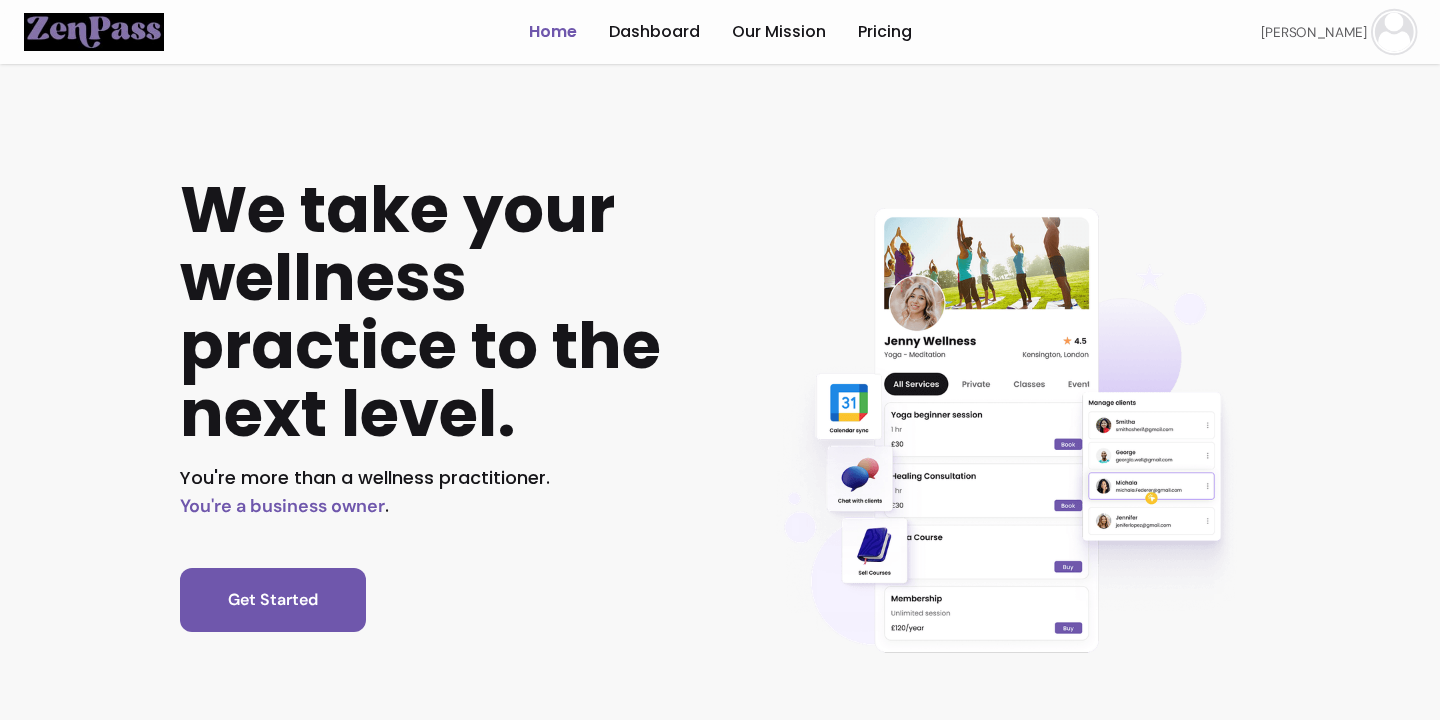click on "We take your wellness practice to the next level. You're more than a wellness practitioner. You're a business owner . Get Started" at bounding box center (720, 372) 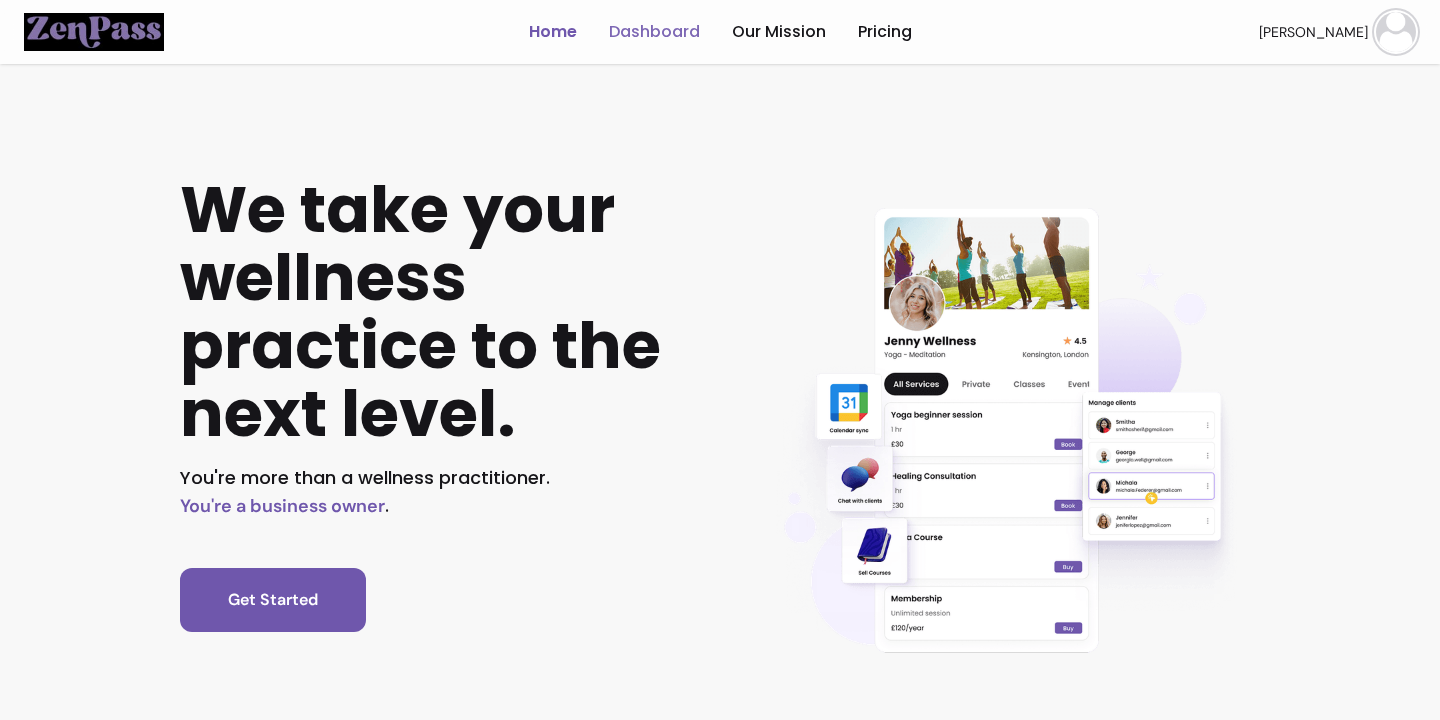 click on "Dashboard" at bounding box center [654, 32] 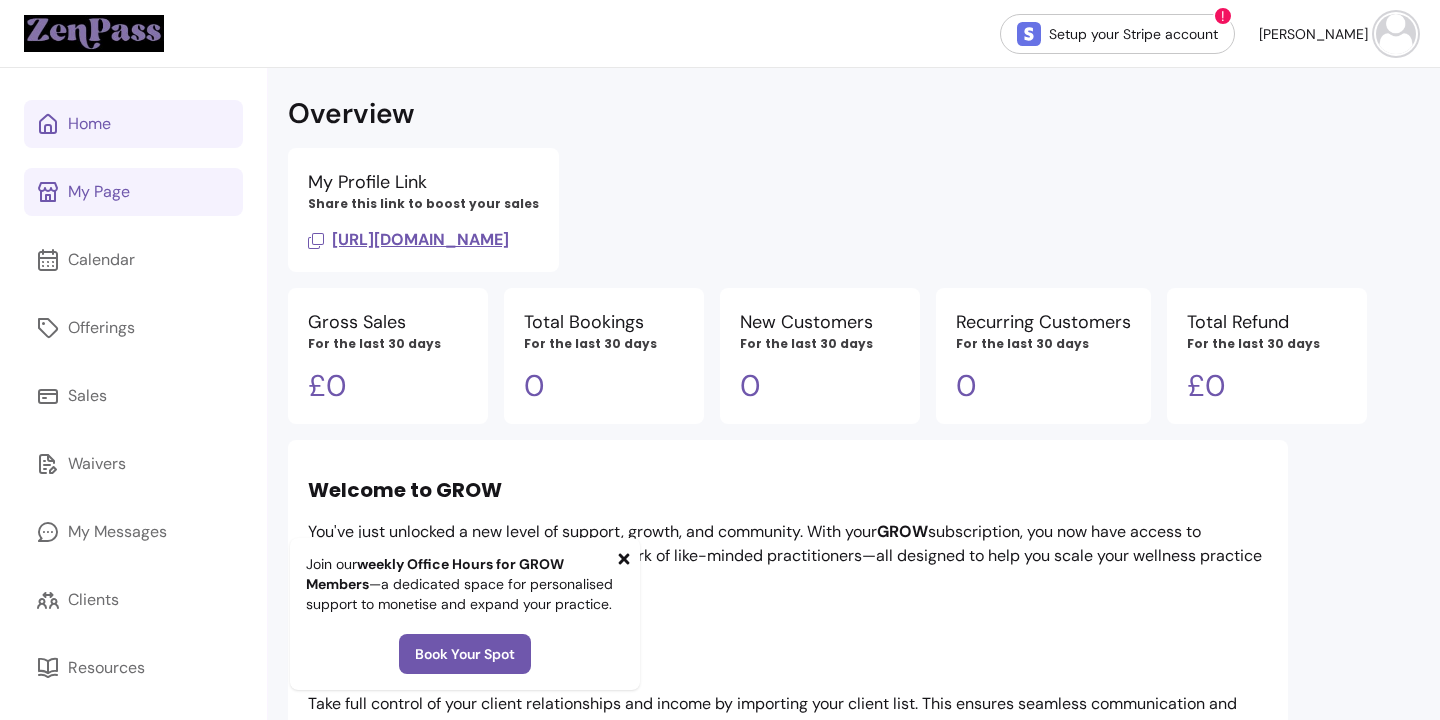 click on "My Page" at bounding box center [133, 192] 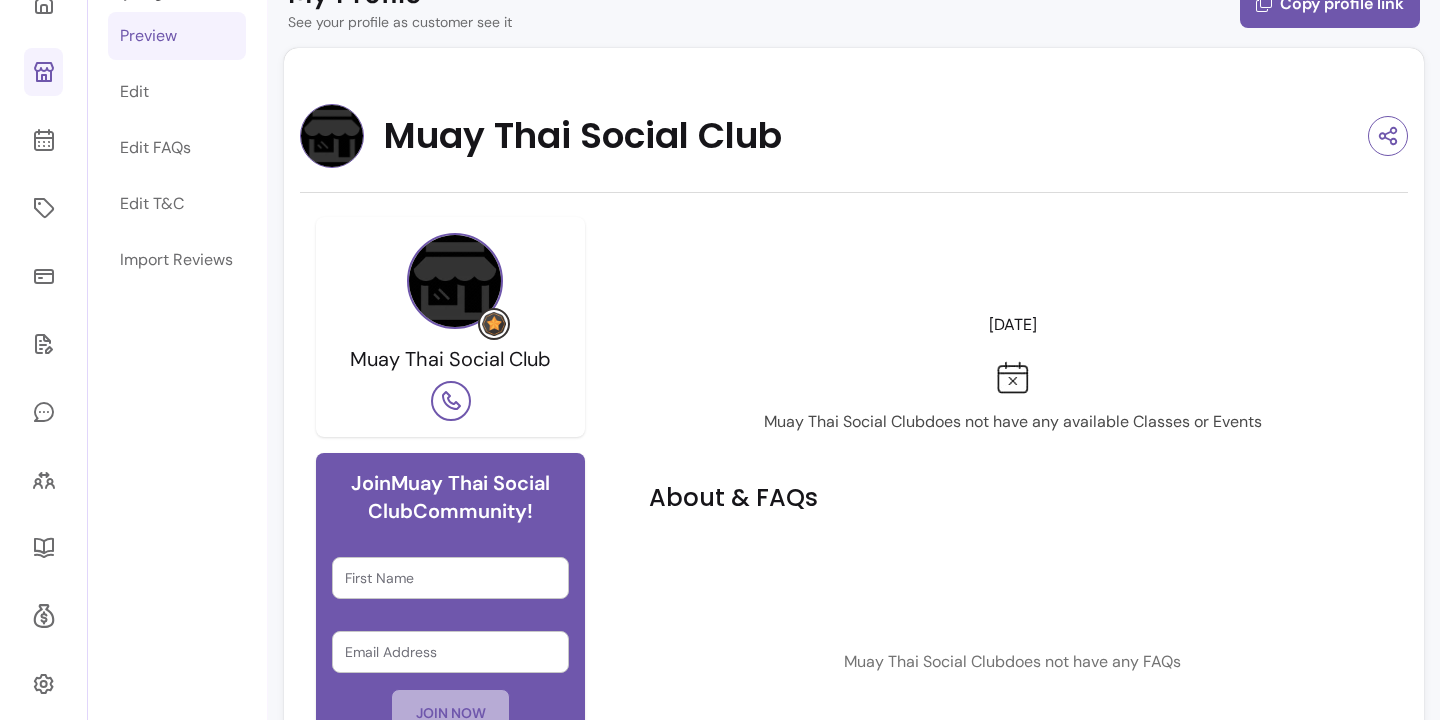 scroll, scrollTop: 118, scrollLeft: 0, axis: vertical 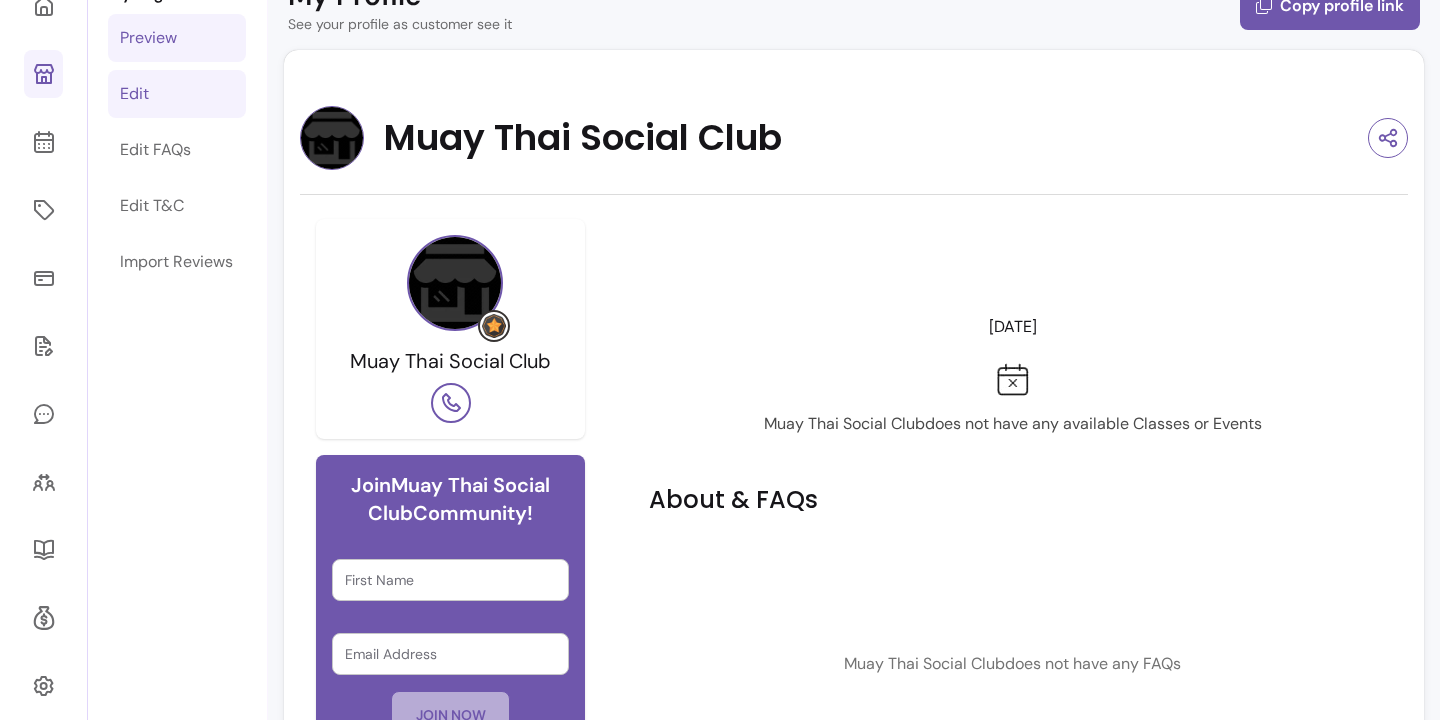 click on "Edit" at bounding box center [177, 94] 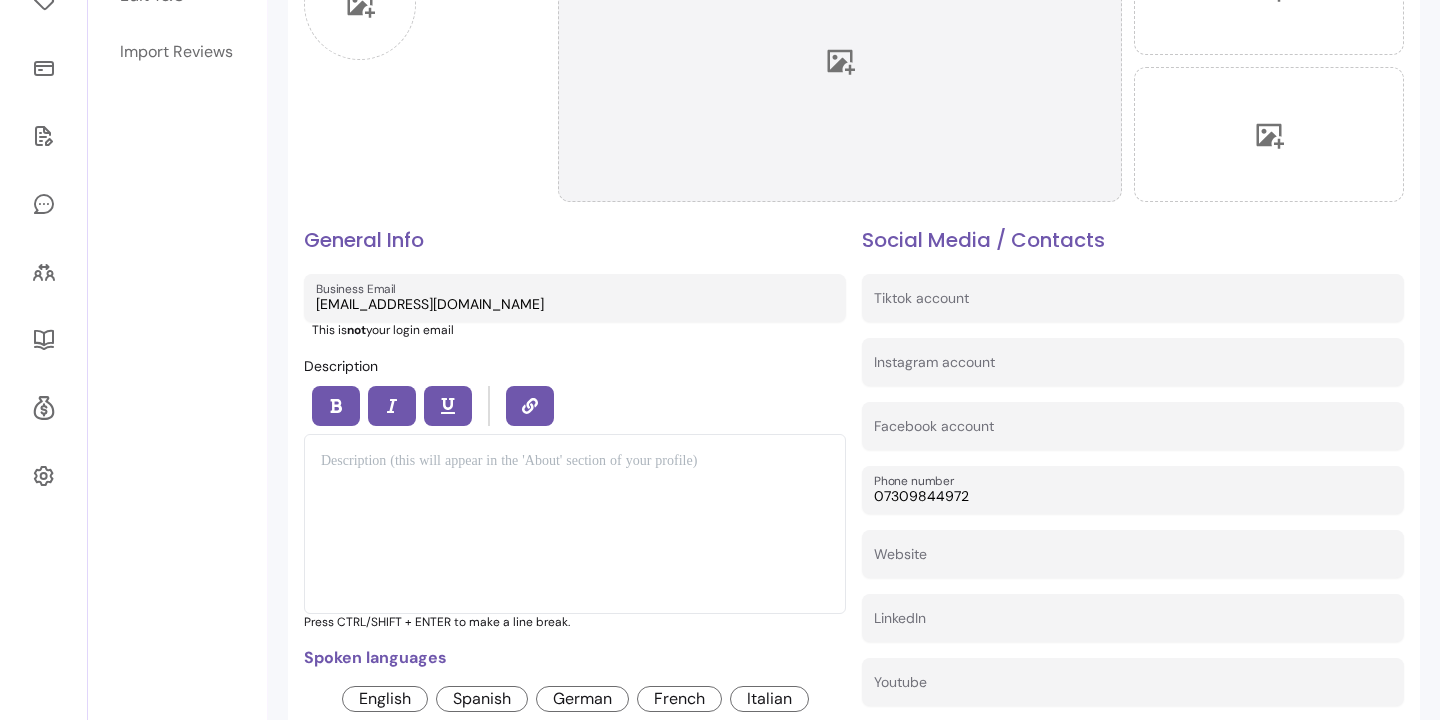 scroll, scrollTop: 347, scrollLeft: 0, axis: vertical 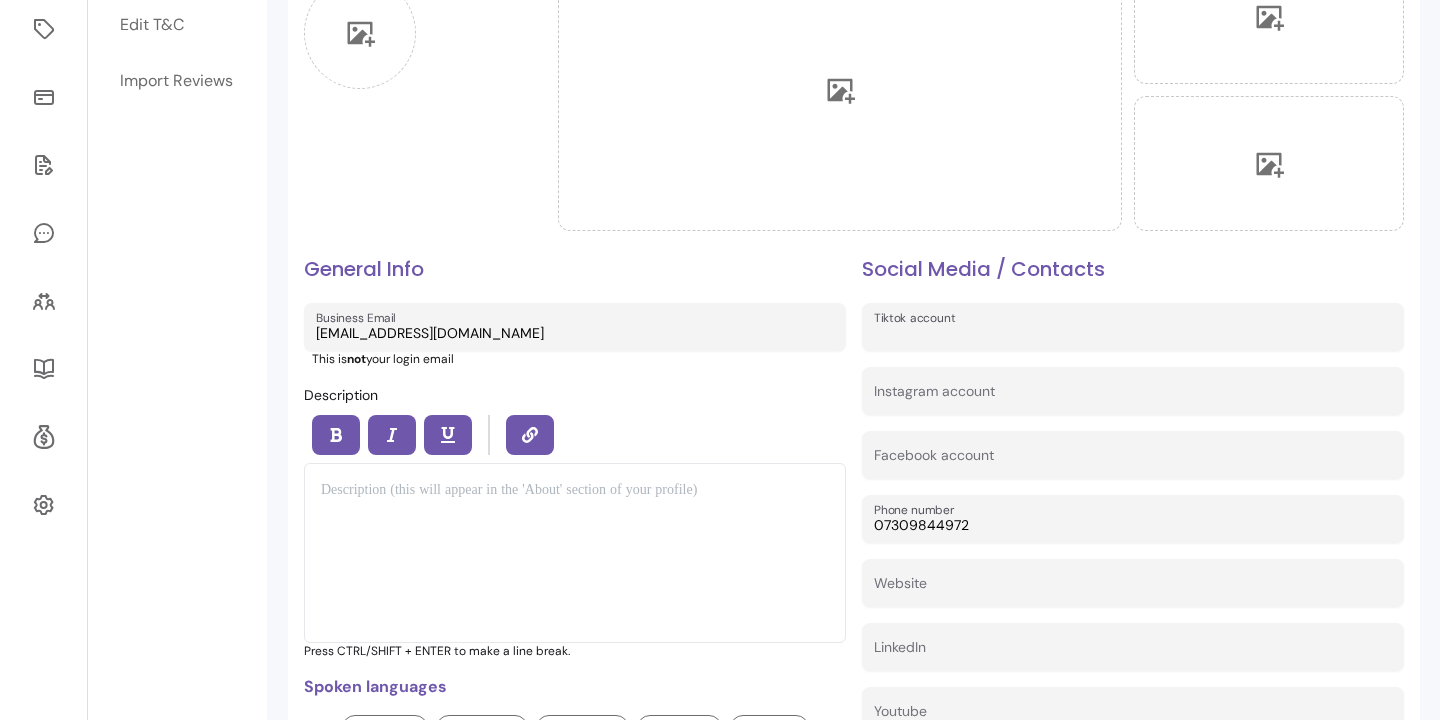 click on "Tiktok account" at bounding box center [1133, 333] 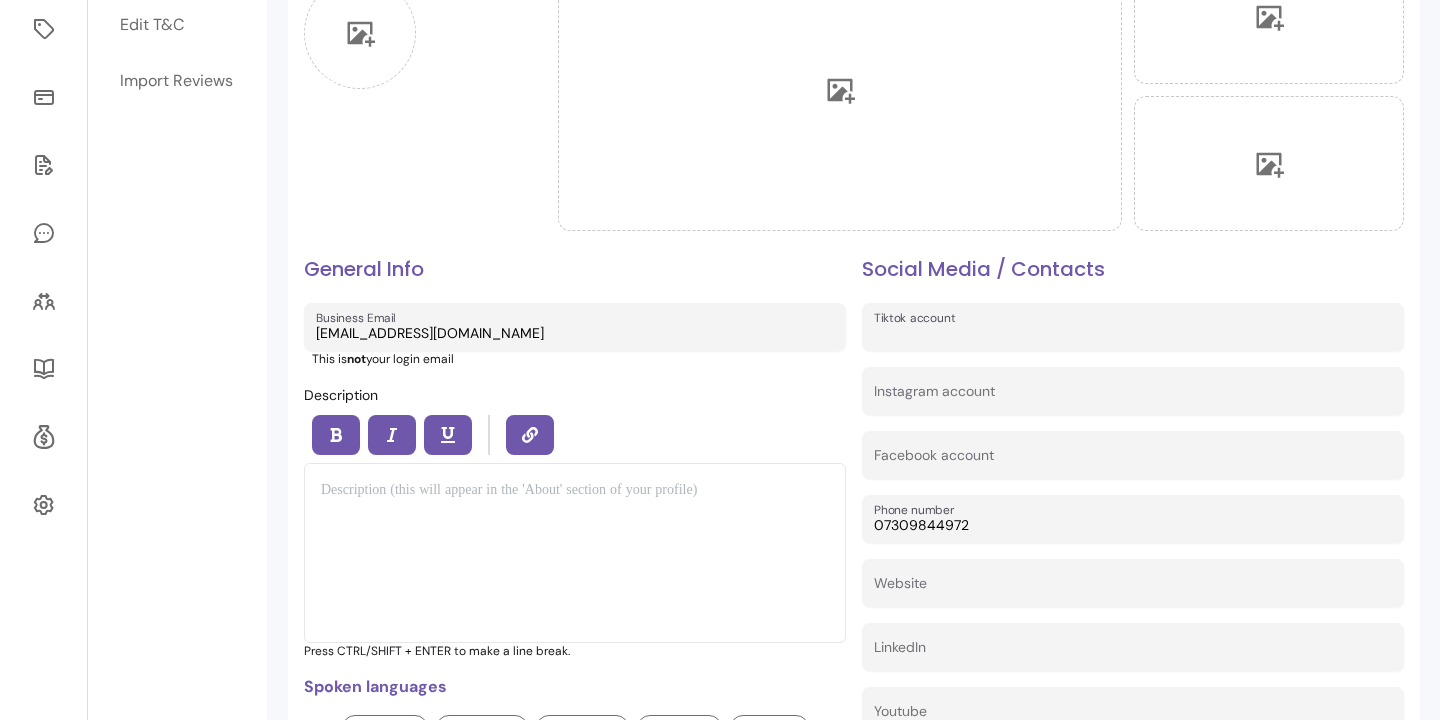 scroll, scrollTop: 245, scrollLeft: 0, axis: vertical 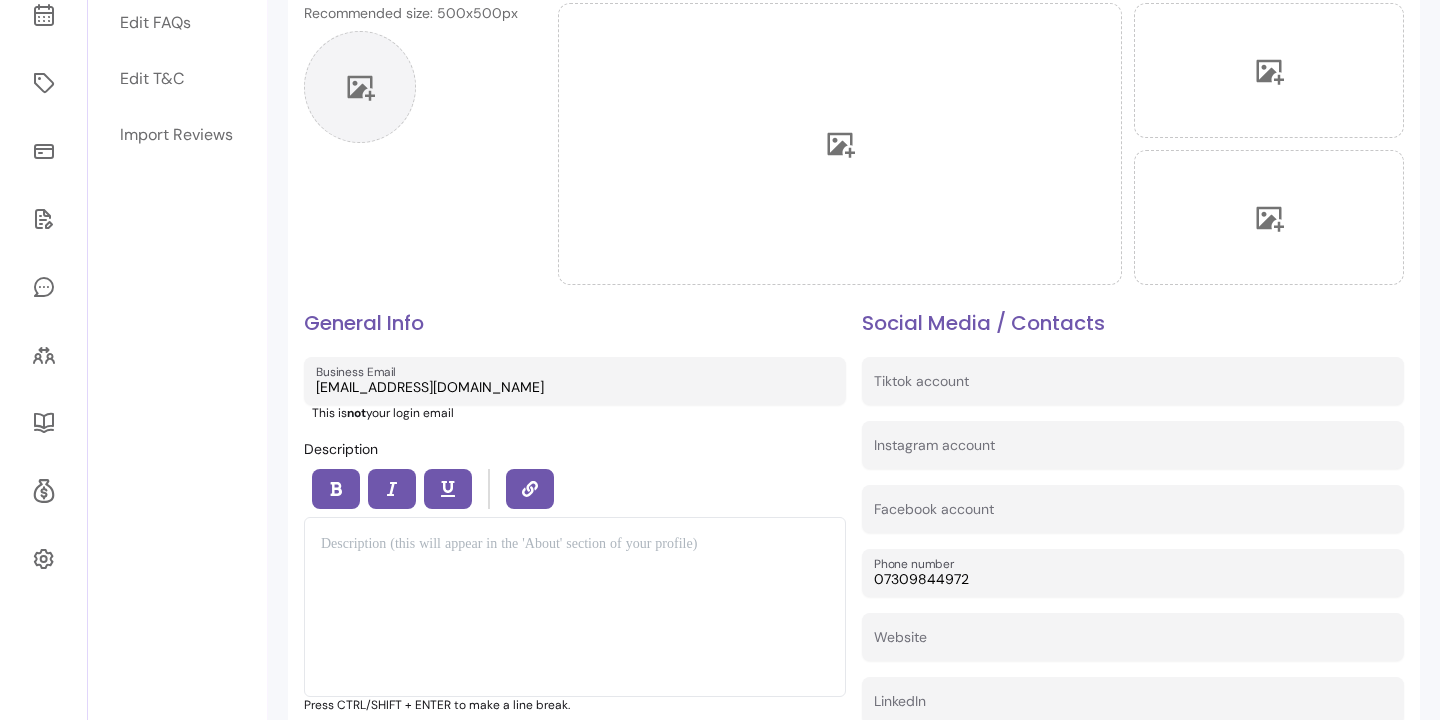 click 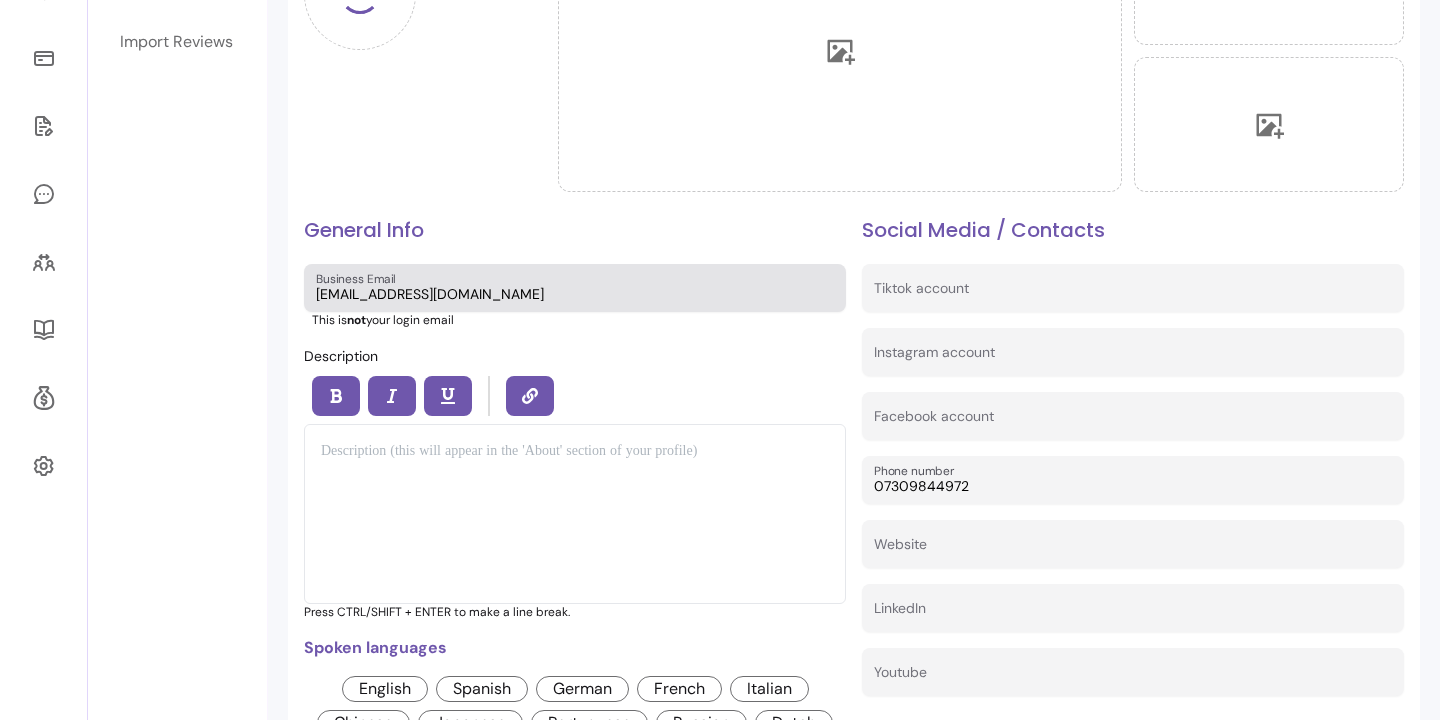 scroll, scrollTop: 333, scrollLeft: 0, axis: vertical 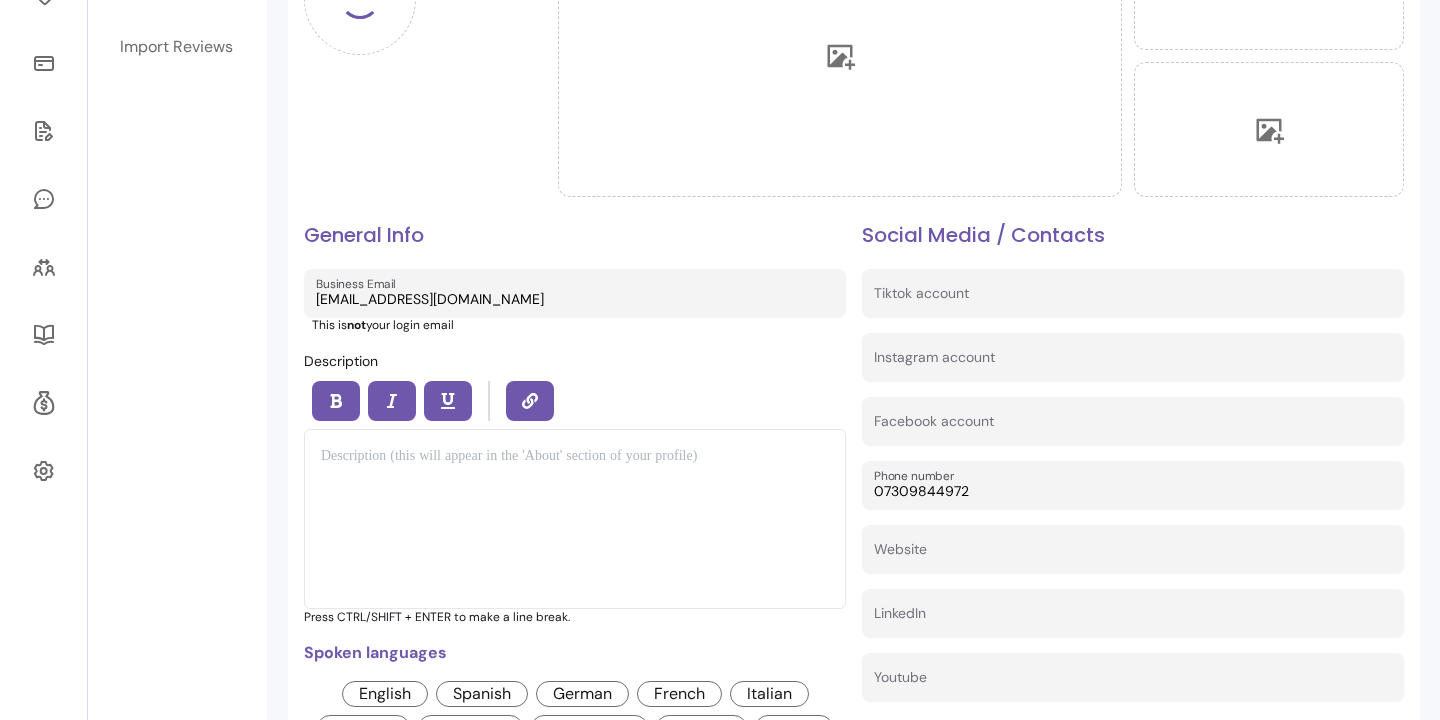 click at bounding box center (575, 519) 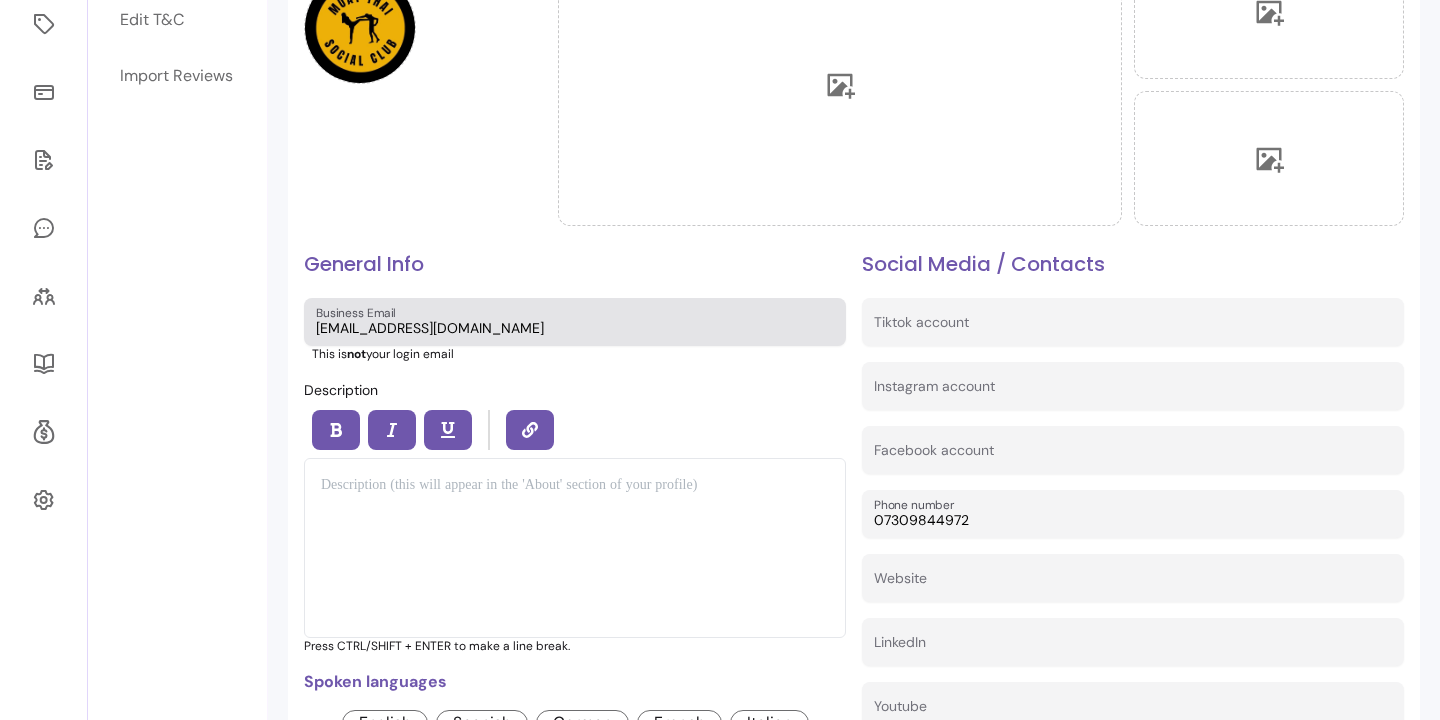 scroll, scrollTop: 297, scrollLeft: 0, axis: vertical 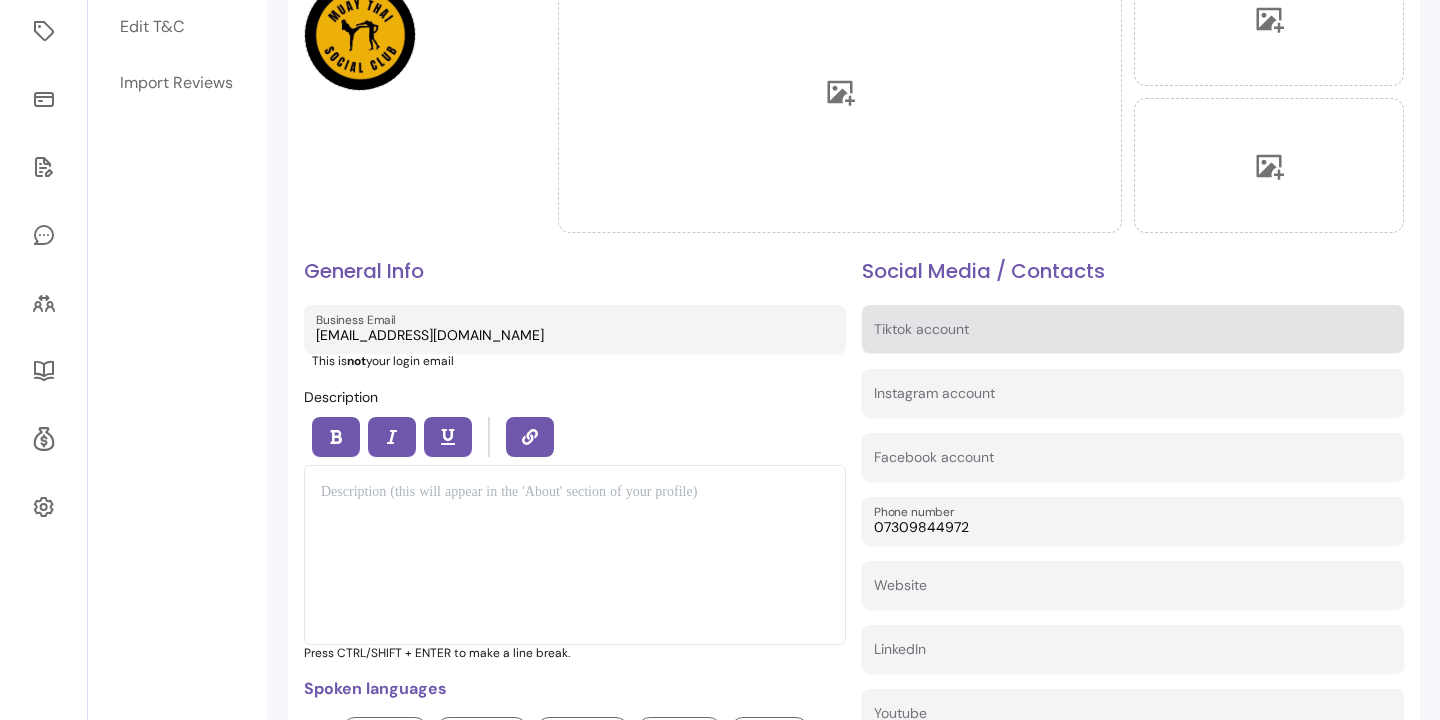 click at bounding box center (1133, 329) 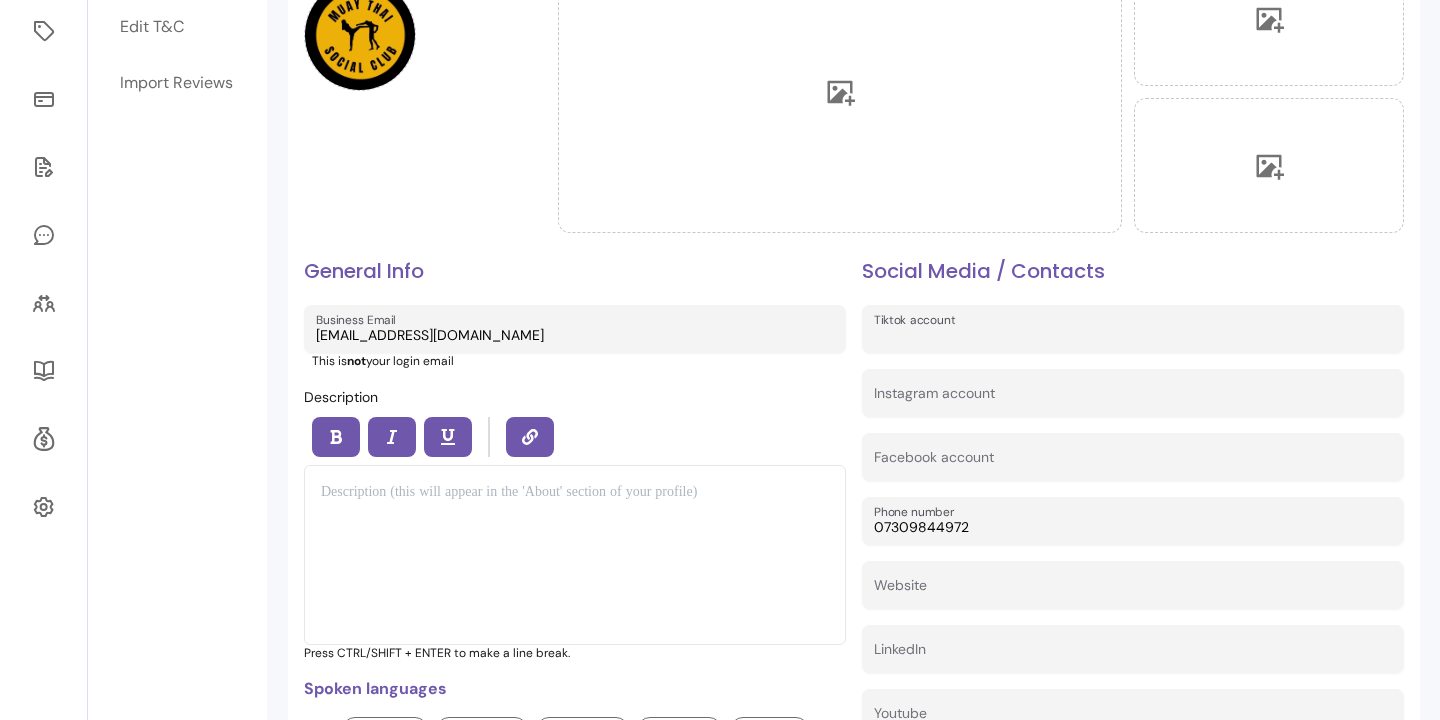 scroll, scrollTop: 273, scrollLeft: 0, axis: vertical 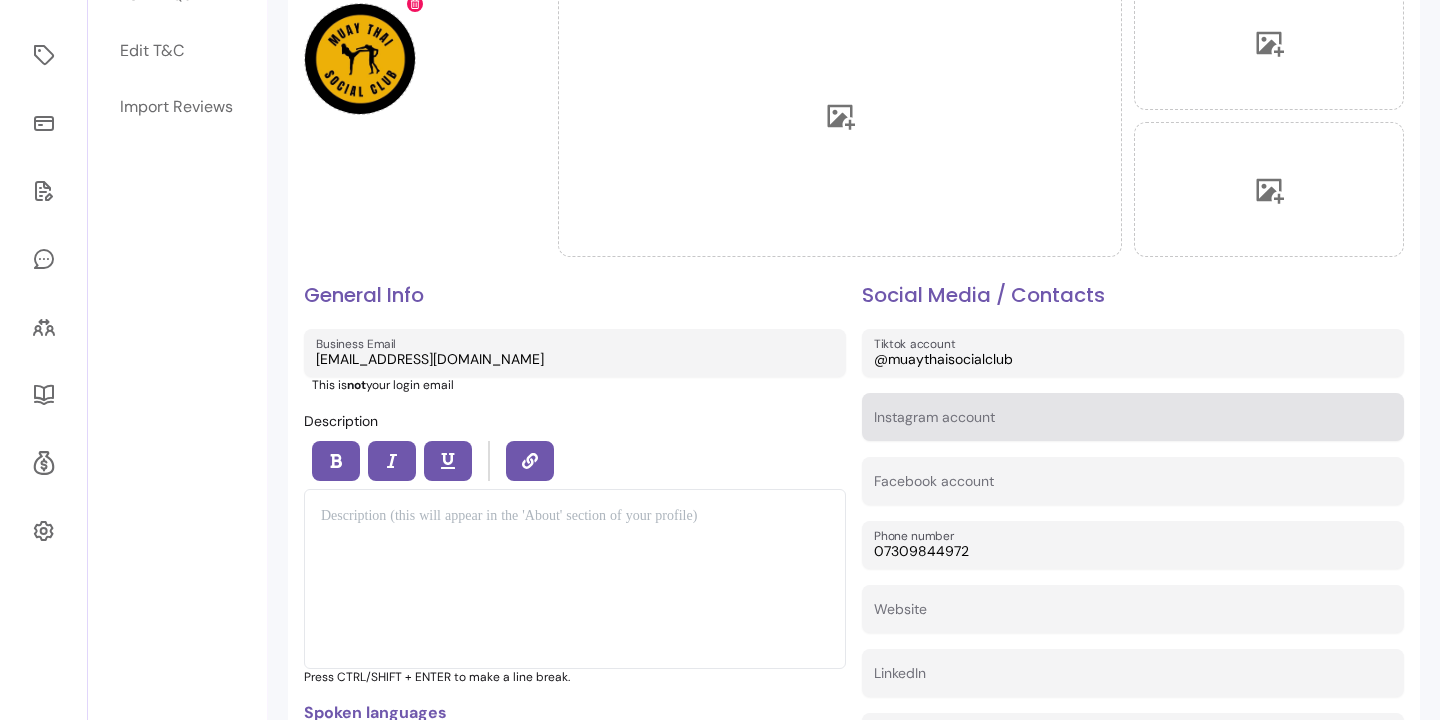 type on "@muaythaisocialclub" 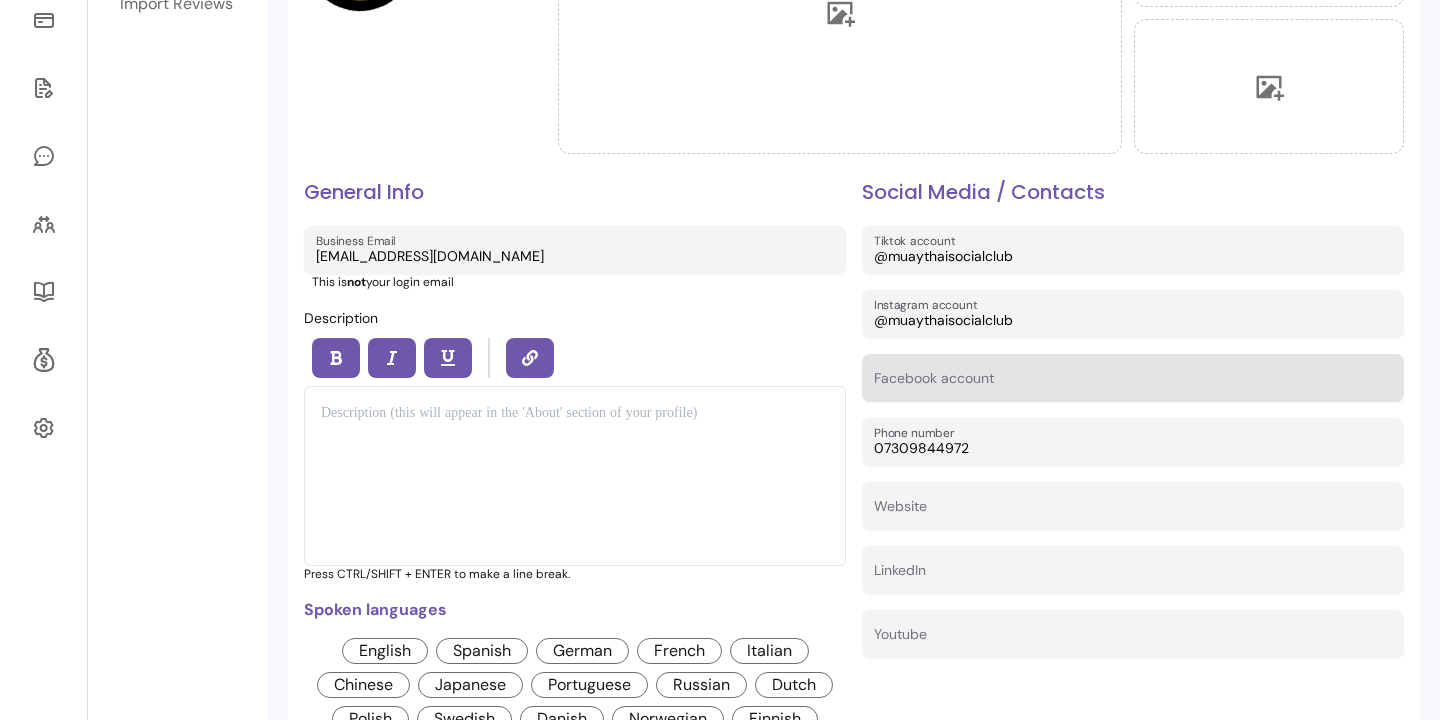 scroll, scrollTop: 396, scrollLeft: 0, axis: vertical 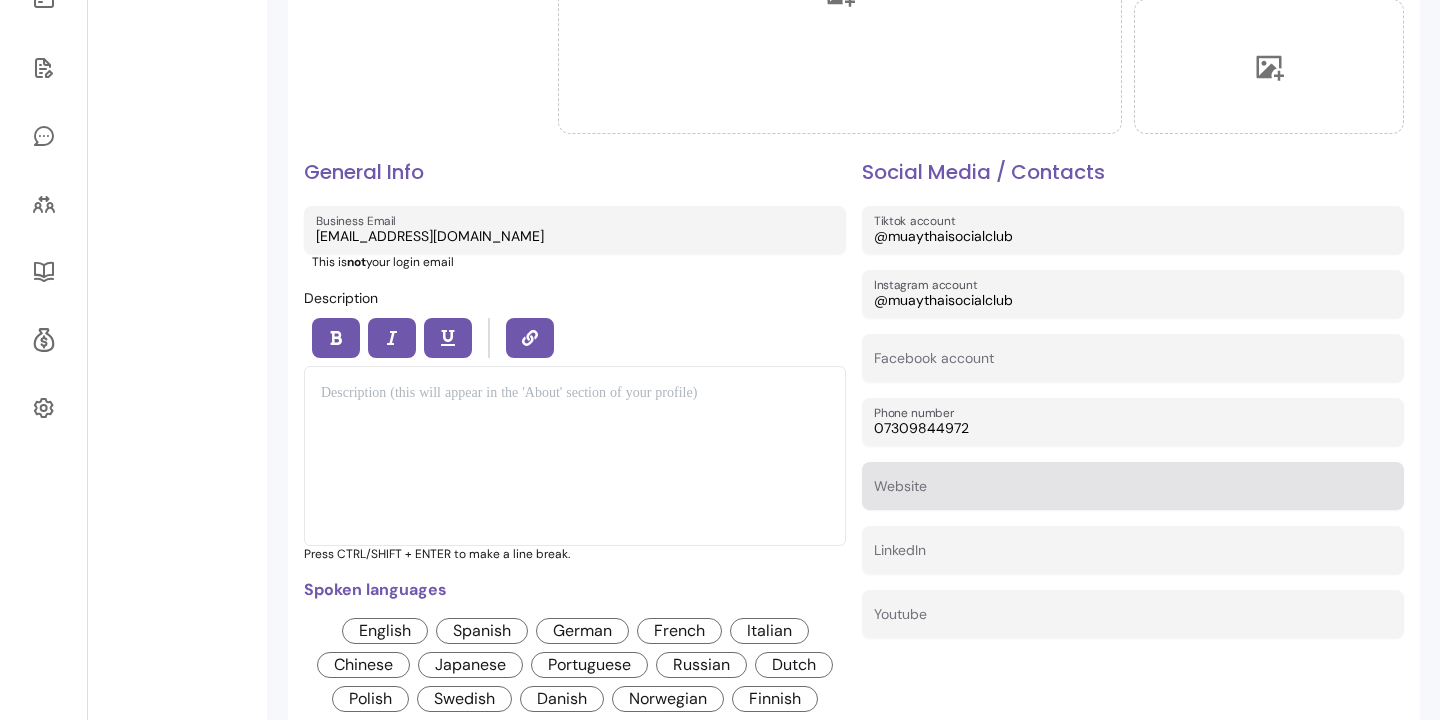 type on "@muaythaisocialclub" 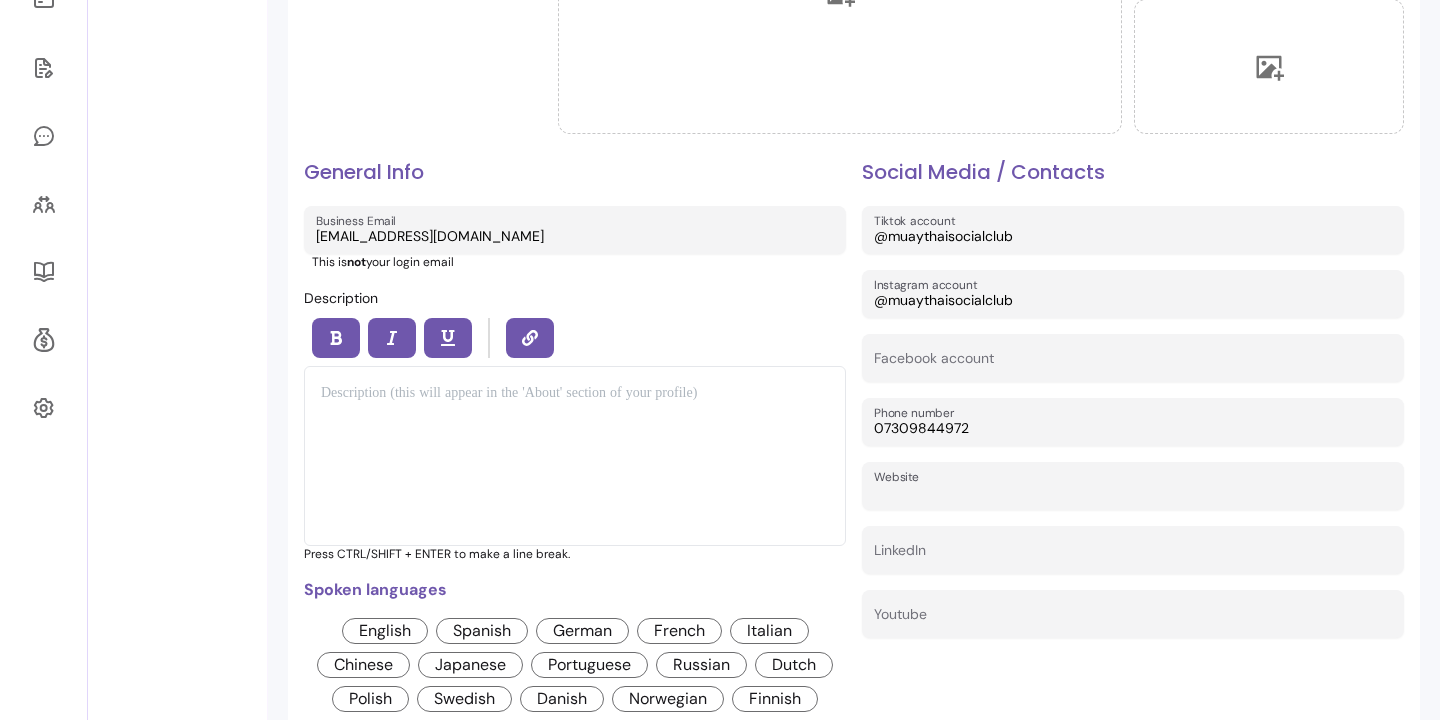 click on "Website" at bounding box center (1133, 492) 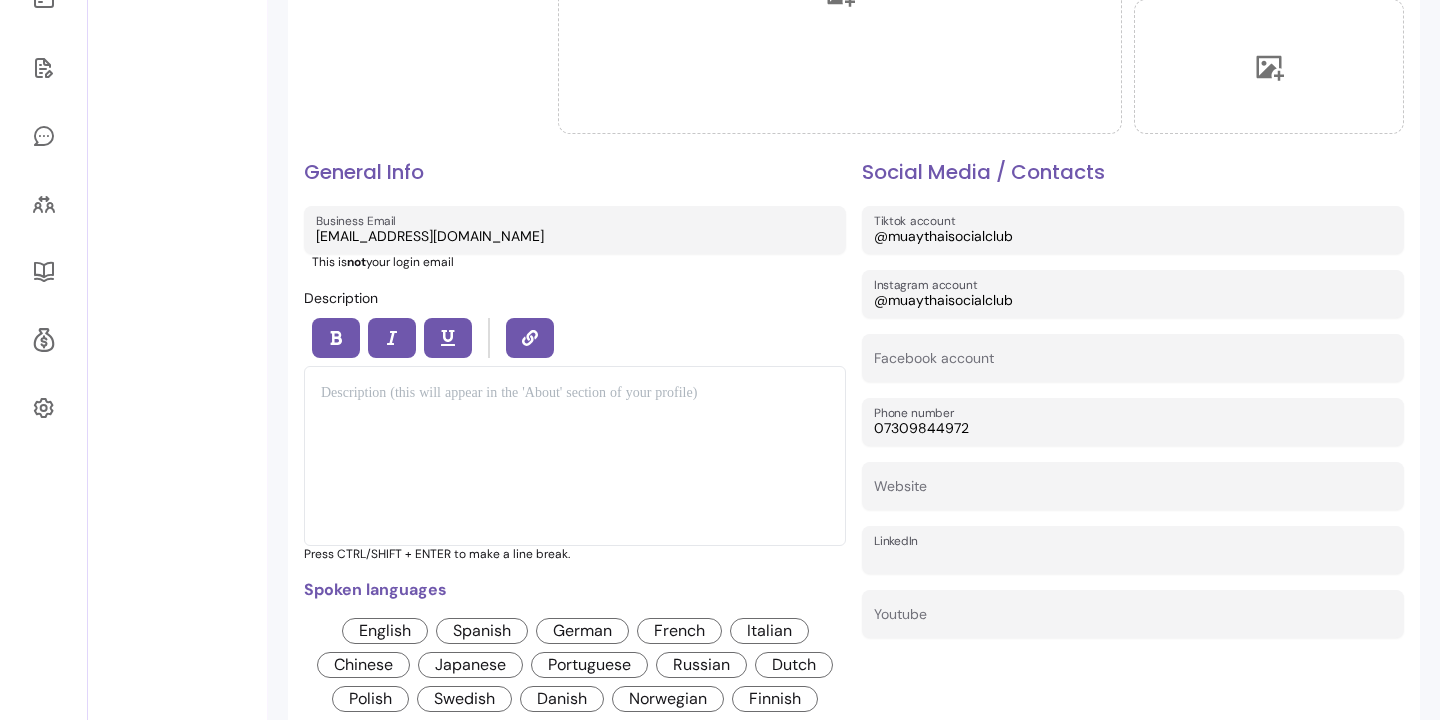 click on "LinkedIn" at bounding box center (1133, 556) 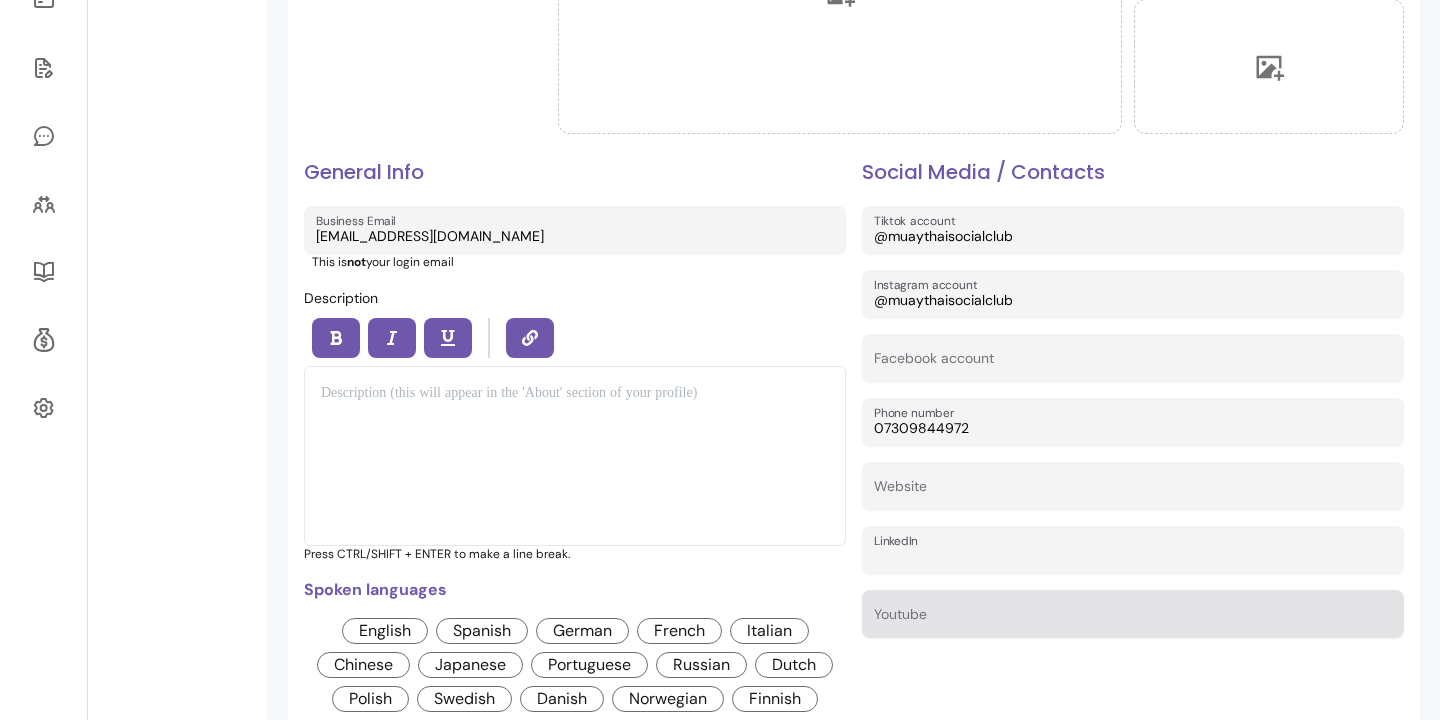 click on "Youtube" at bounding box center (1133, 620) 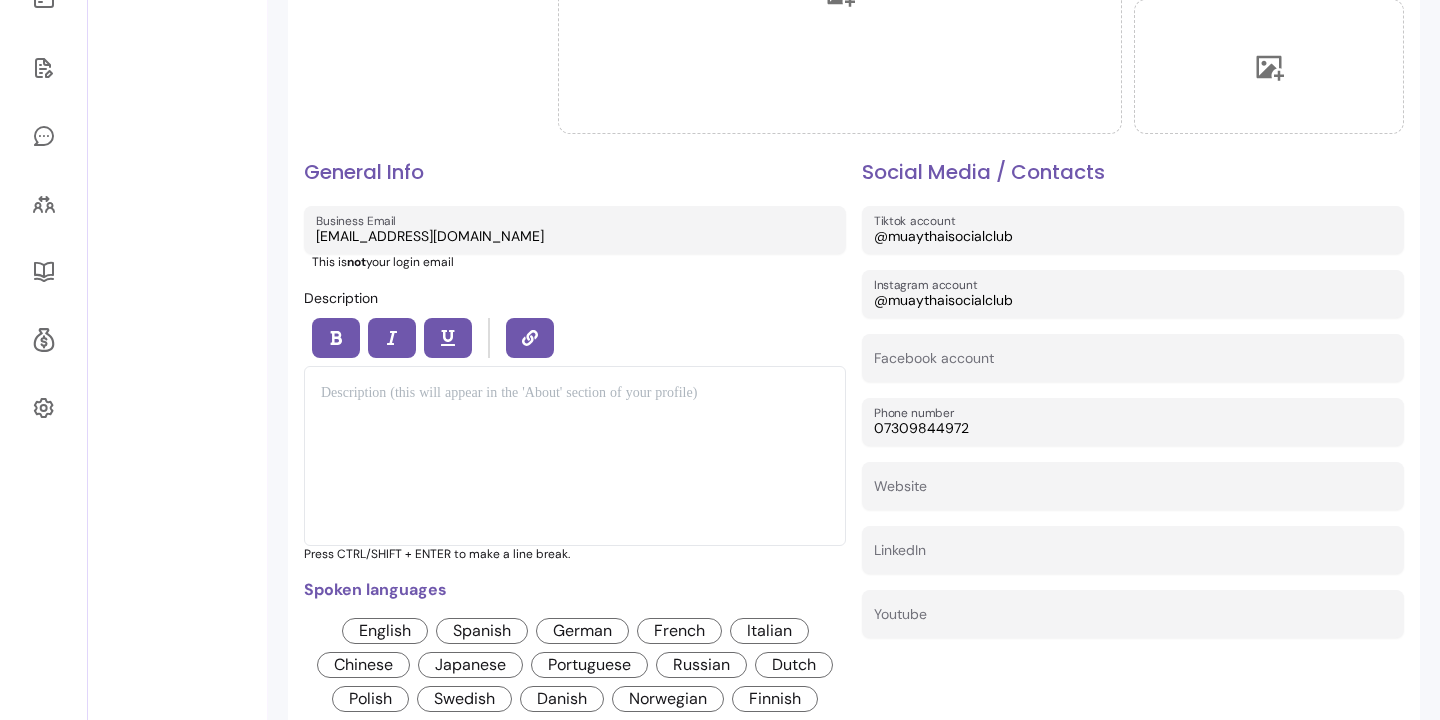 click at bounding box center [575, 456] 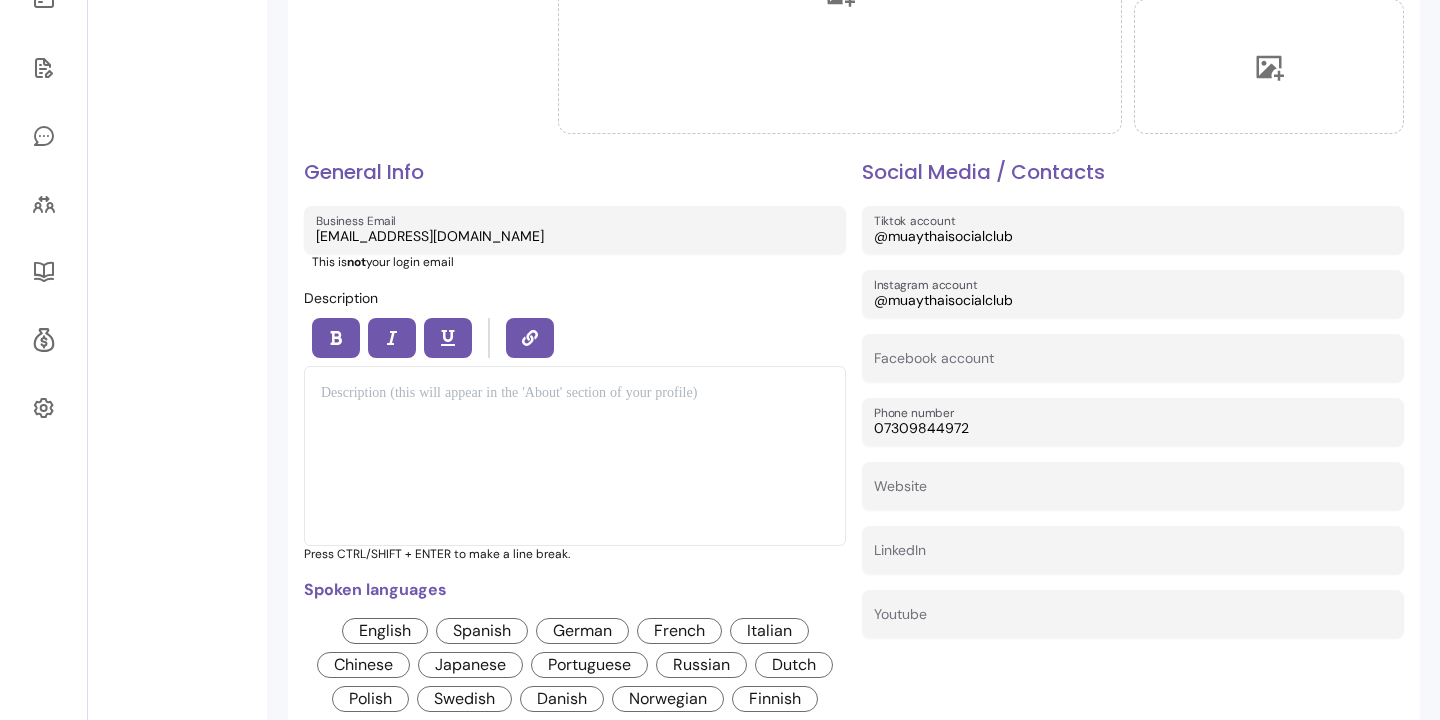 click on "English" at bounding box center (385, 631) 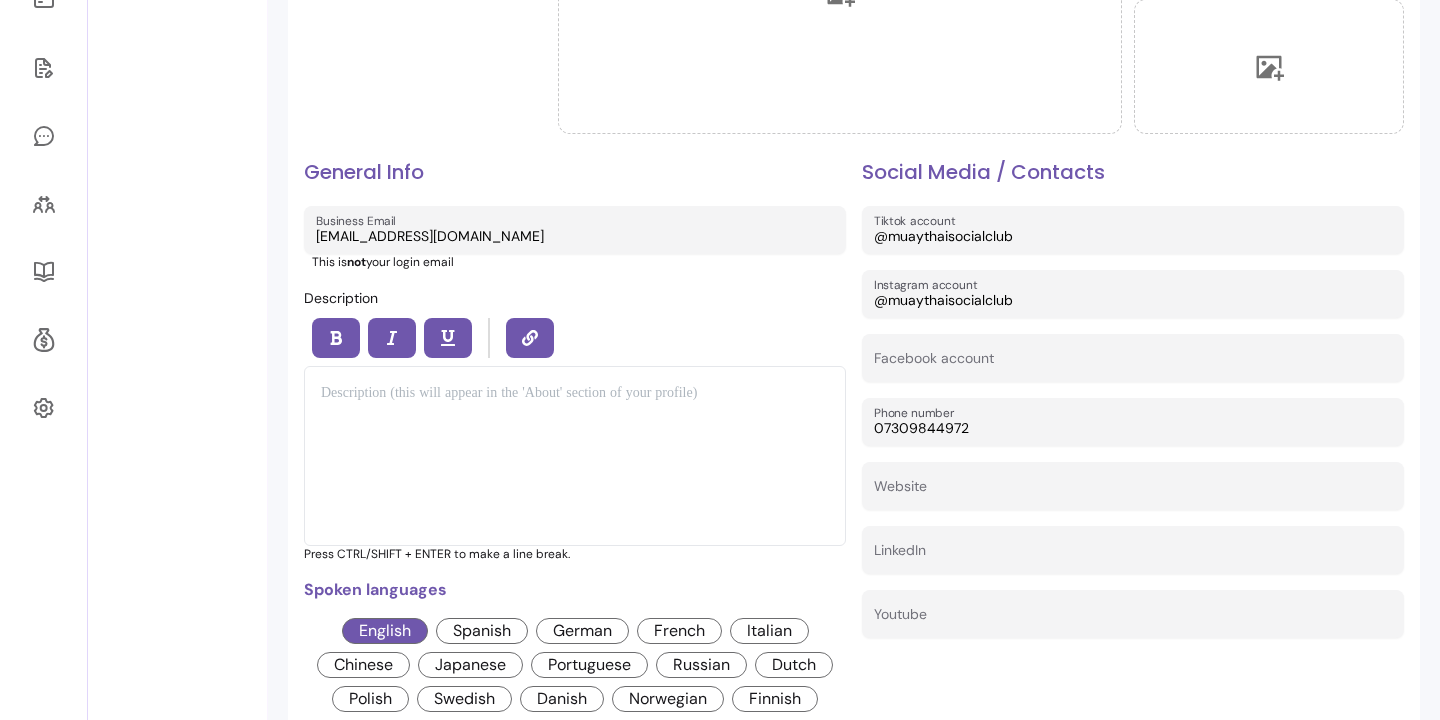 click on "Spanish" at bounding box center (482, 631) 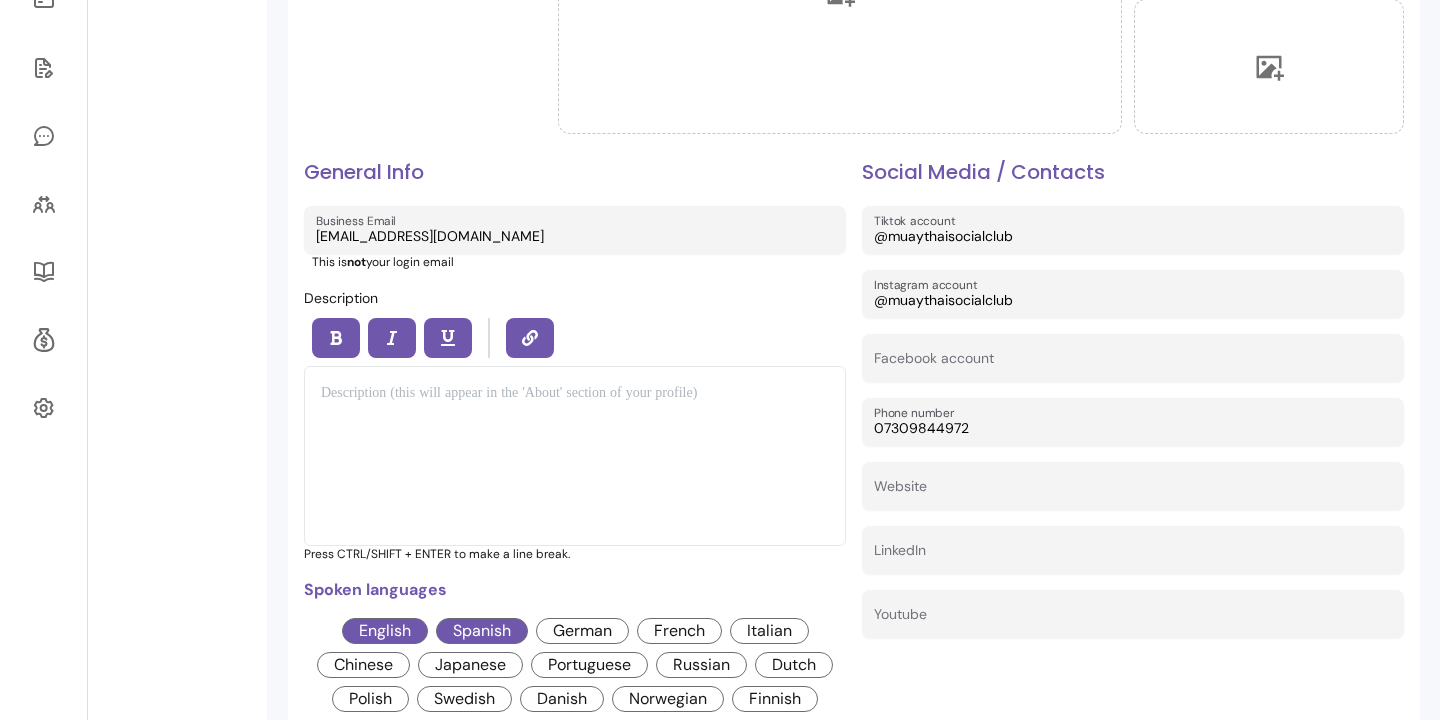 click at bounding box center [575, 456] 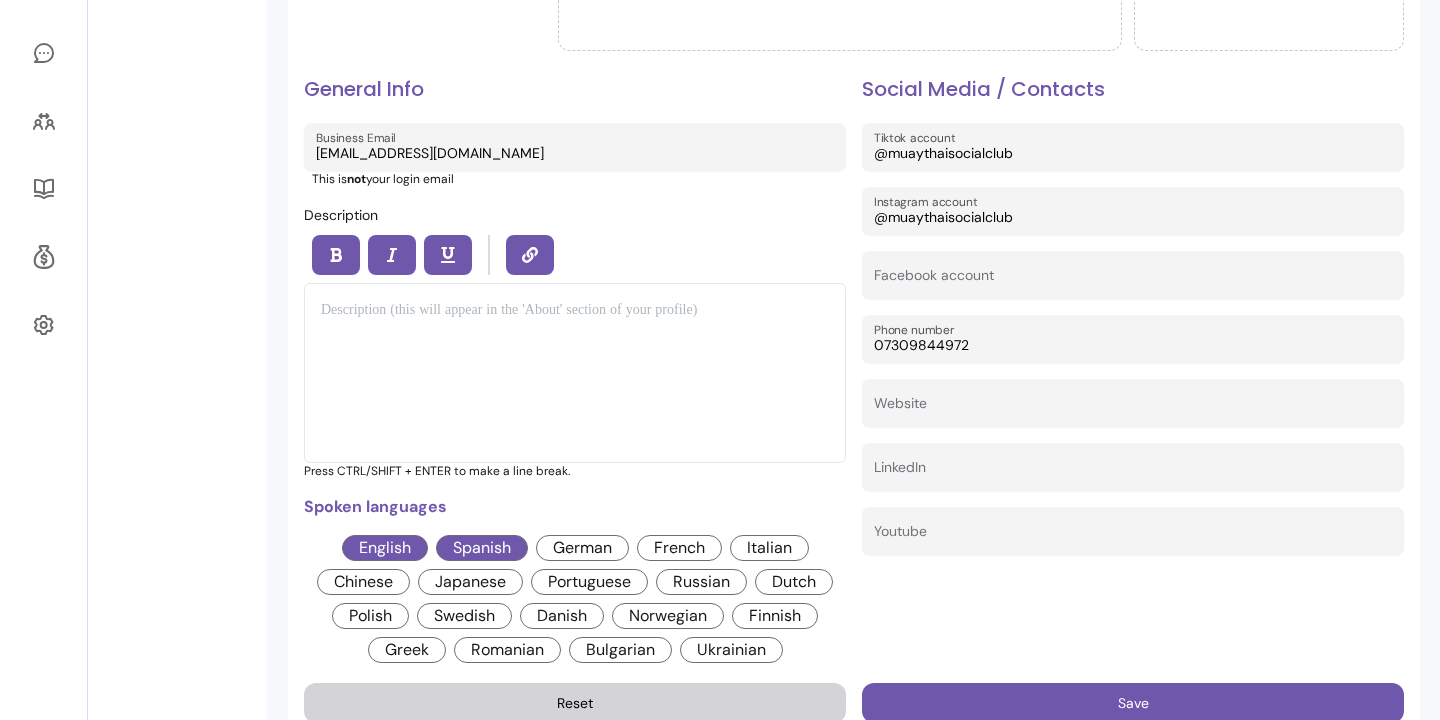 scroll, scrollTop: 477, scrollLeft: 0, axis: vertical 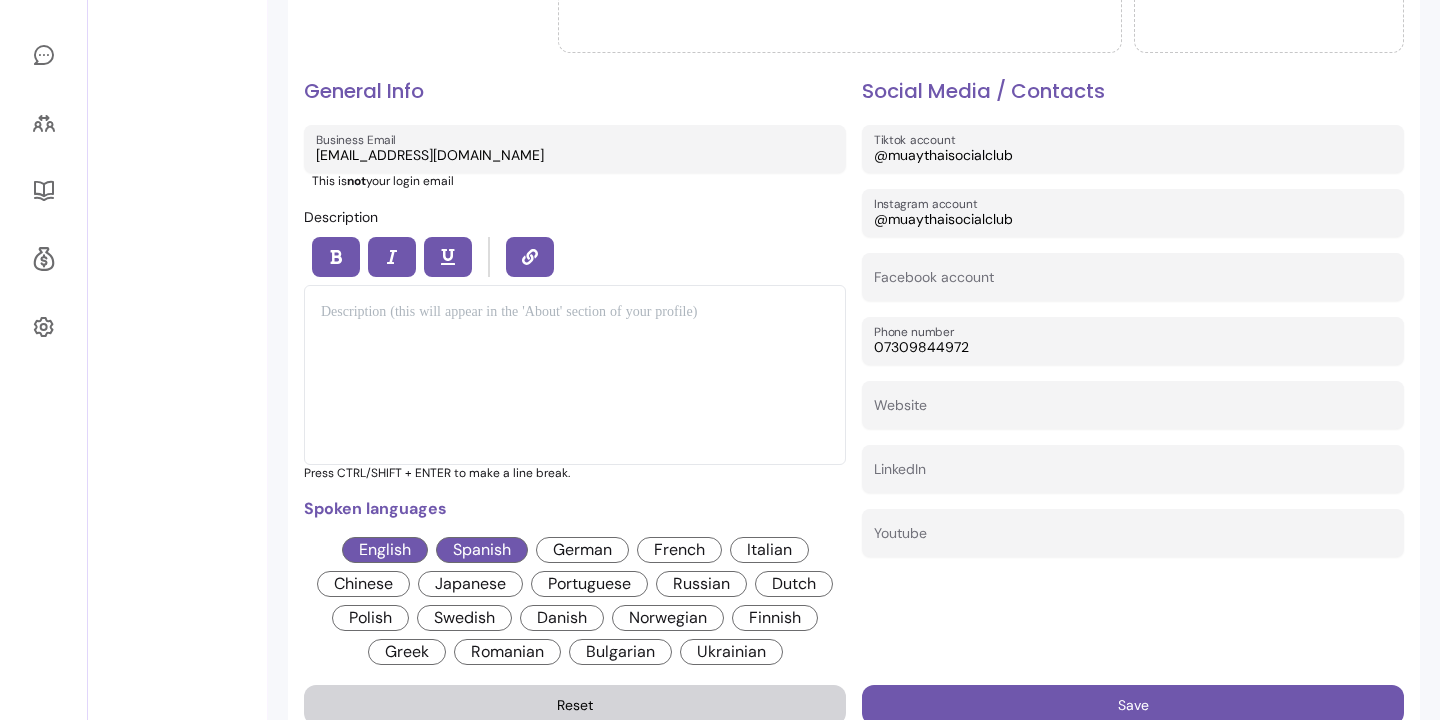 click at bounding box center (575, 375) 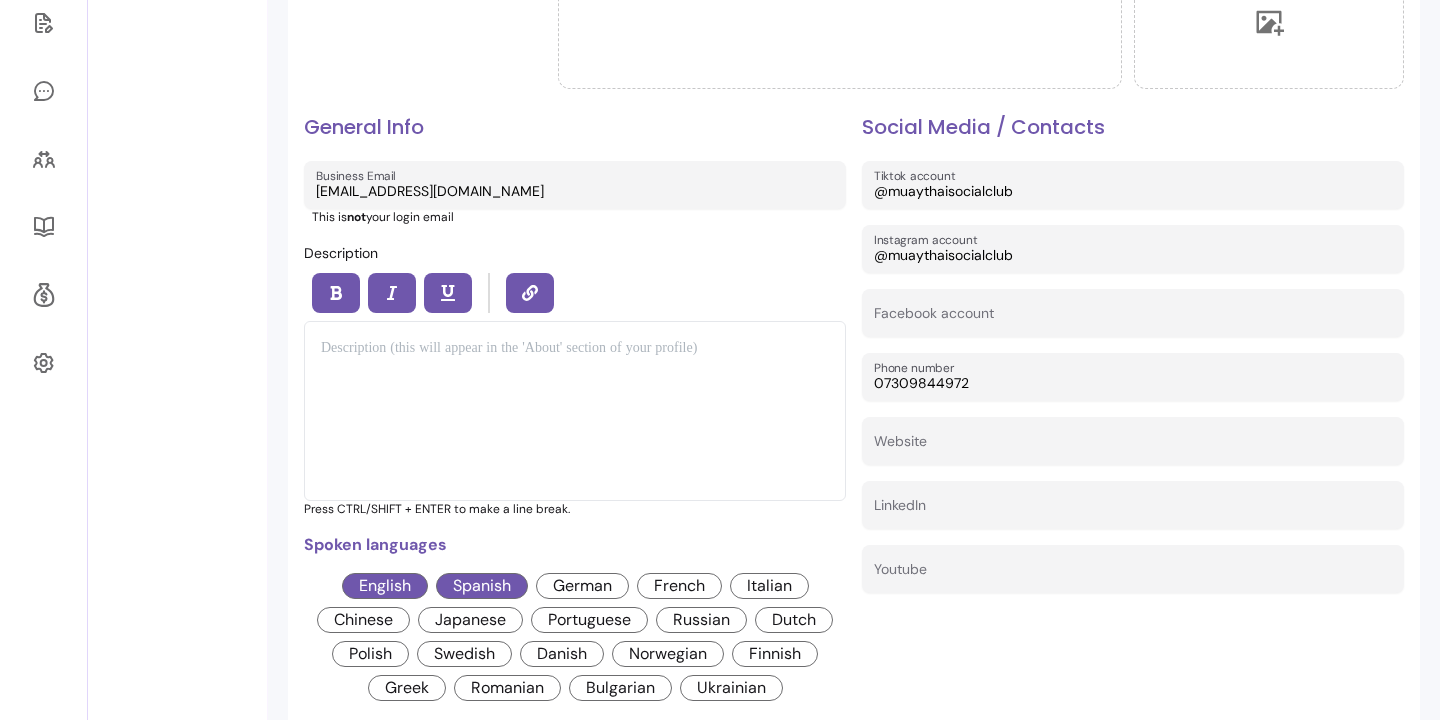 click at bounding box center (575, 411) 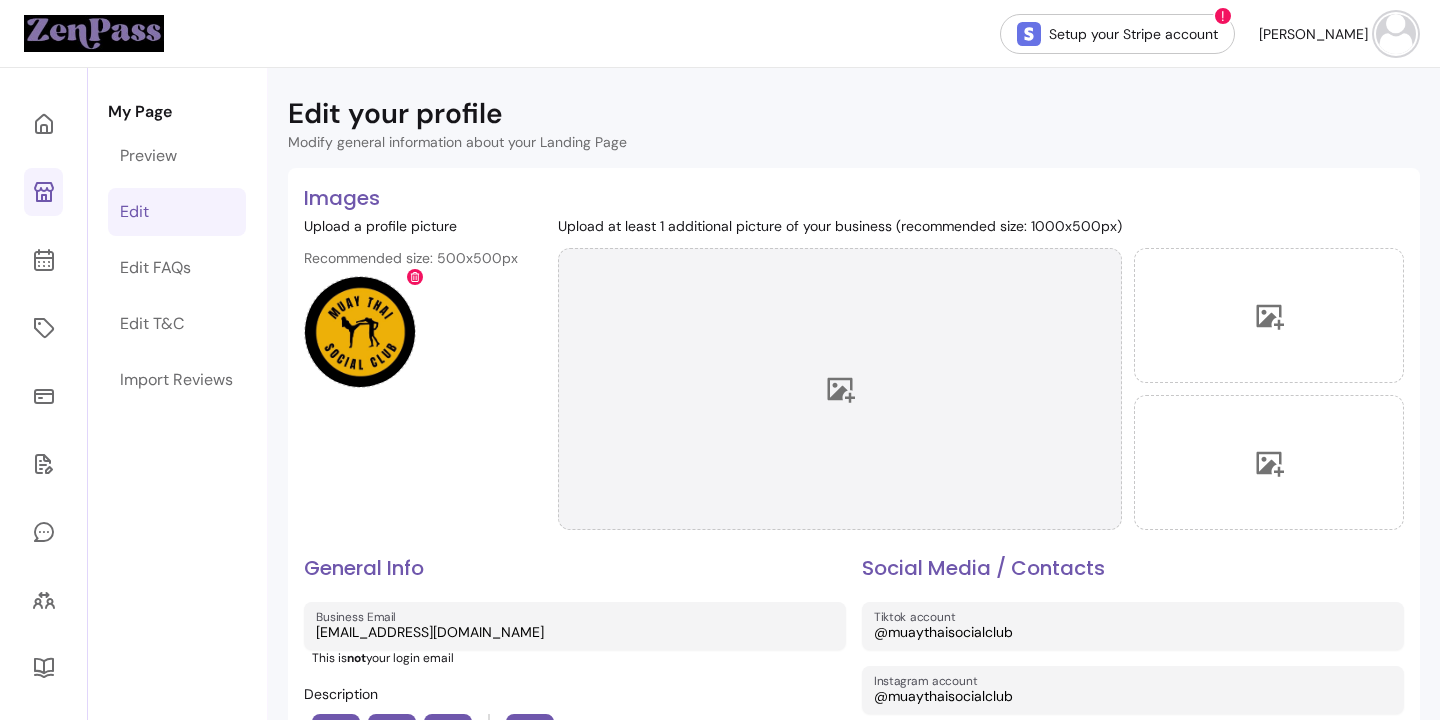click at bounding box center (840, 389) 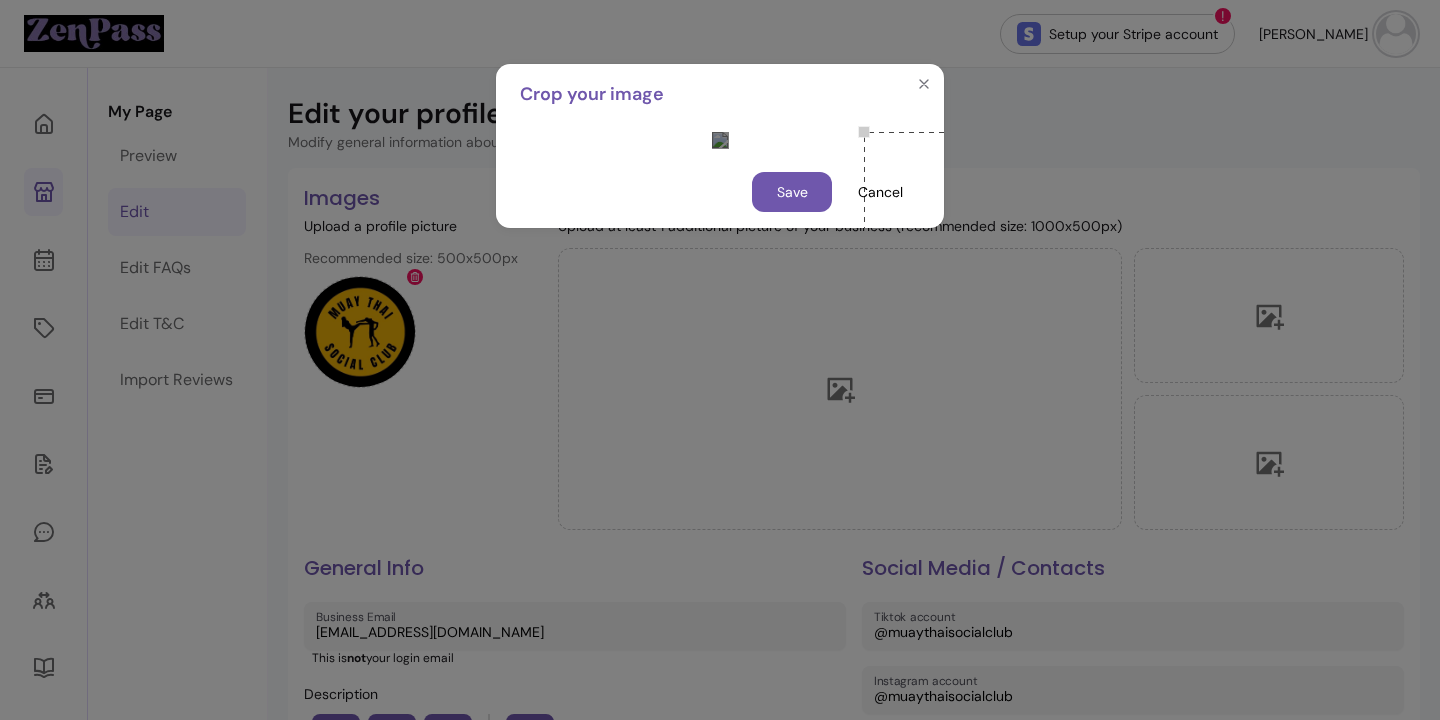 click at bounding box center (988, 194) 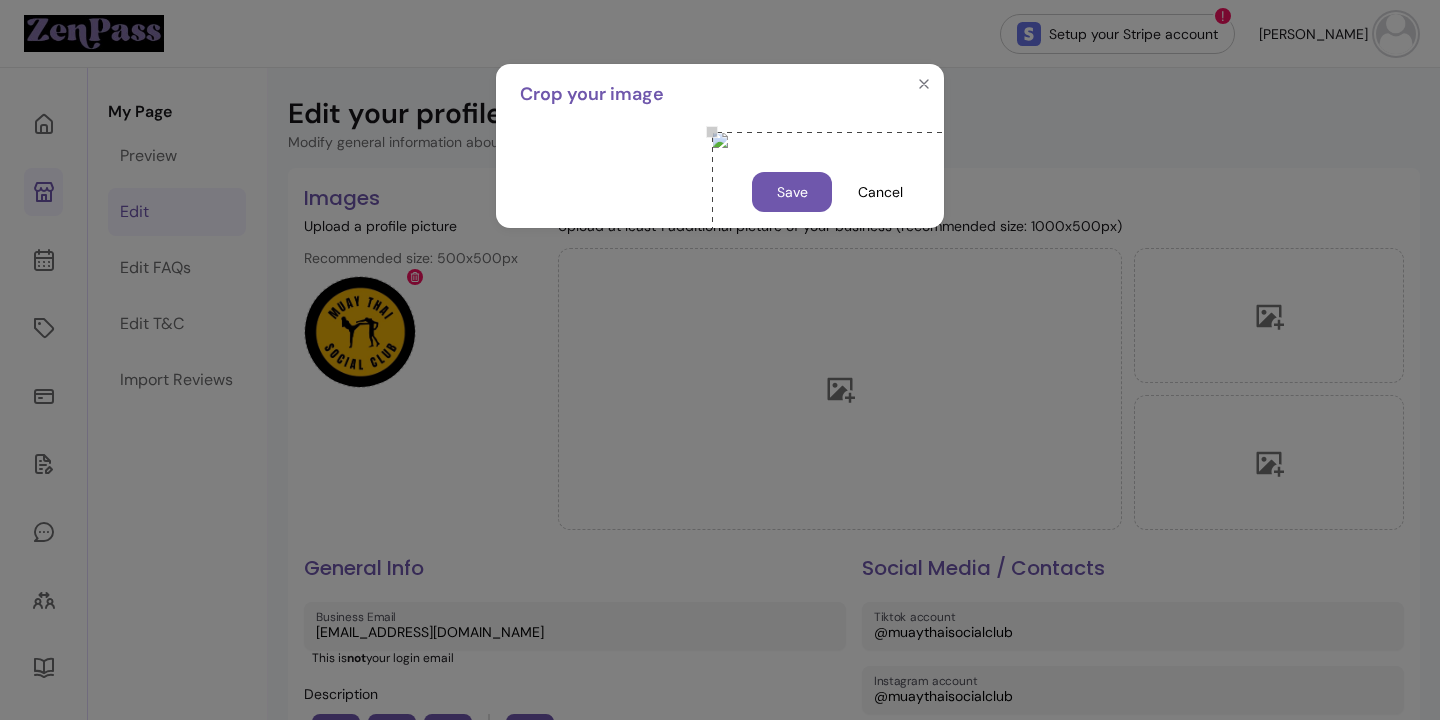 click at bounding box center [836, 194] 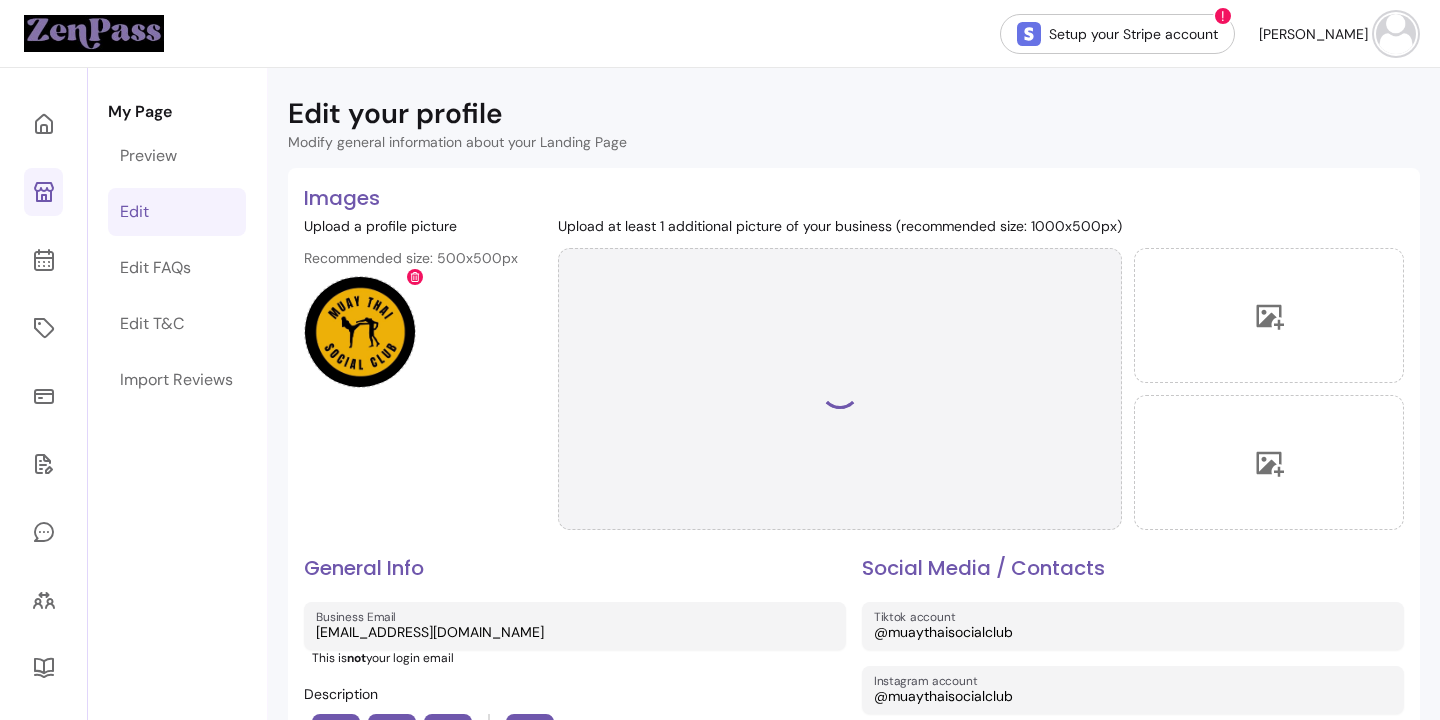 scroll, scrollTop: 27, scrollLeft: 0, axis: vertical 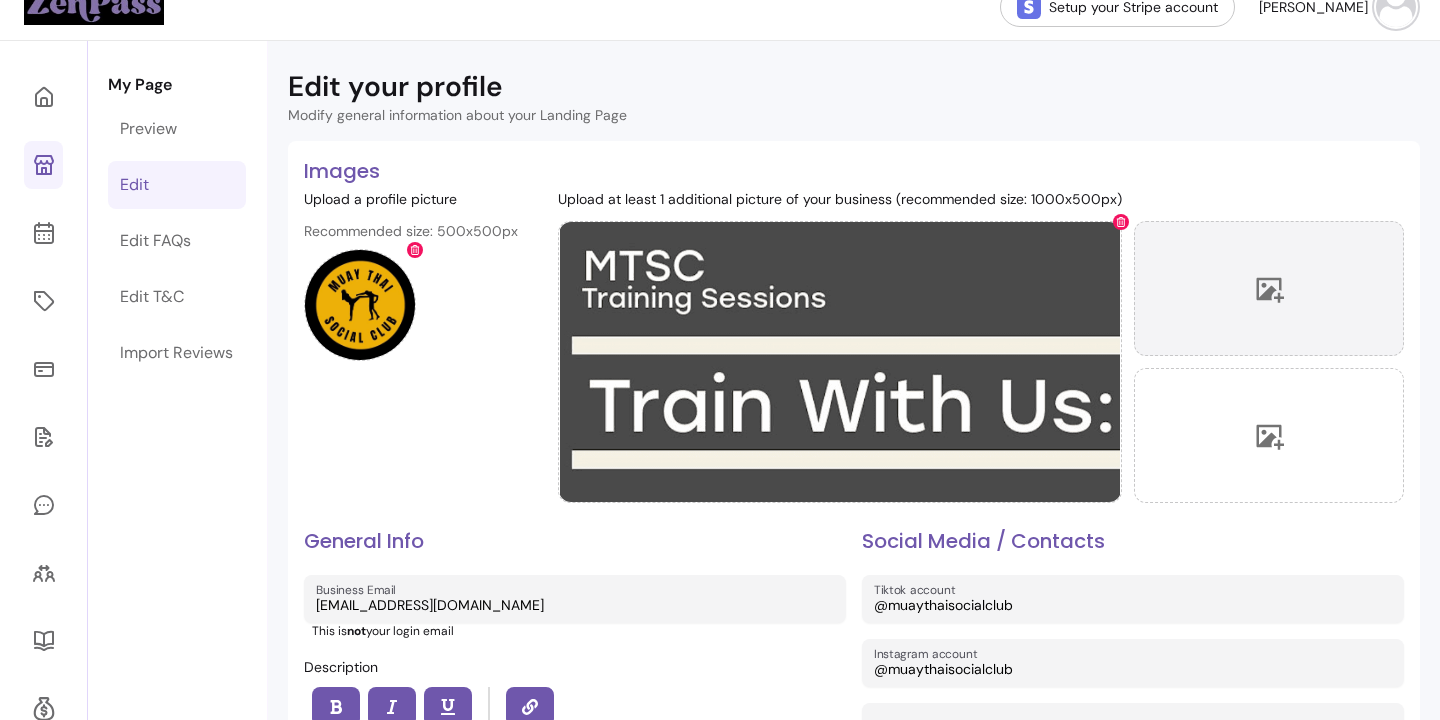 click 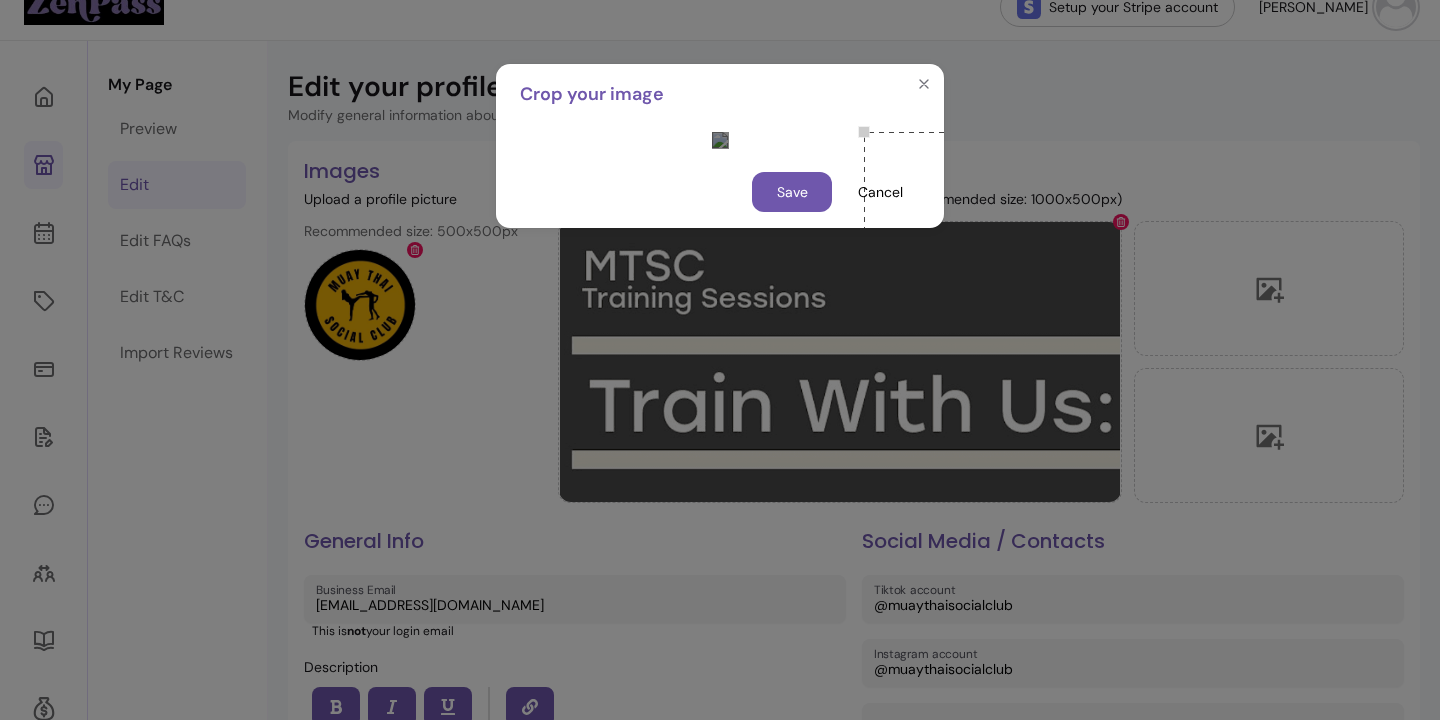 click at bounding box center [988, 194] 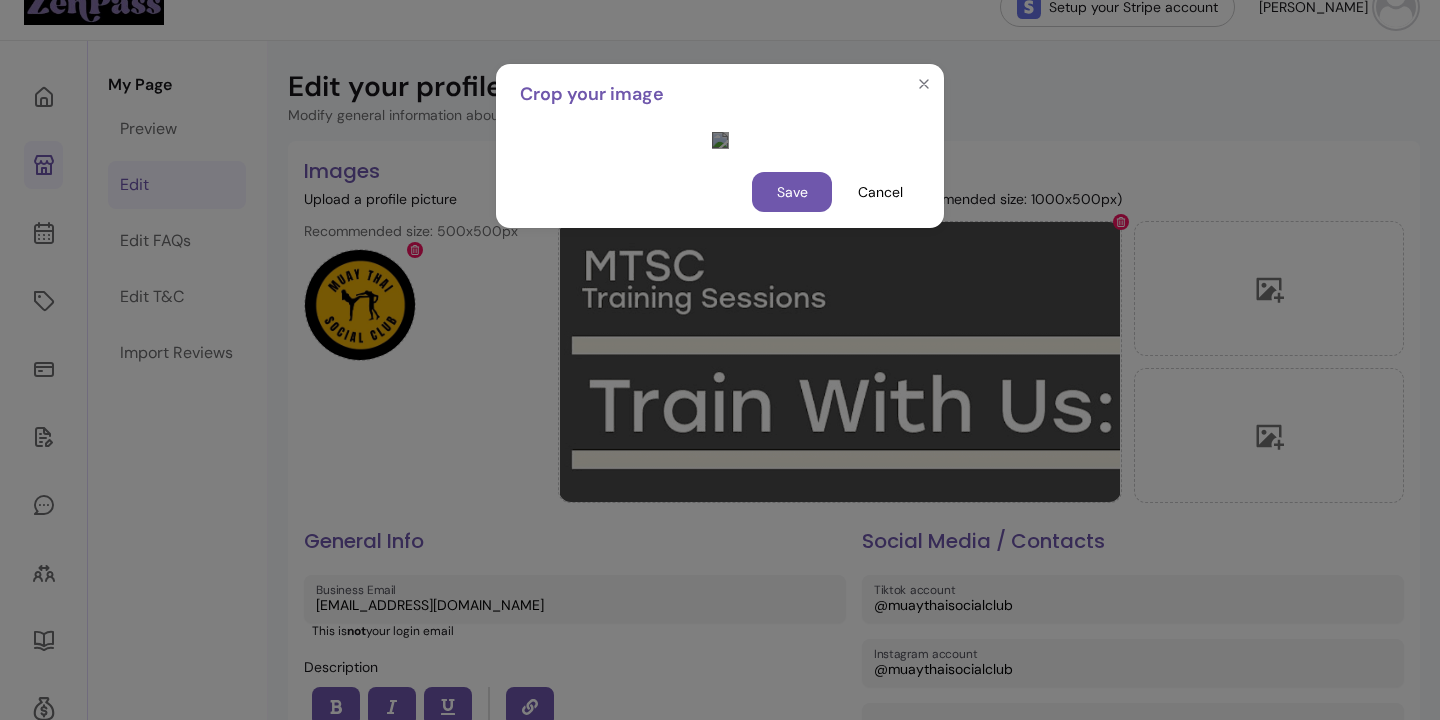 click at bounding box center (720, 140) 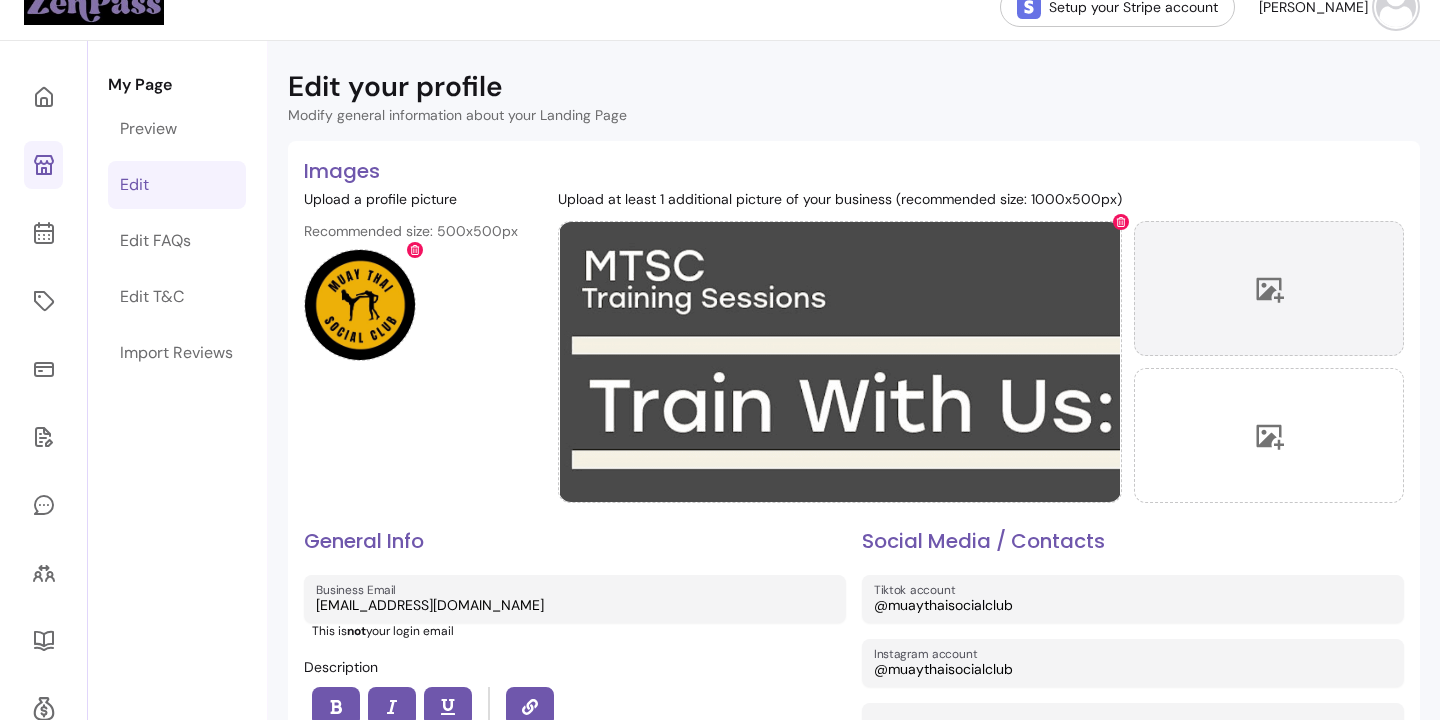 click at bounding box center (1269, 288) 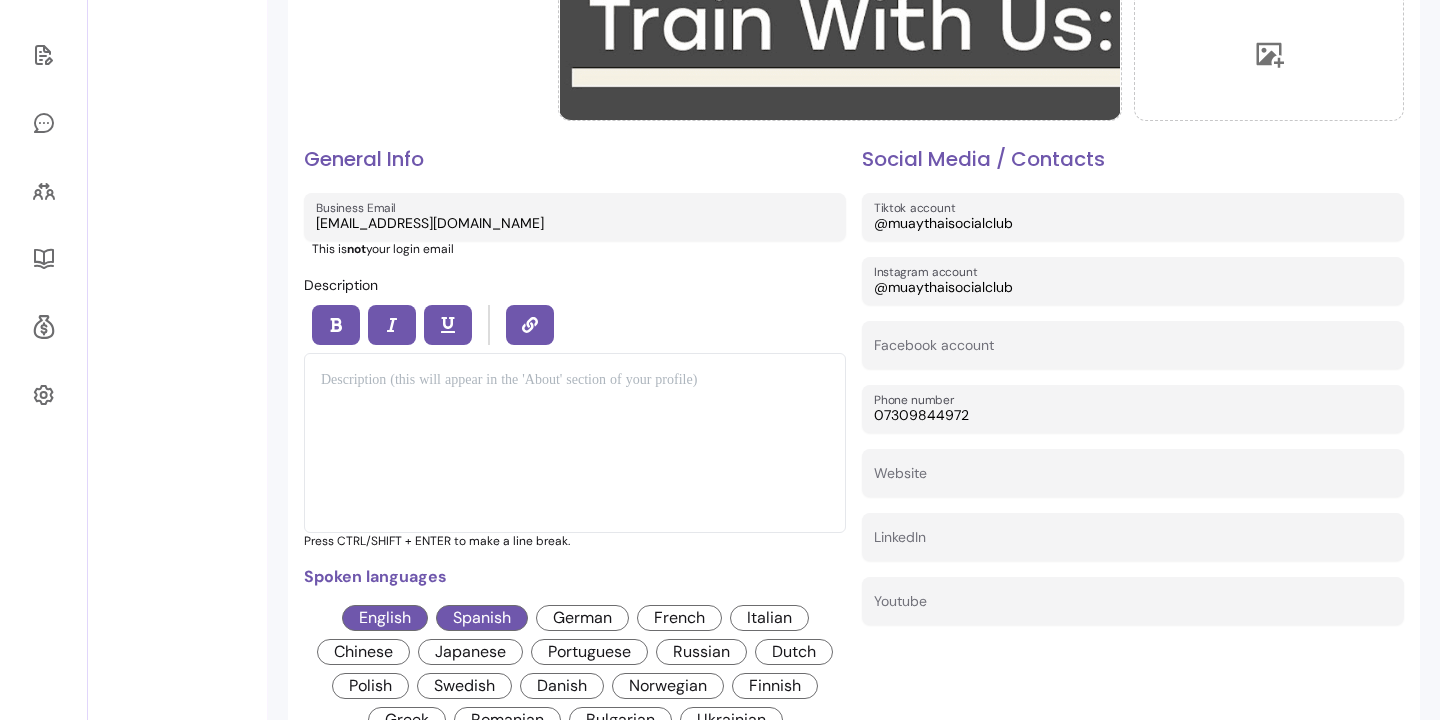 scroll, scrollTop: 410, scrollLeft: 0, axis: vertical 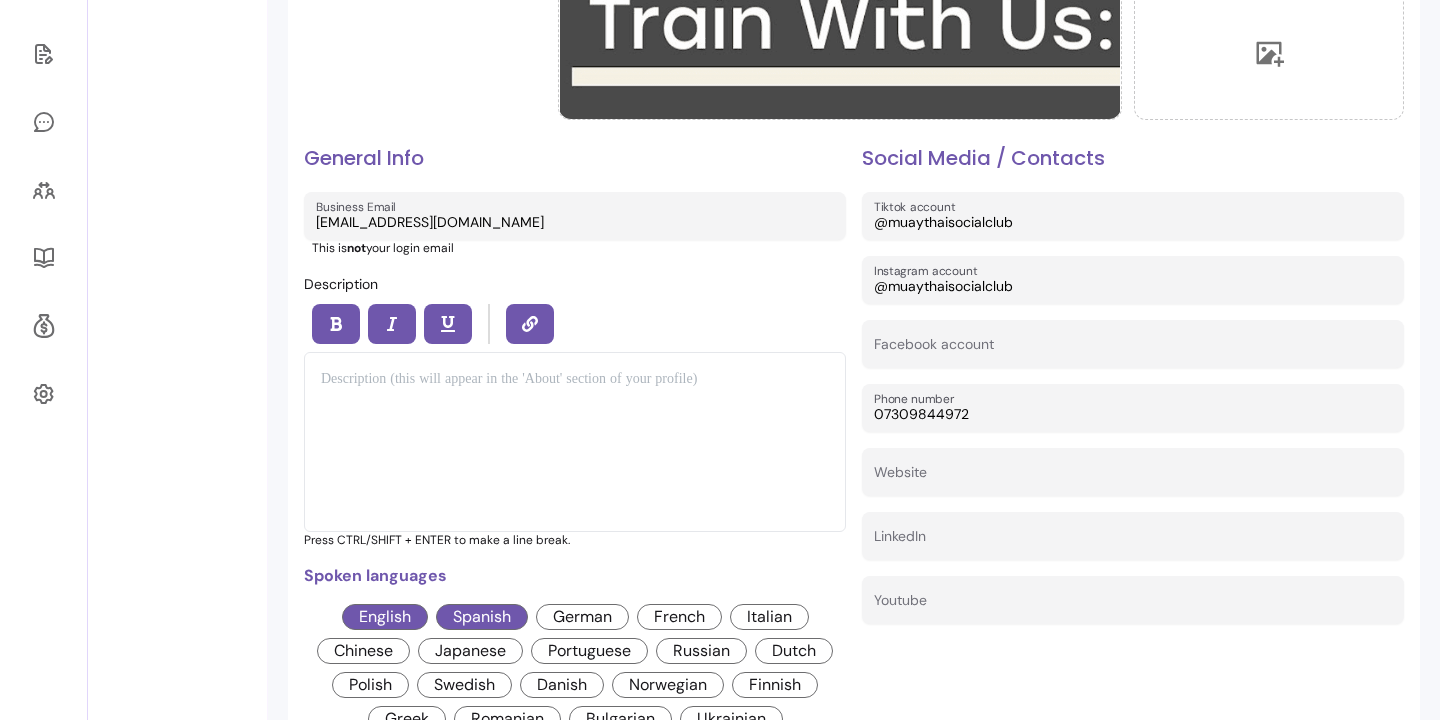 click at bounding box center (575, 442) 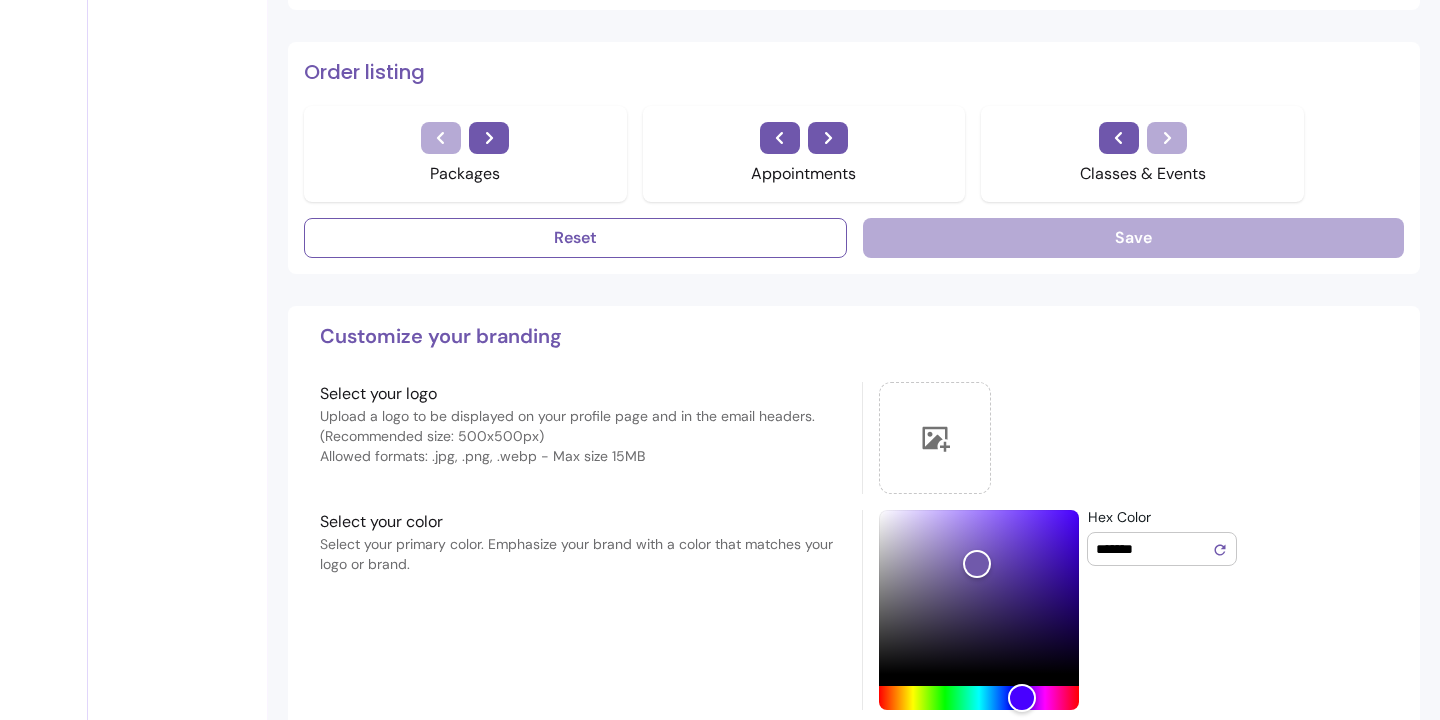 scroll, scrollTop: 1299, scrollLeft: 0, axis: vertical 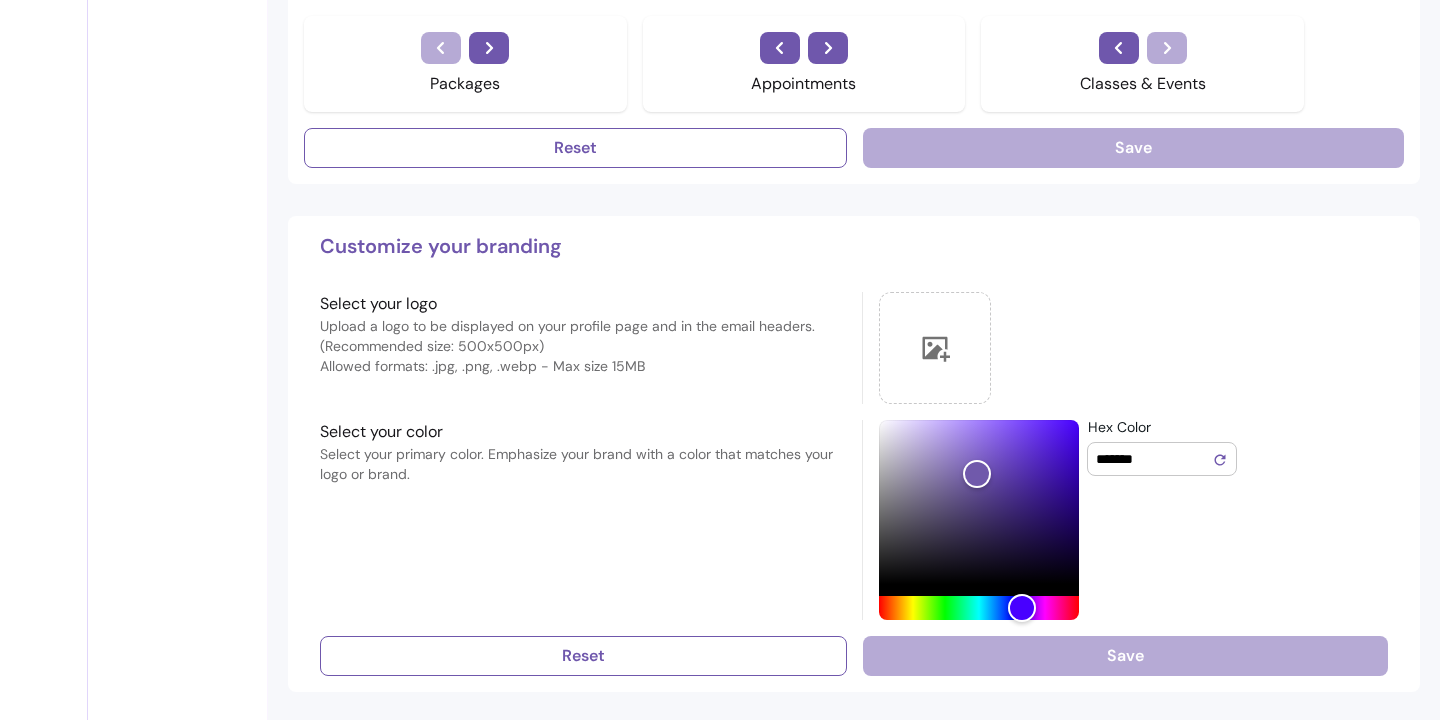 click on "Reset Save" at bounding box center (854, 656) 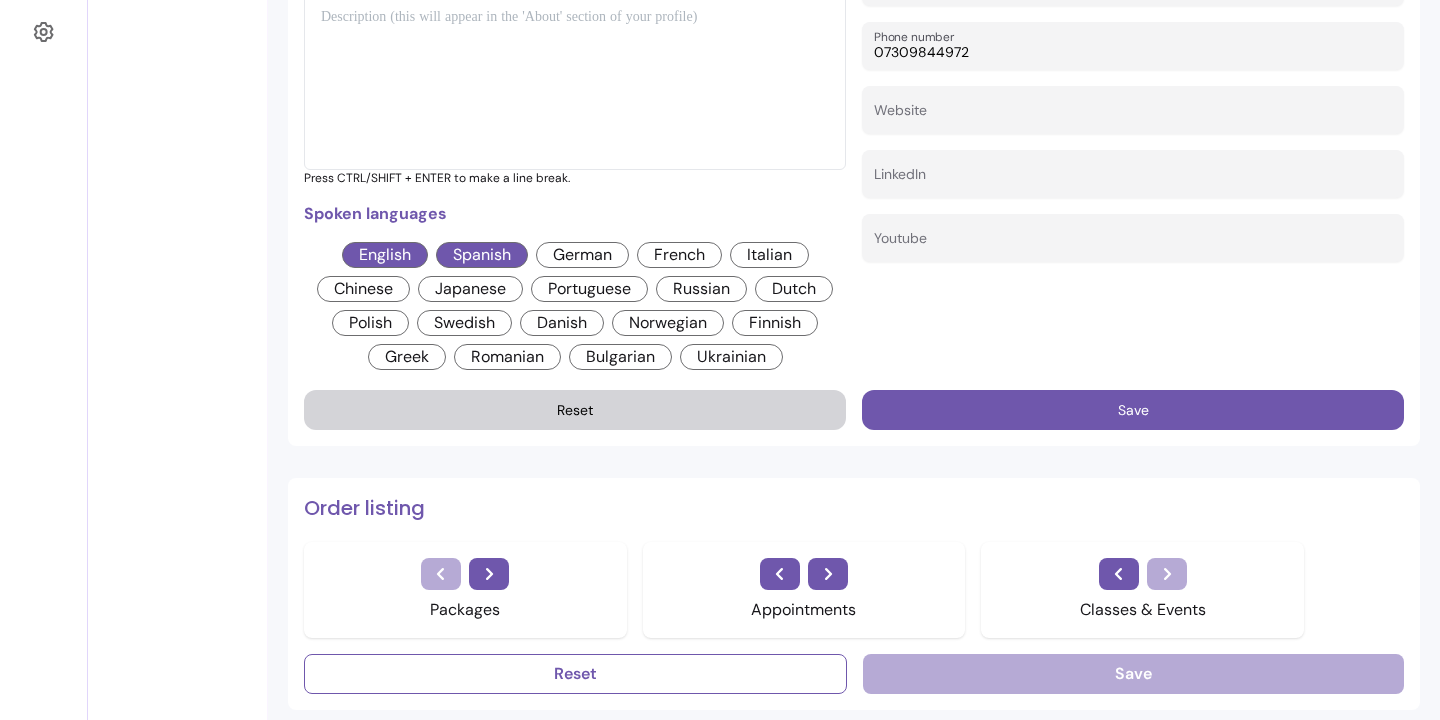 scroll, scrollTop: 0, scrollLeft: 0, axis: both 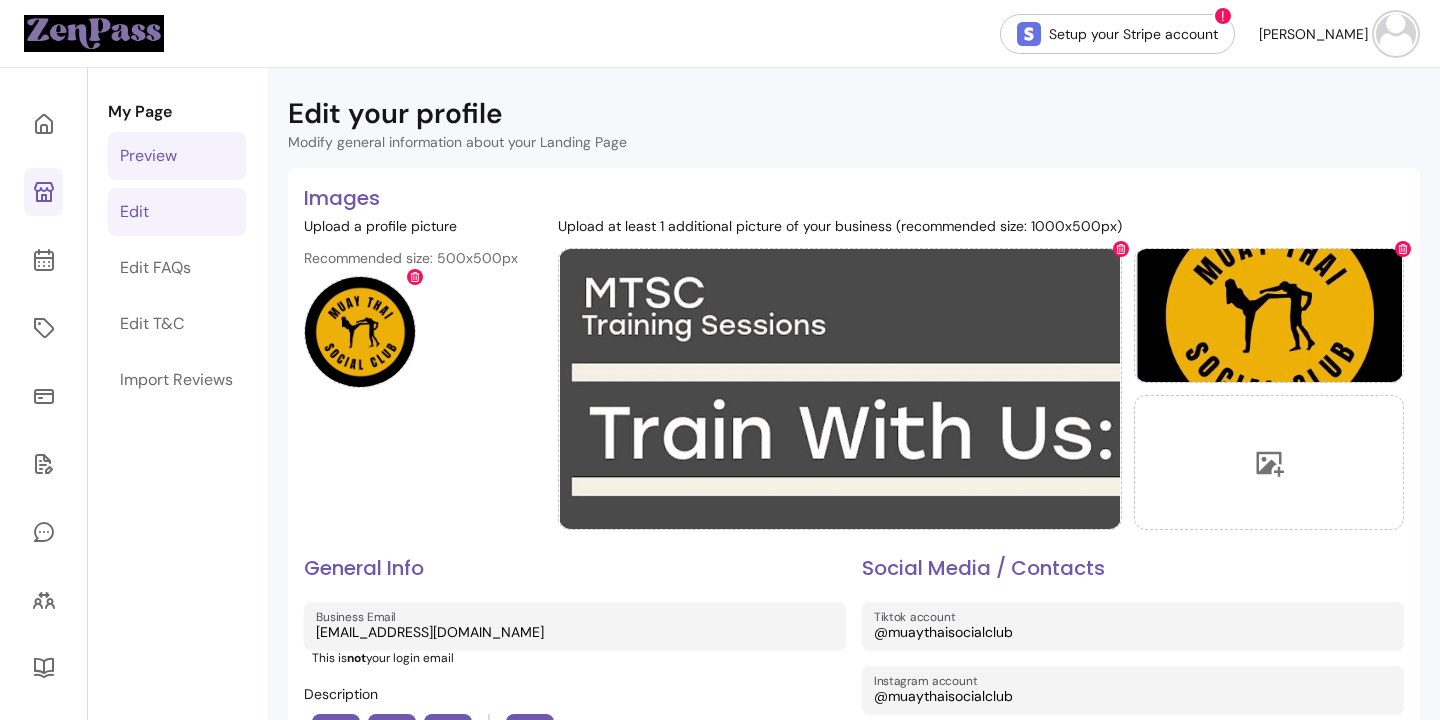 click on "Preview" at bounding box center [148, 156] 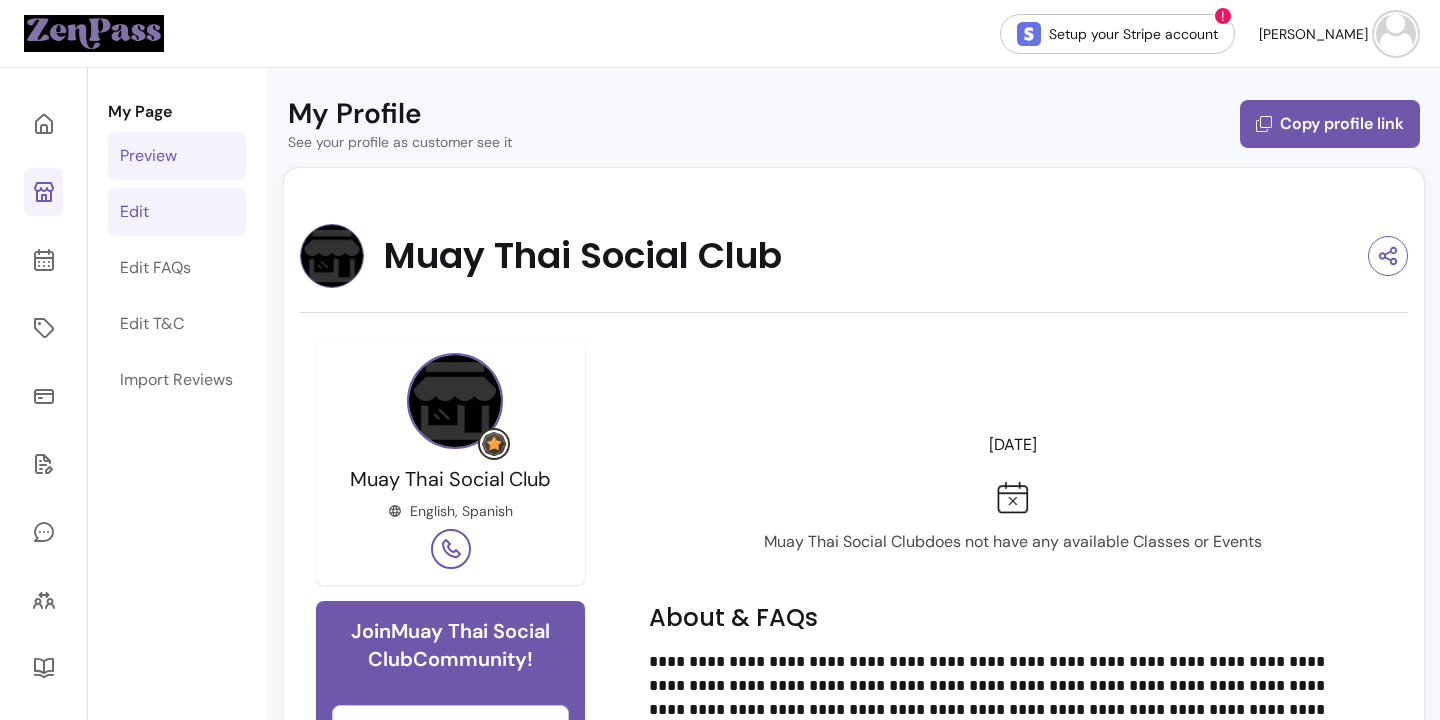 click on "Edit" at bounding box center (177, 212) 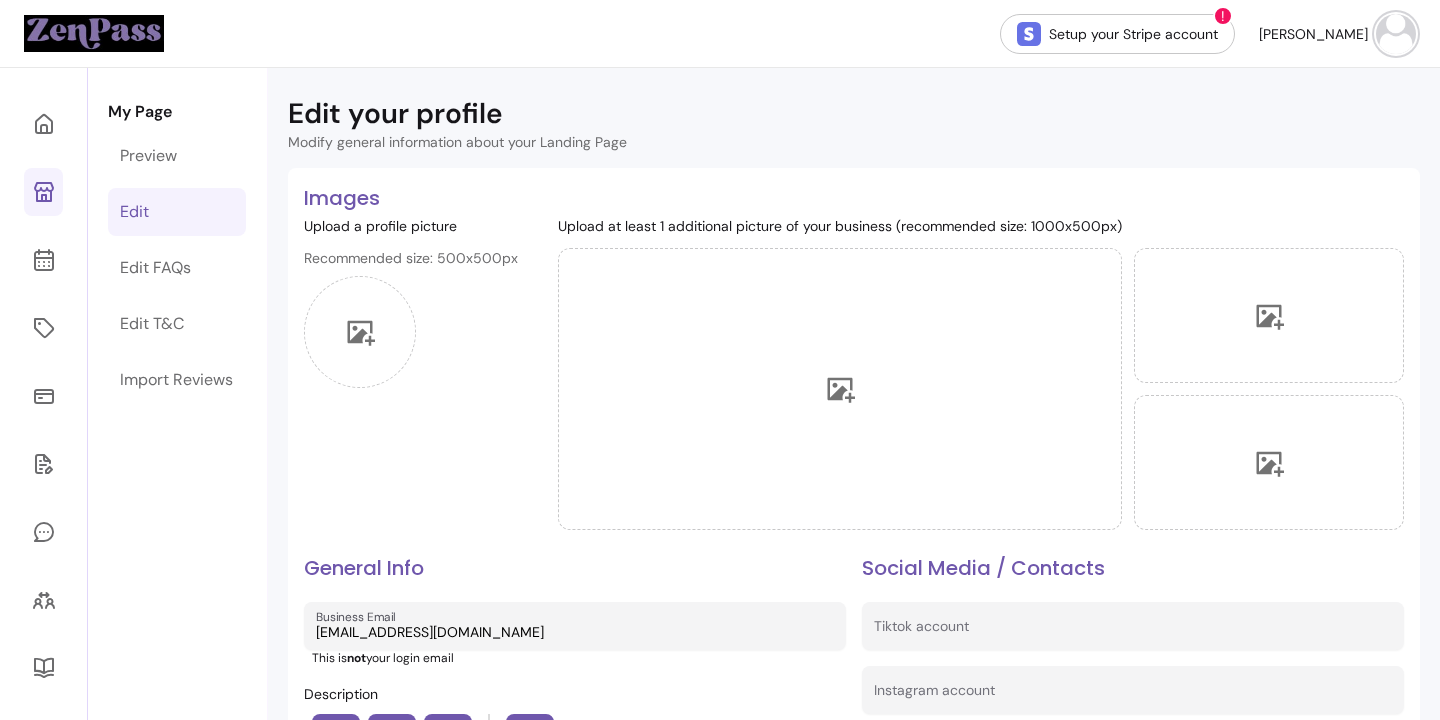 click on "Edit" at bounding box center [177, 212] 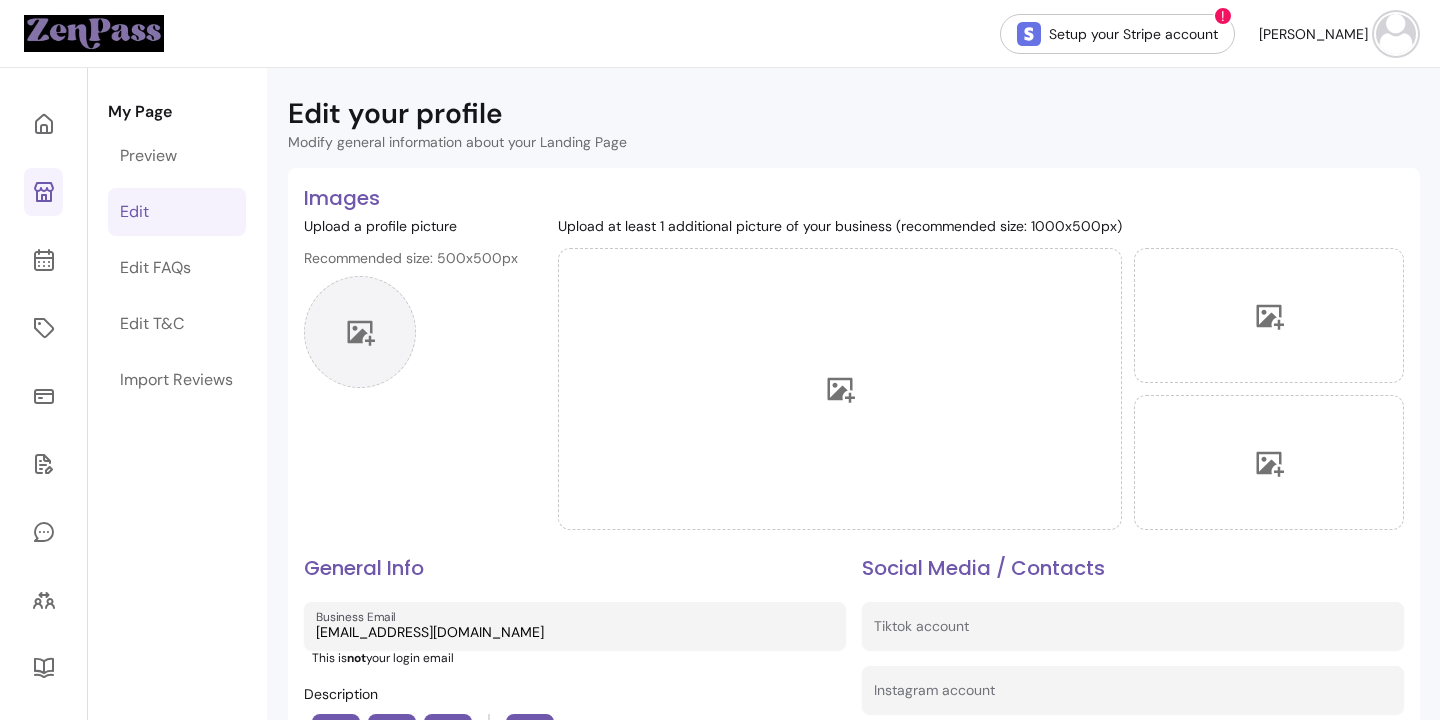 click at bounding box center [360, 332] 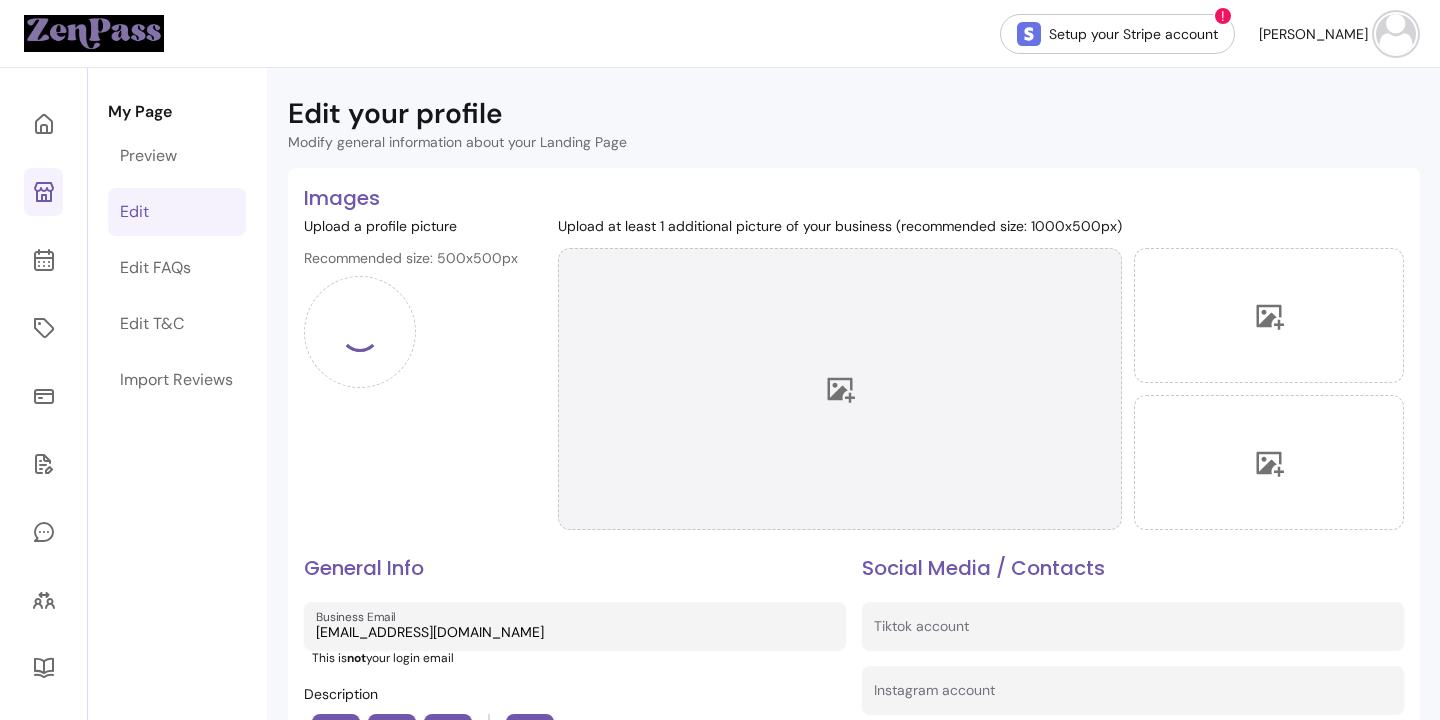 click at bounding box center (840, 389) 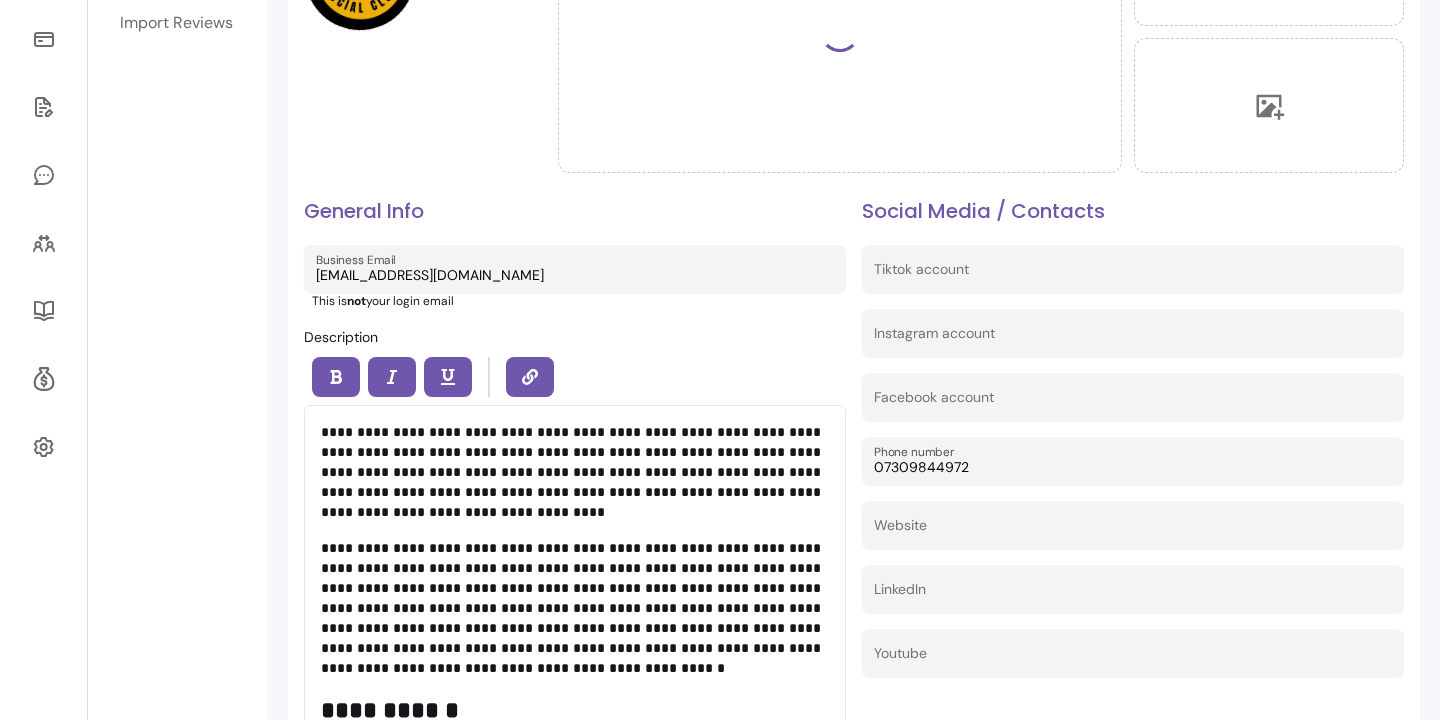 scroll, scrollTop: 587, scrollLeft: 0, axis: vertical 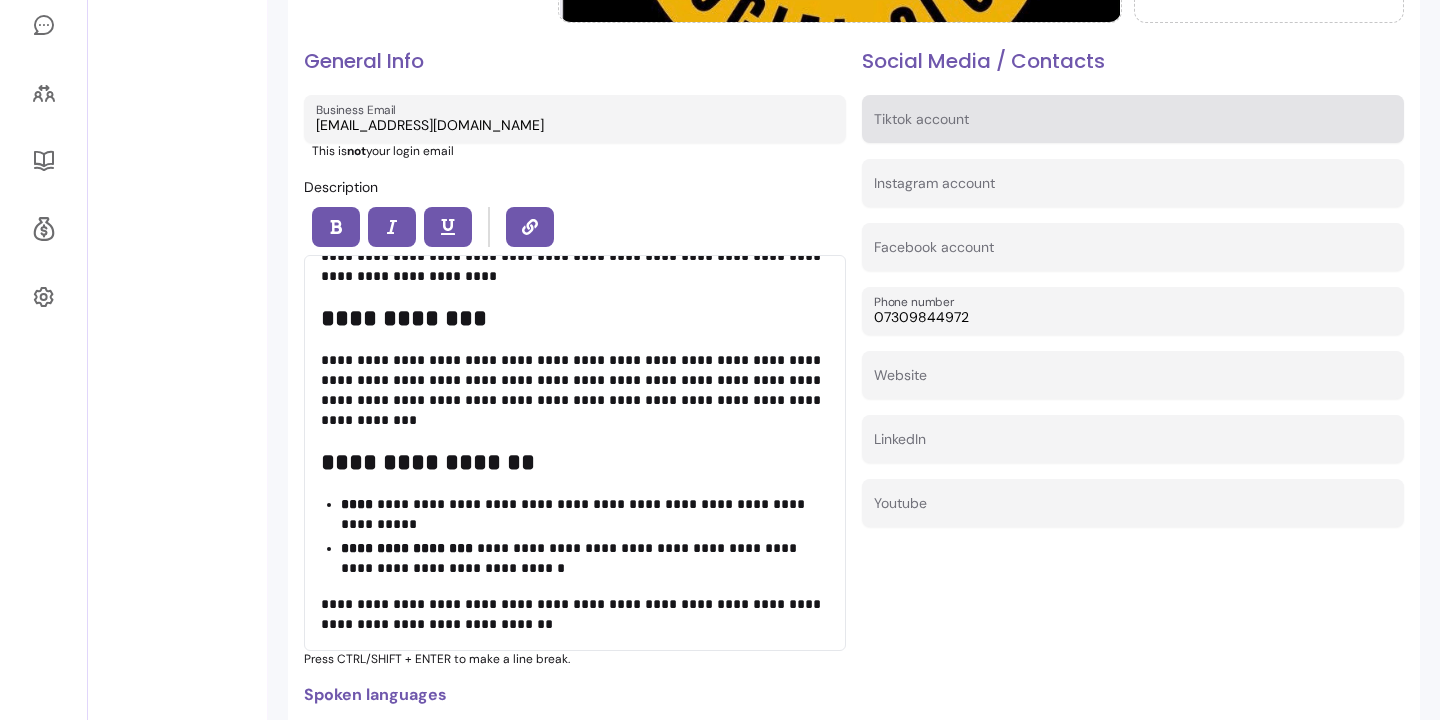 click on "Tiktok account" at bounding box center (1133, 119) 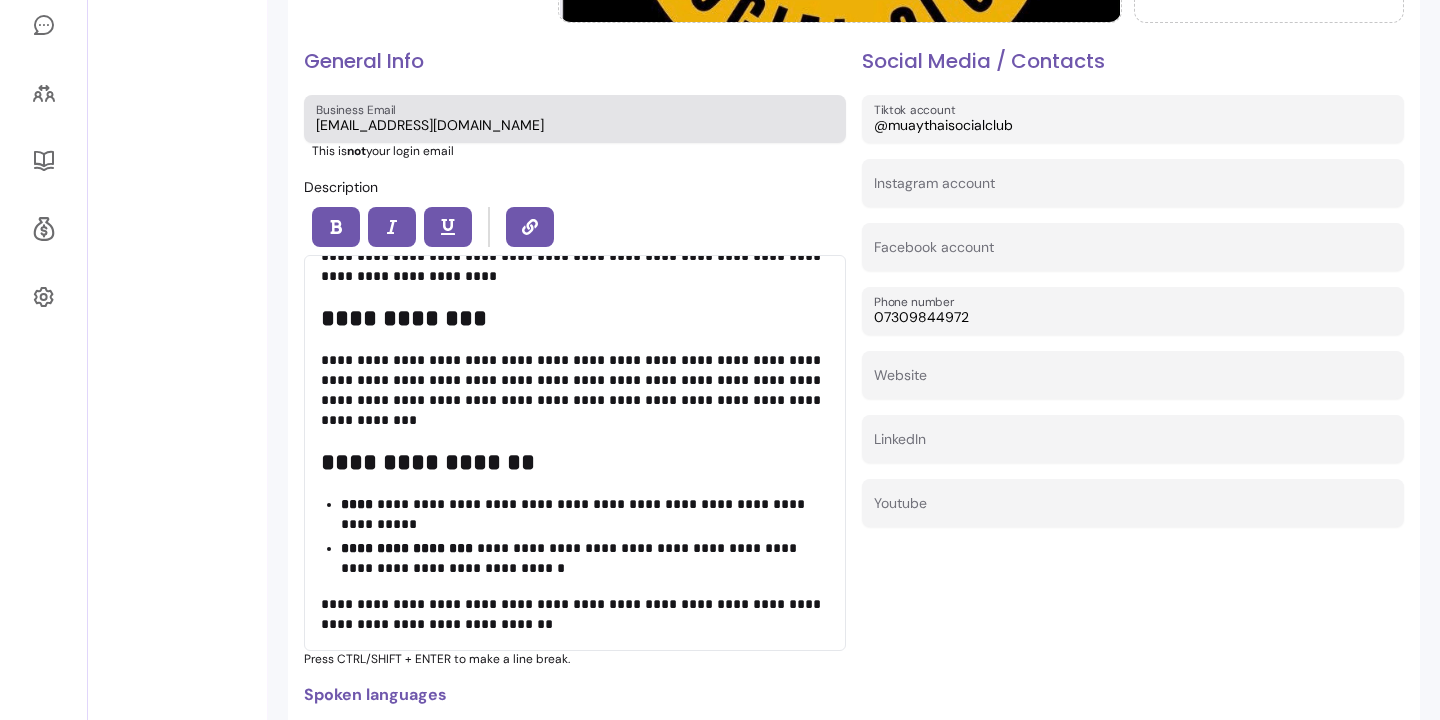 drag, startPoint x: 1057, startPoint y: 116, endPoint x: 819, endPoint y: 115, distance: 238.0021 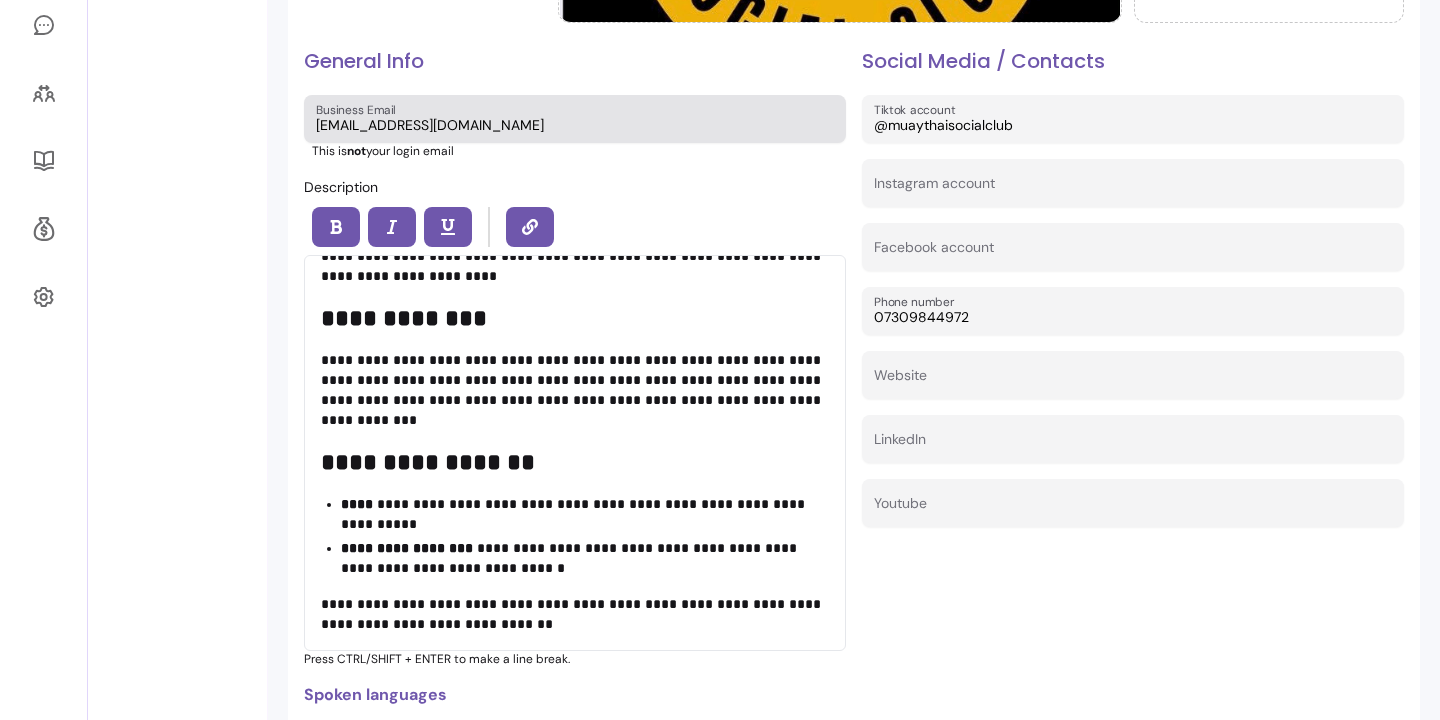 click on "**********" at bounding box center (854, 266) 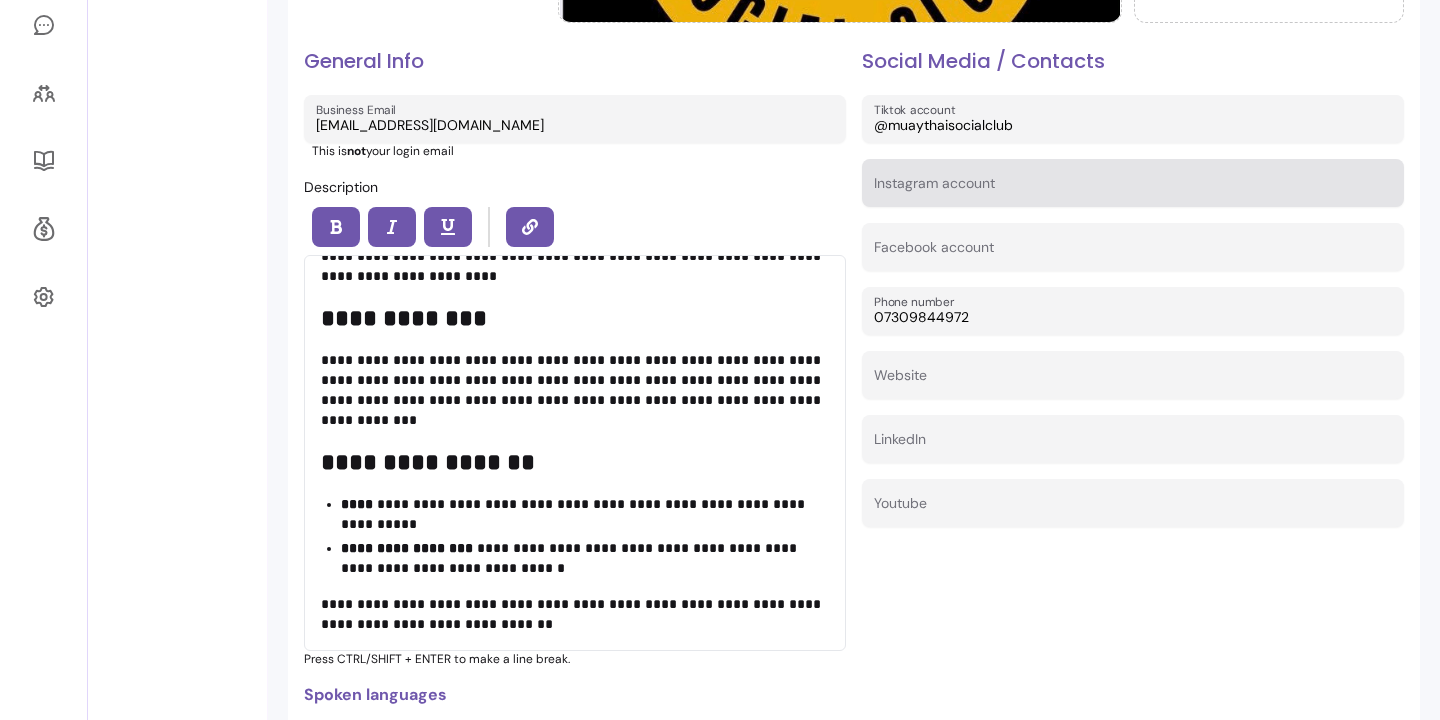 type on "@muaythaisocialclub" 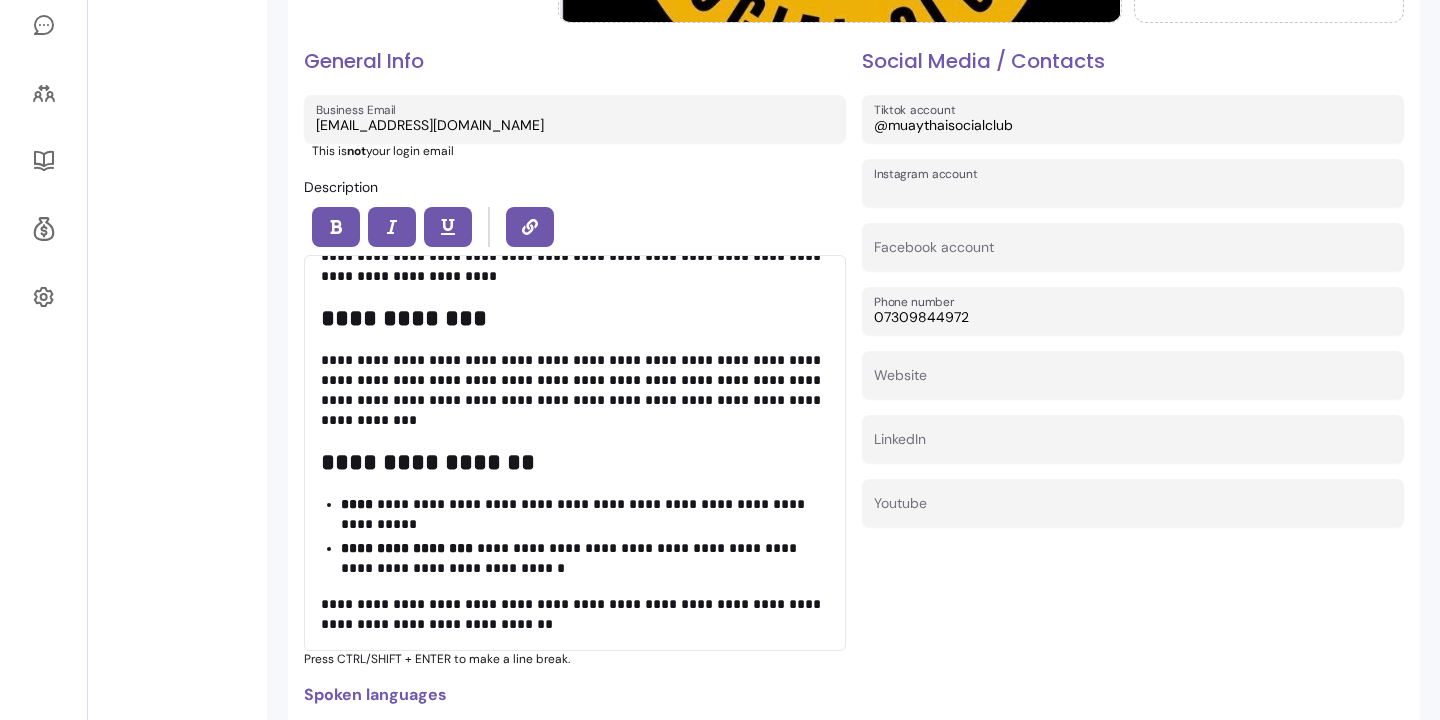 paste on "@muaythaisocialclub" 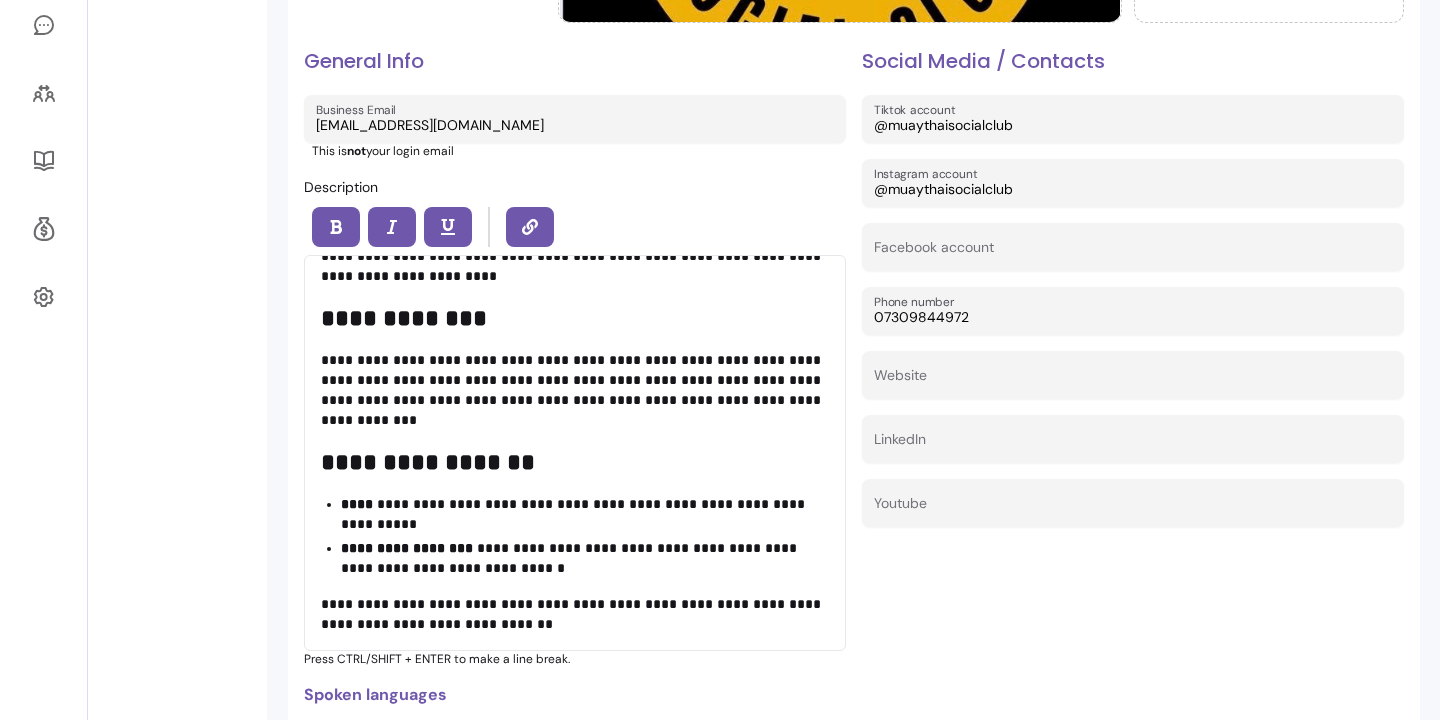 type on "@muaythaisocialclub" 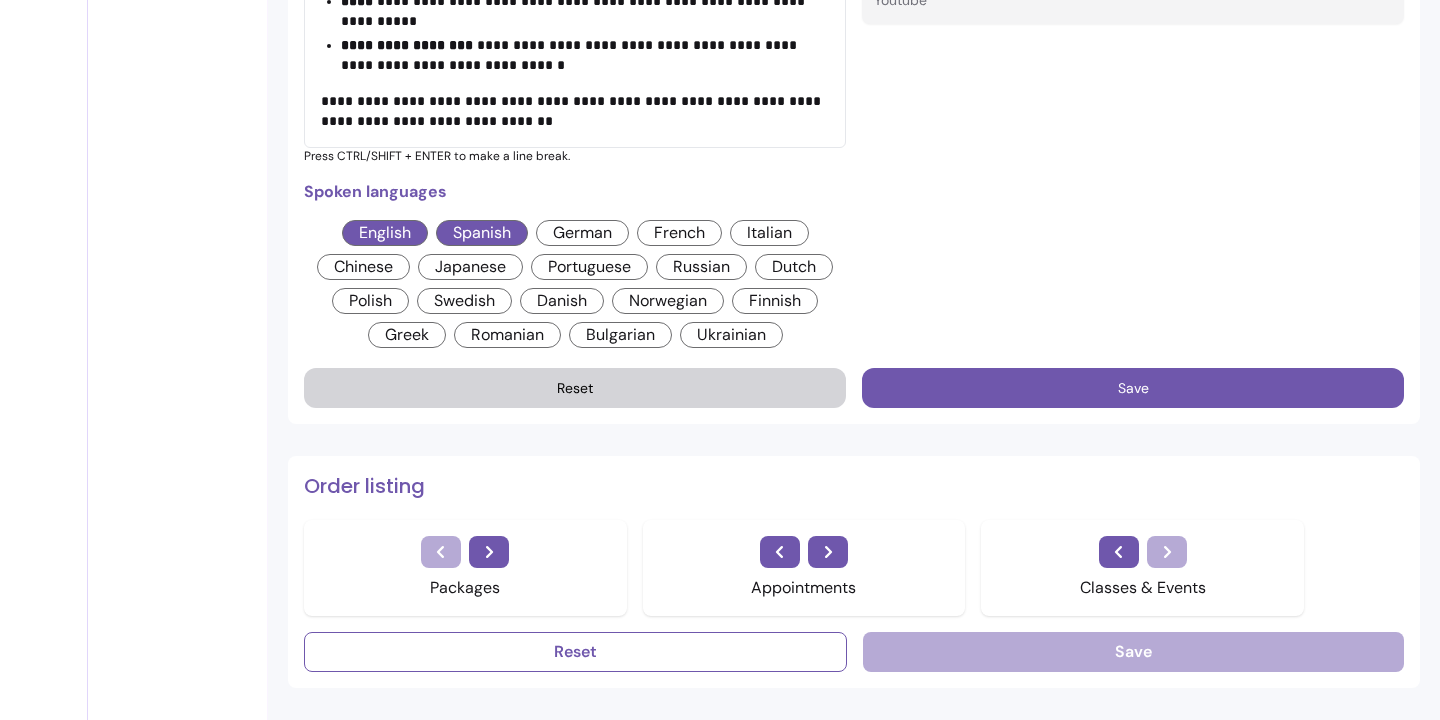 scroll, scrollTop: 1231, scrollLeft: 0, axis: vertical 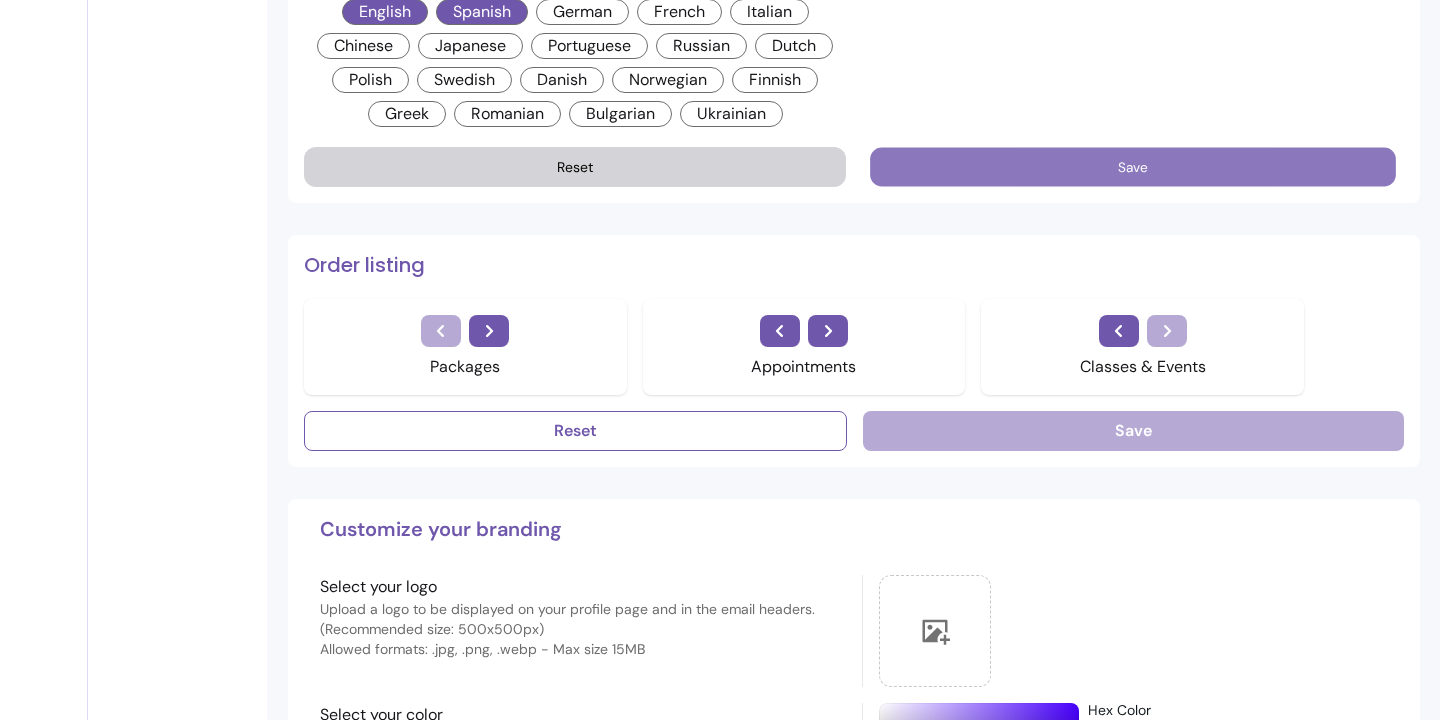 click on "Save" at bounding box center [1133, 167] 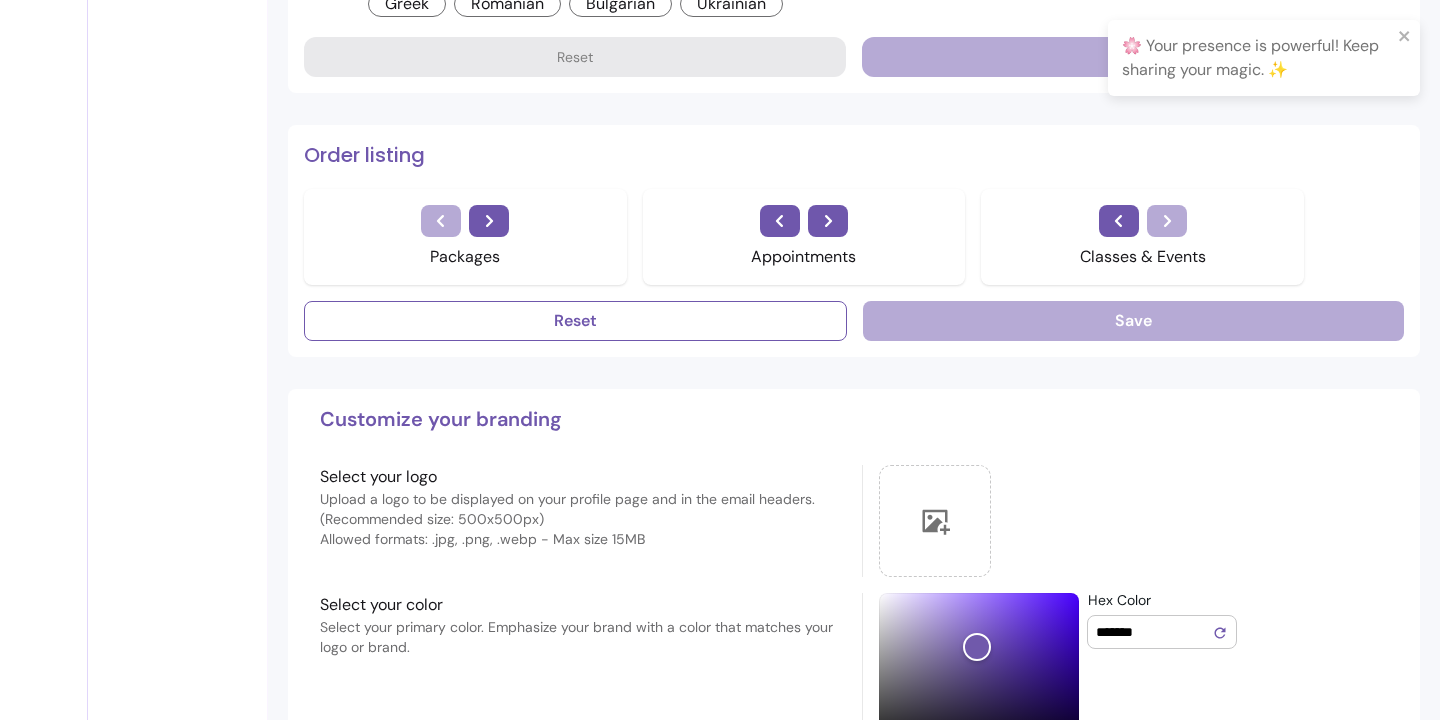 scroll, scrollTop: 1355, scrollLeft: 0, axis: vertical 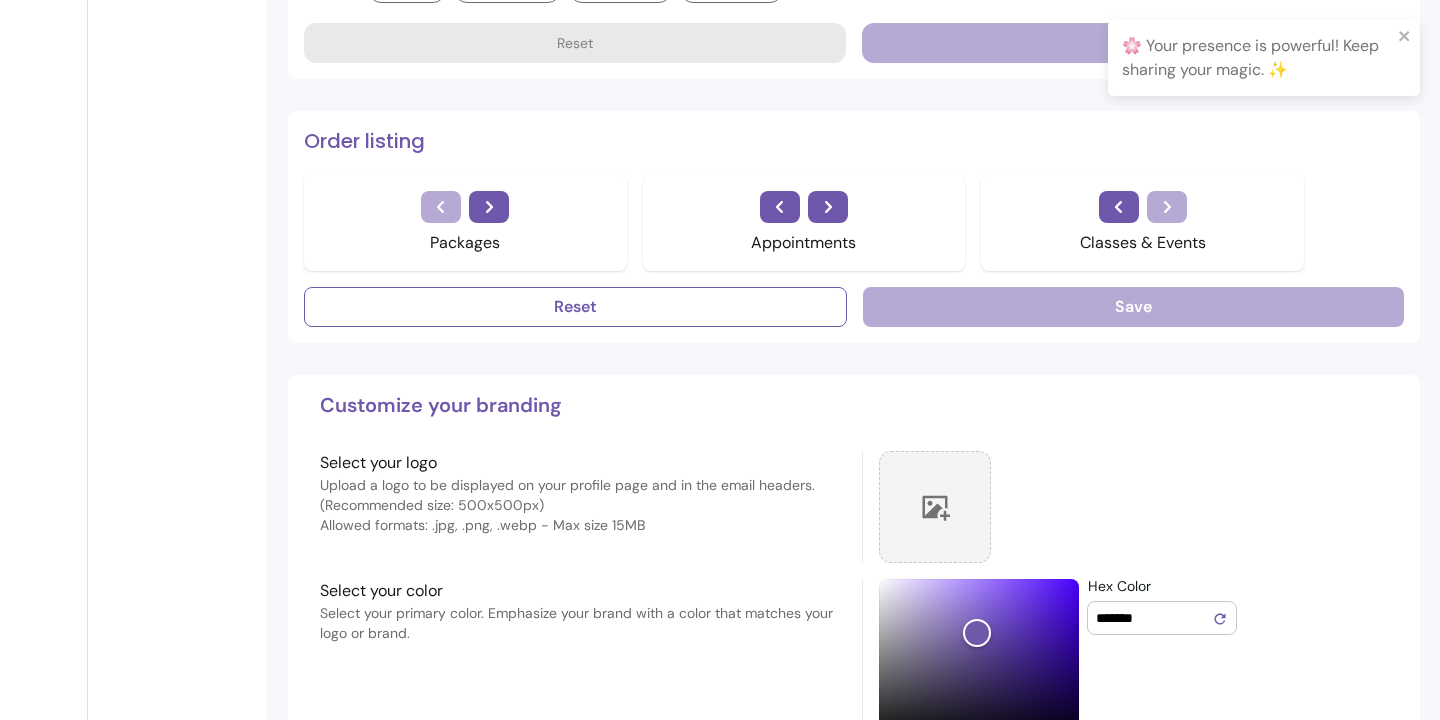 click at bounding box center (935, 507) 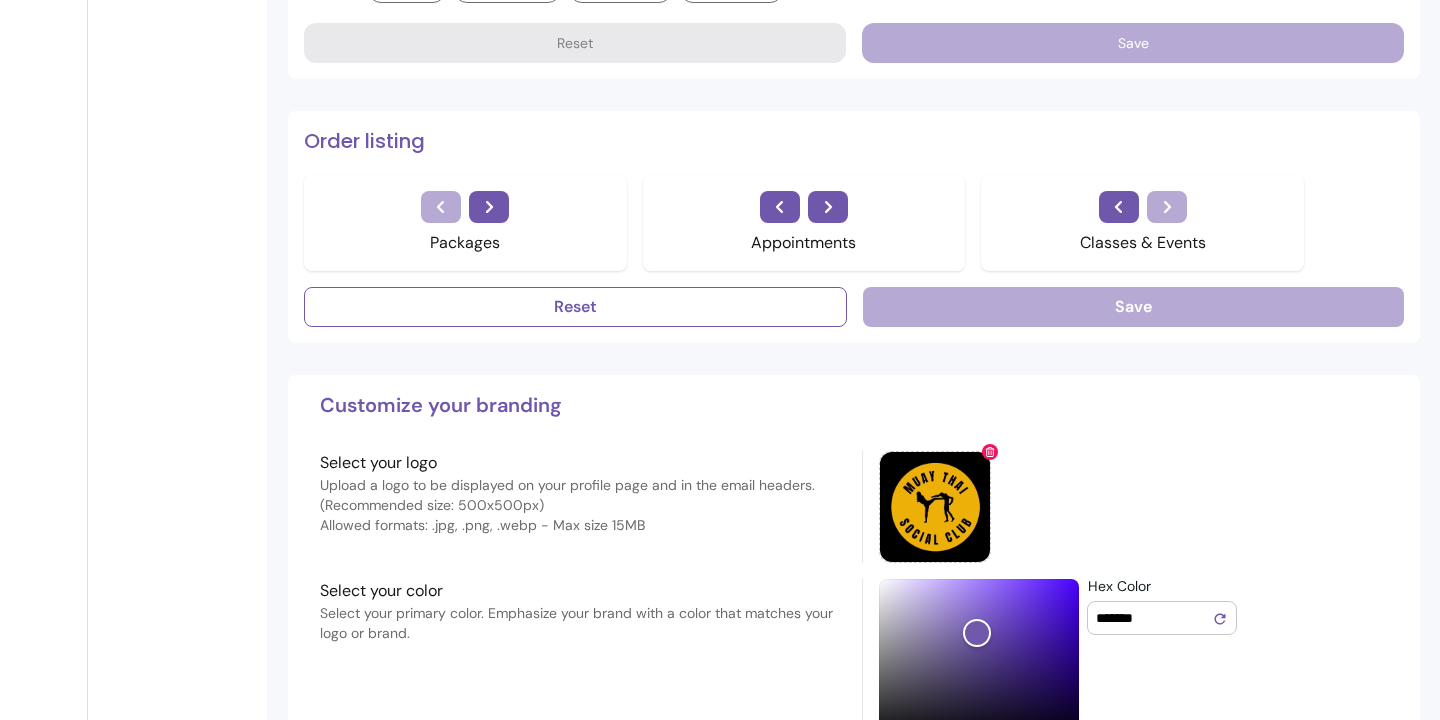scroll, scrollTop: 1515, scrollLeft: 0, axis: vertical 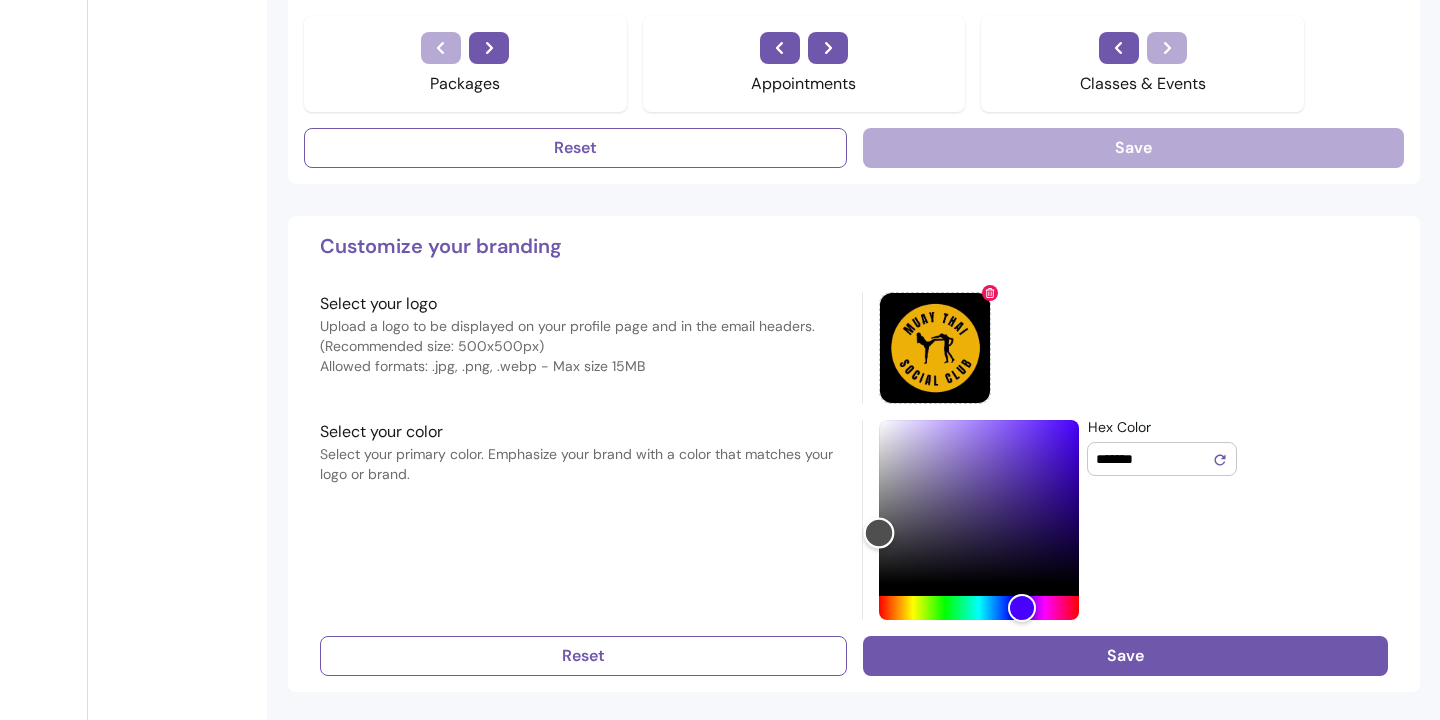 type on "*******" 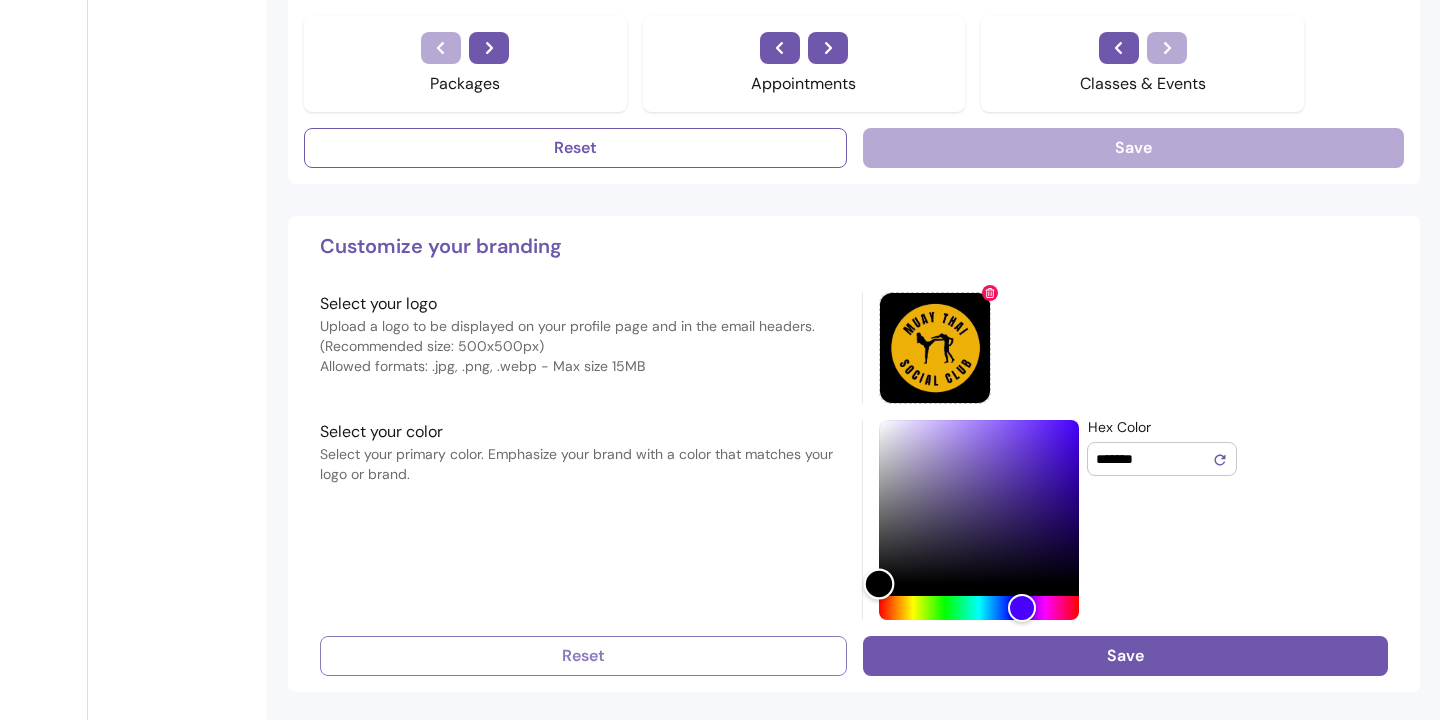 drag, startPoint x: 975, startPoint y: 482, endPoint x: 832, endPoint y: 636, distance: 210.15471 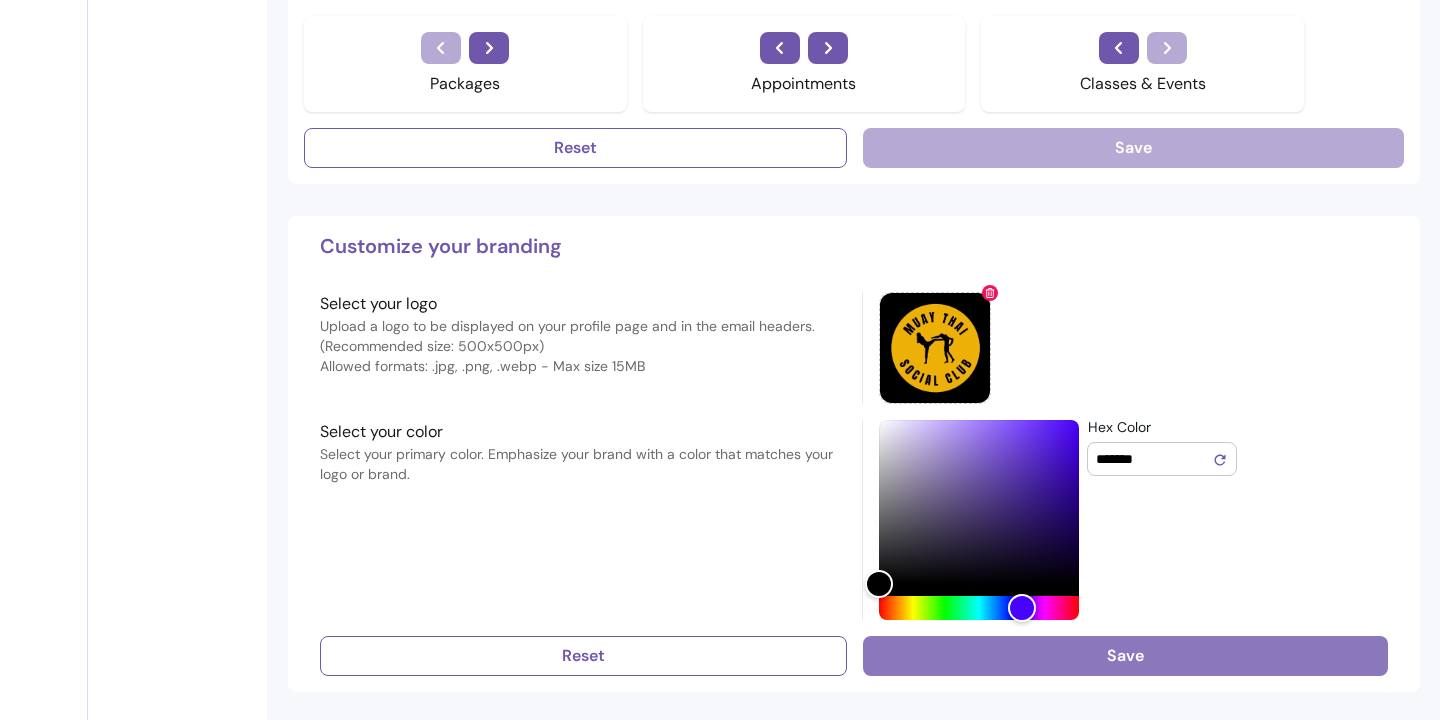 click on "Save" at bounding box center (1125, 656) 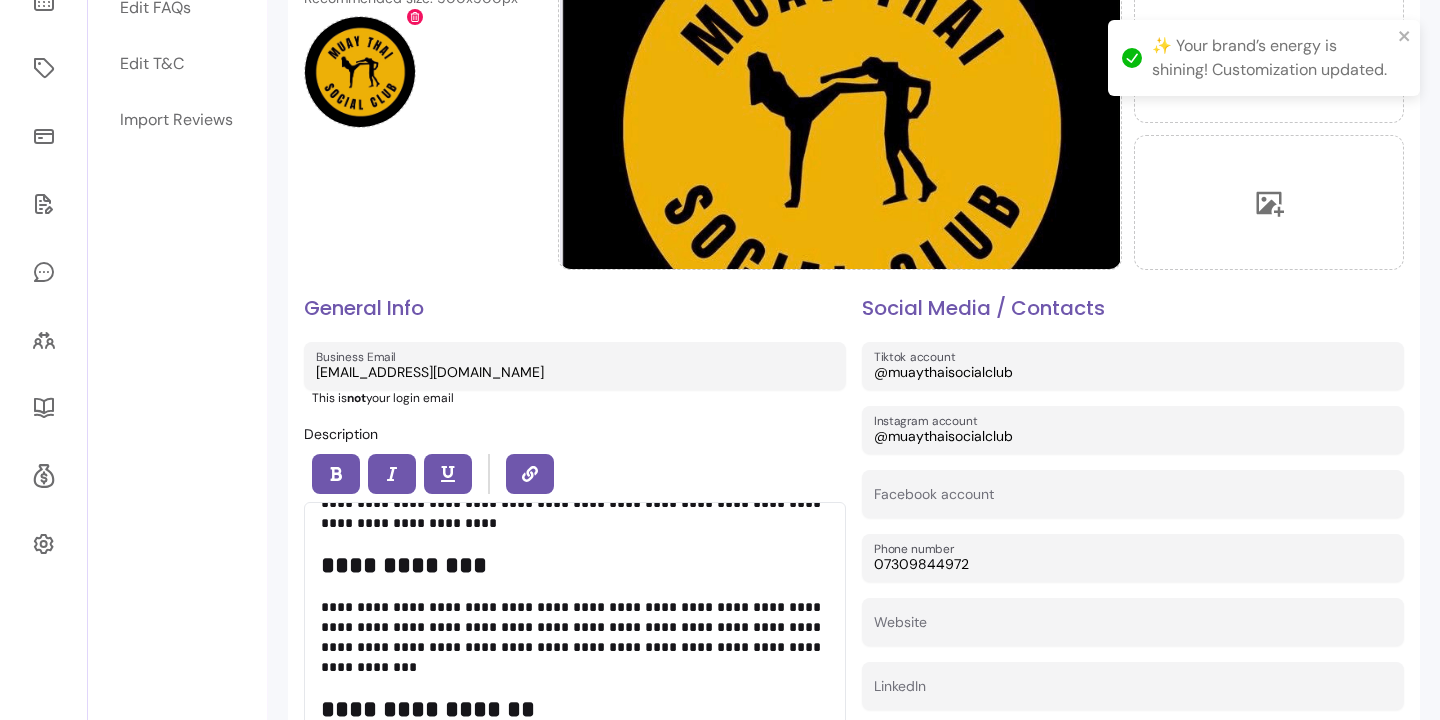scroll, scrollTop: 0, scrollLeft: 0, axis: both 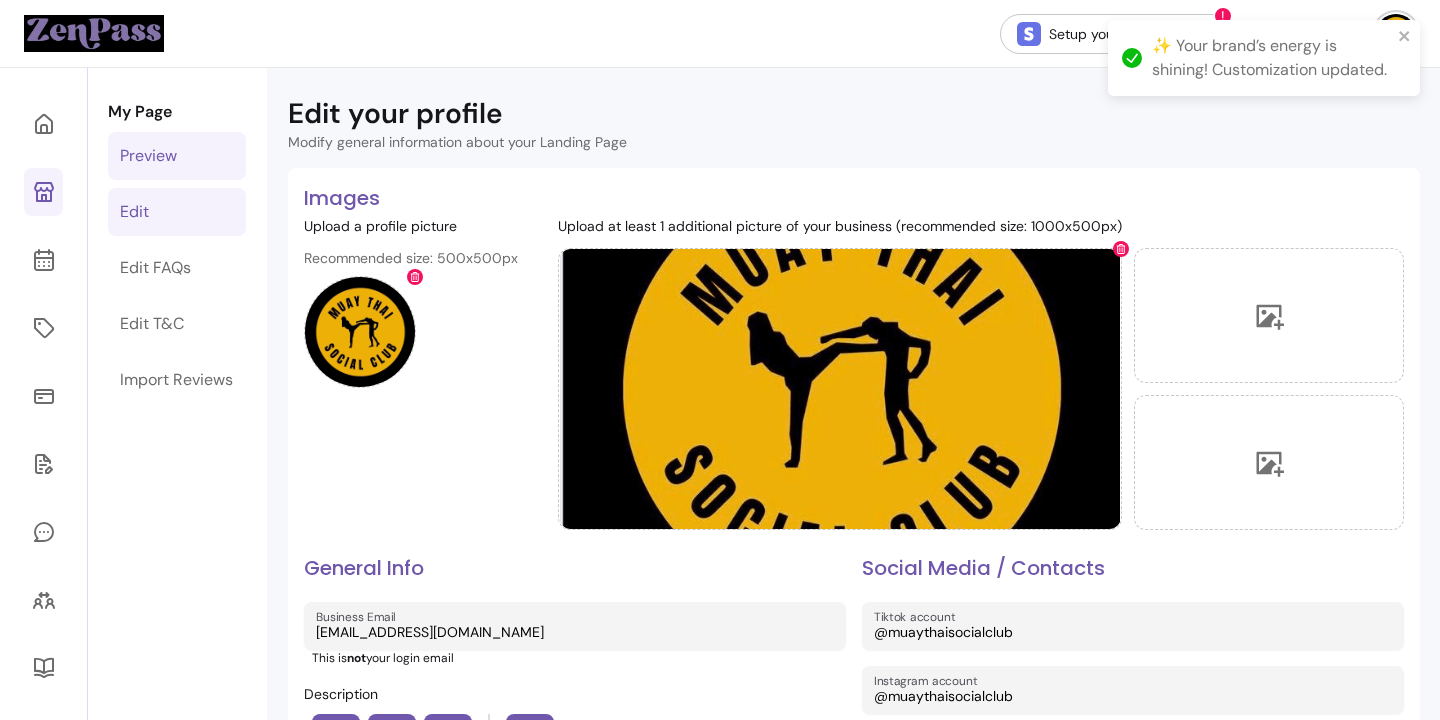 click on "Preview" at bounding box center (177, 156) 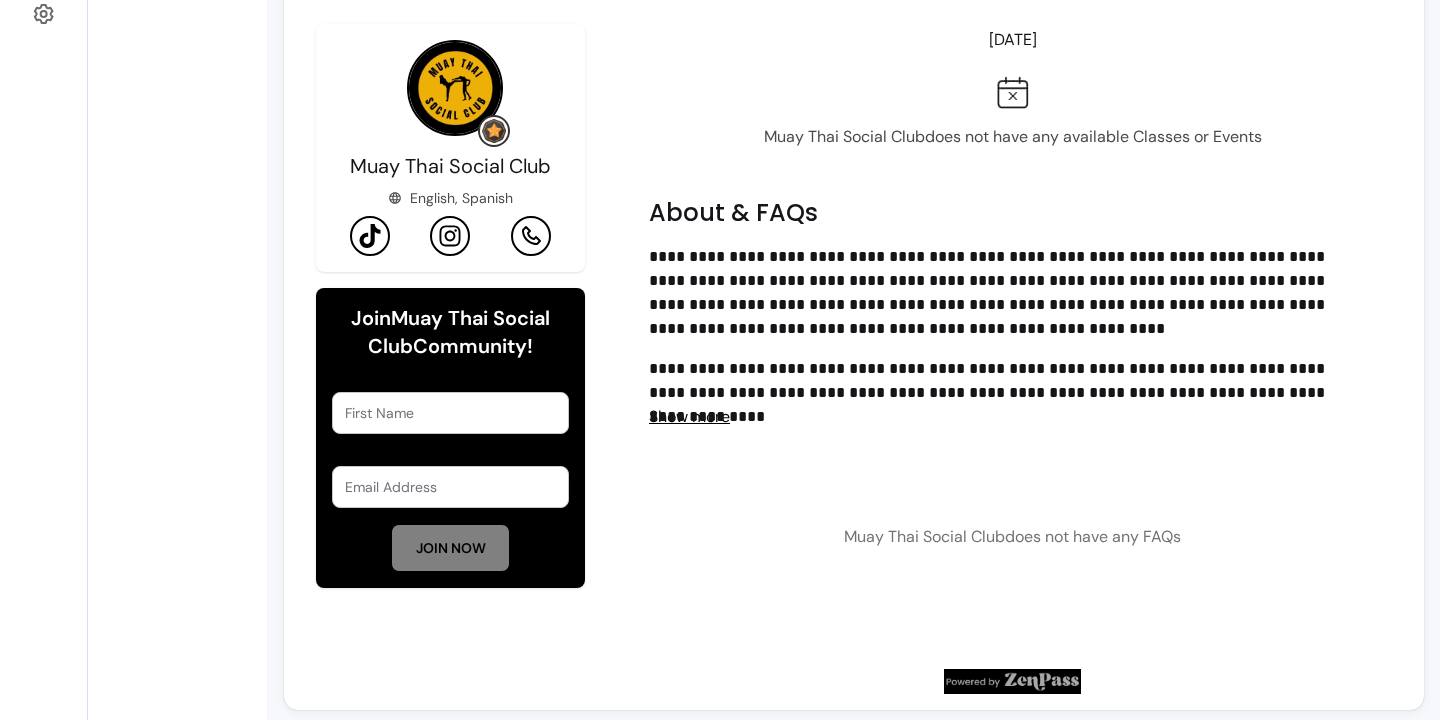 scroll, scrollTop: 822, scrollLeft: 0, axis: vertical 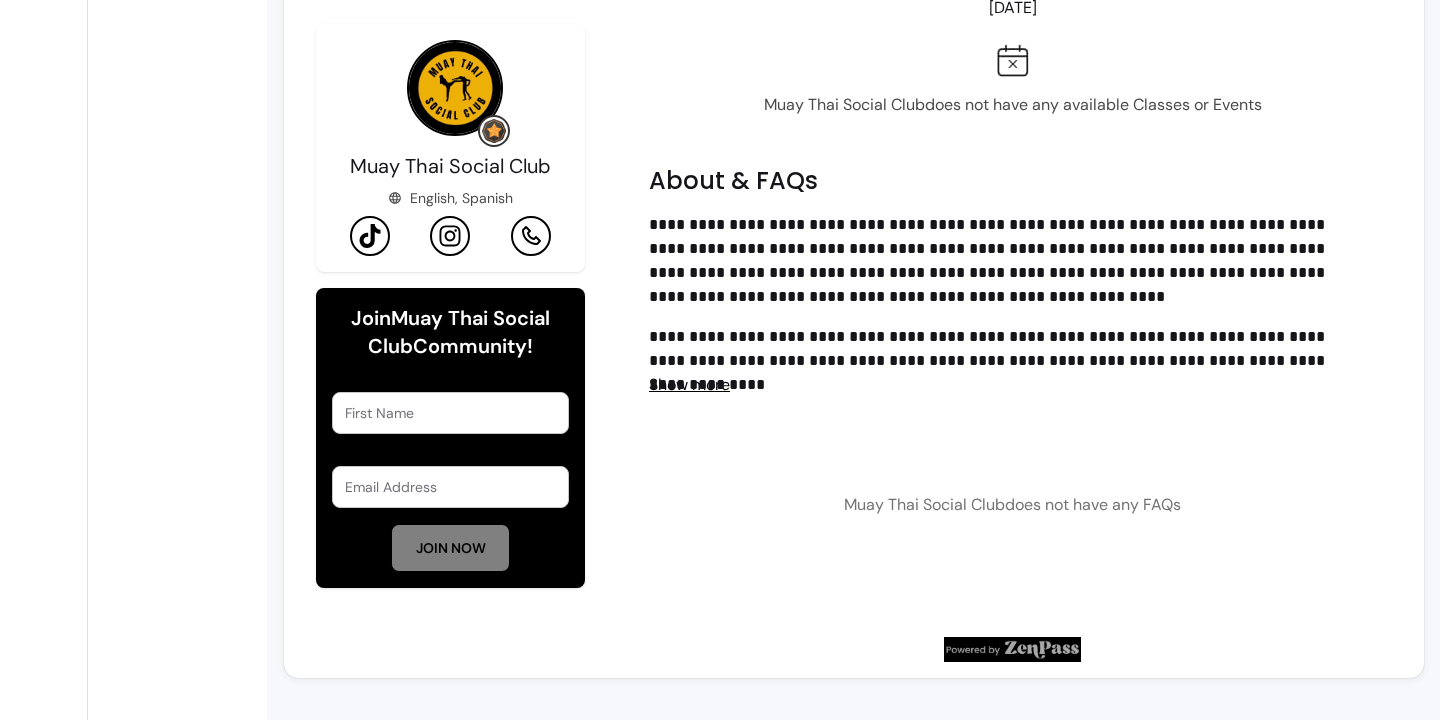 click on "Show more" at bounding box center [689, 384] 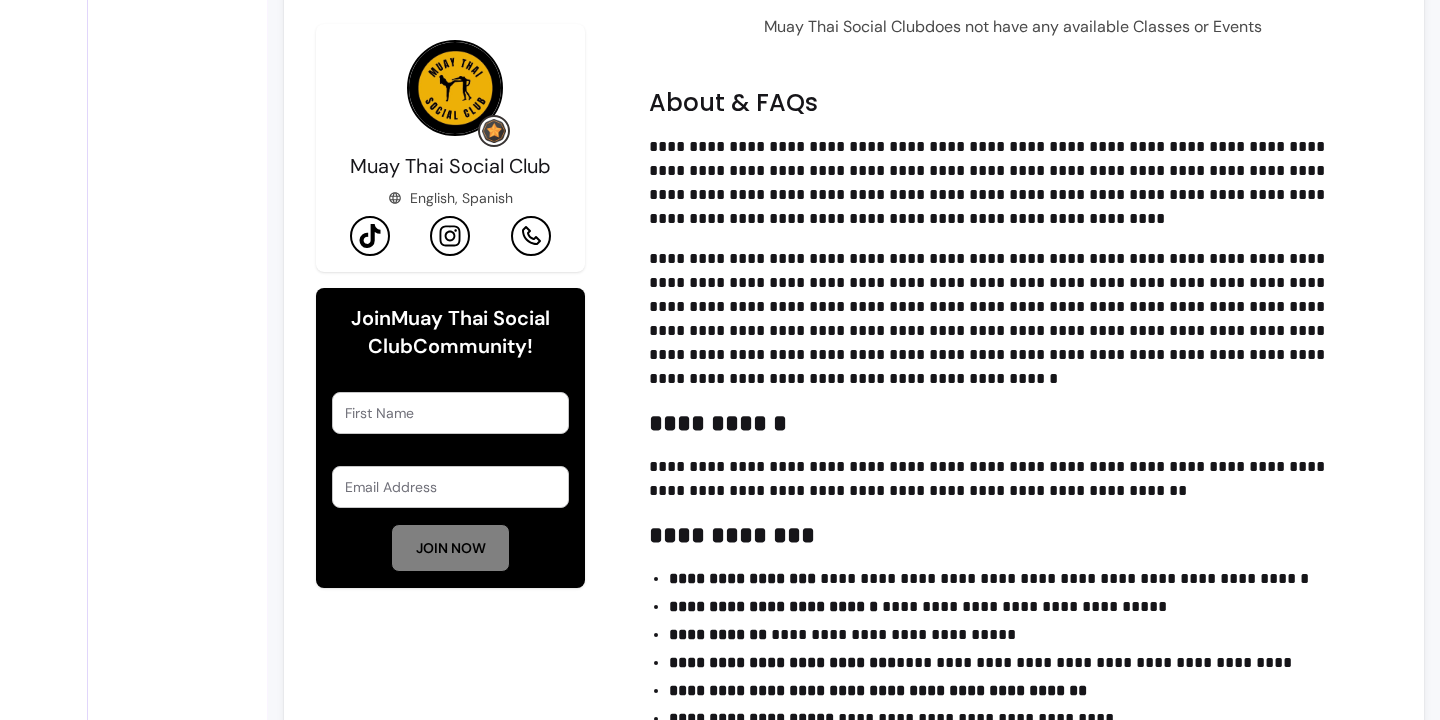 scroll, scrollTop: 0, scrollLeft: 0, axis: both 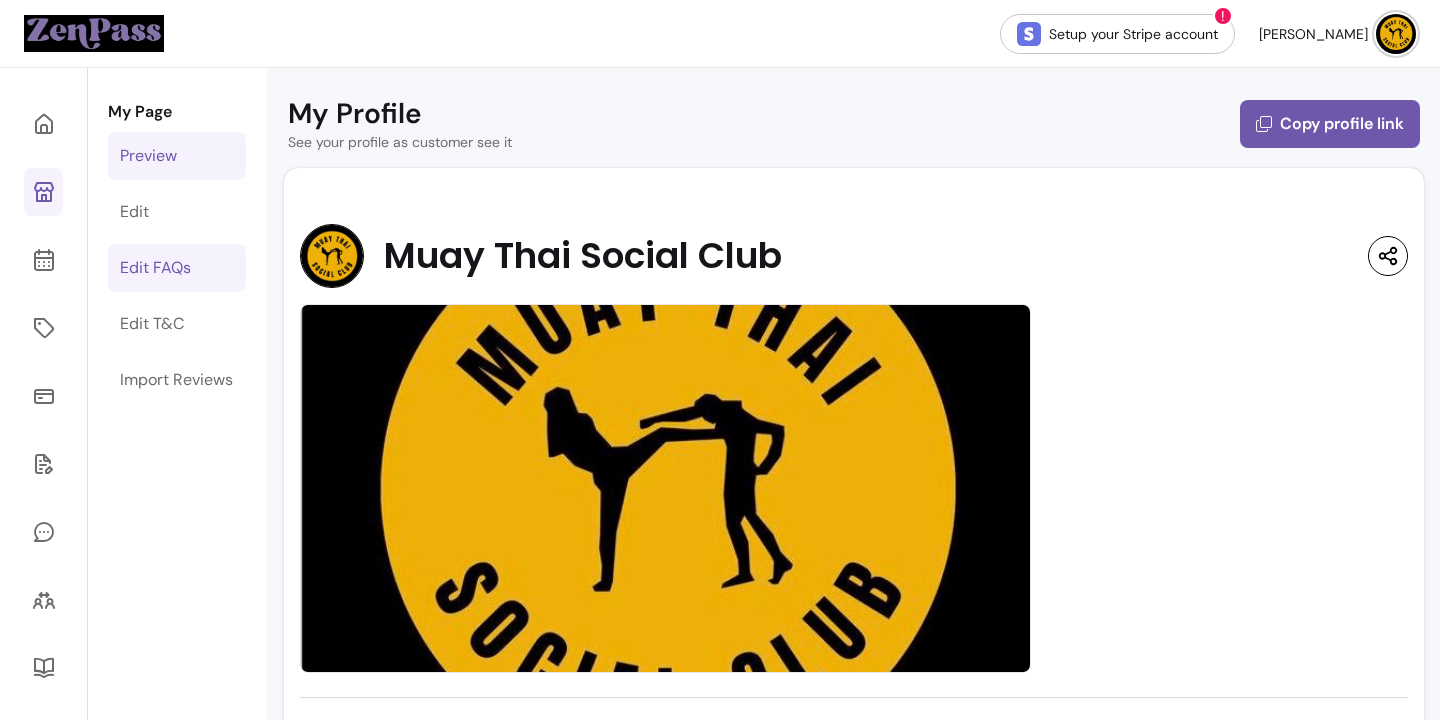 click on "Edit FAQs" at bounding box center (155, 268) 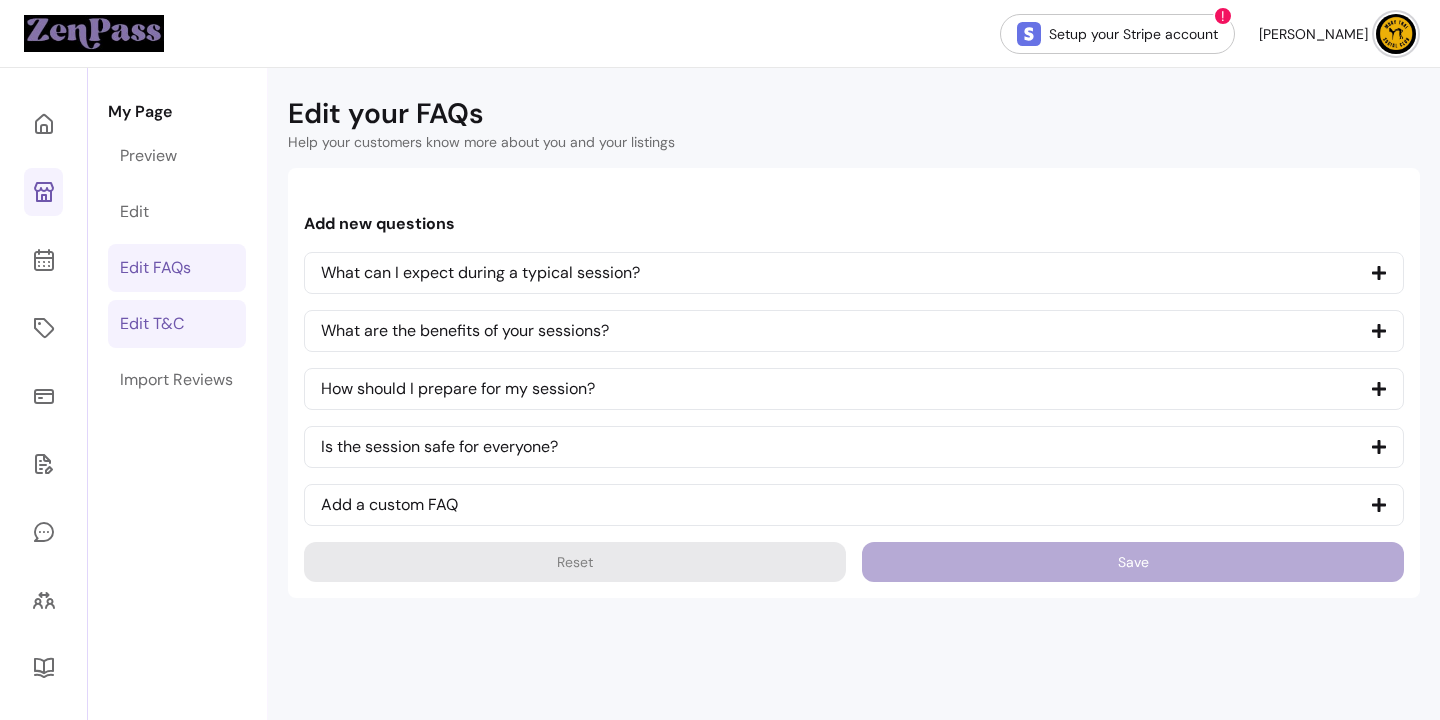click on "Edit T&C" at bounding box center [152, 324] 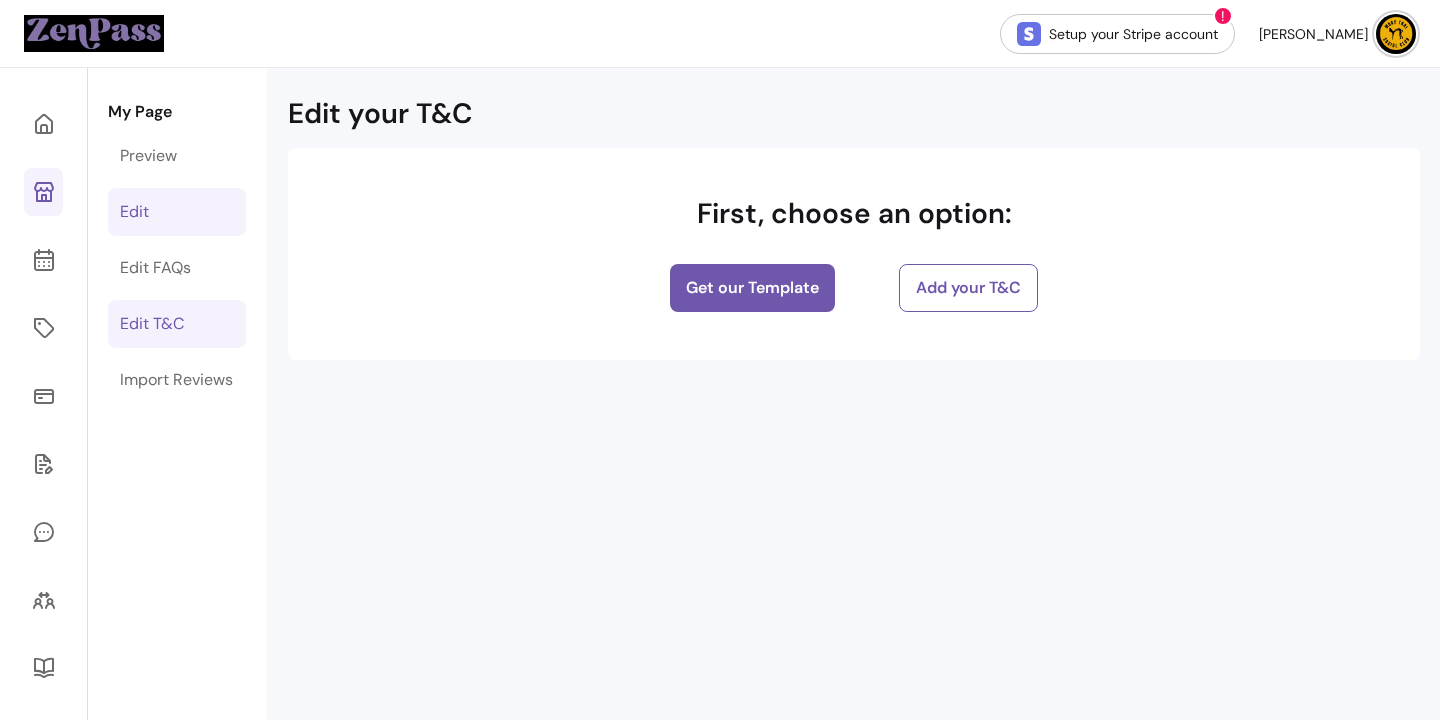 click on "Edit" at bounding box center [177, 212] 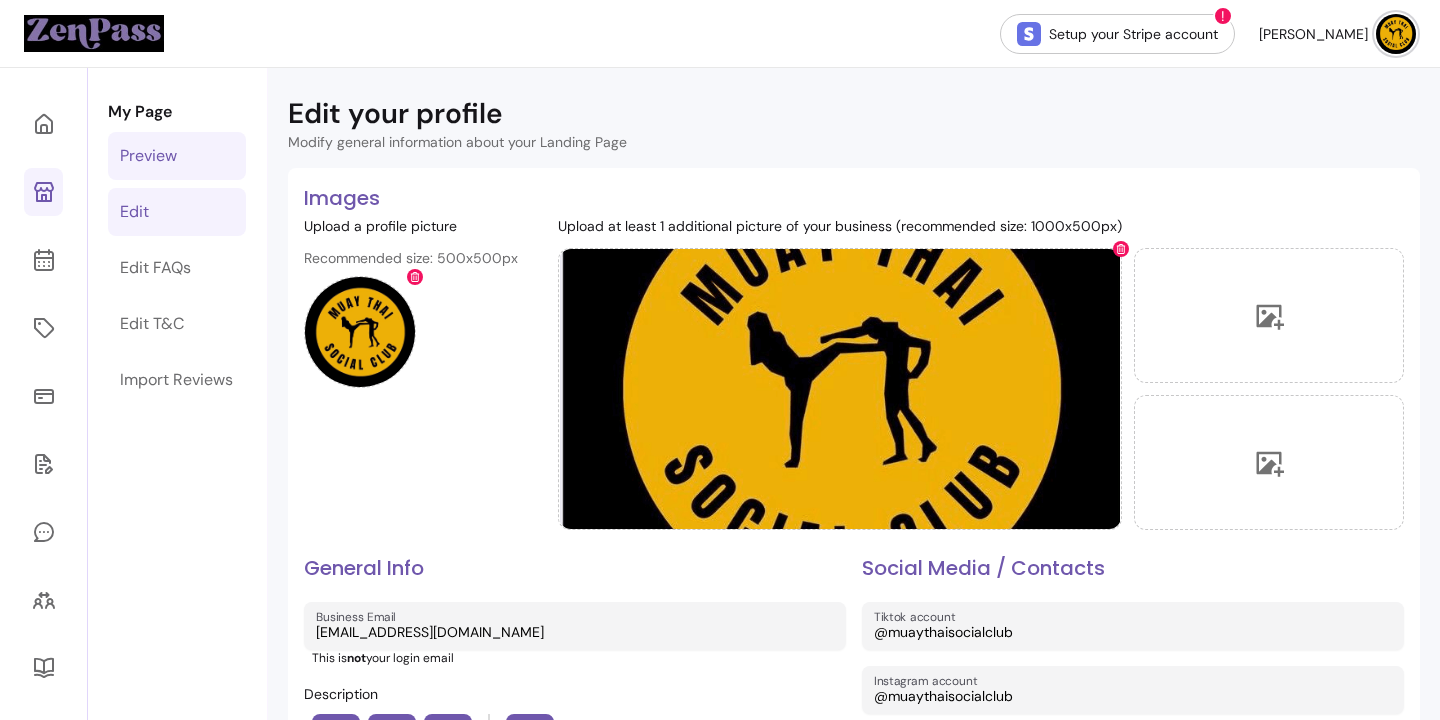 click on "Preview" at bounding box center [177, 156] 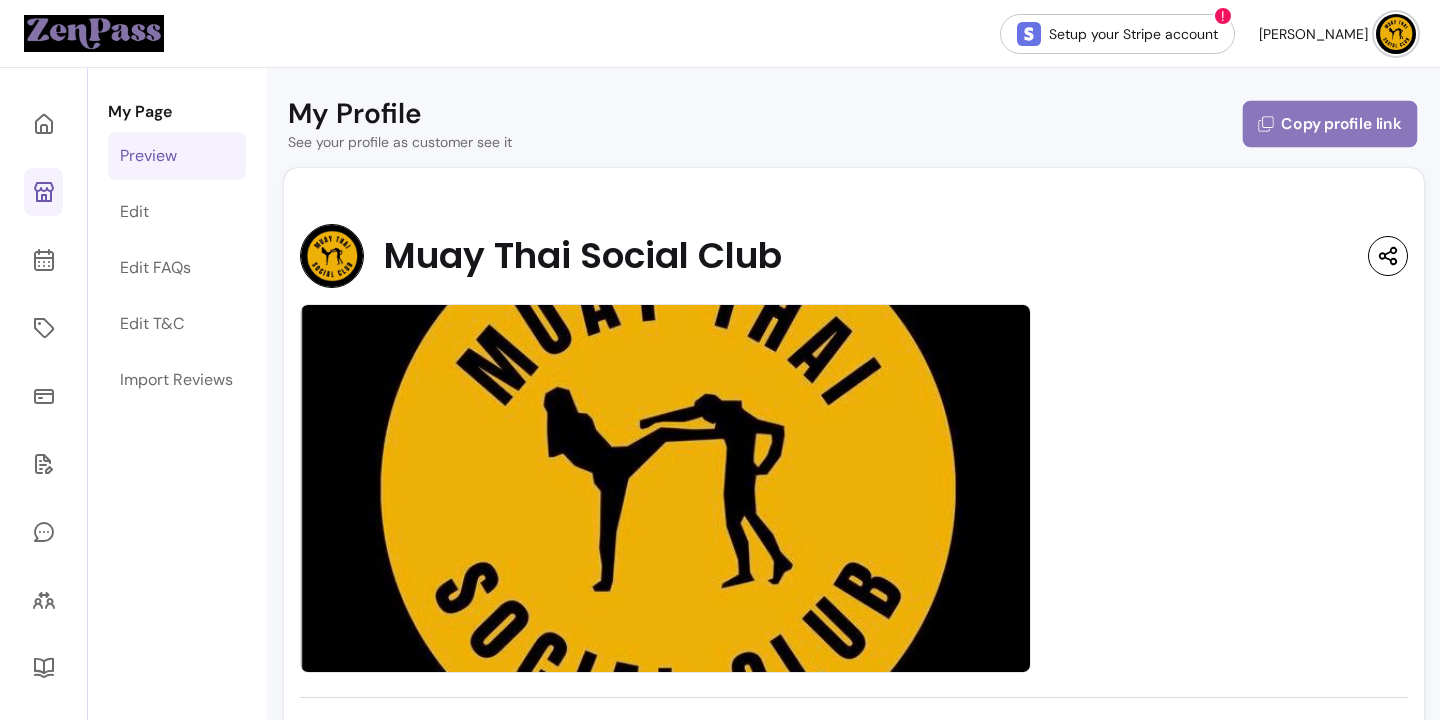 click on "Copy profile link" at bounding box center [1330, 124] 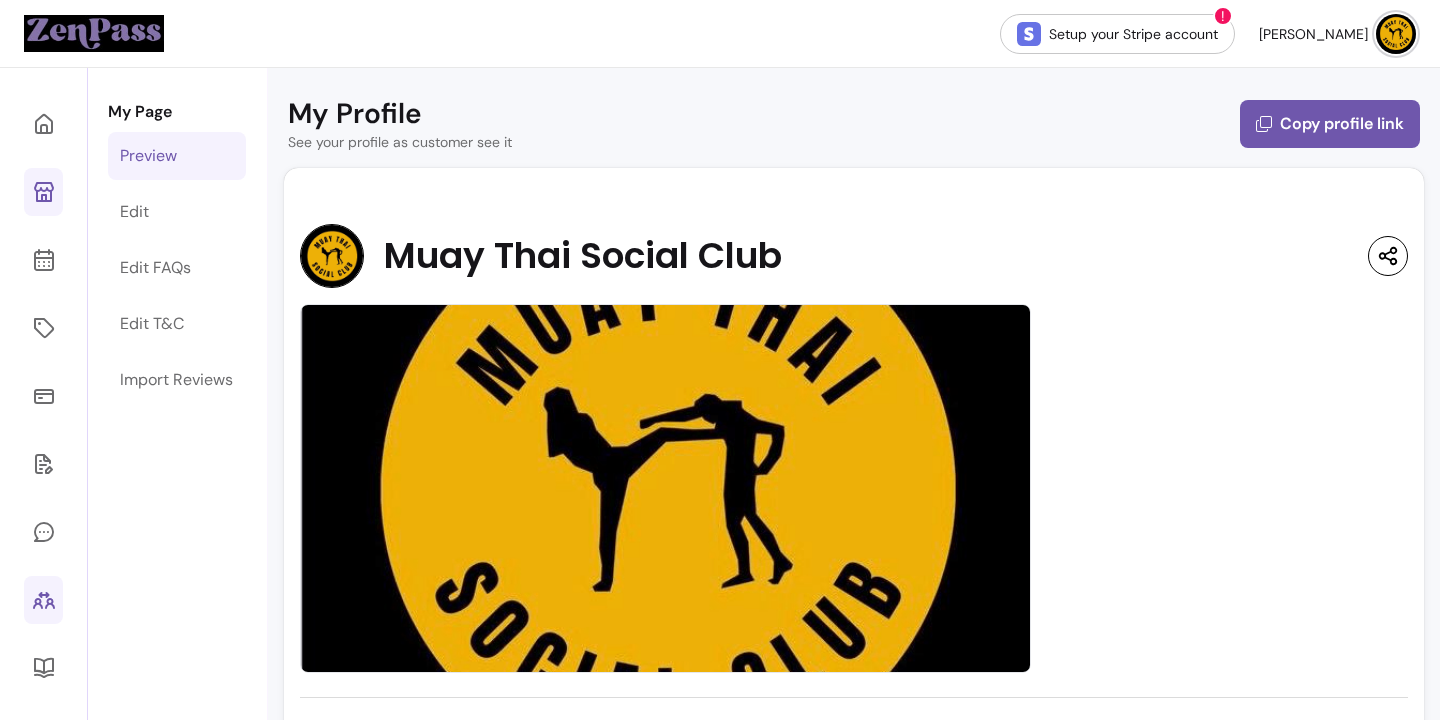 click at bounding box center [43, 600] 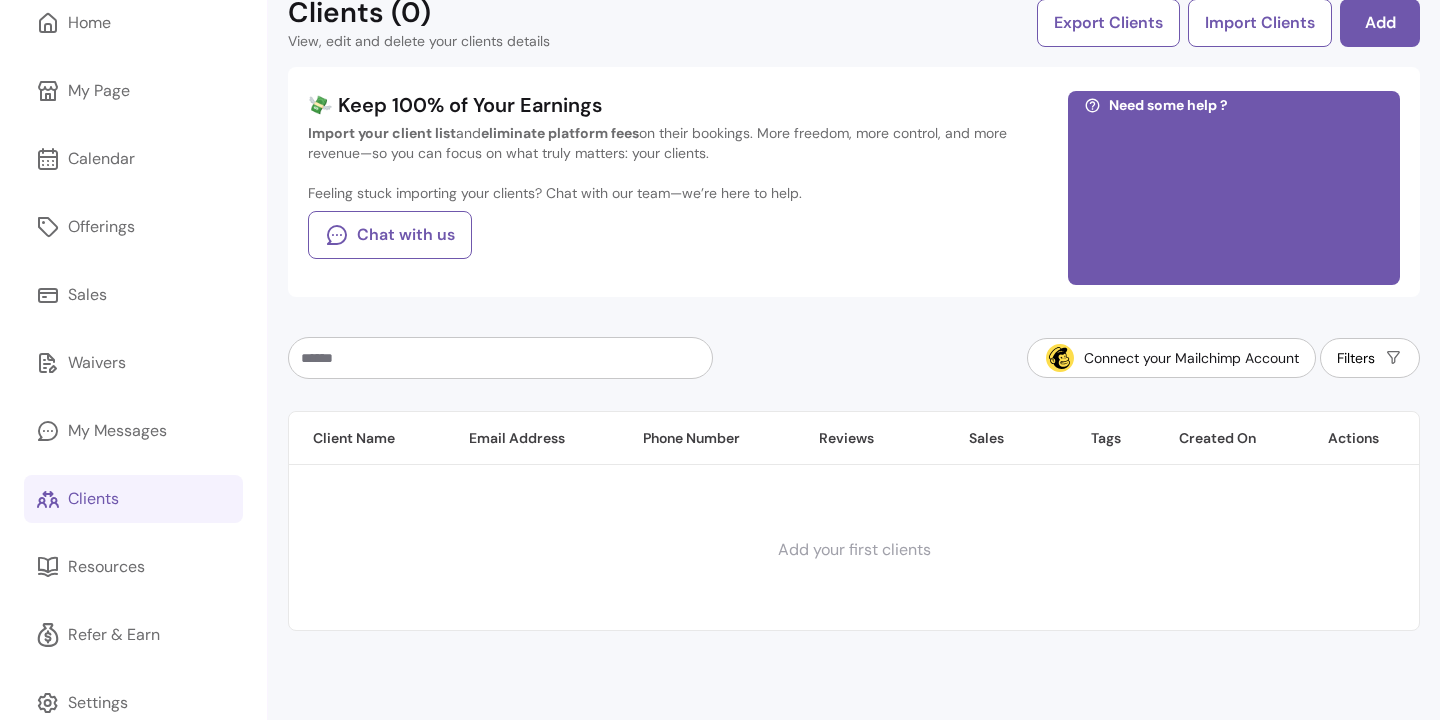 scroll, scrollTop: 84, scrollLeft: 0, axis: vertical 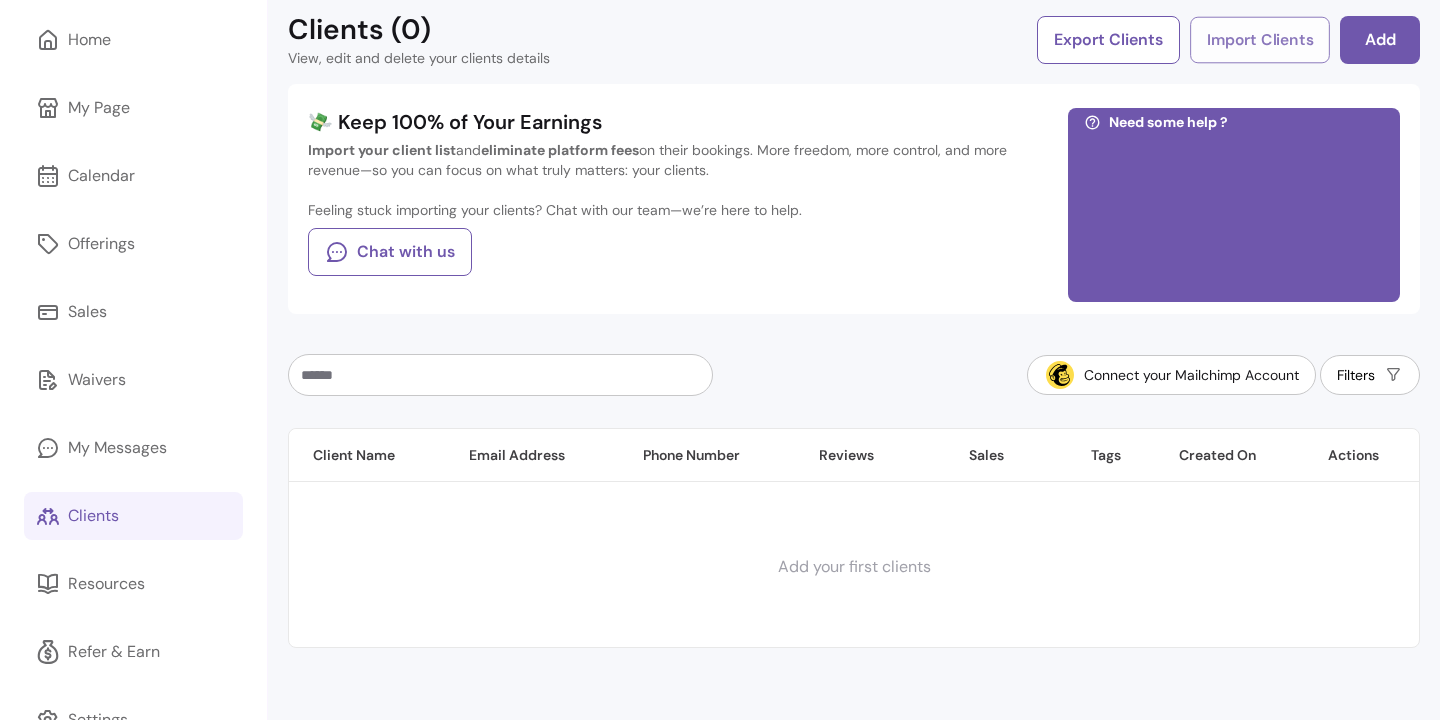 click on "Import Clients" at bounding box center (1260, 40) 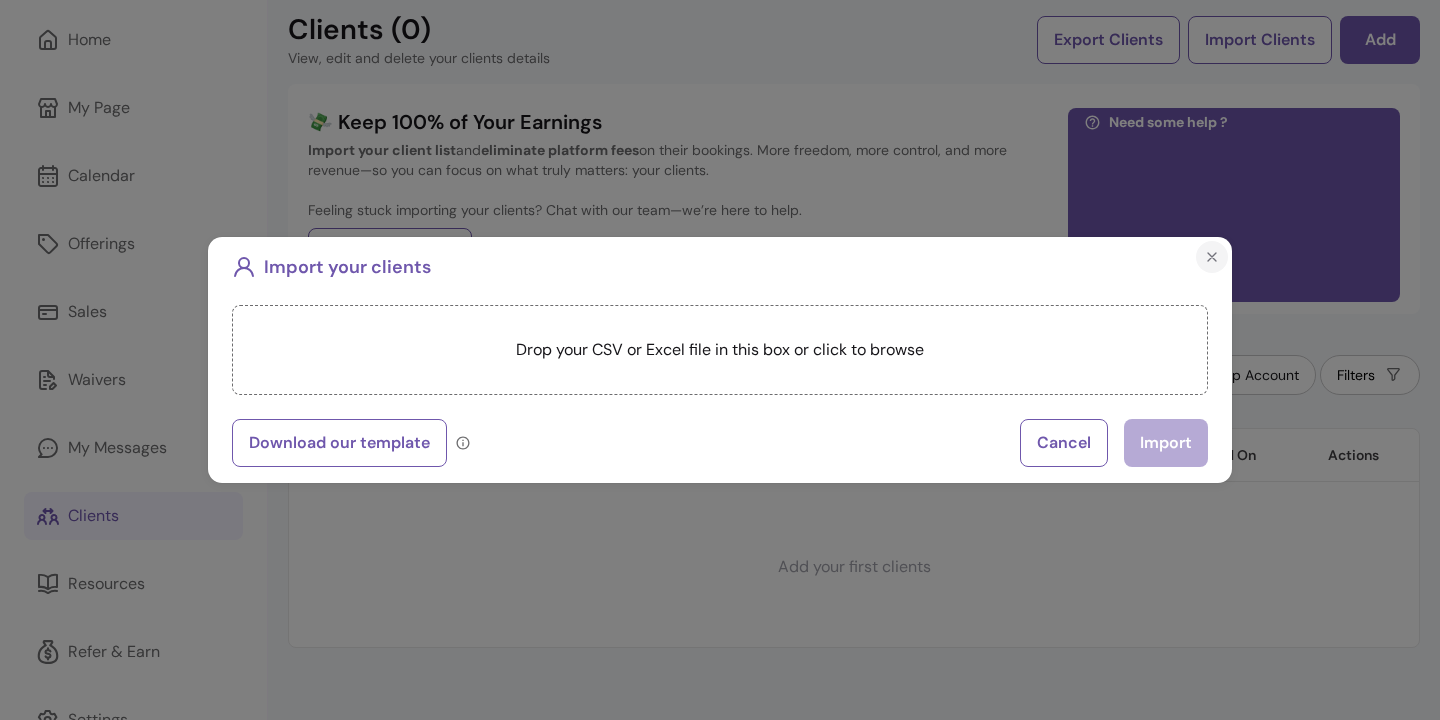 click 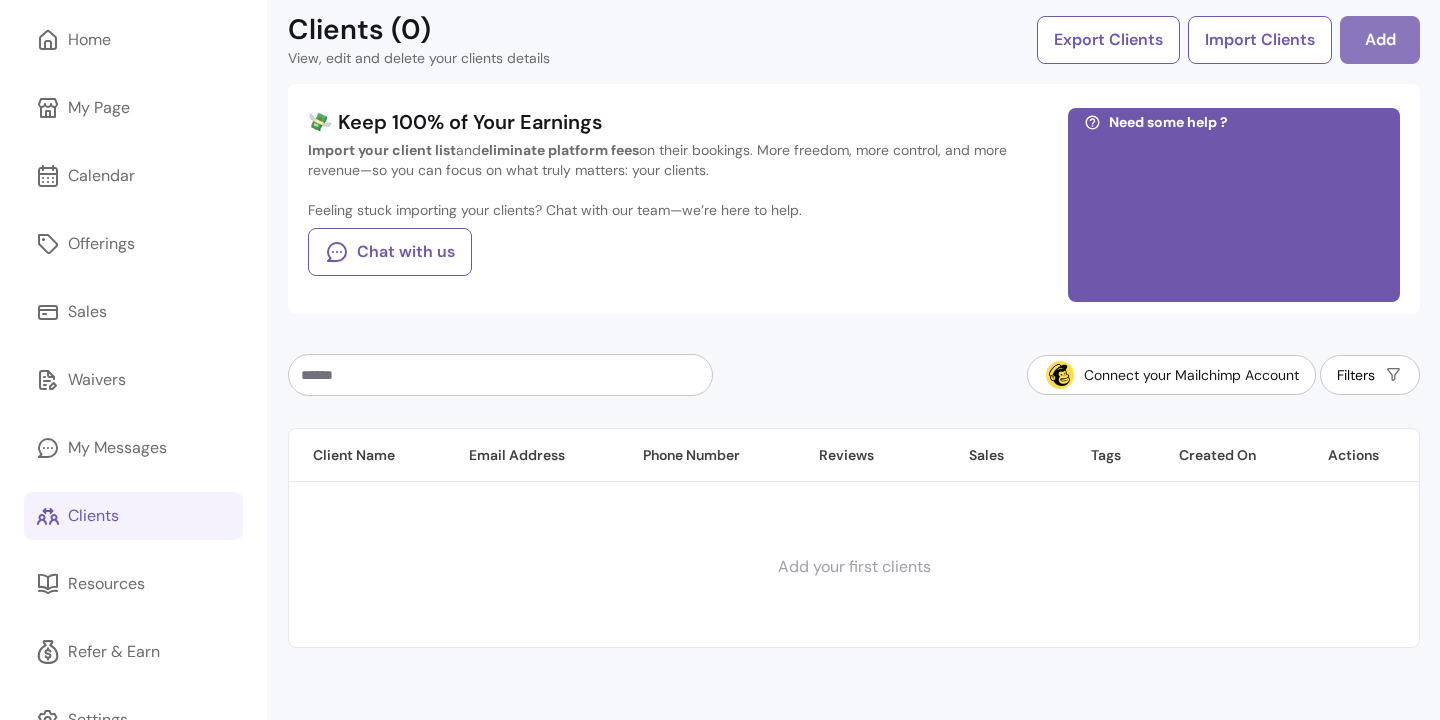 click on "Add" at bounding box center [1380, 40] 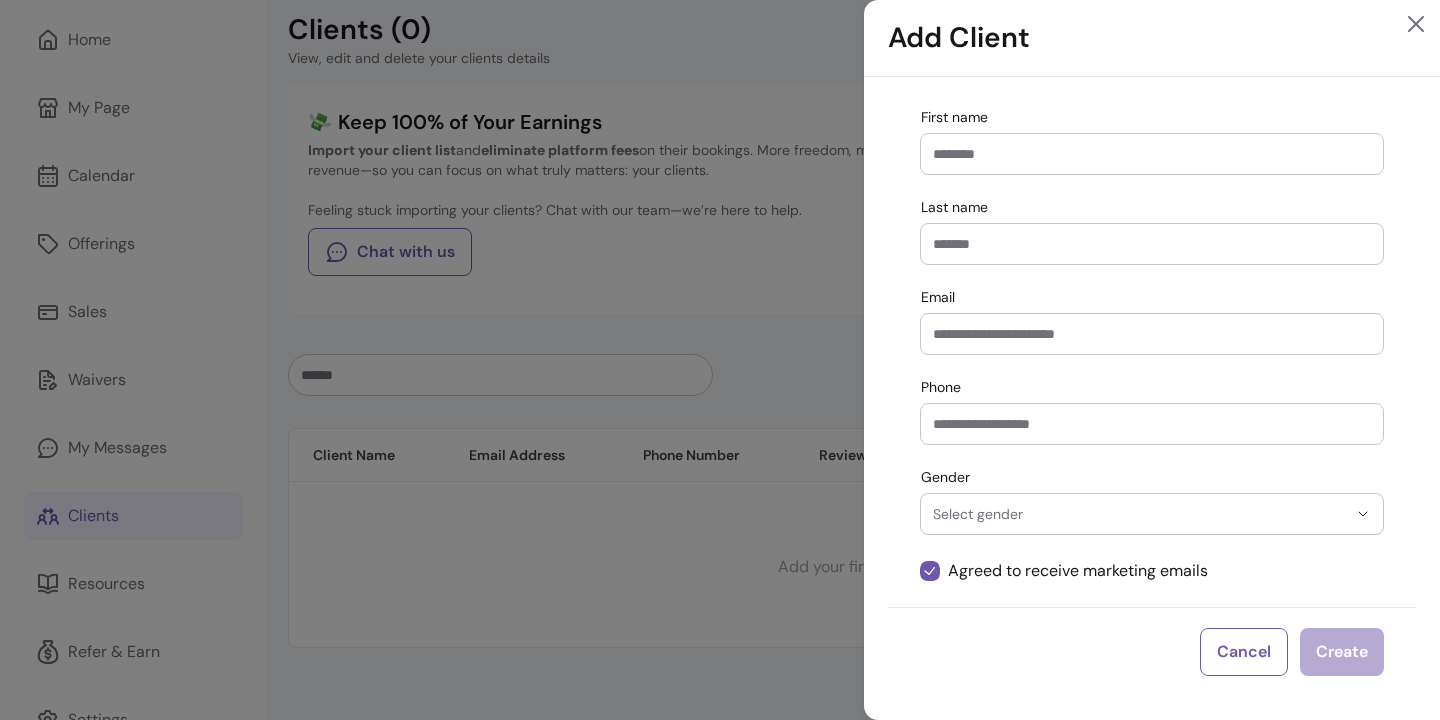 click on "First name" at bounding box center (1152, 154) 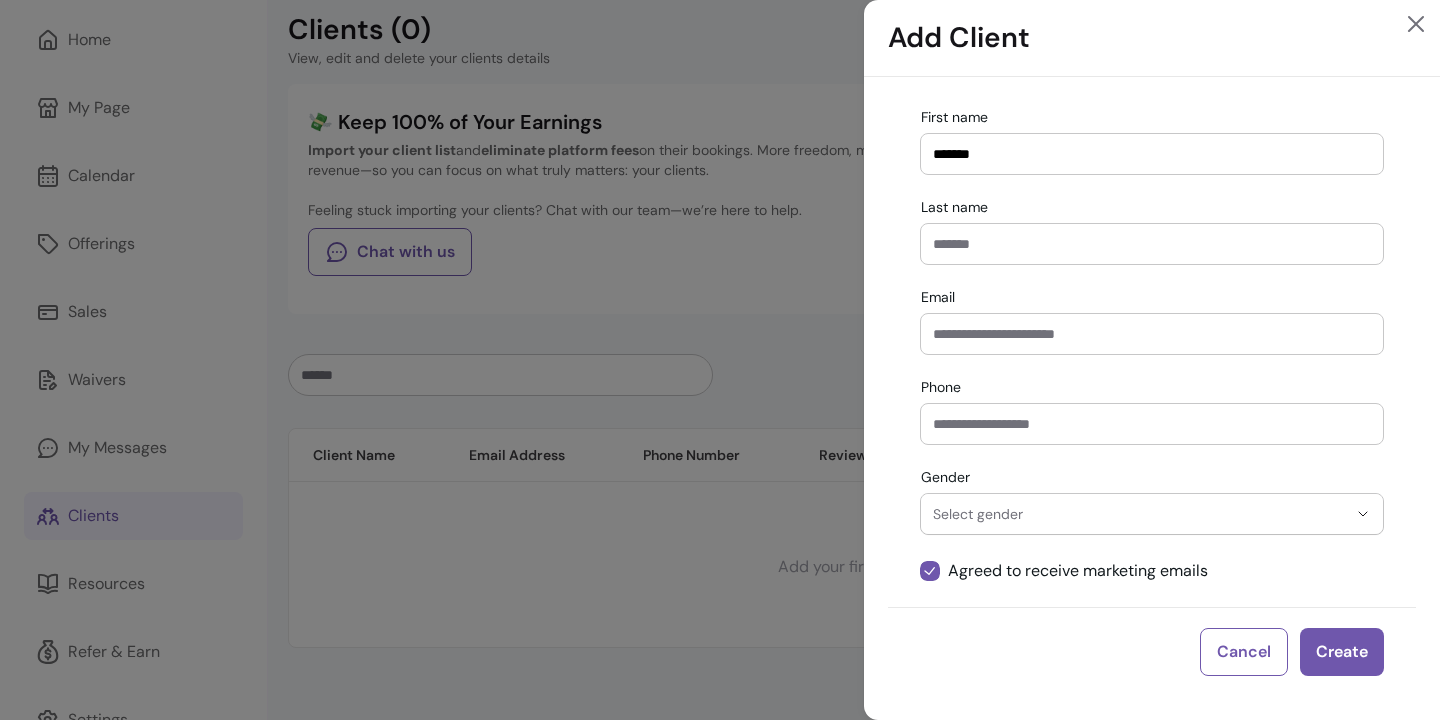 type on "*******" 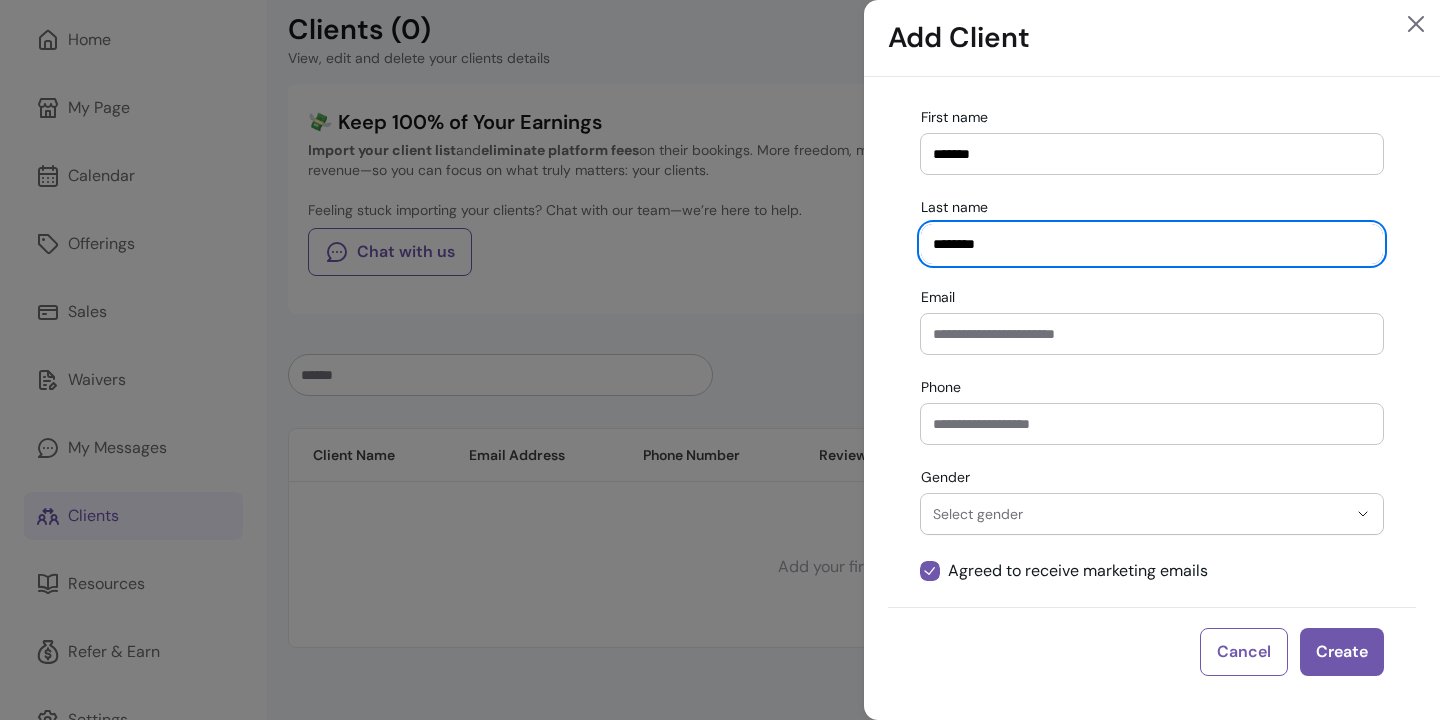 type on "********" 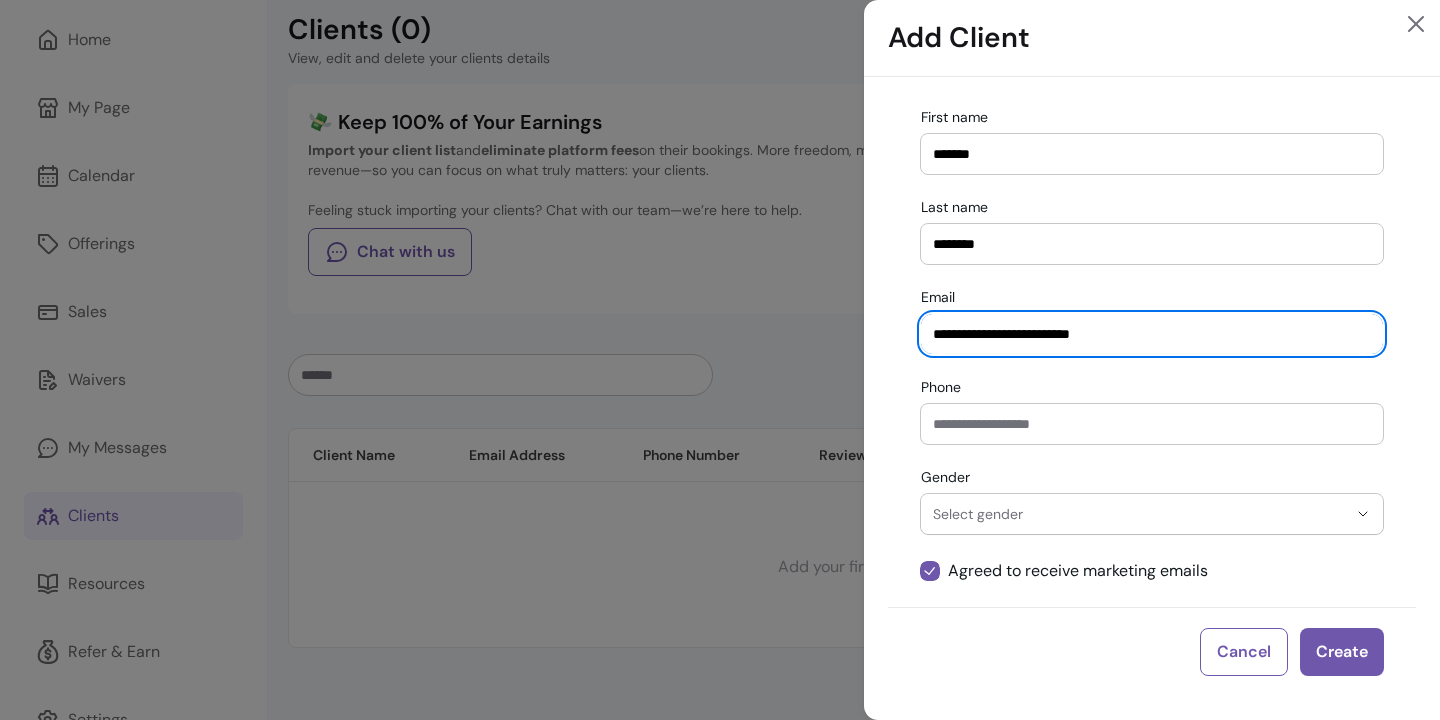 type on "**********" 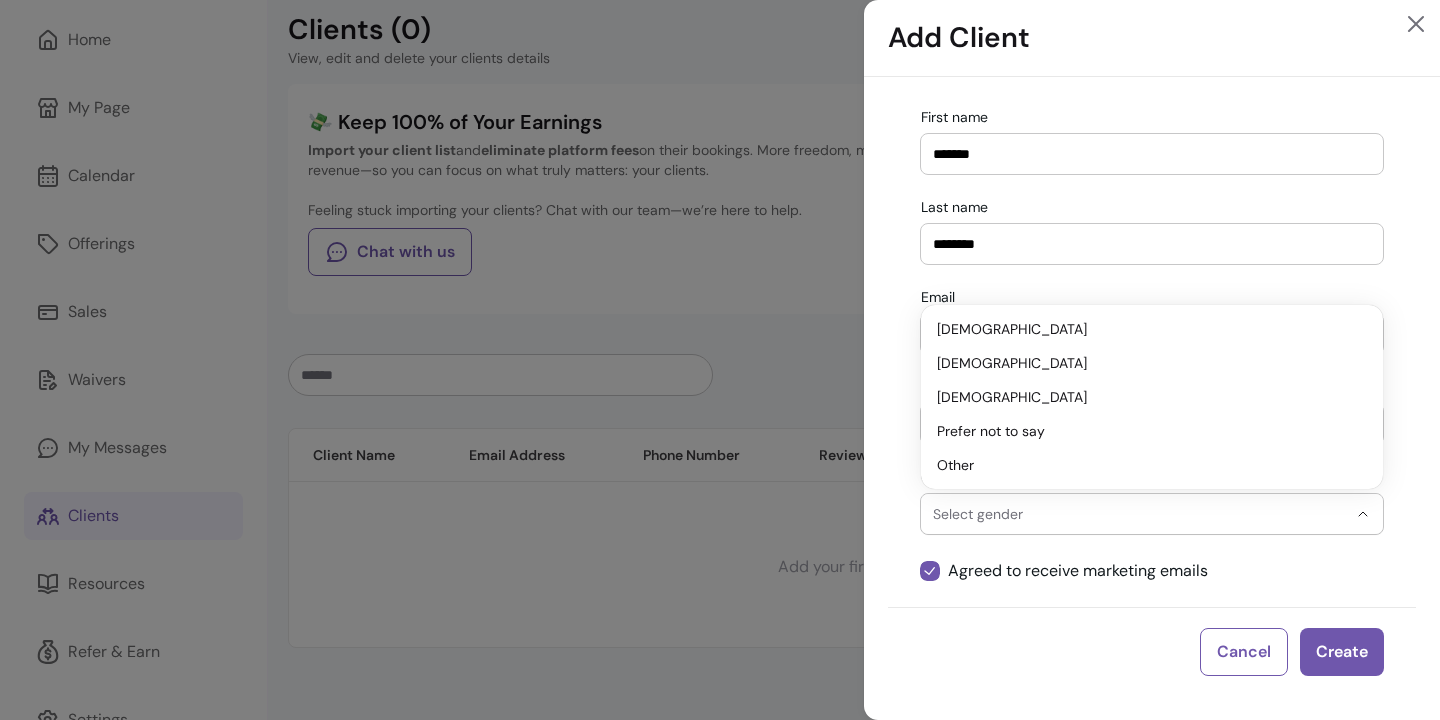click on "Select gender" at bounding box center (1140, 514) 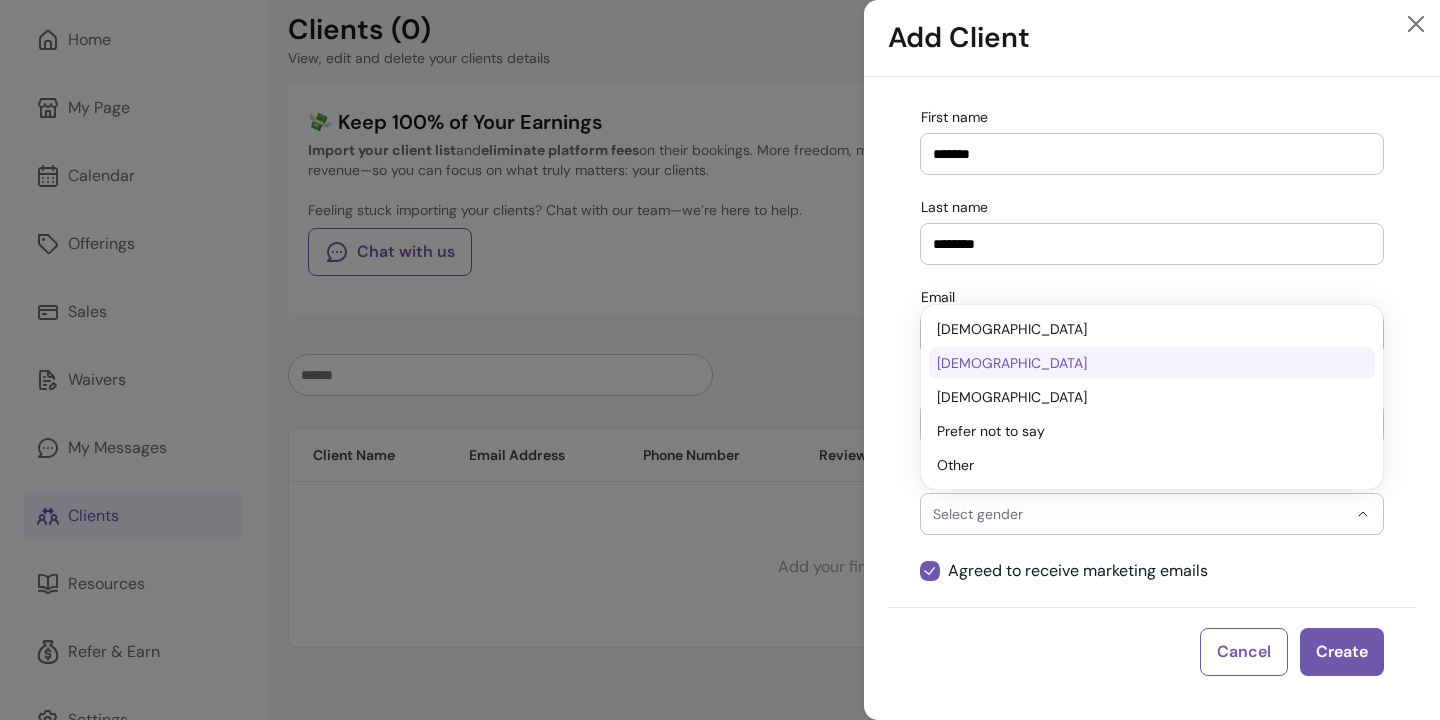 click on "Female" at bounding box center [1142, 363] 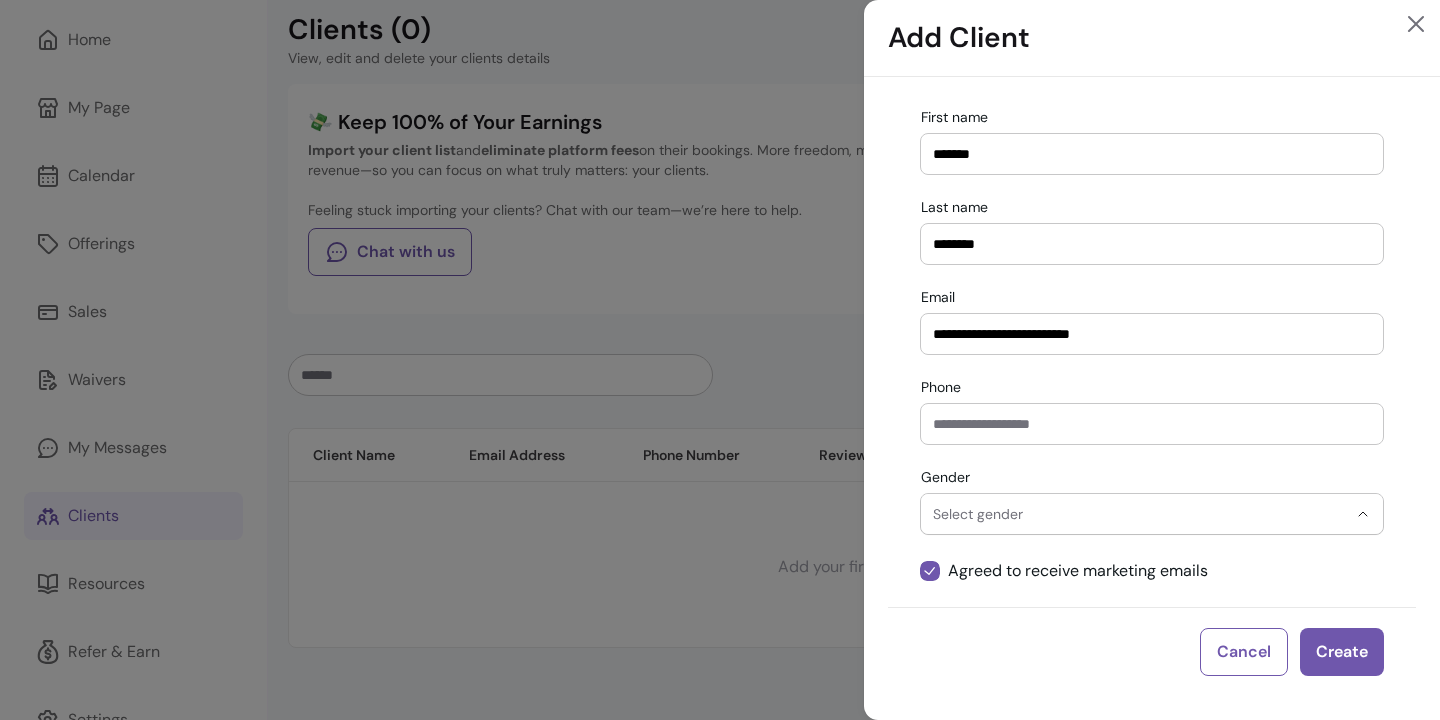 select on "******" 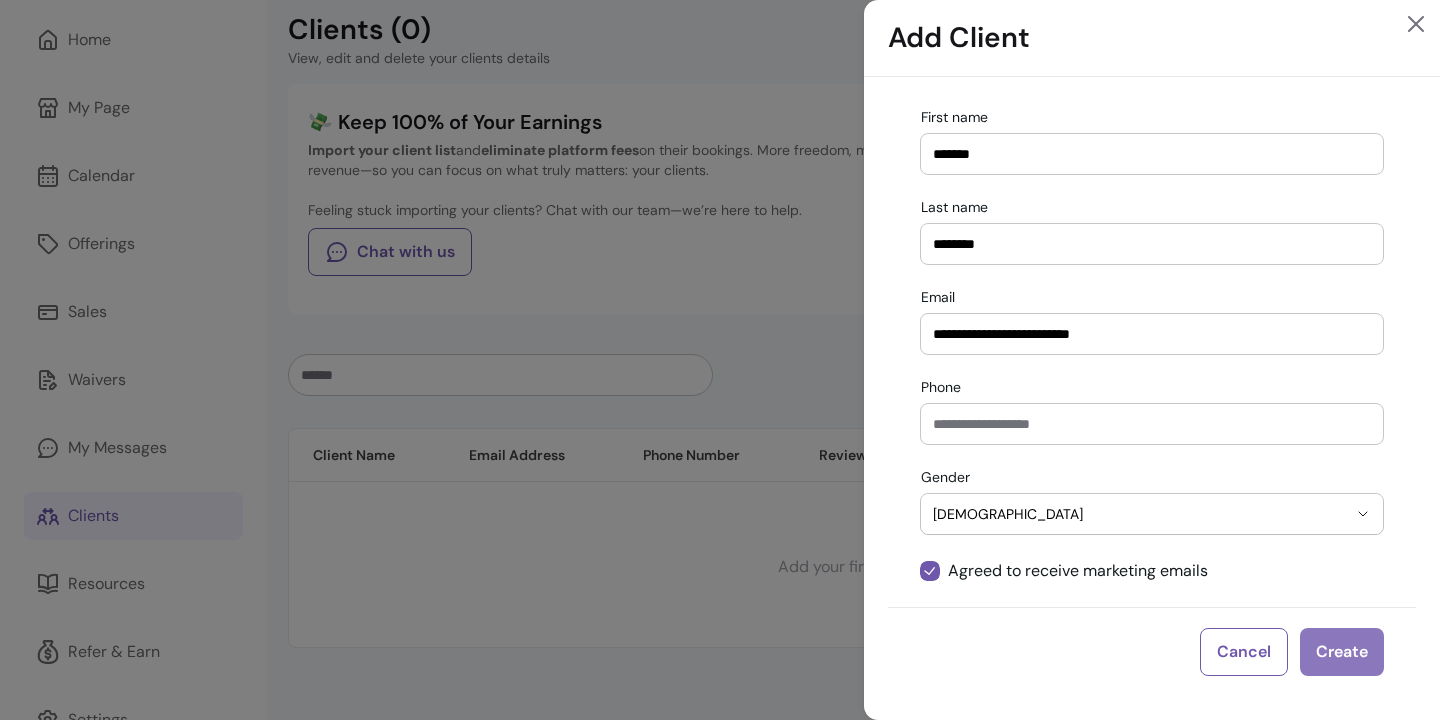 click on "Create" at bounding box center [1342, 652] 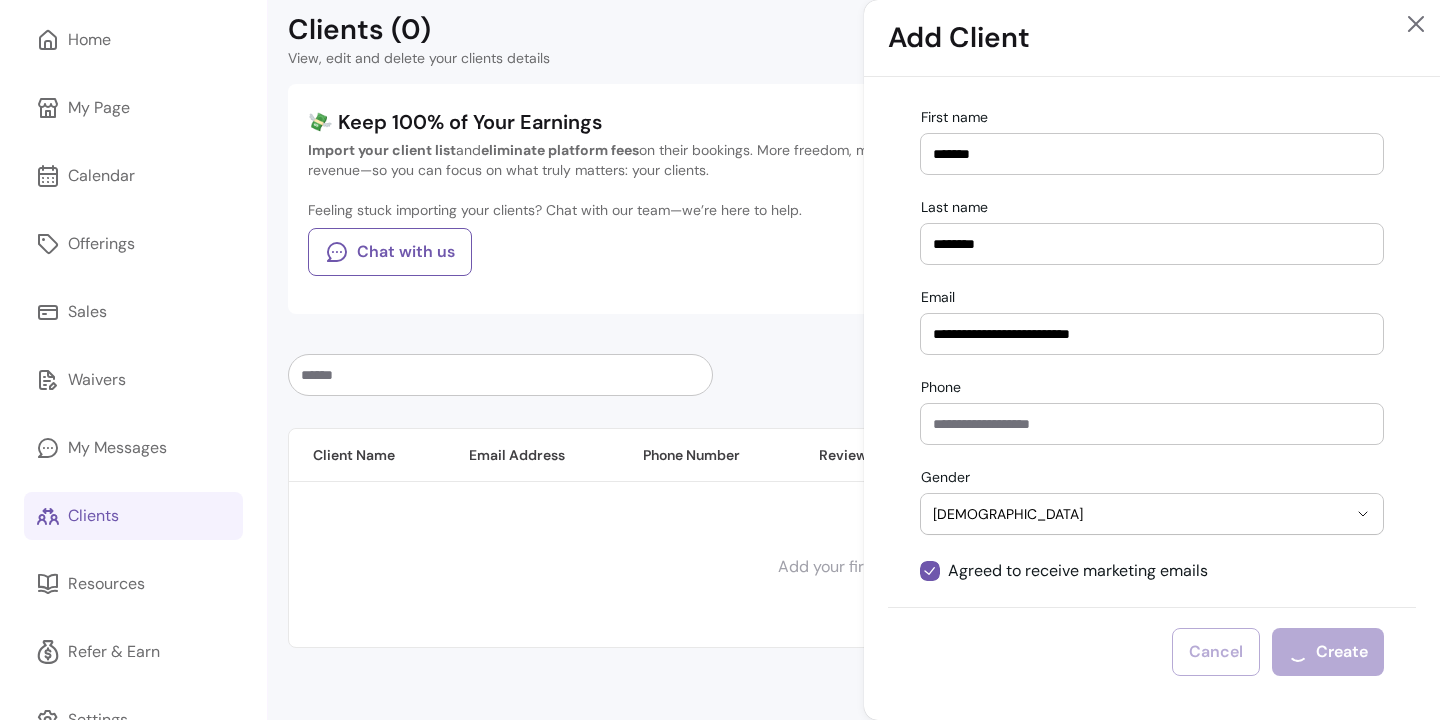 type 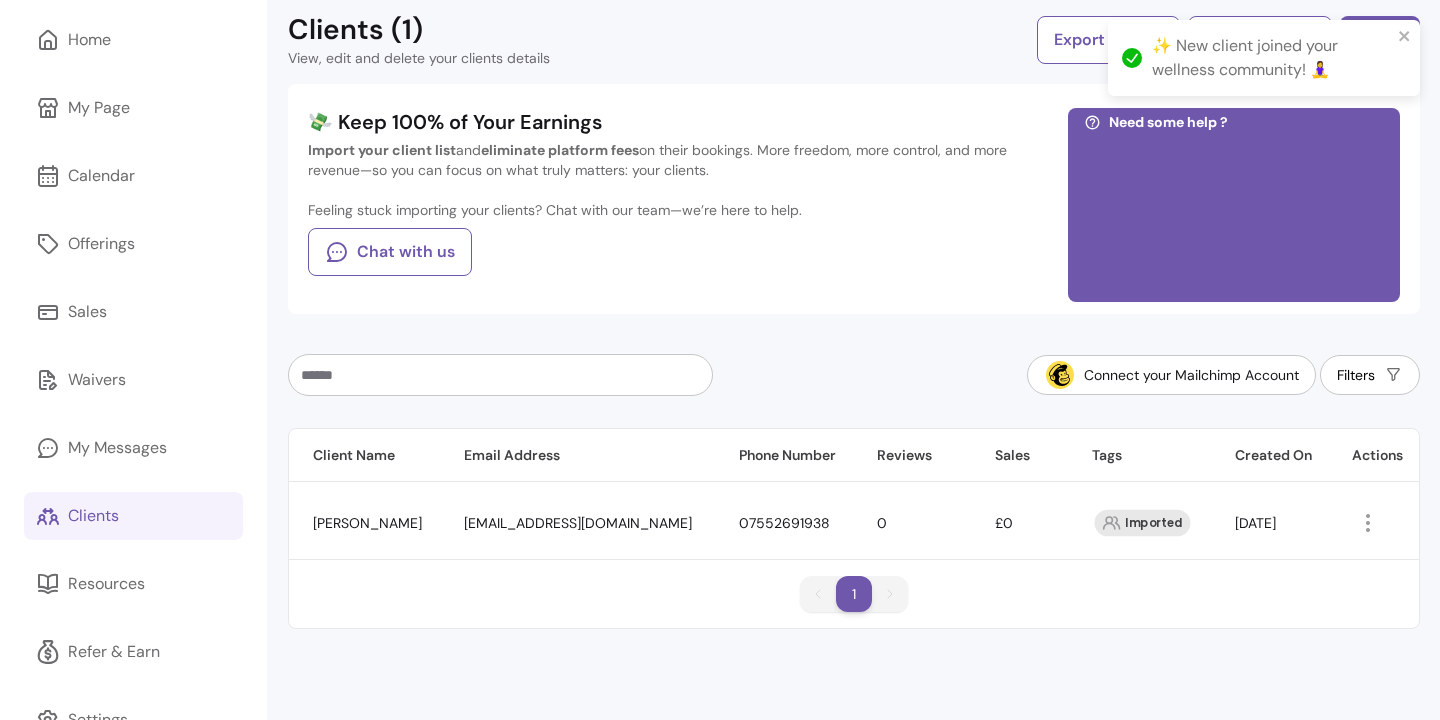 scroll, scrollTop: 140, scrollLeft: 0, axis: vertical 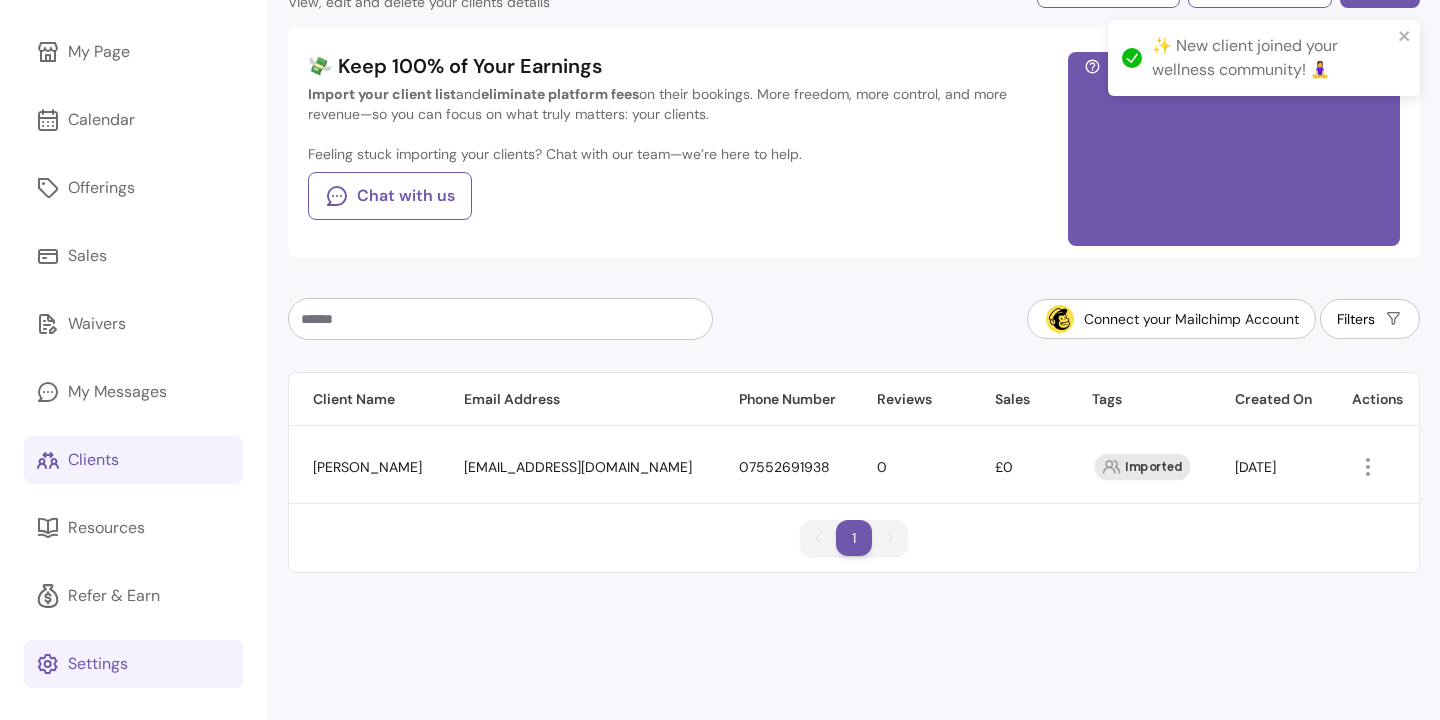 click on "Settings" at bounding box center [98, 664] 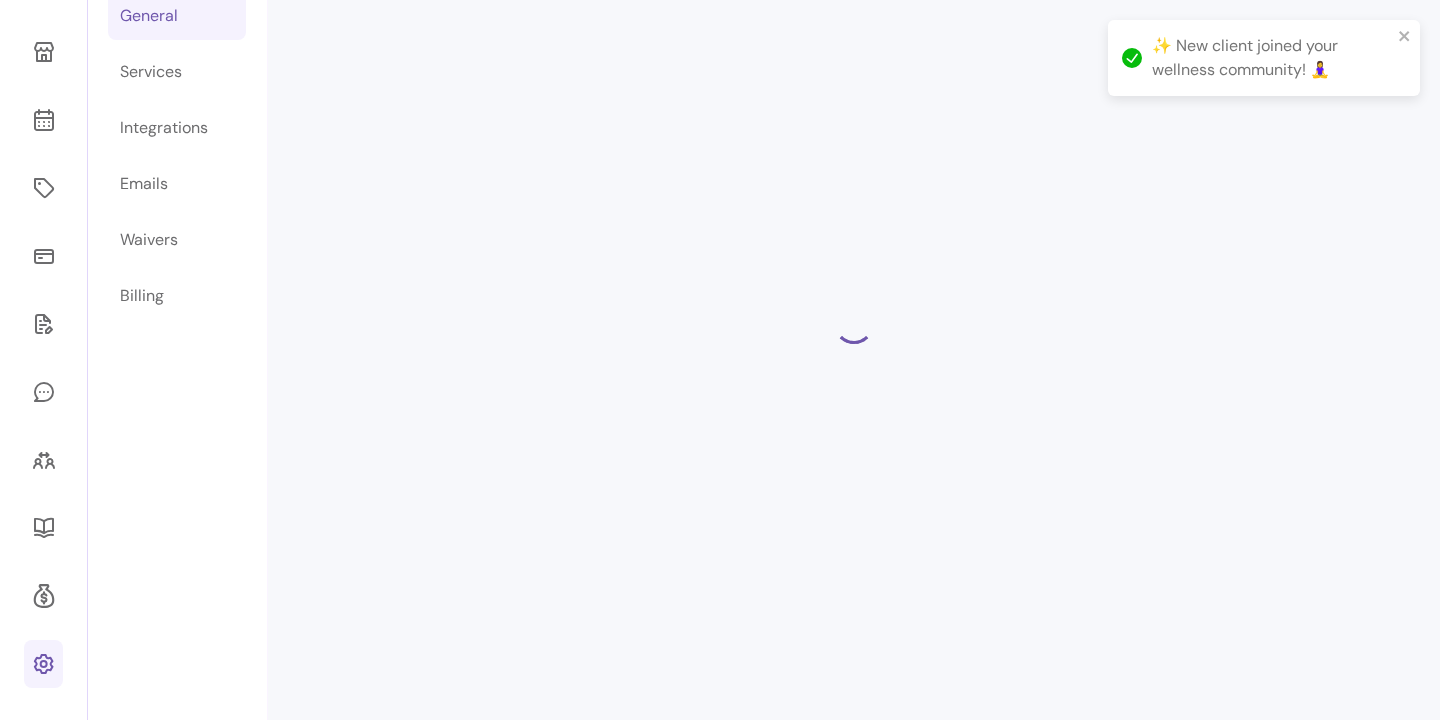 scroll, scrollTop: 68, scrollLeft: 0, axis: vertical 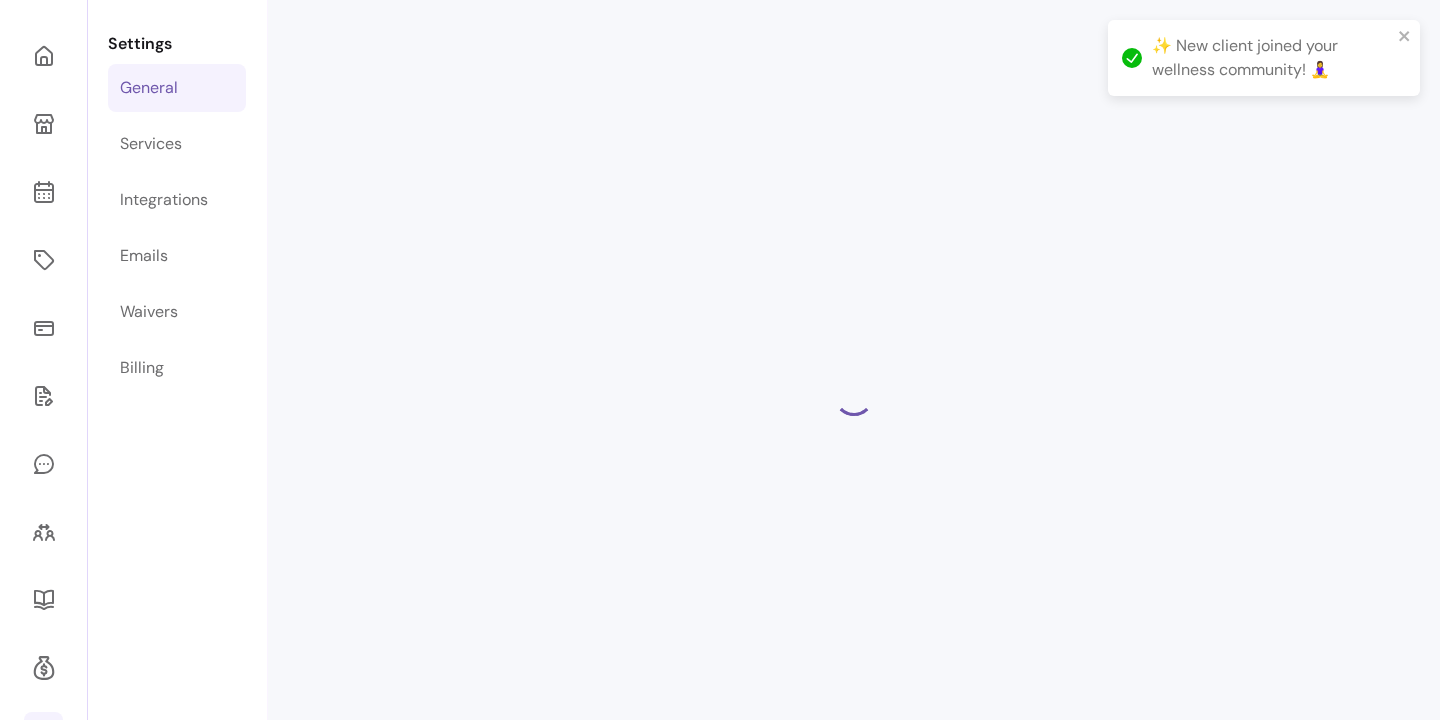 select on "**********" 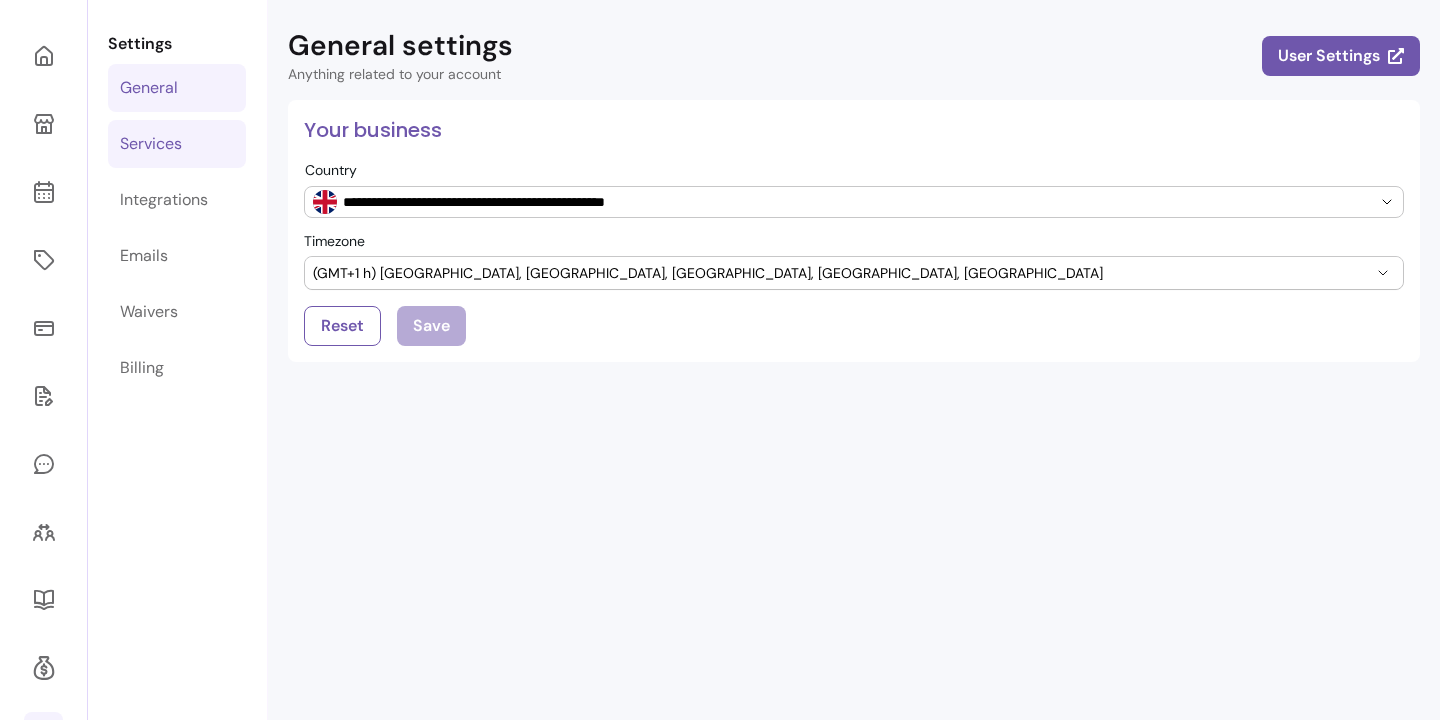 click on "Services" at bounding box center (151, 144) 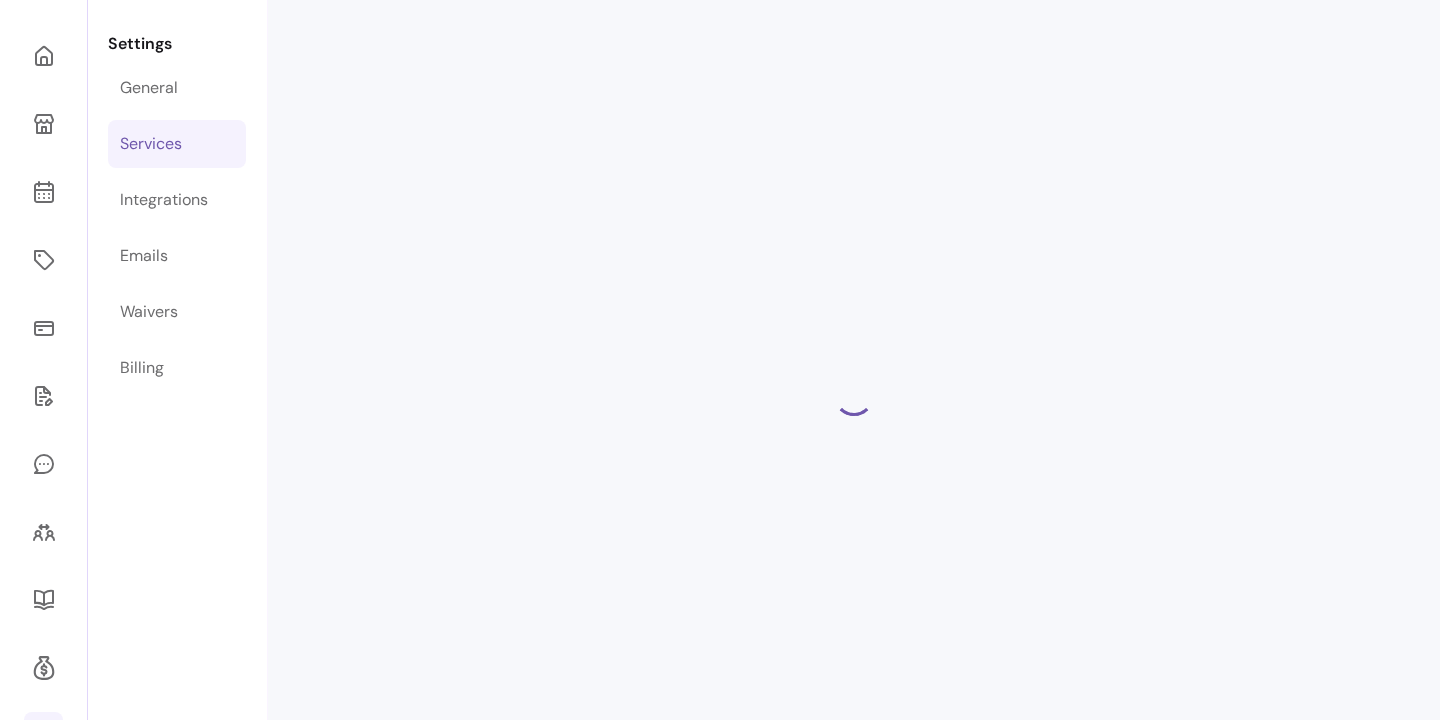 select on "***" 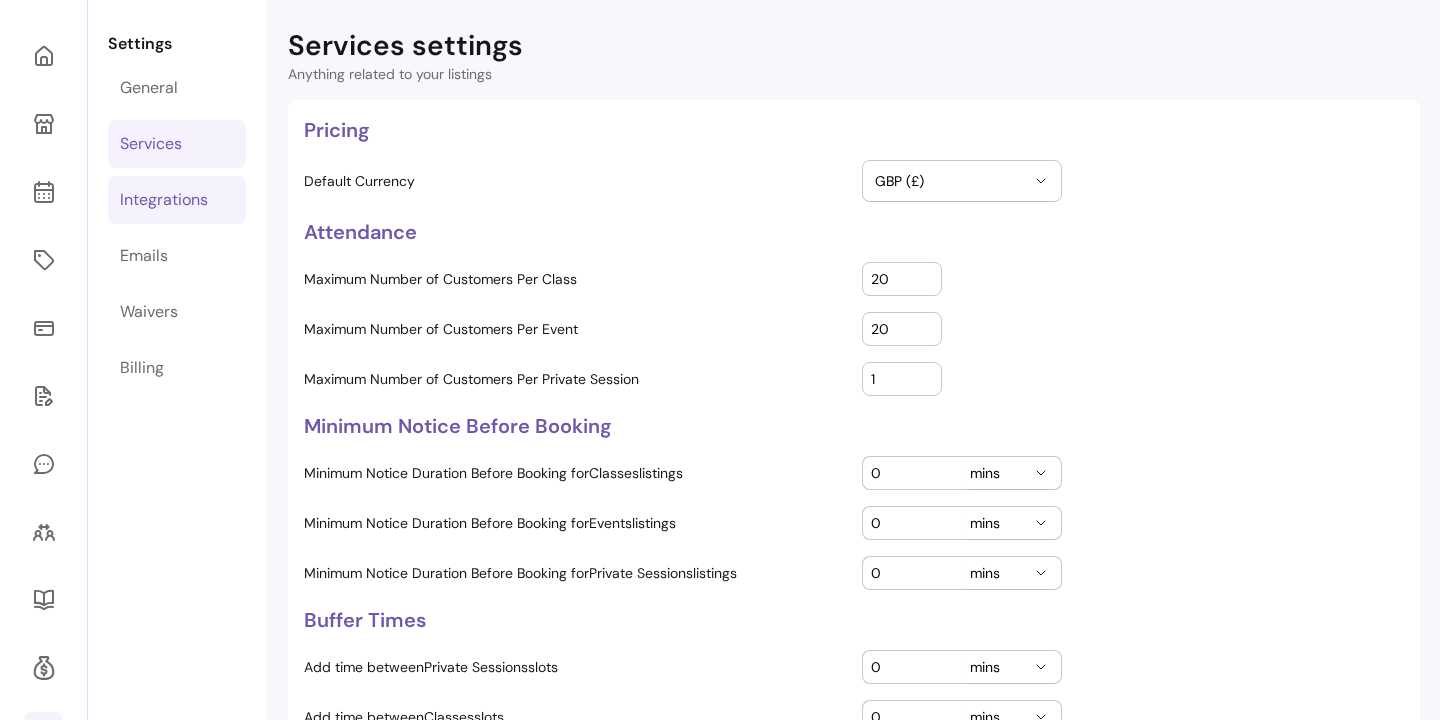 click on "Integrations" at bounding box center [177, 200] 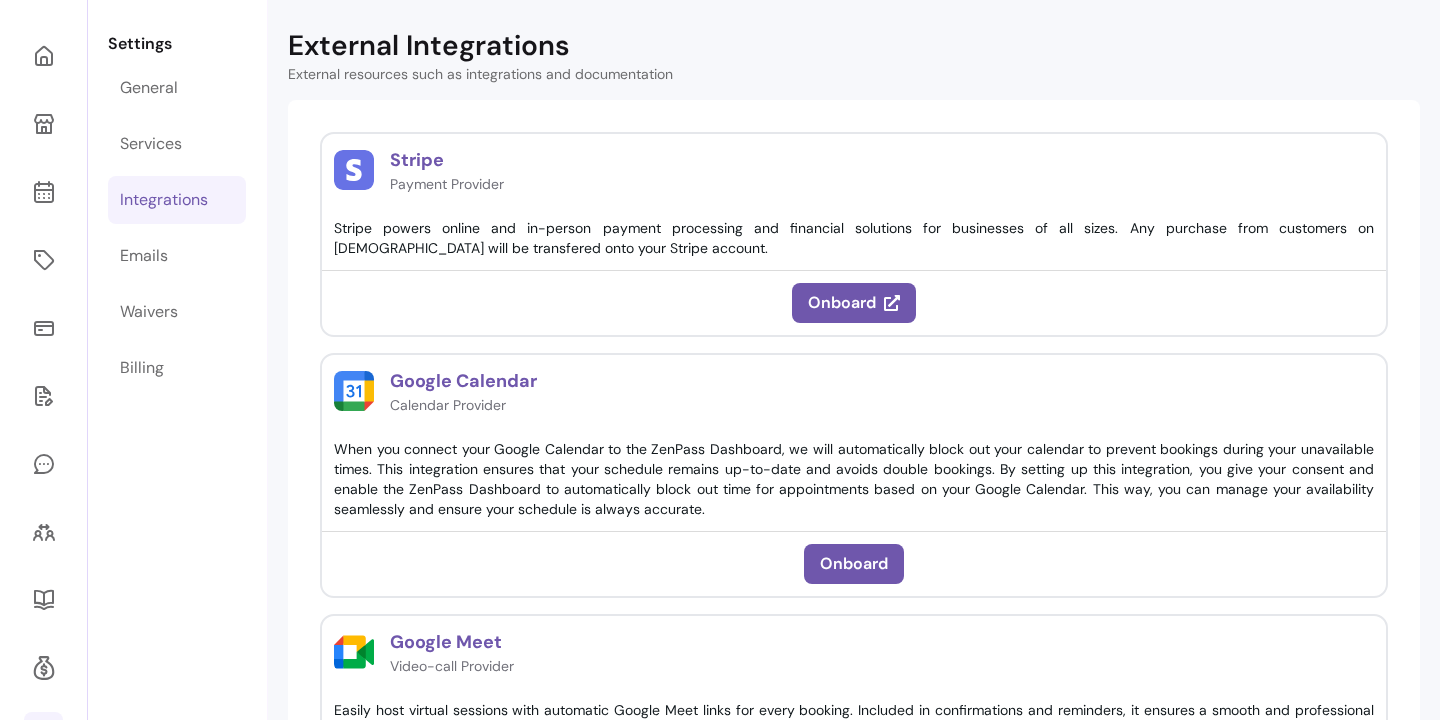 click 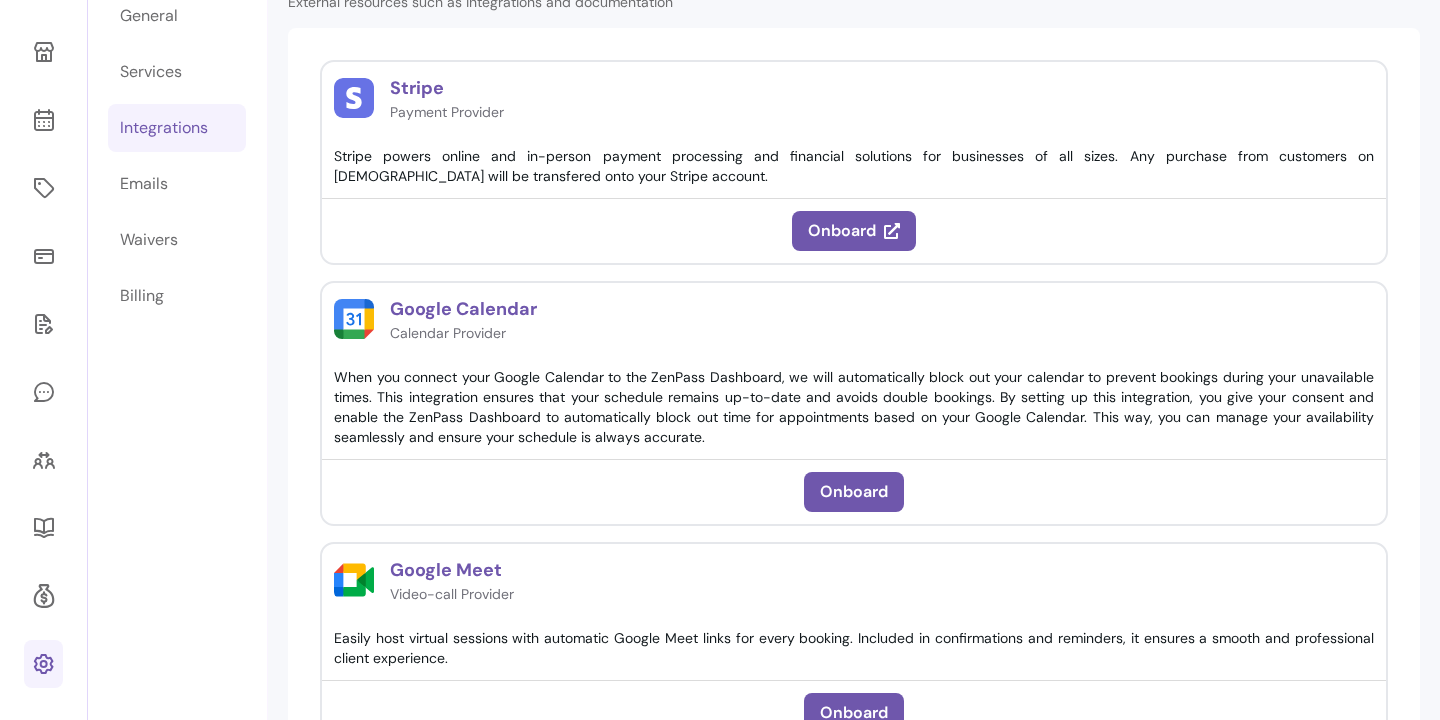 scroll, scrollTop: 0, scrollLeft: 0, axis: both 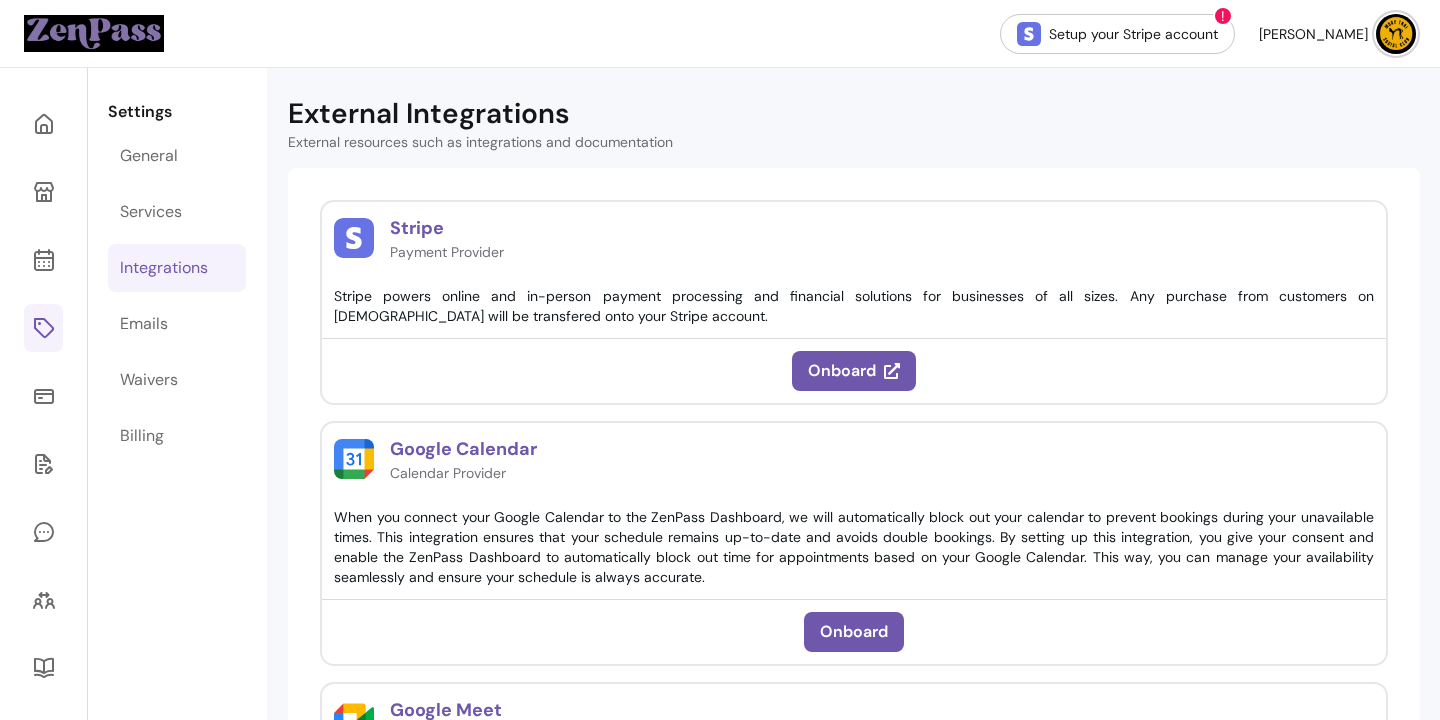click 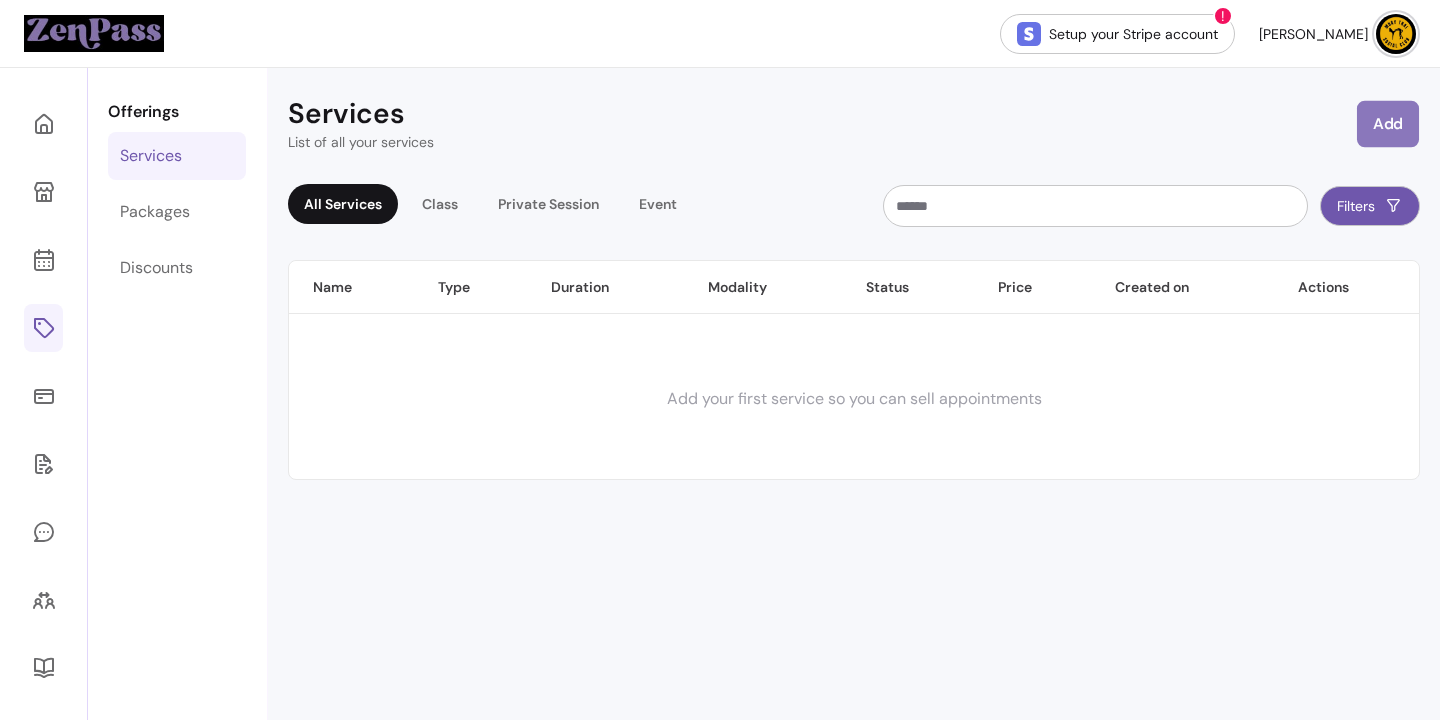 click on "Add" at bounding box center (1388, 124) 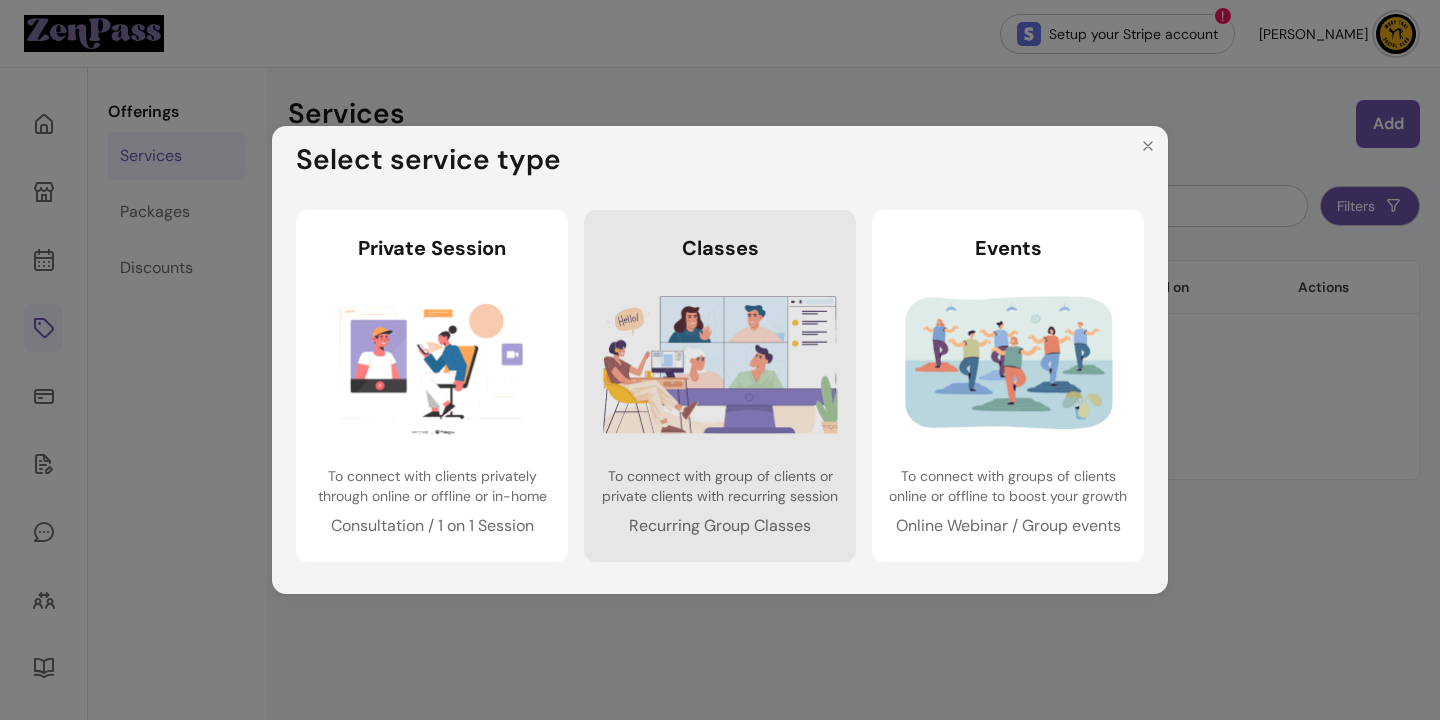 click at bounding box center [720, 364] 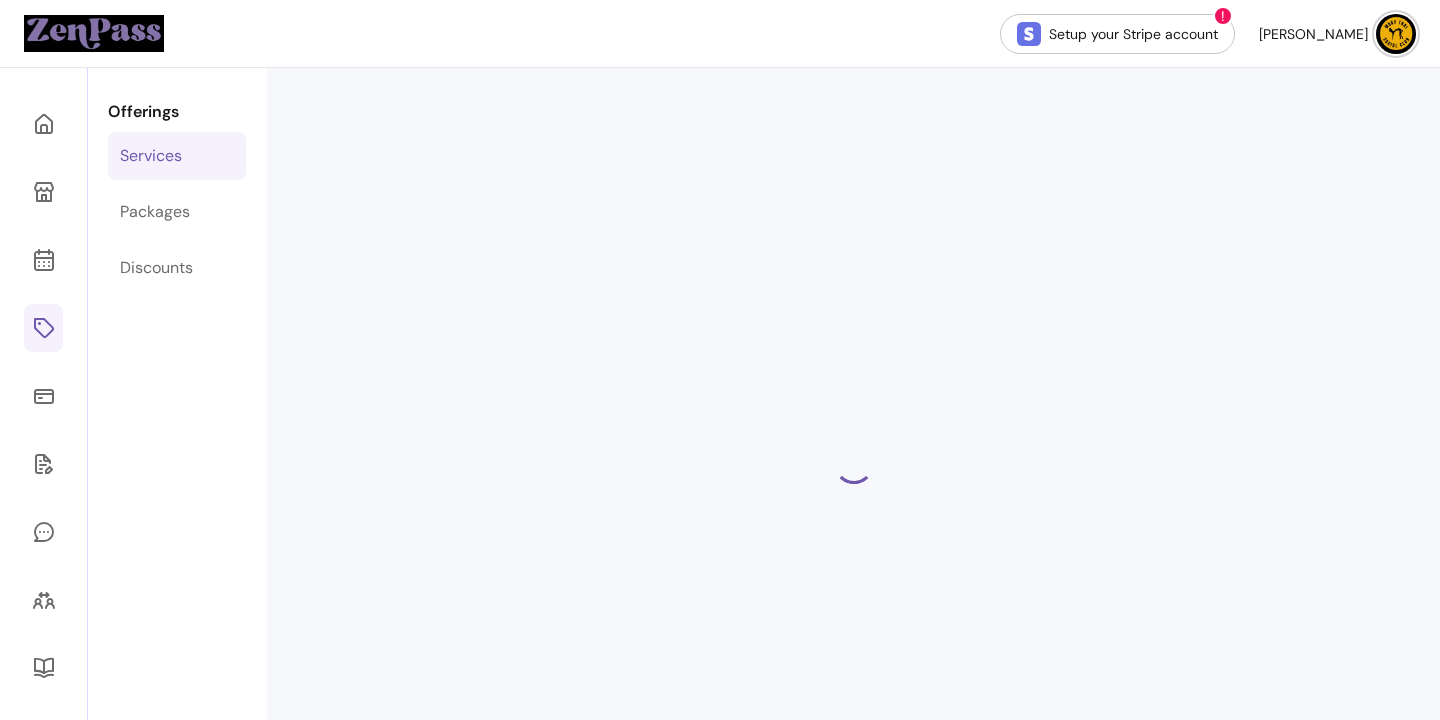 select on "***" 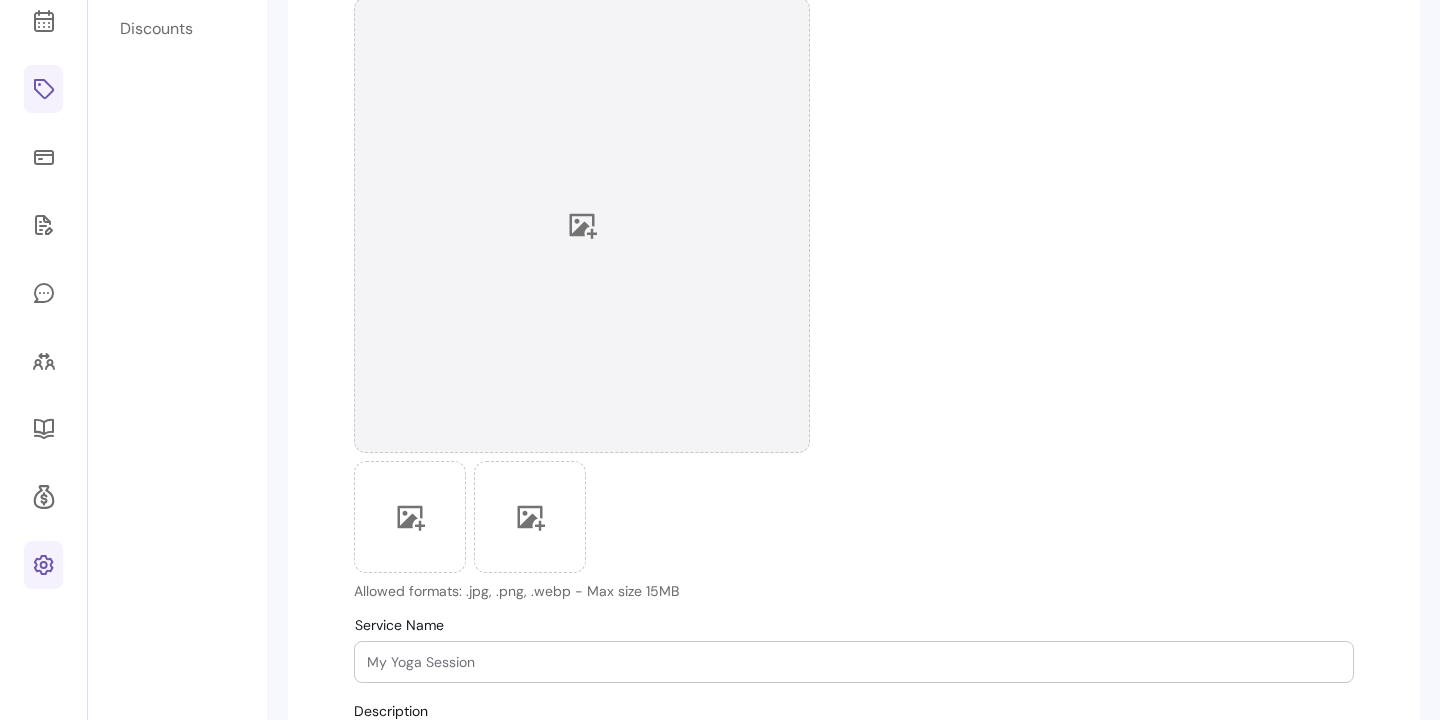 scroll, scrollTop: 262, scrollLeft: 0, axis: vertical 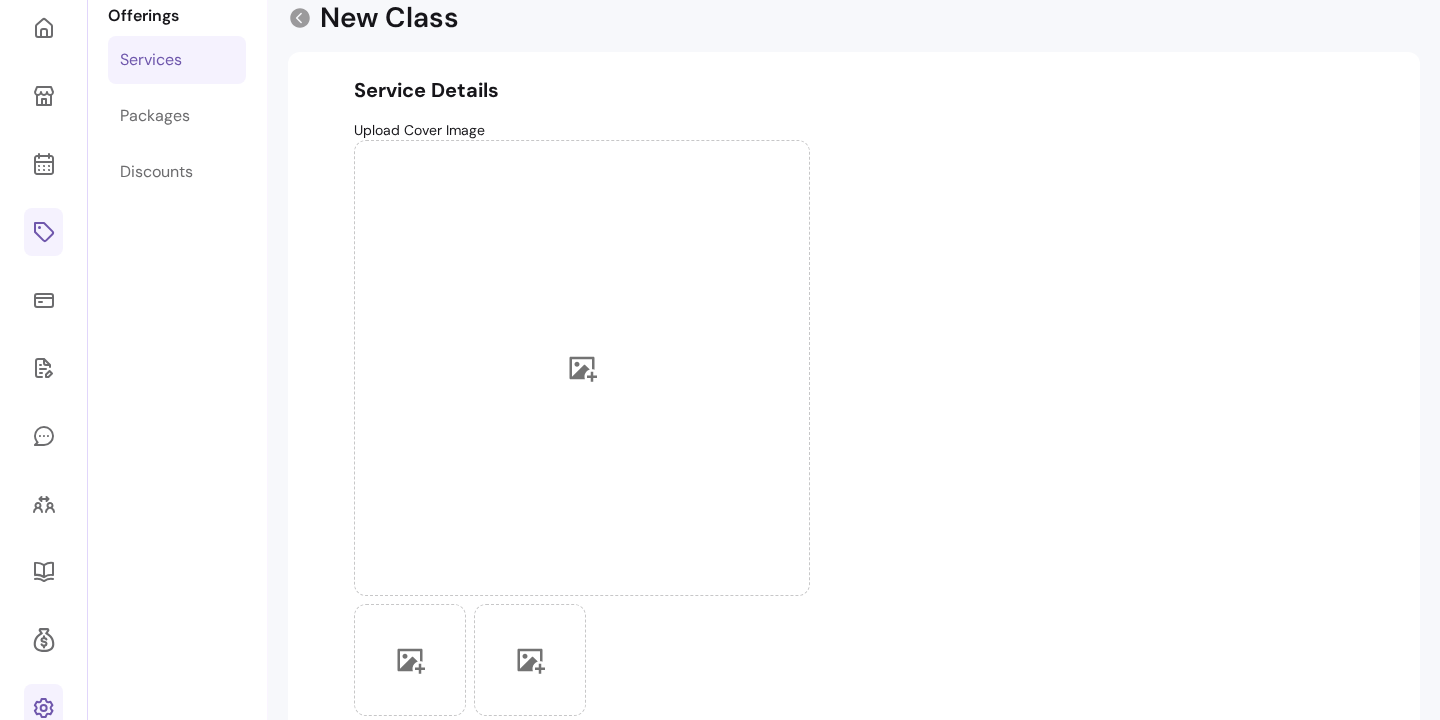 click on "Services" at bounding box center (177, 60) 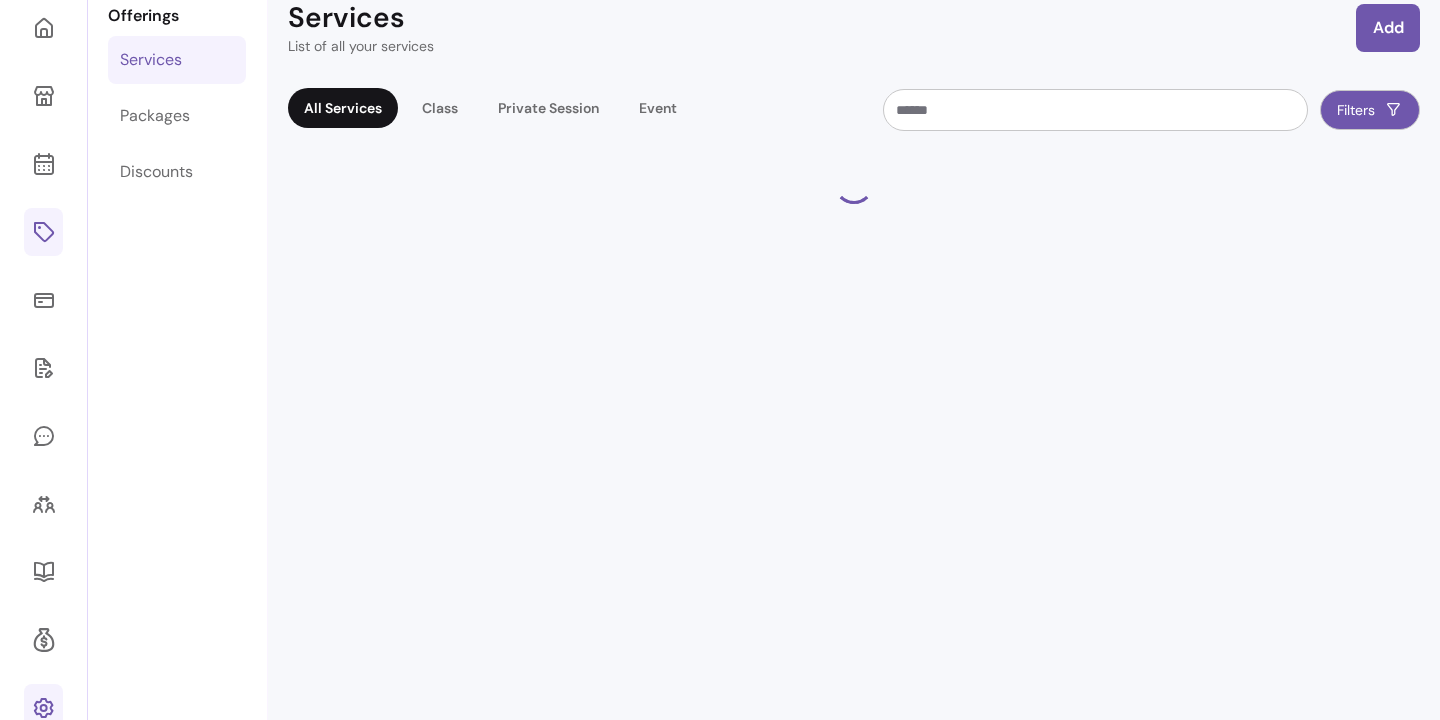 scroll, scrollTop: 68, scrollLeft: 0, axis: vertical 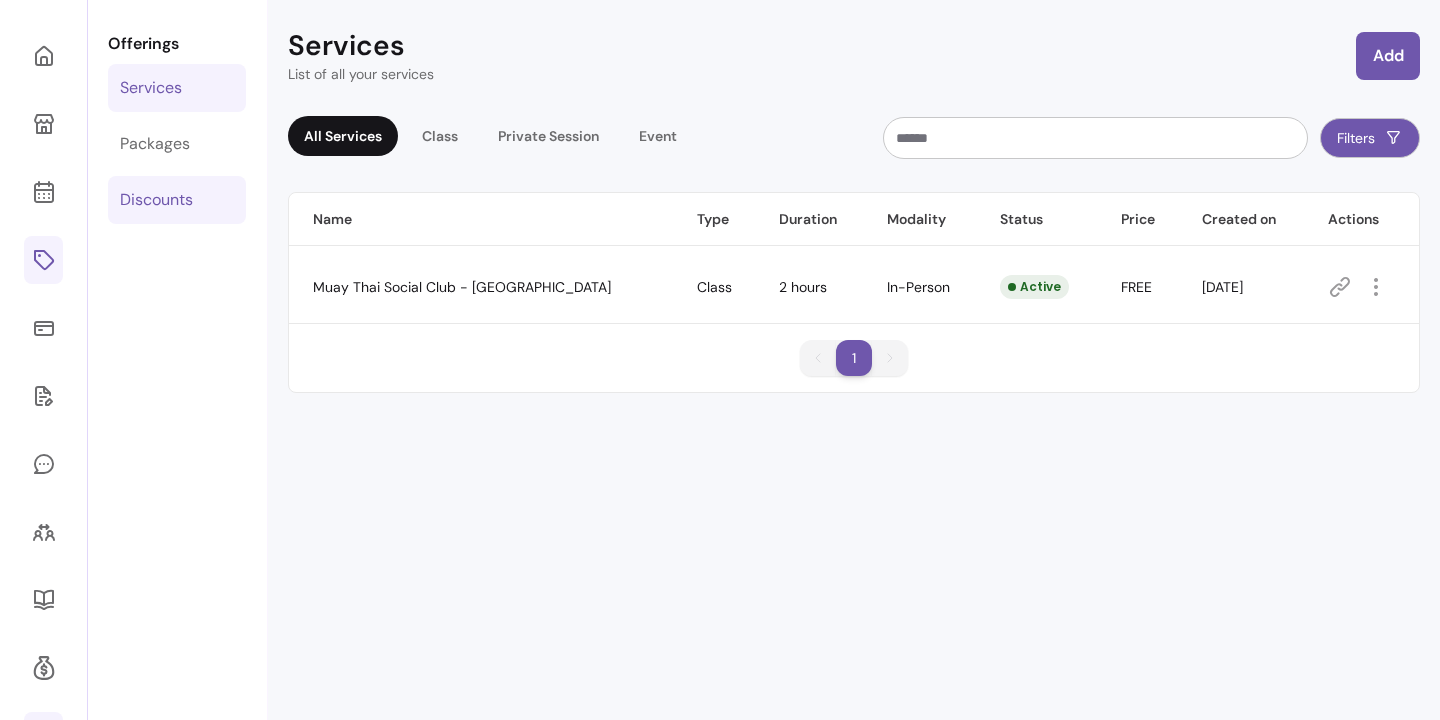 click on "Discounts" at bounding box center [156, 200] 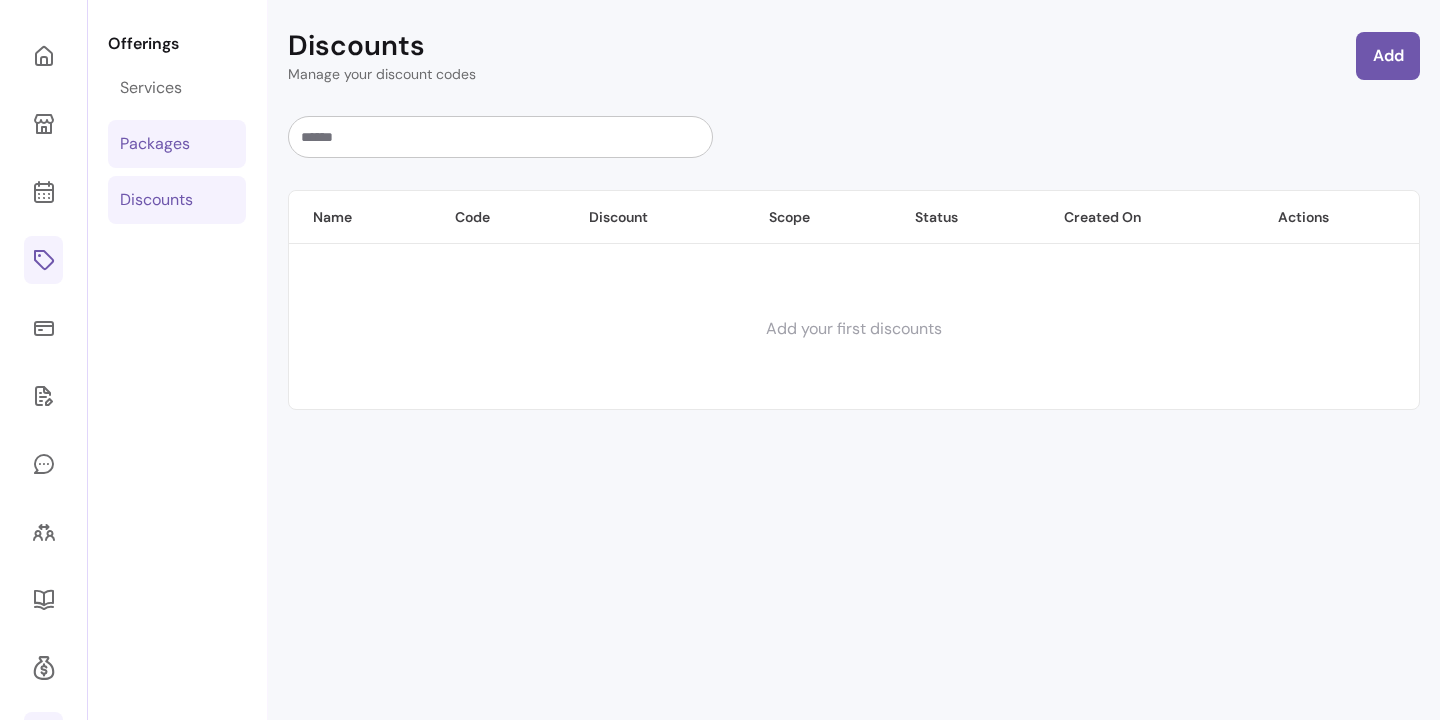 click on "Packages" at bounding box center (177, 144) 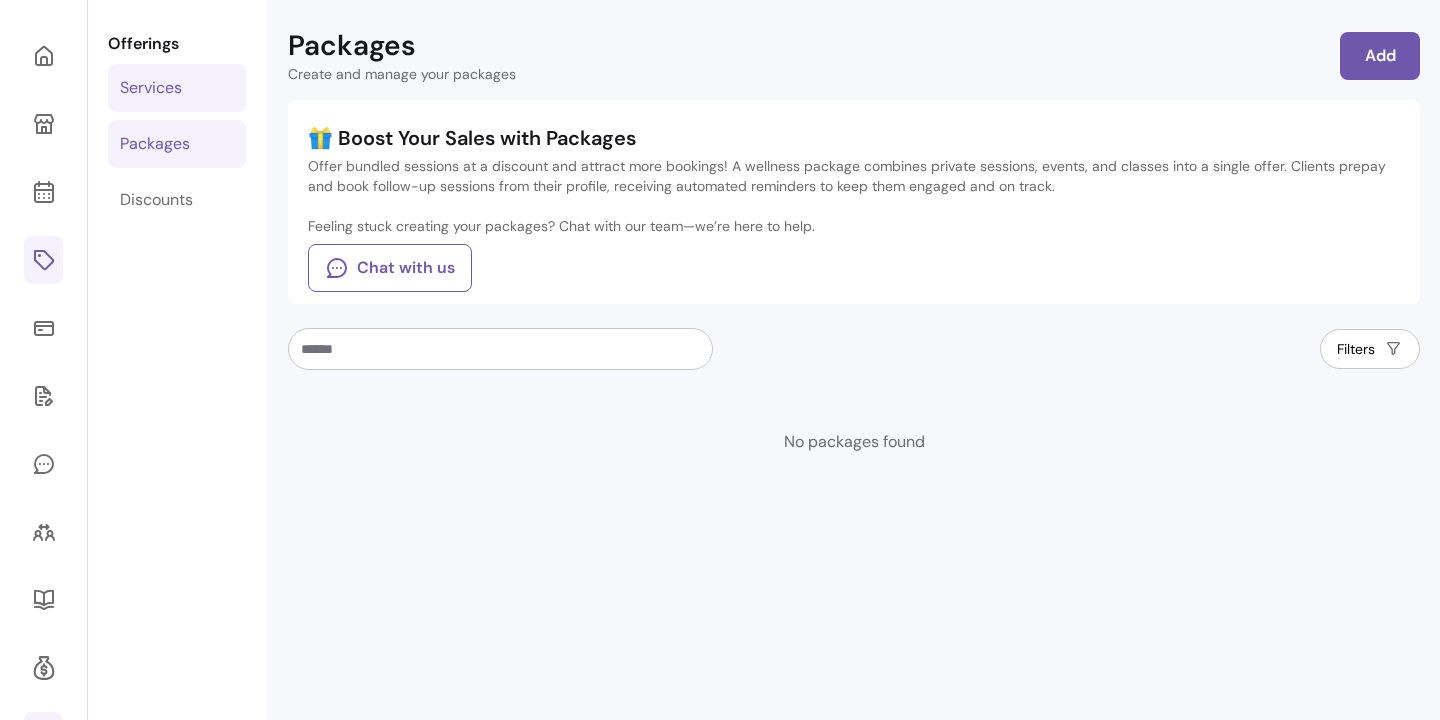 click on "Services" at bounding box center [151, 88] 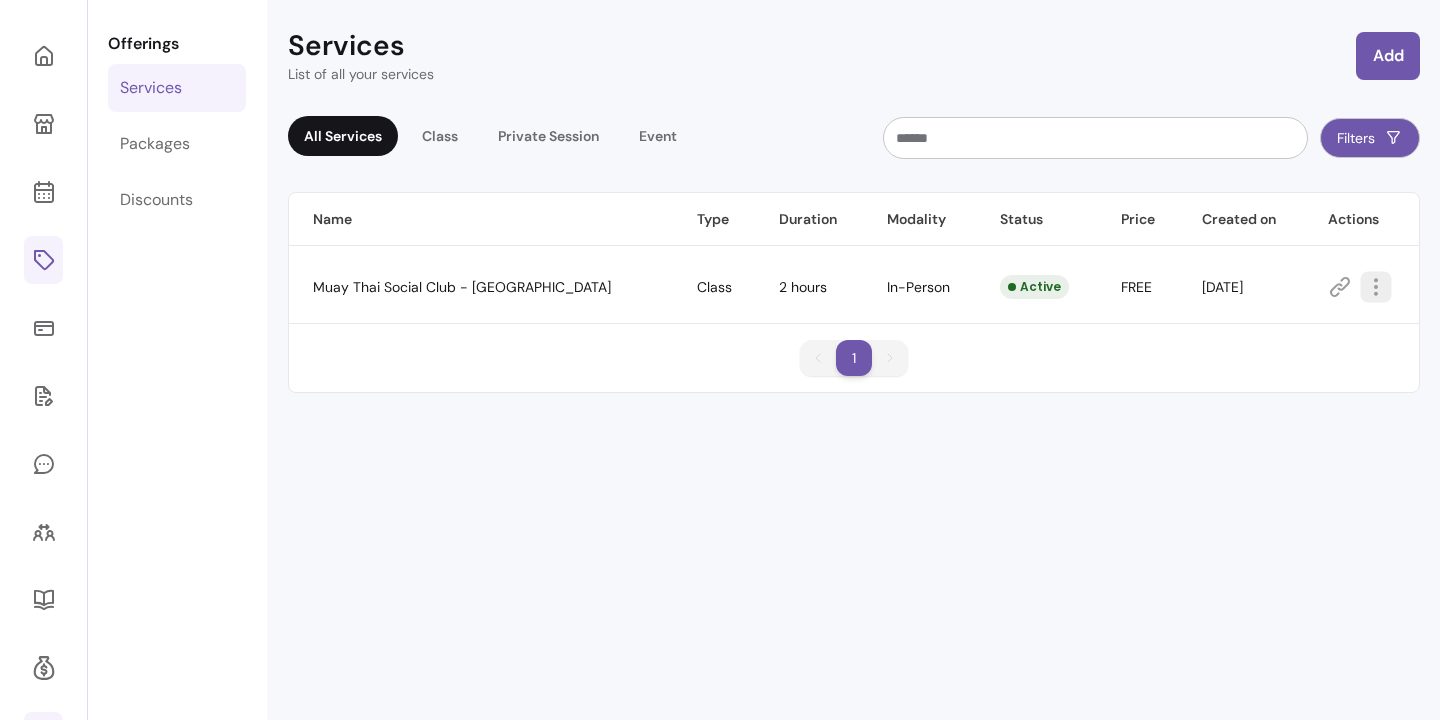 click 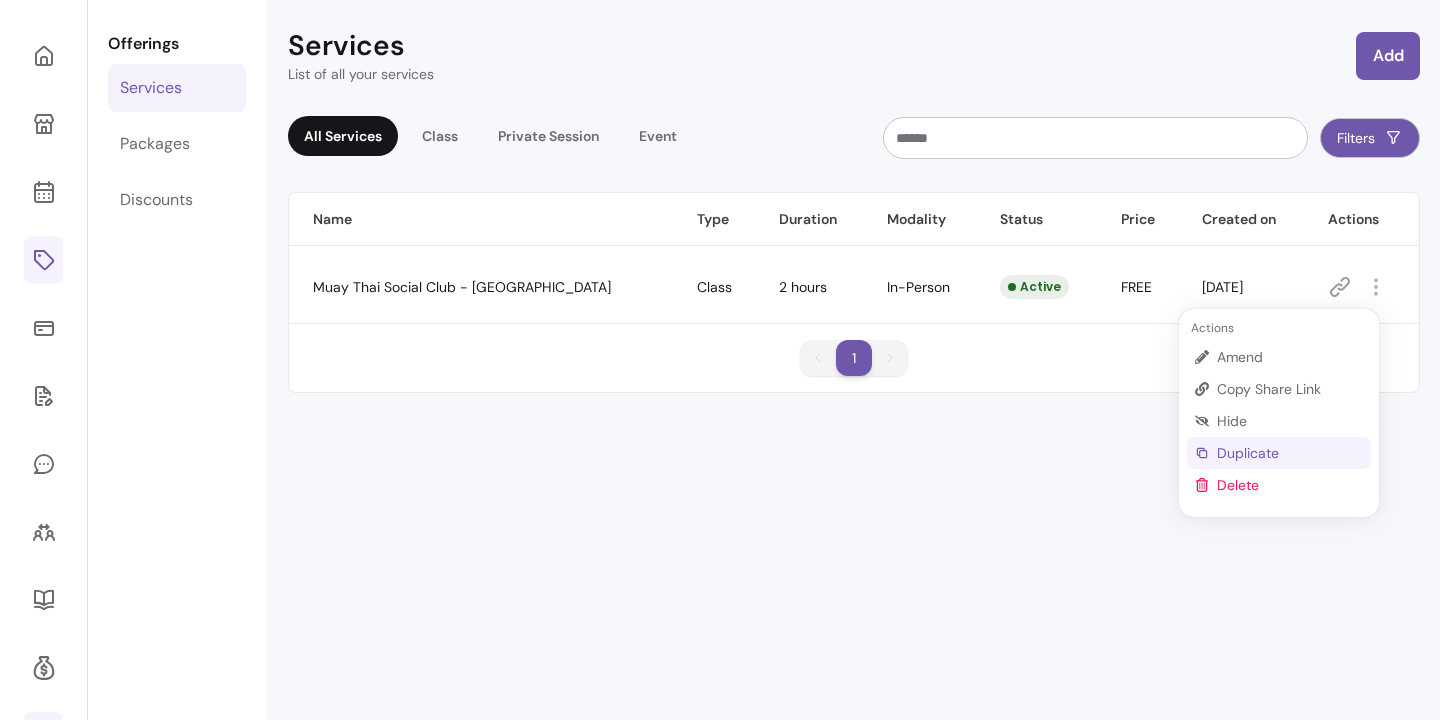 click on "Duplicate" at bounding box center (1290, 453) 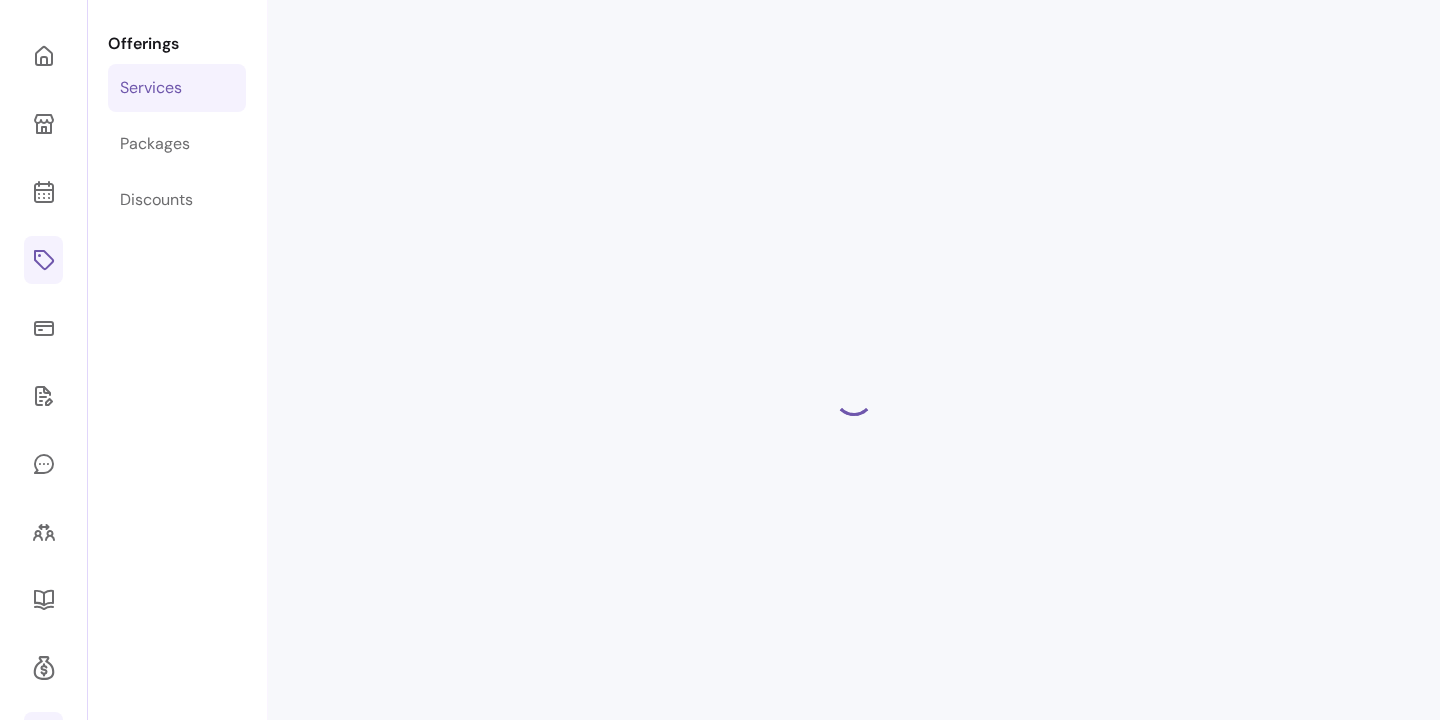 select on "***" 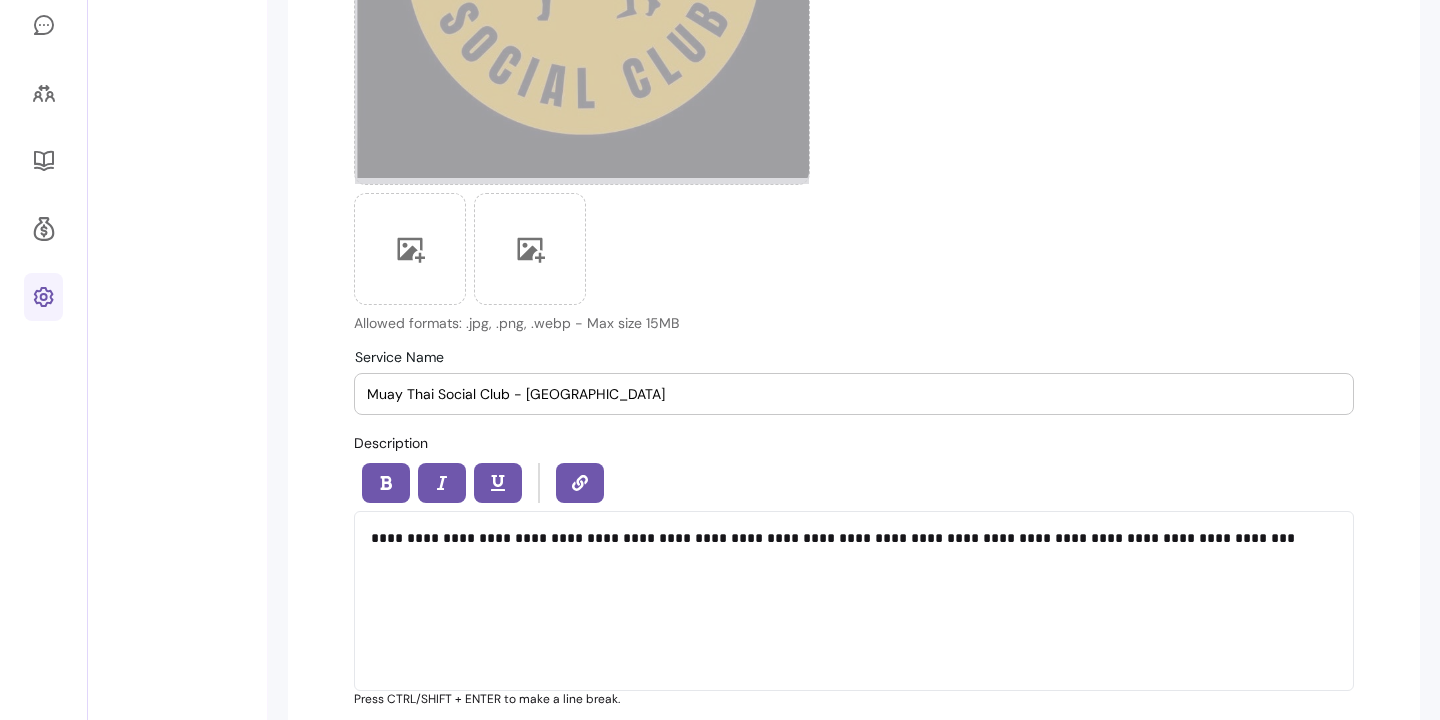 scroll, scrollTop: 589, scrollLeft: 0, axis: vertical 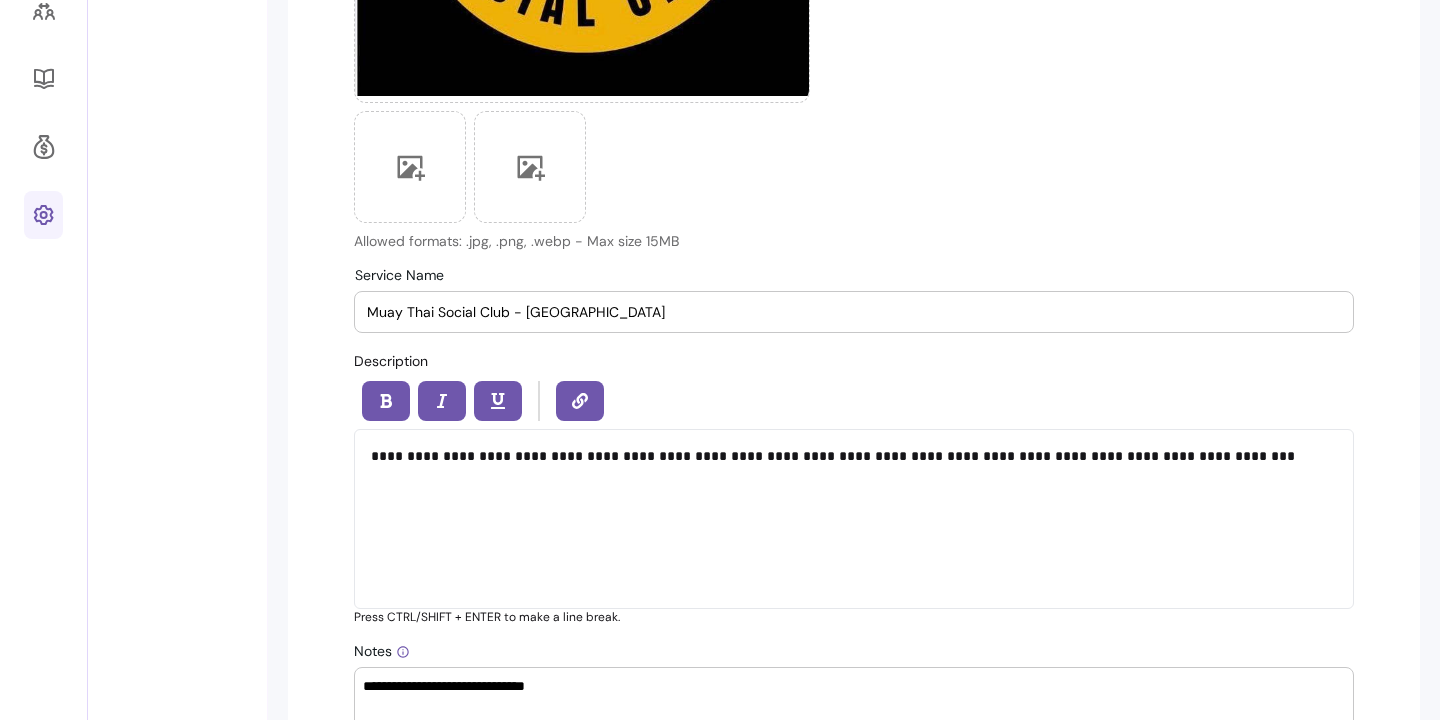 drag, startPoint x: 591, startPoint y: 318, endPoint x: 511, endPoint y: 320, distance: 80.024994 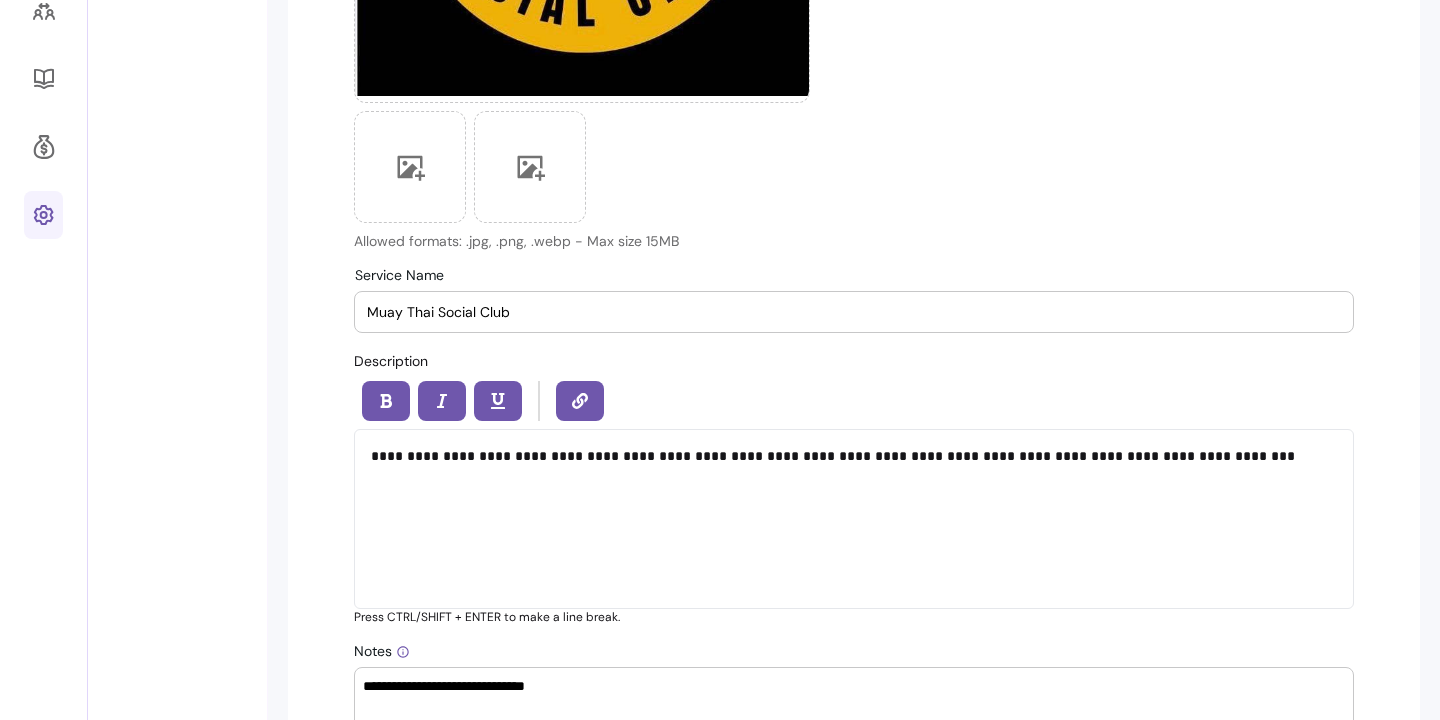 click on "Service Name   Muay Thai Social Club" at bounding box center [854, 312] 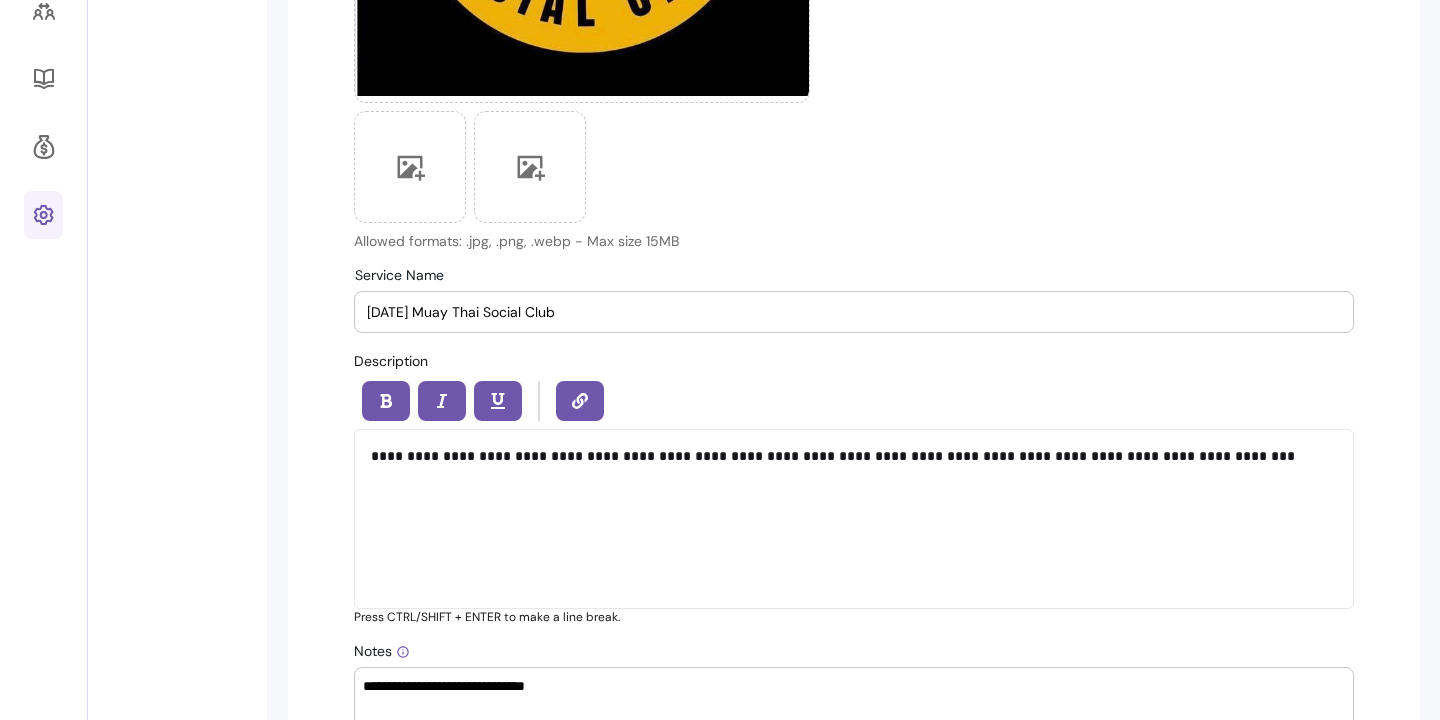 click on "wEDNESDAY Muay Thai Social Club" at bounding box center [854, 312] 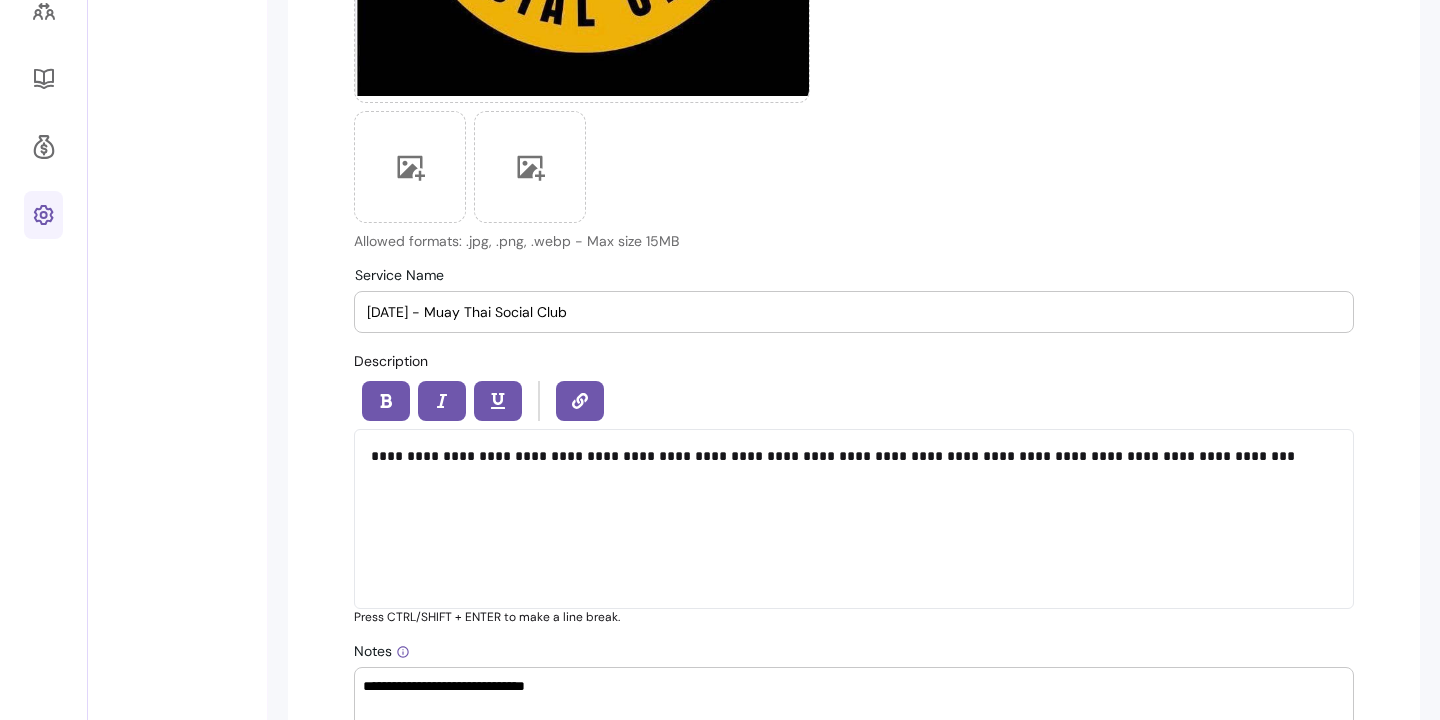 click on "[DATE] - Muay Thai Social Club" at bounding box center [854, 312] 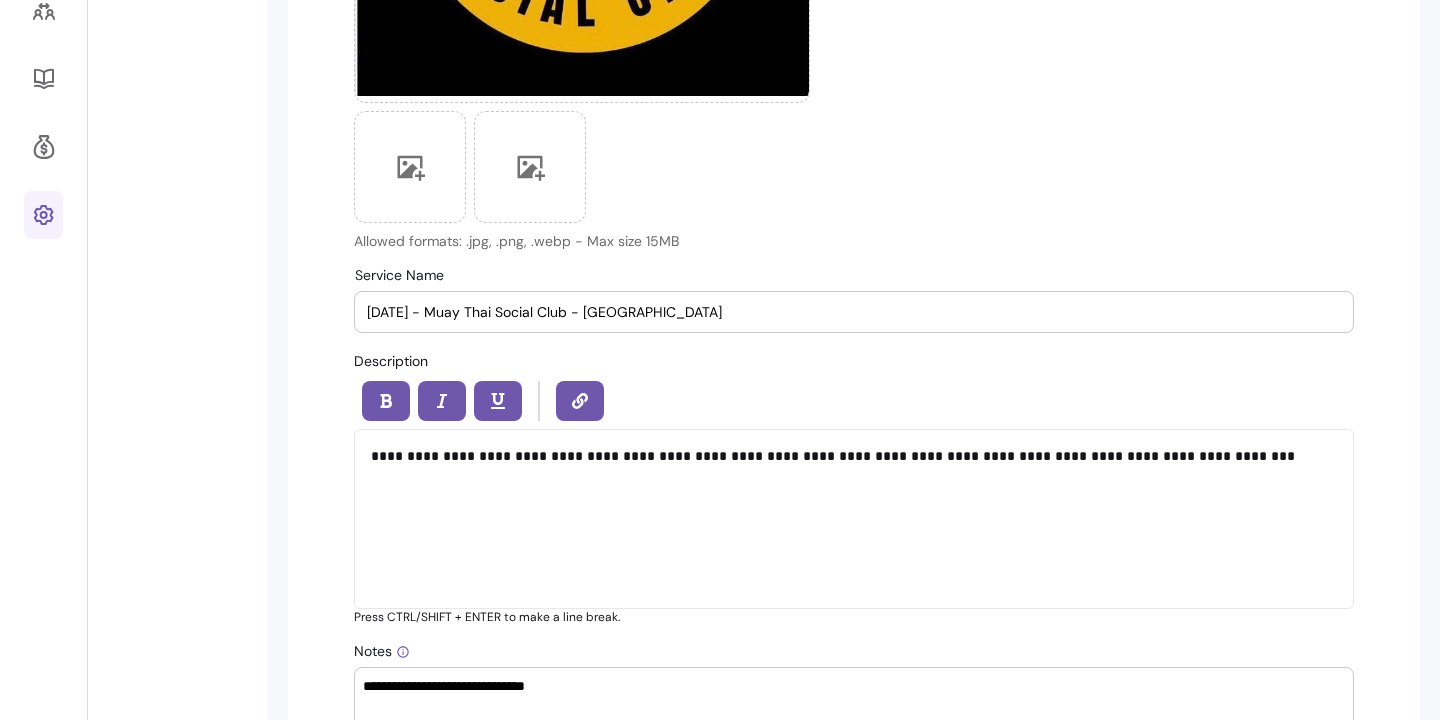 type on "[DATE] - Muay Thai Social Club - [GEOGRAPHIC_DATA]" 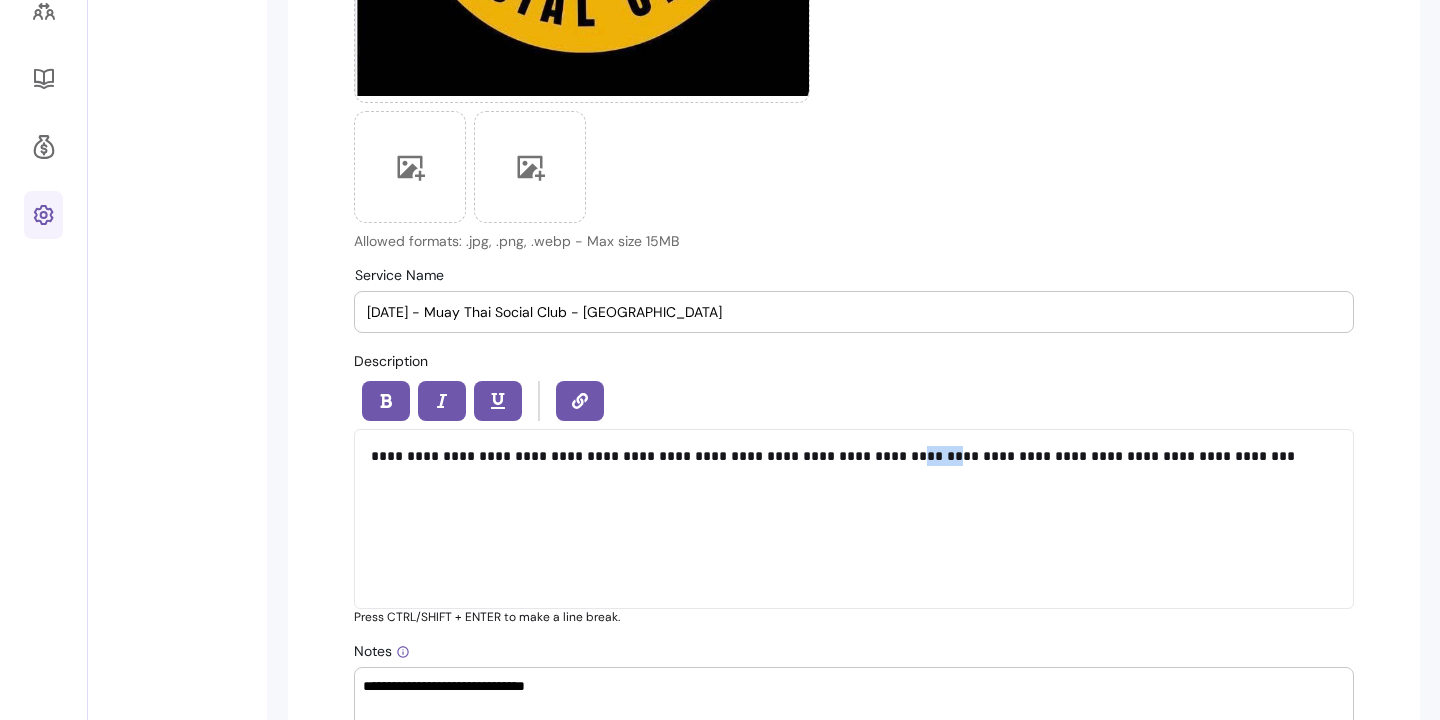 click on "**********" at bounding box center [854, 456] 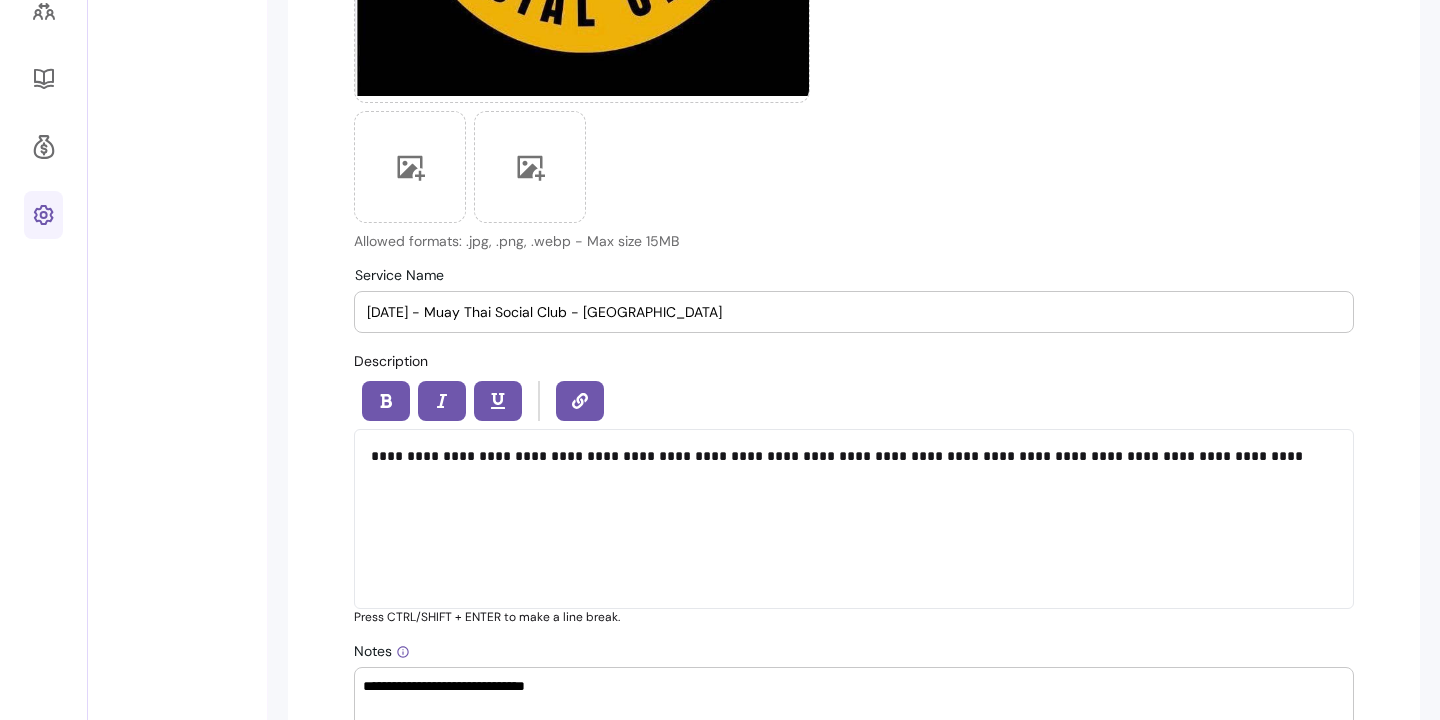 click on "**********" at bounding box center [854, 456] 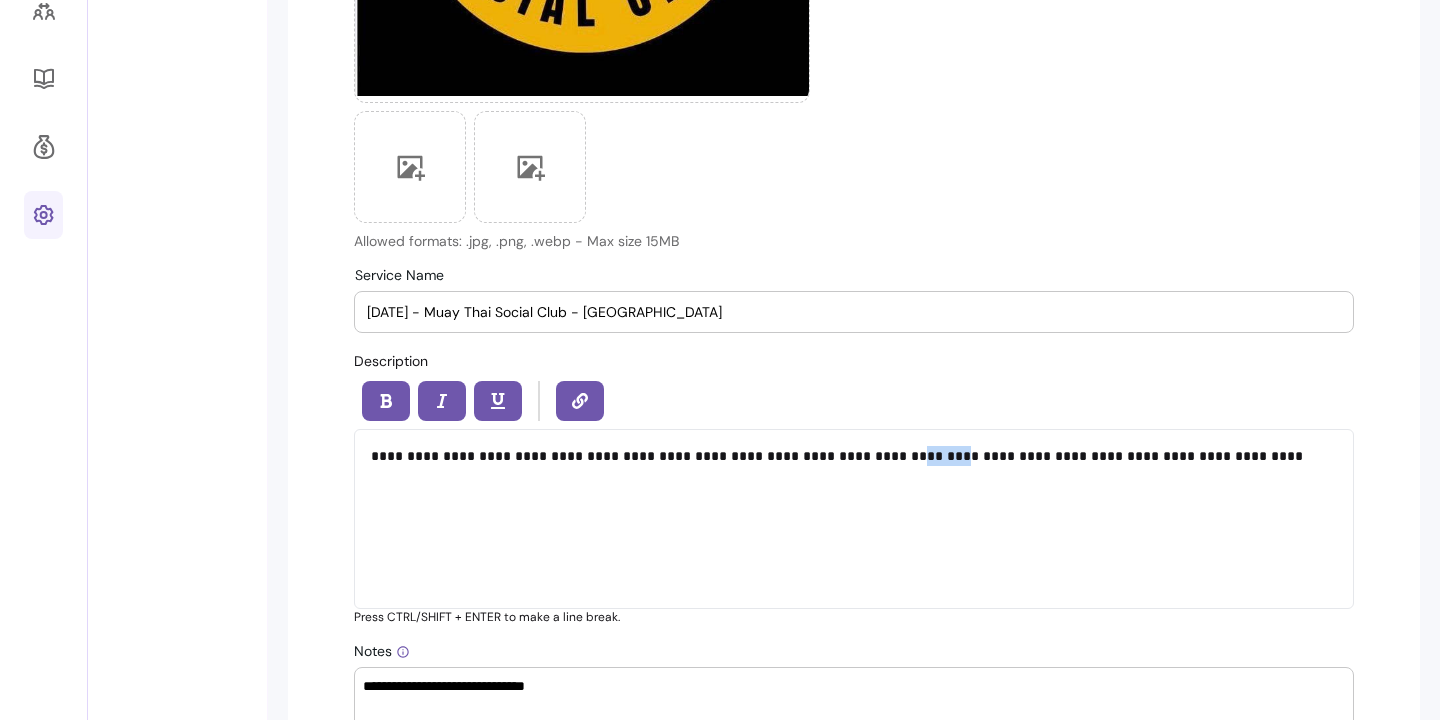 click on "**********" at bounding box center [854, 456] 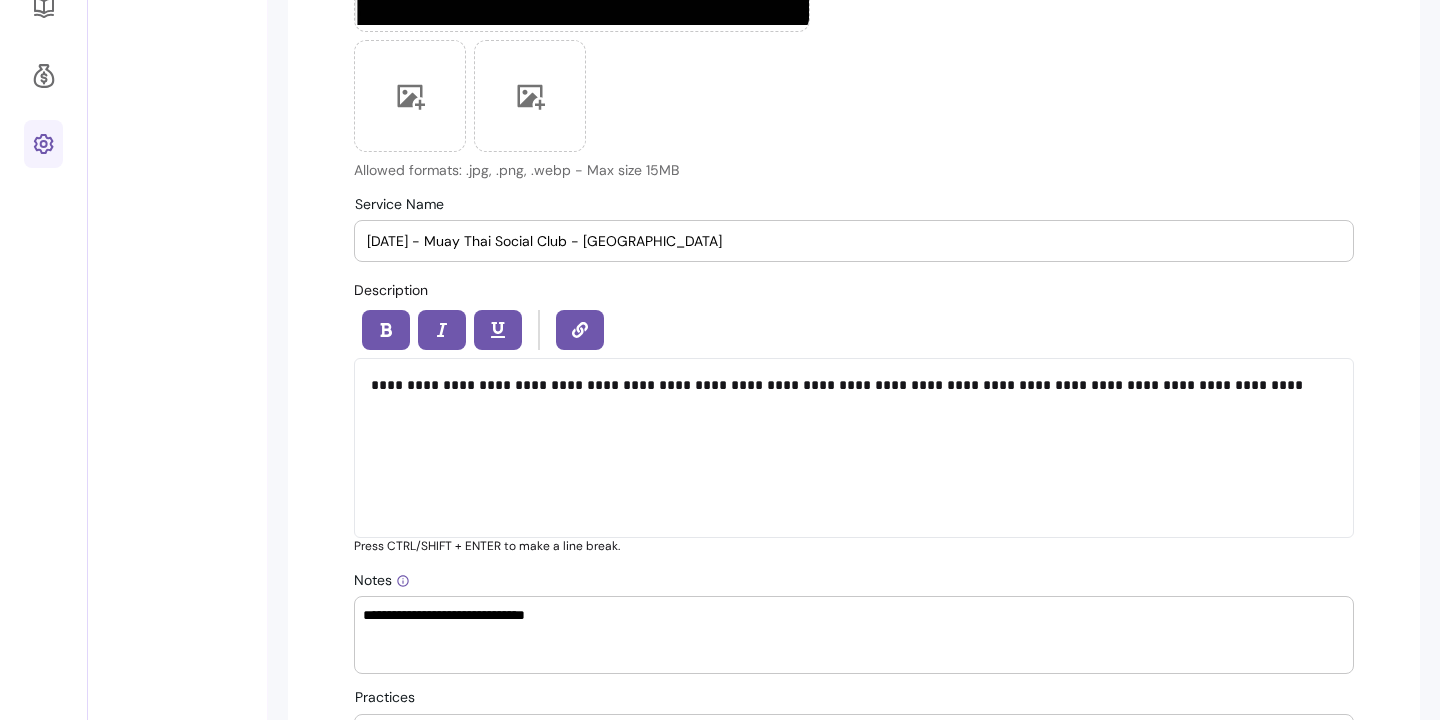 scroll, scrollTop: 685, scrollLeft: 0, axis: vertical 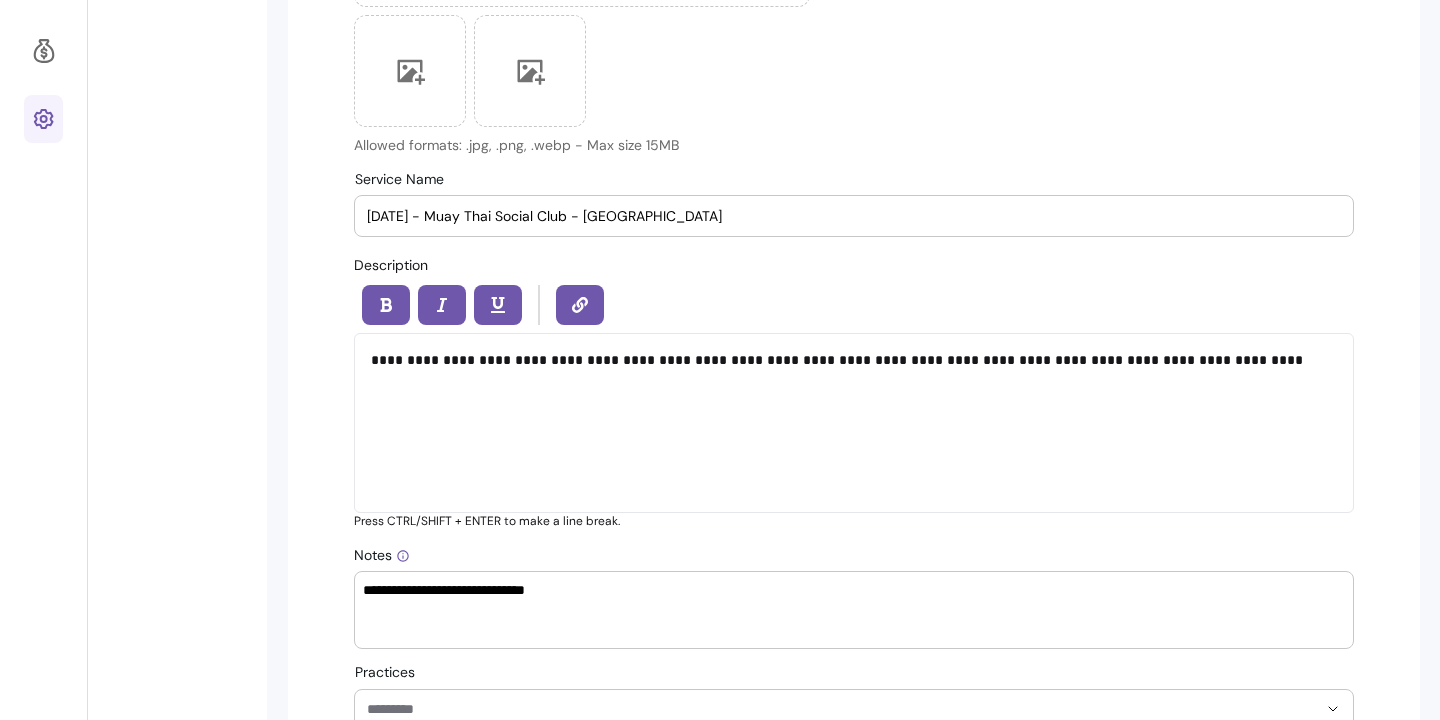 click on "**********" at bounding box center [854, 360] 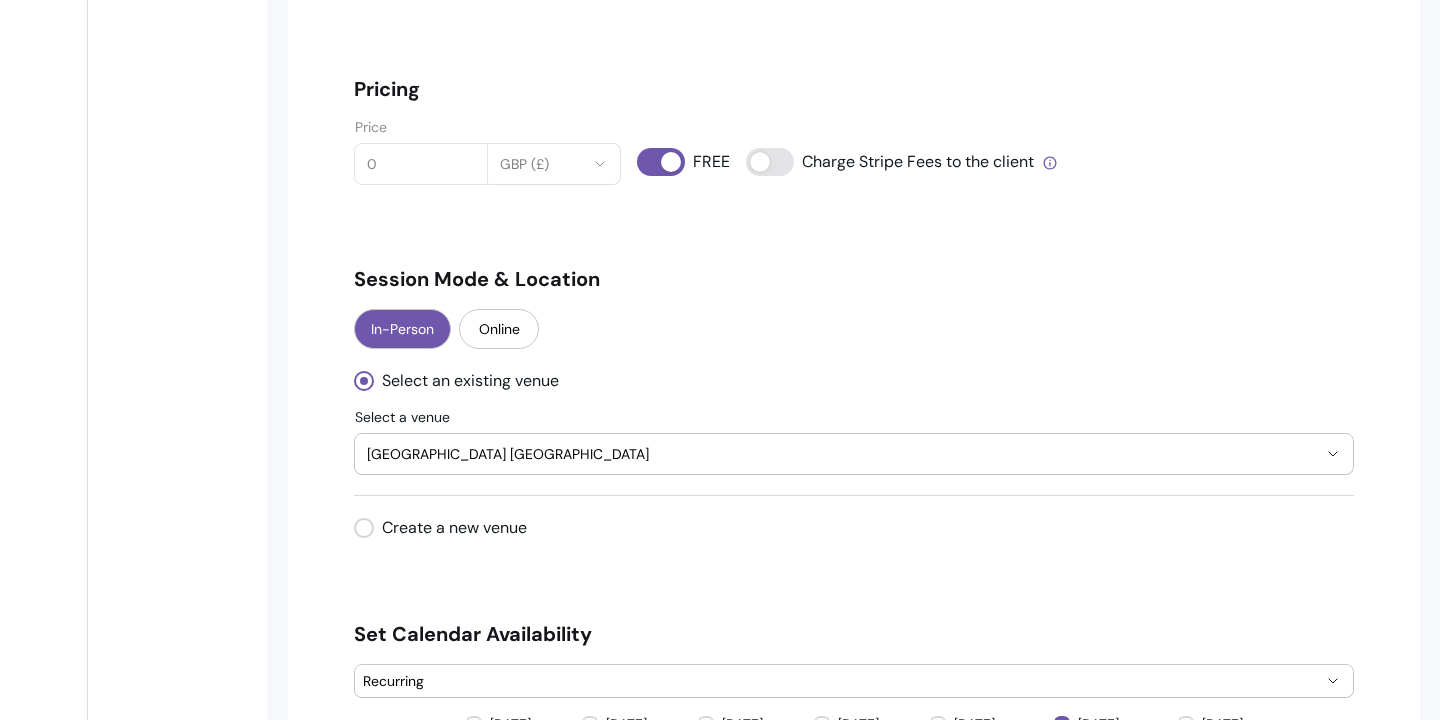 scroll, scrollTop: 1672, scrollLeft: 0, axis: vertical 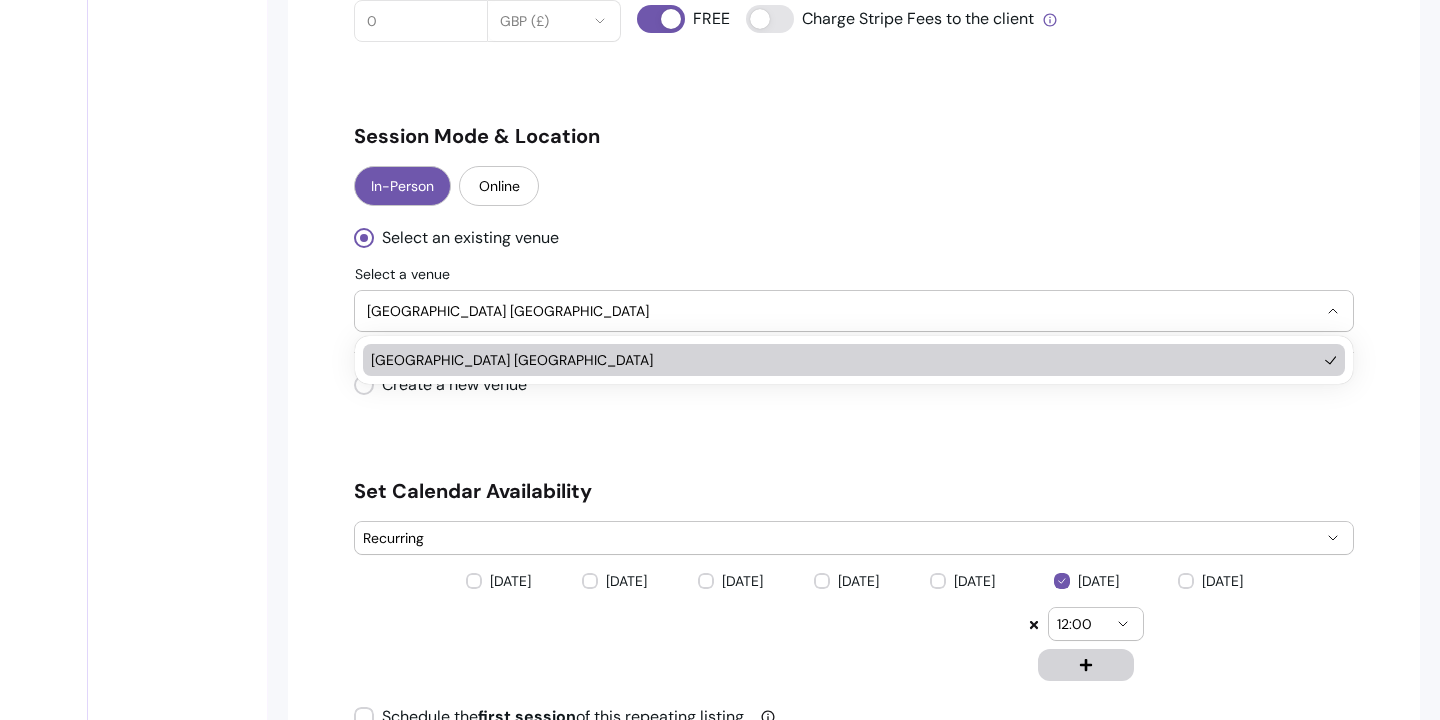 click on "**********" at bounding box center (720, -14) 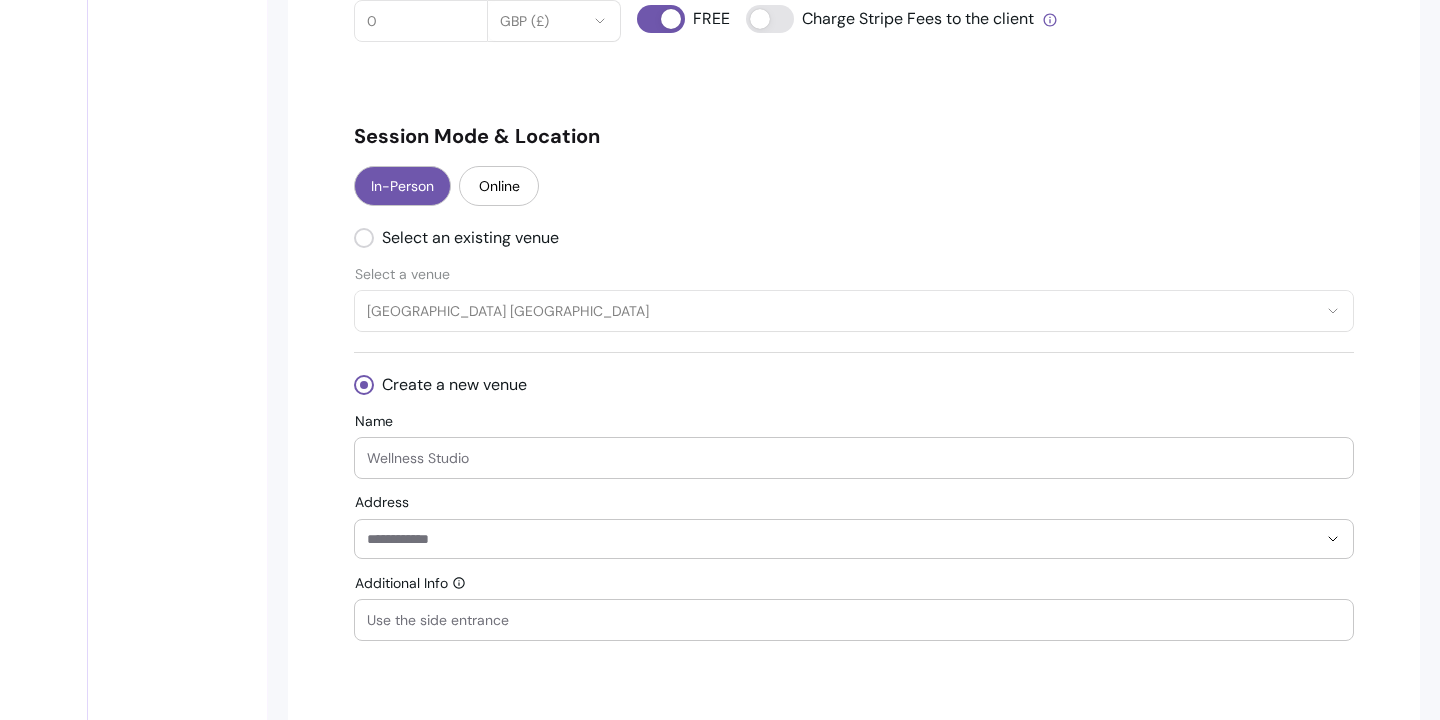 click at bounding box center (854, 458) 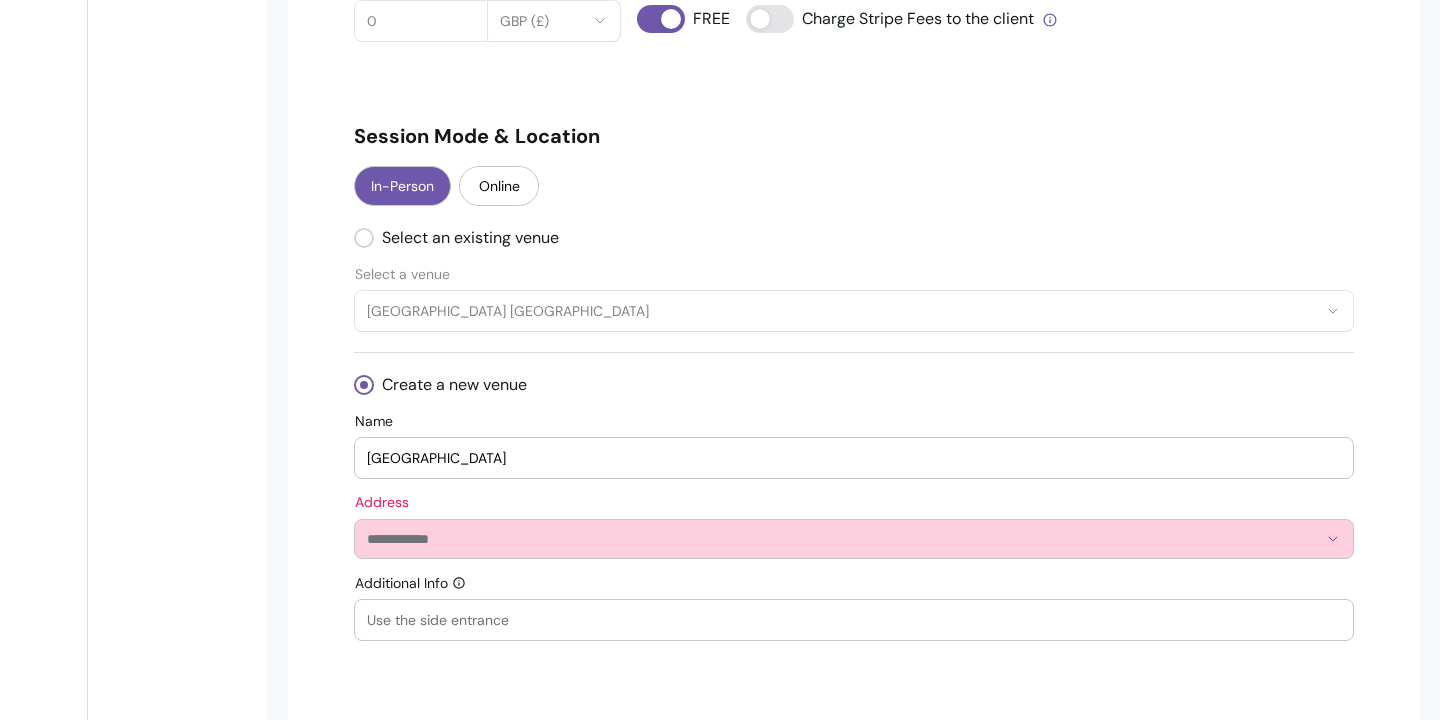 type on "Hyde Park" 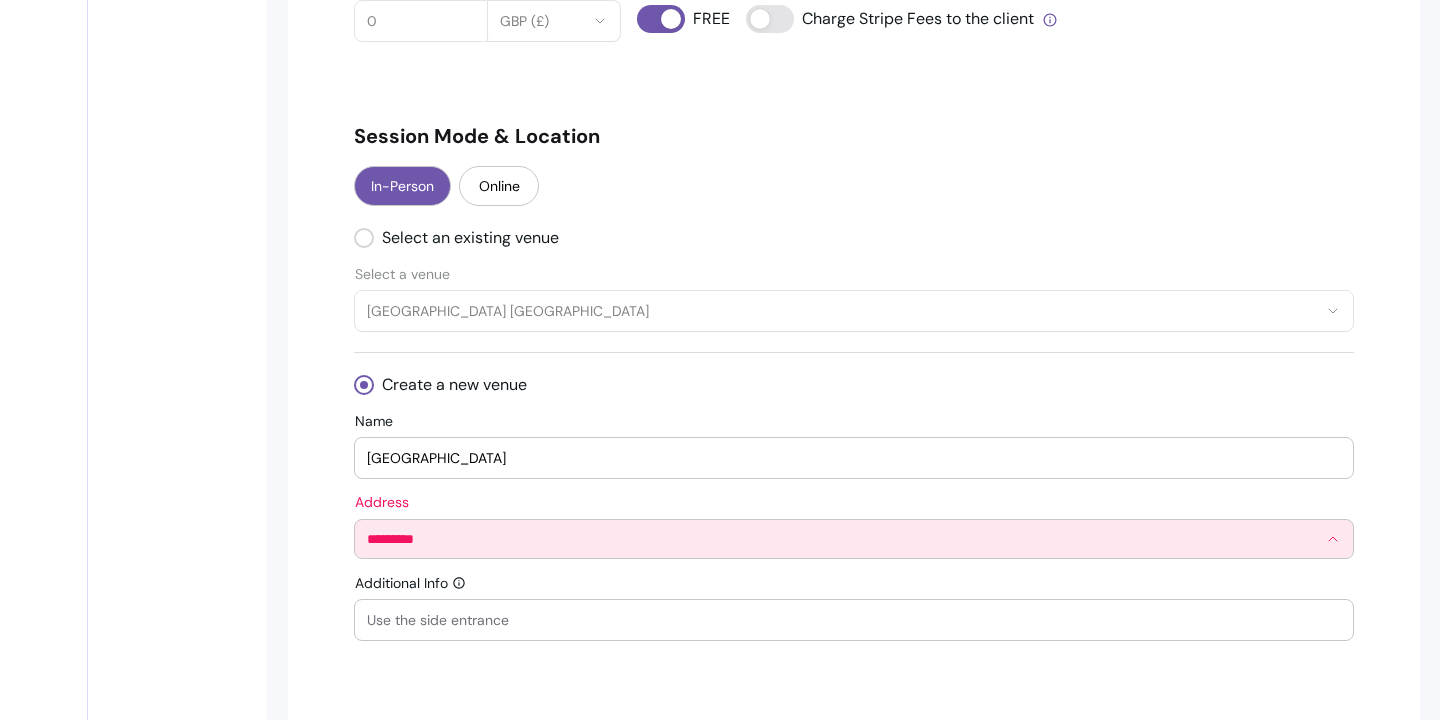 scroll, scrollTop: 1753, scrollLeft: 0, axis: vertical 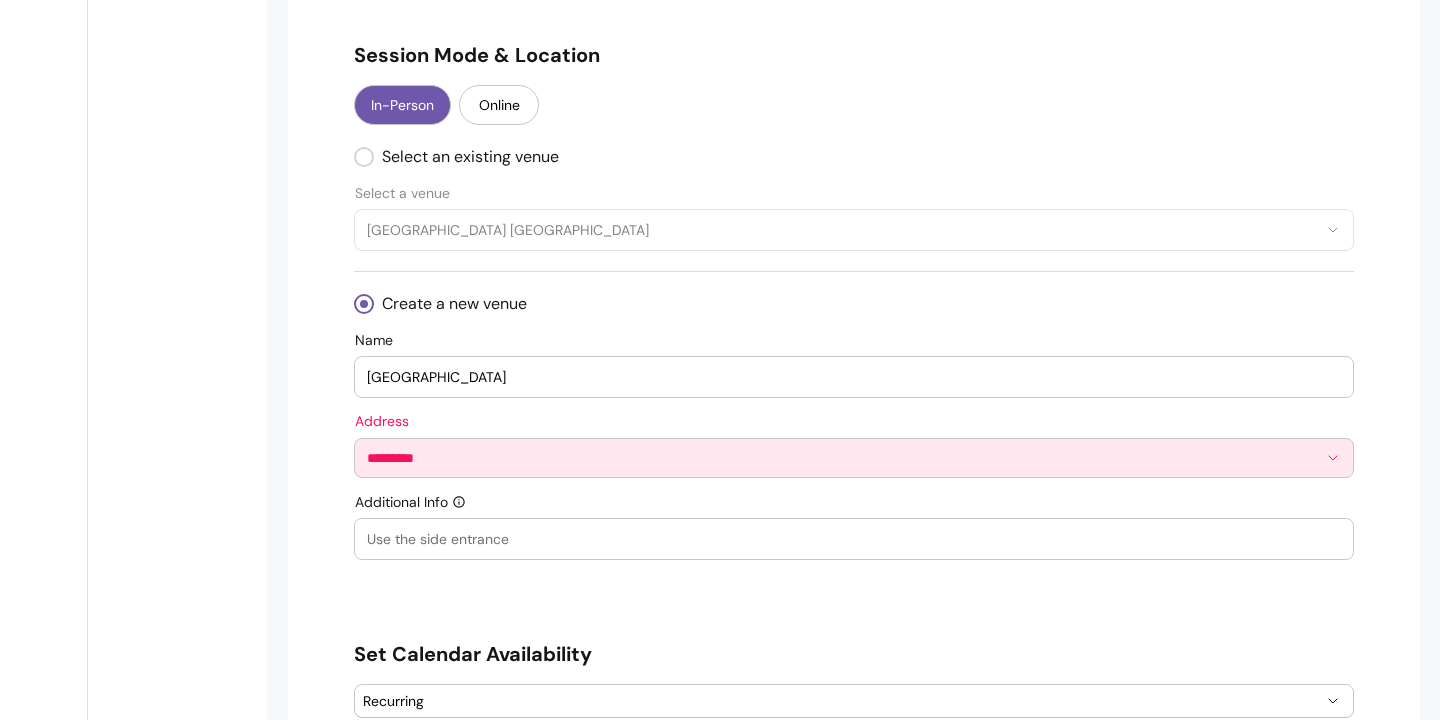 click on "*********" at bounding box center (854, 458) 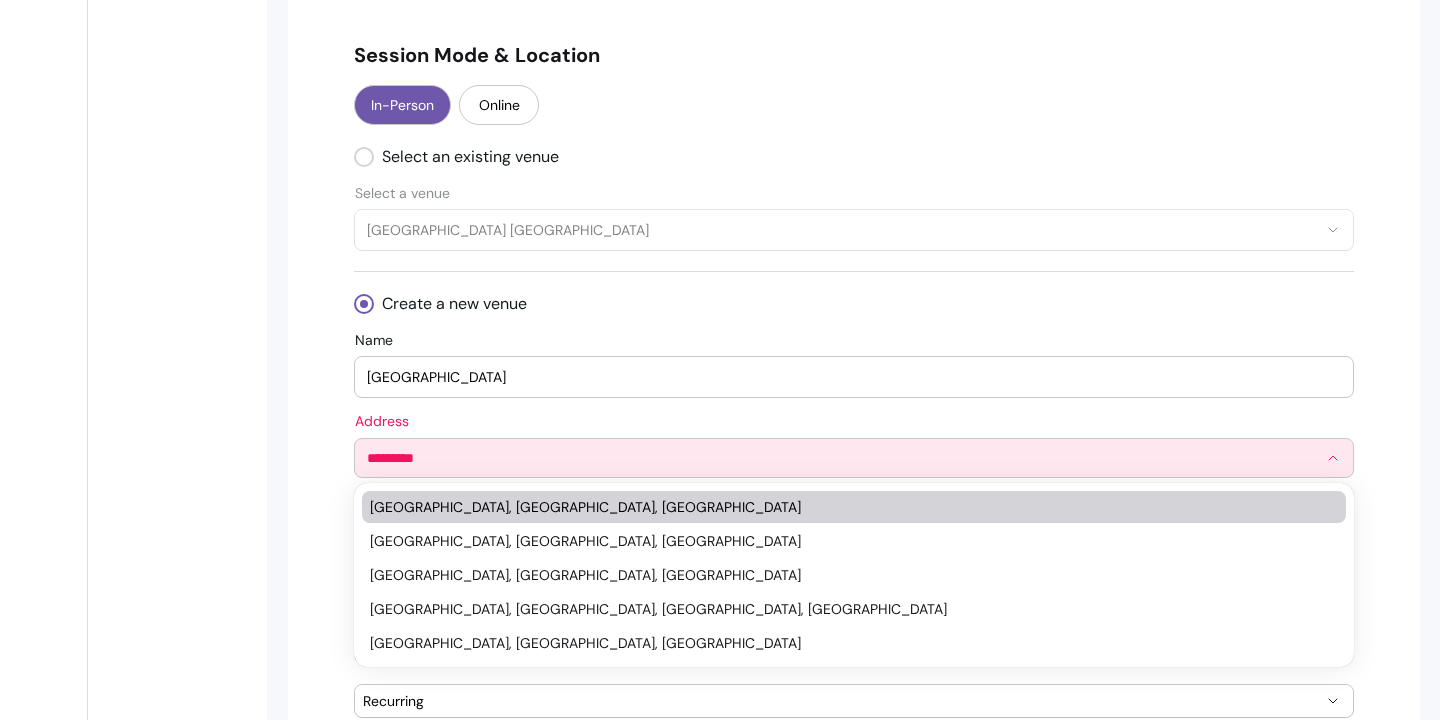 click on "Hyde Park, London, UK" at bounding box center [854, 507] 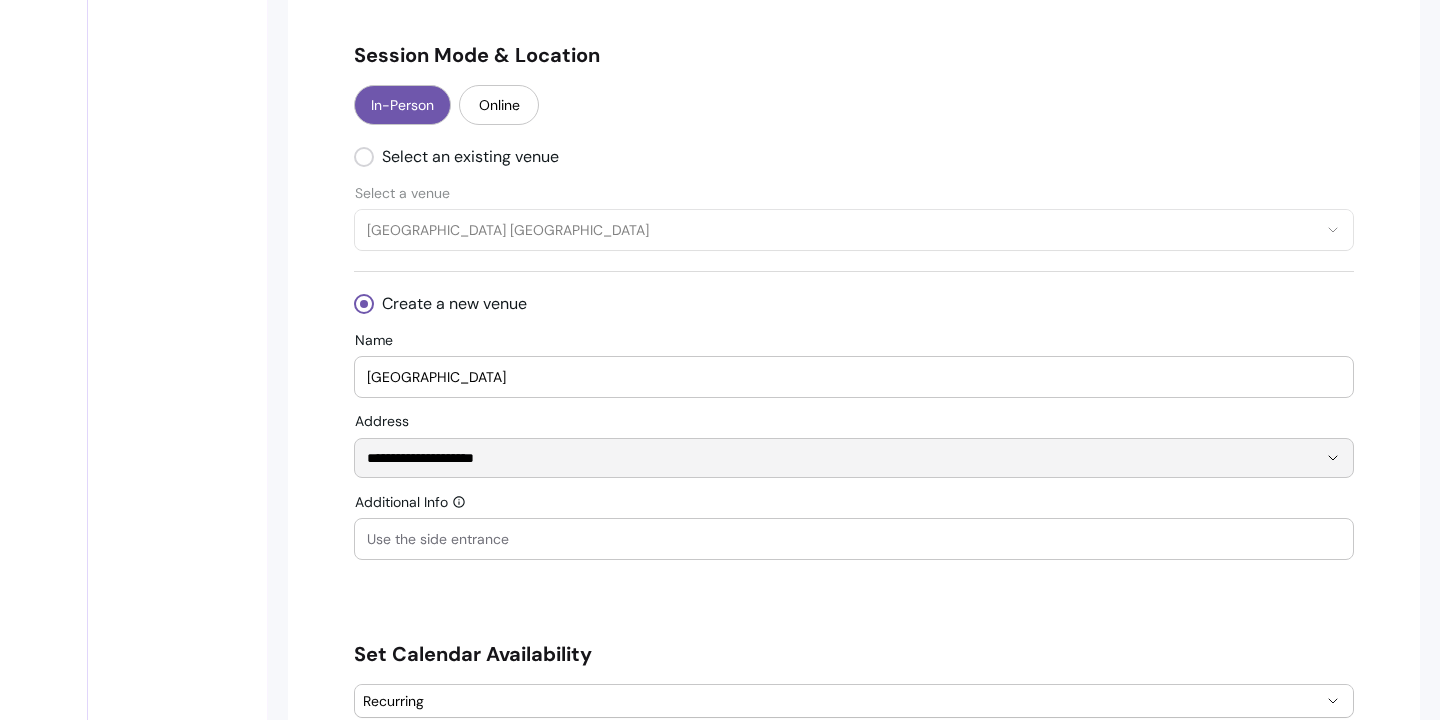 drag, startPoint x: 542, startPoint y: 462, endPoint x: 171, endPoint y: 458, distance: 371.02158 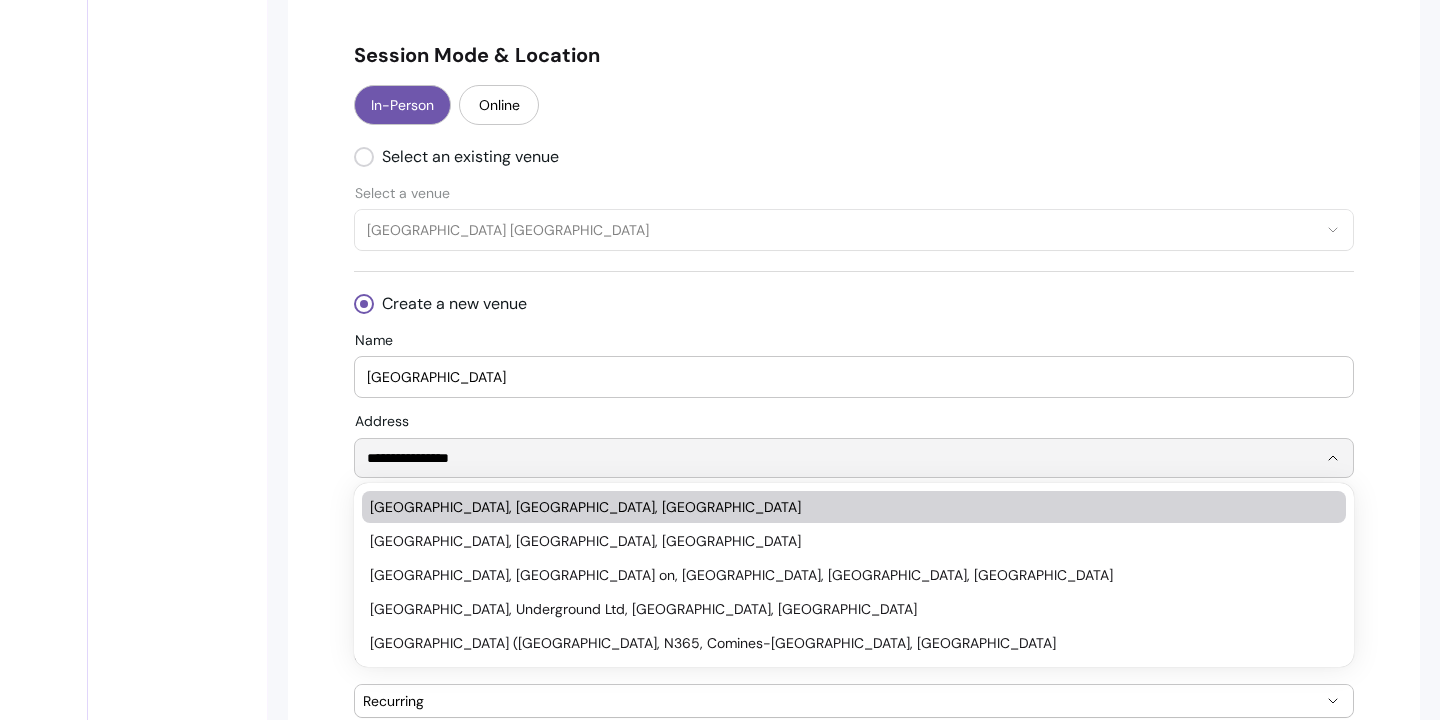 click on "Hyde Park Corner, London, UK" at bounding box center (844, 507) 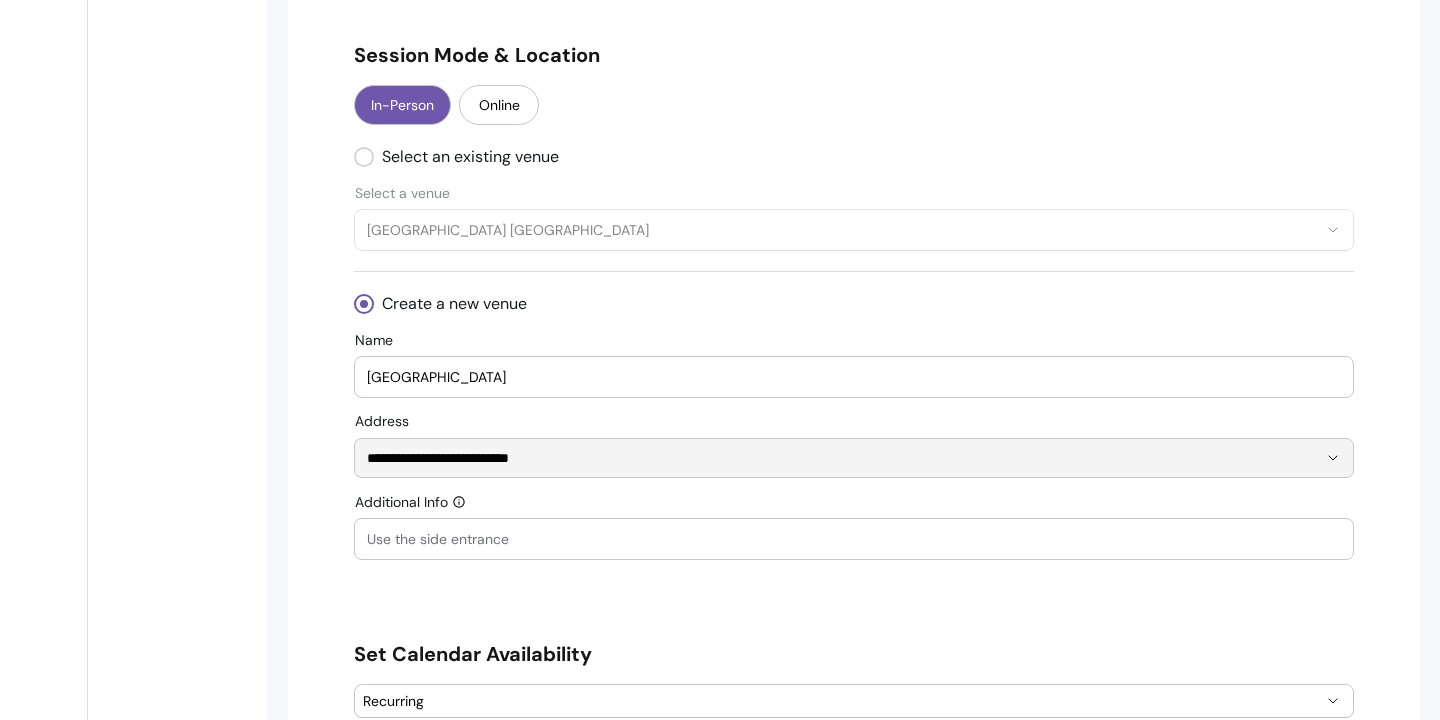 type on "**********" 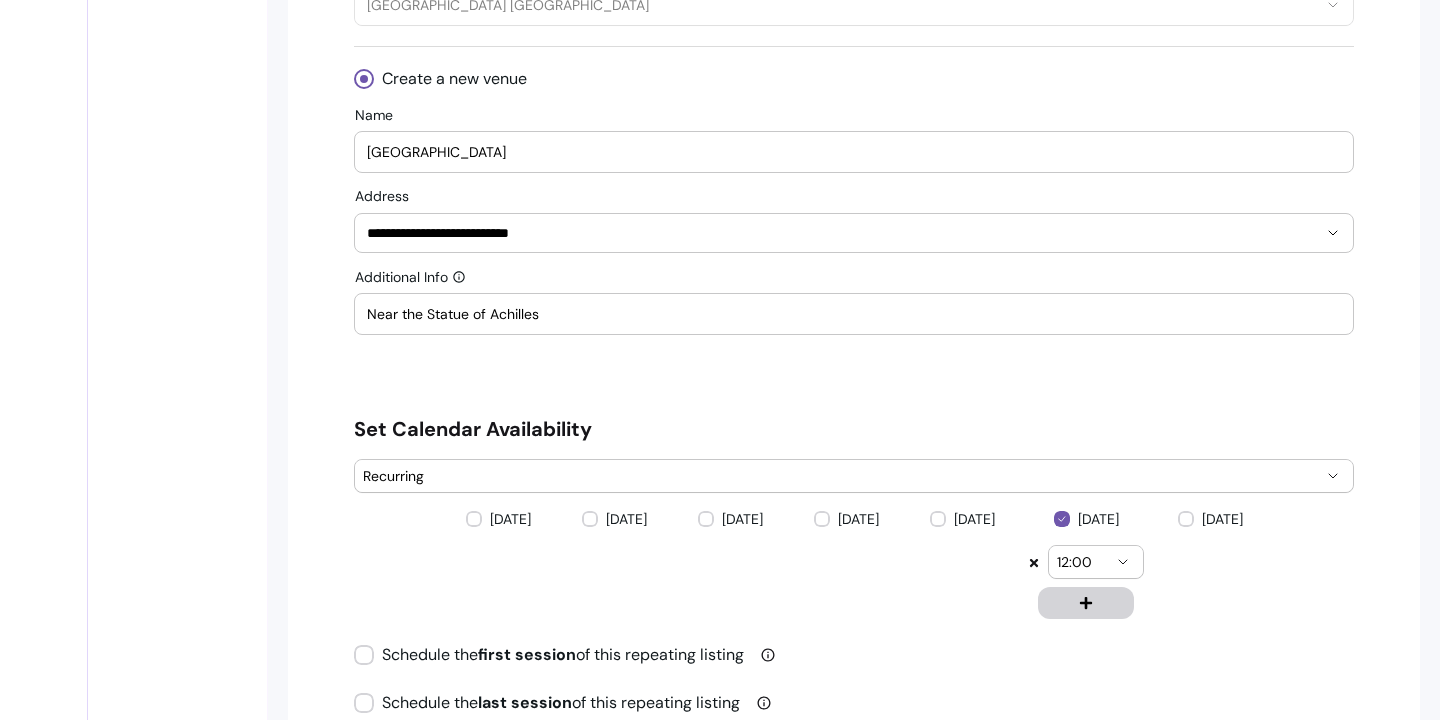 type on "Near the Statue of Achilles" 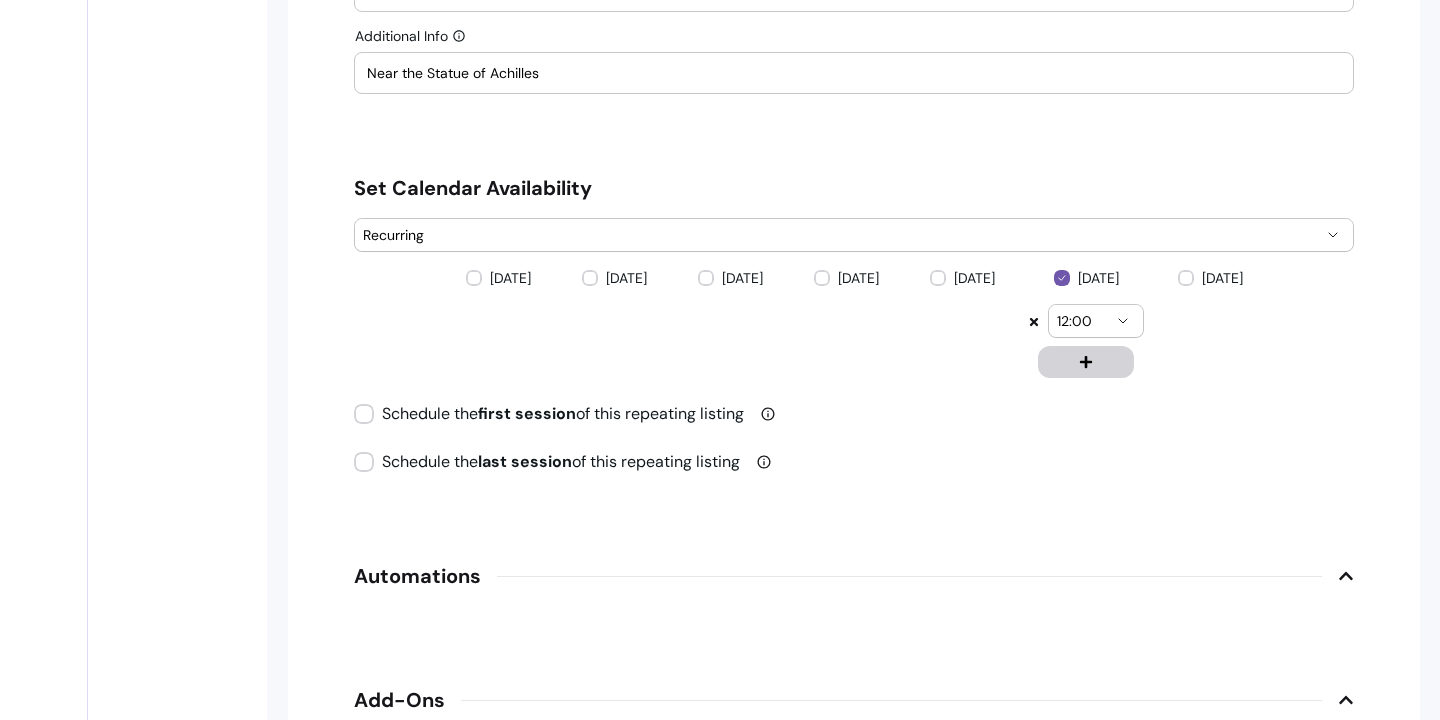 scroll, scrollTop: 2283, scrollLeft: 0, axis: vertical 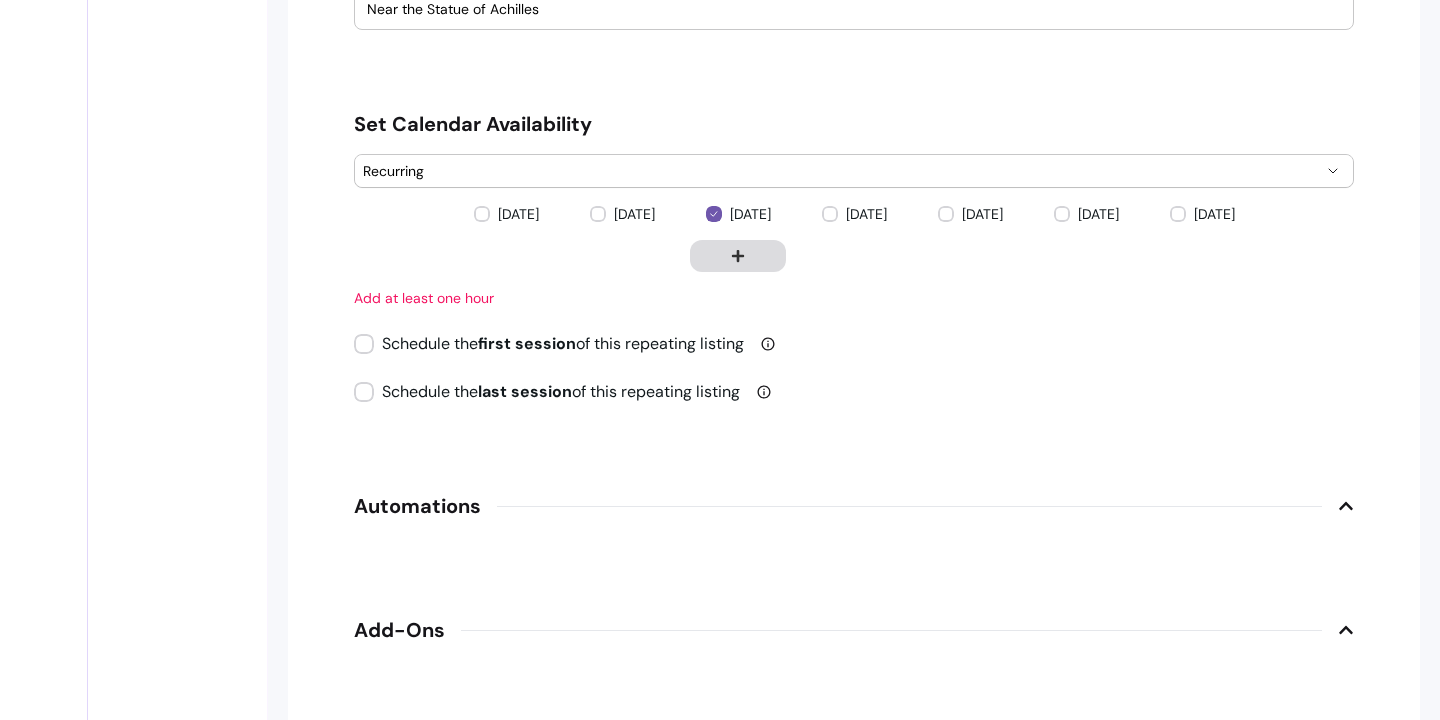 click at bounding box center (738, 256) 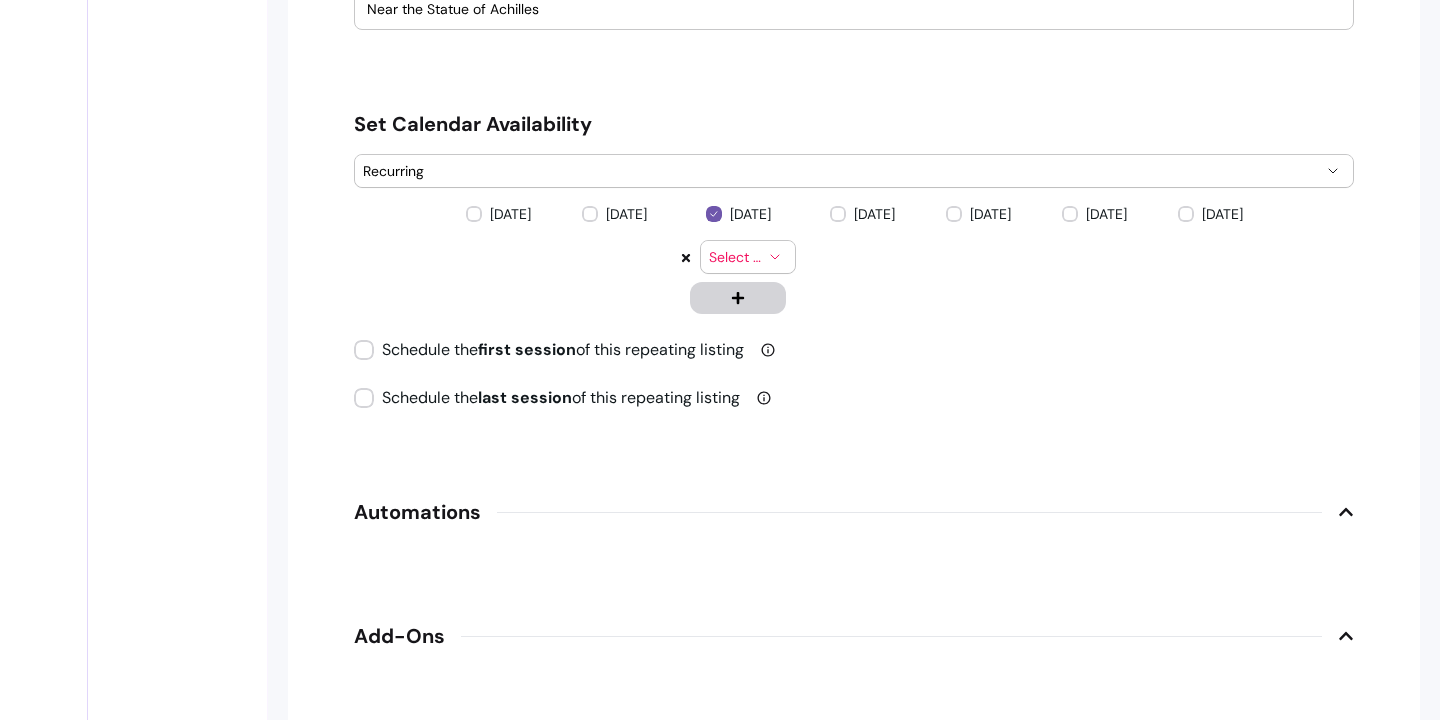 click on "Select time" at bounding box center [736, 257] 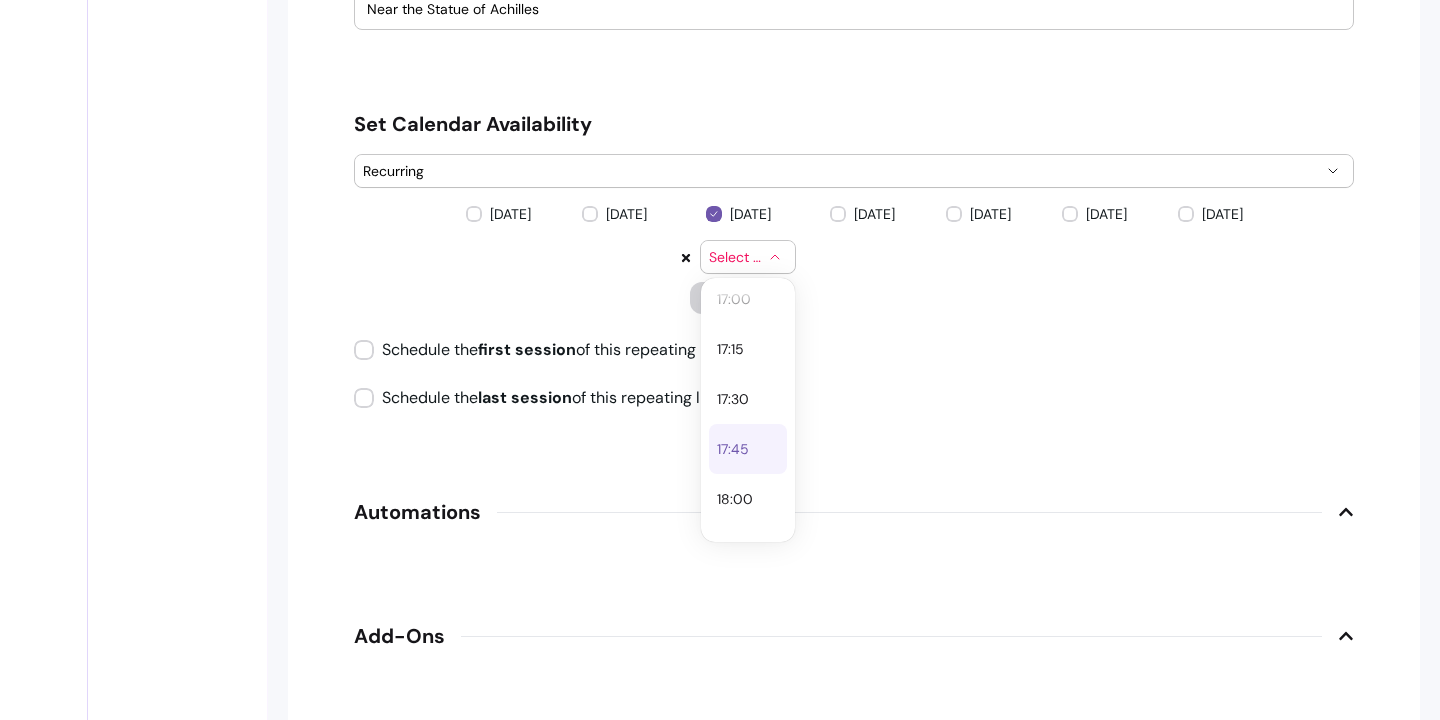 scroll, scrollTop: 3411, scrollLeft: 0, axis: vertical 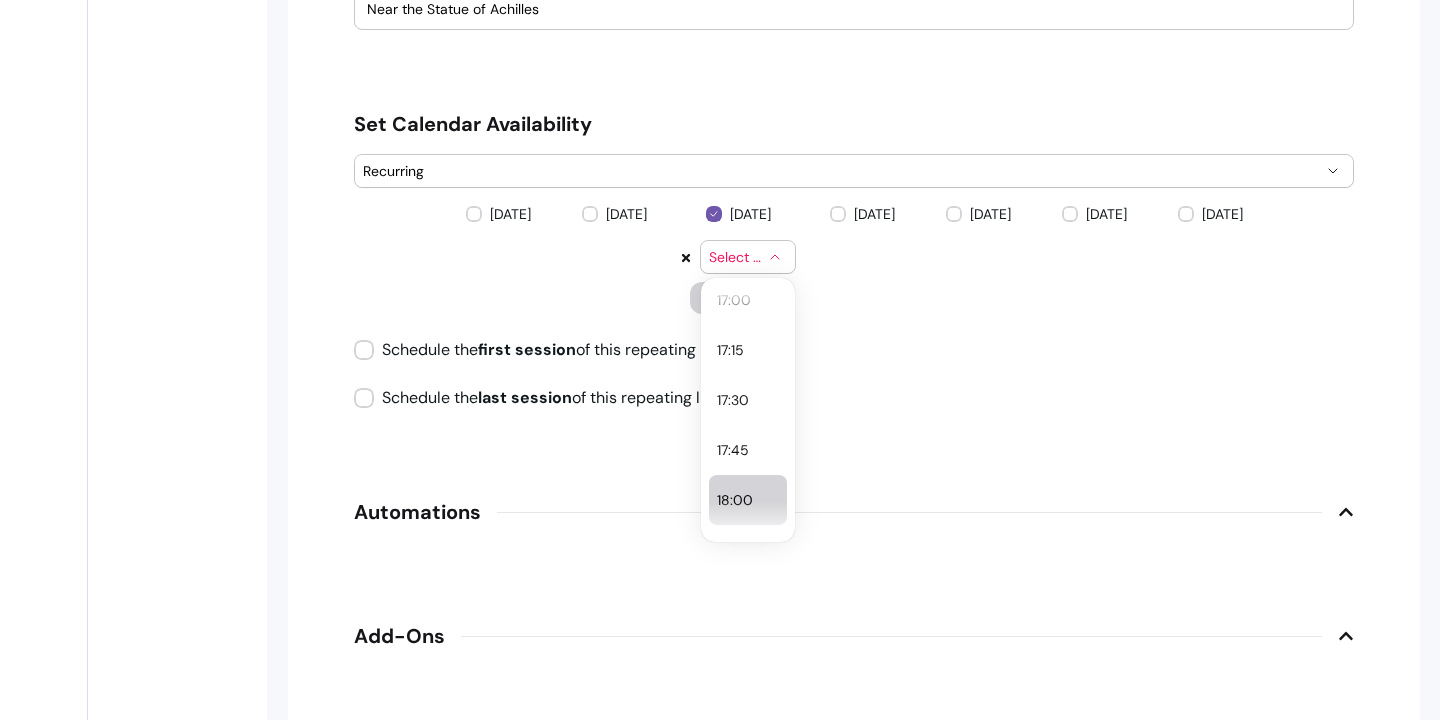 select on "*****" 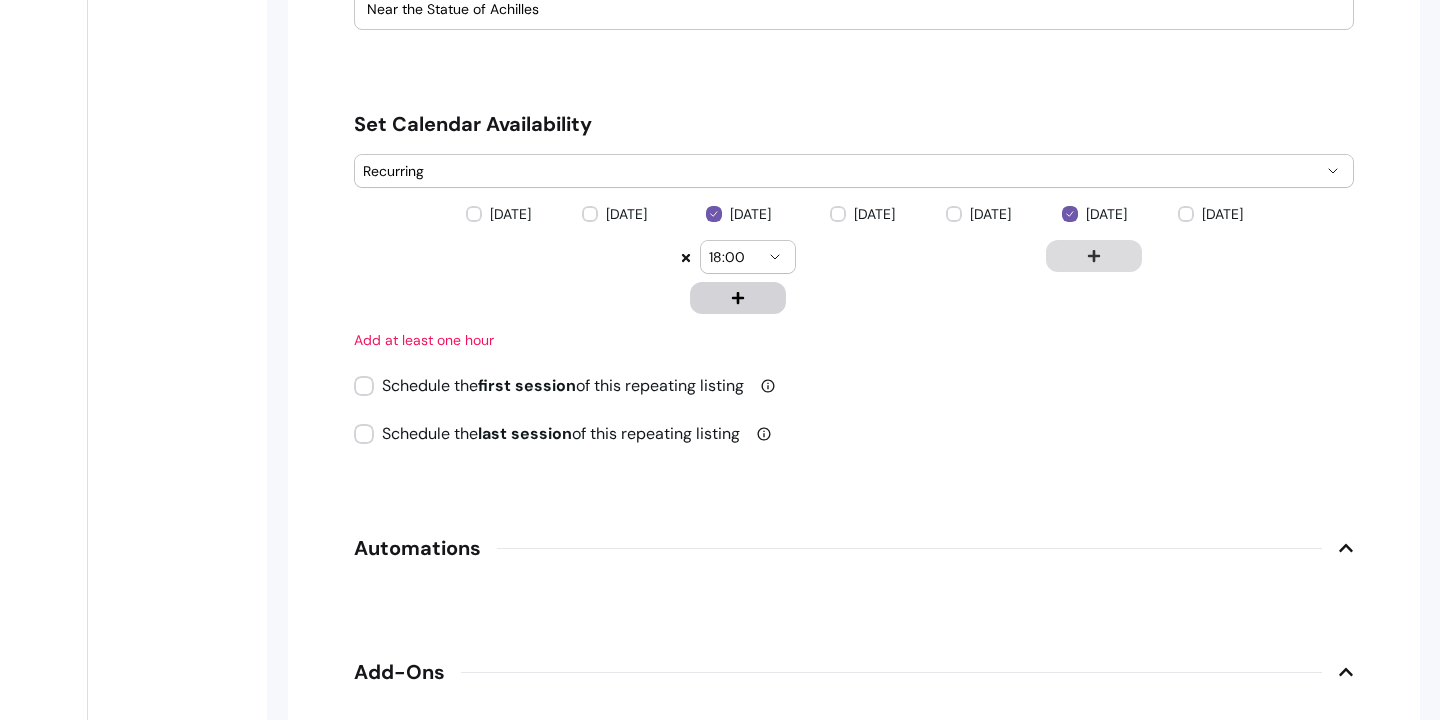click at bounding box center [1094, 256] 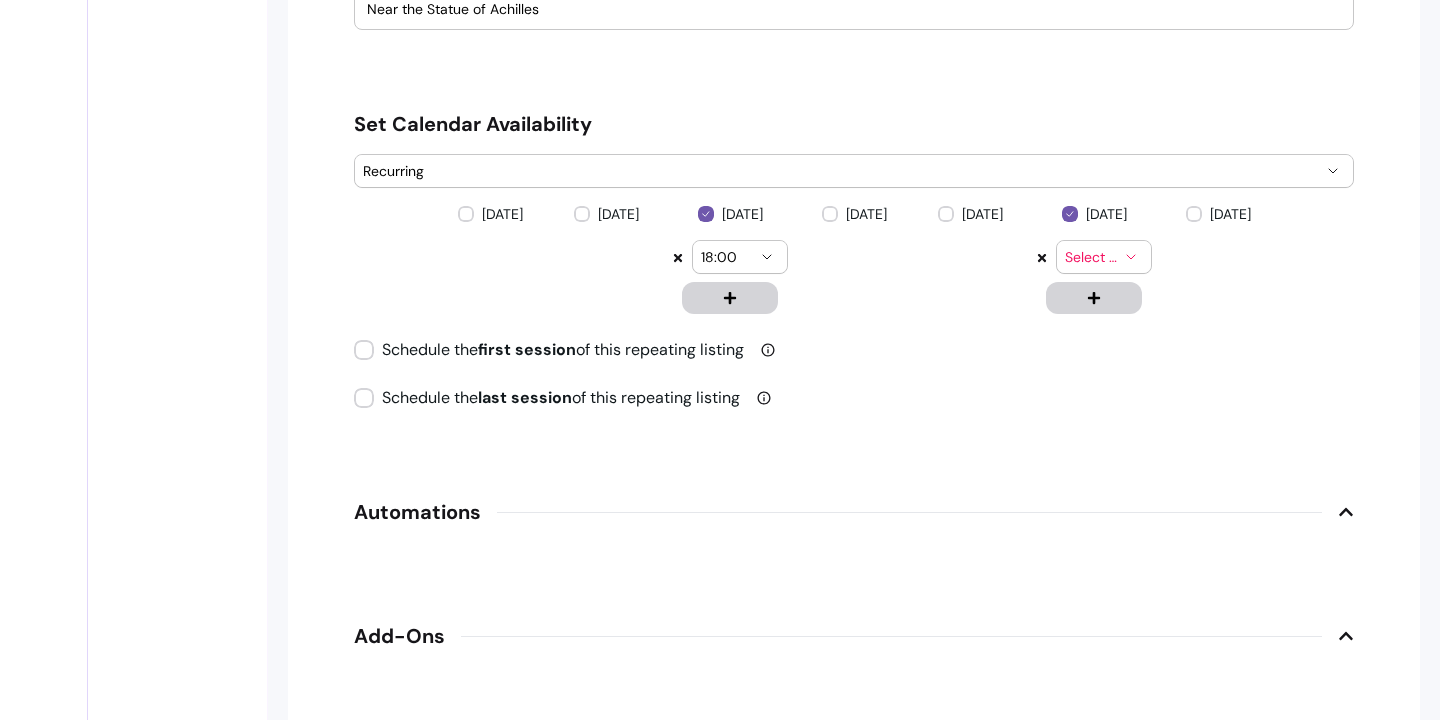 click on "Select time" at bounding box center [1092, 257] 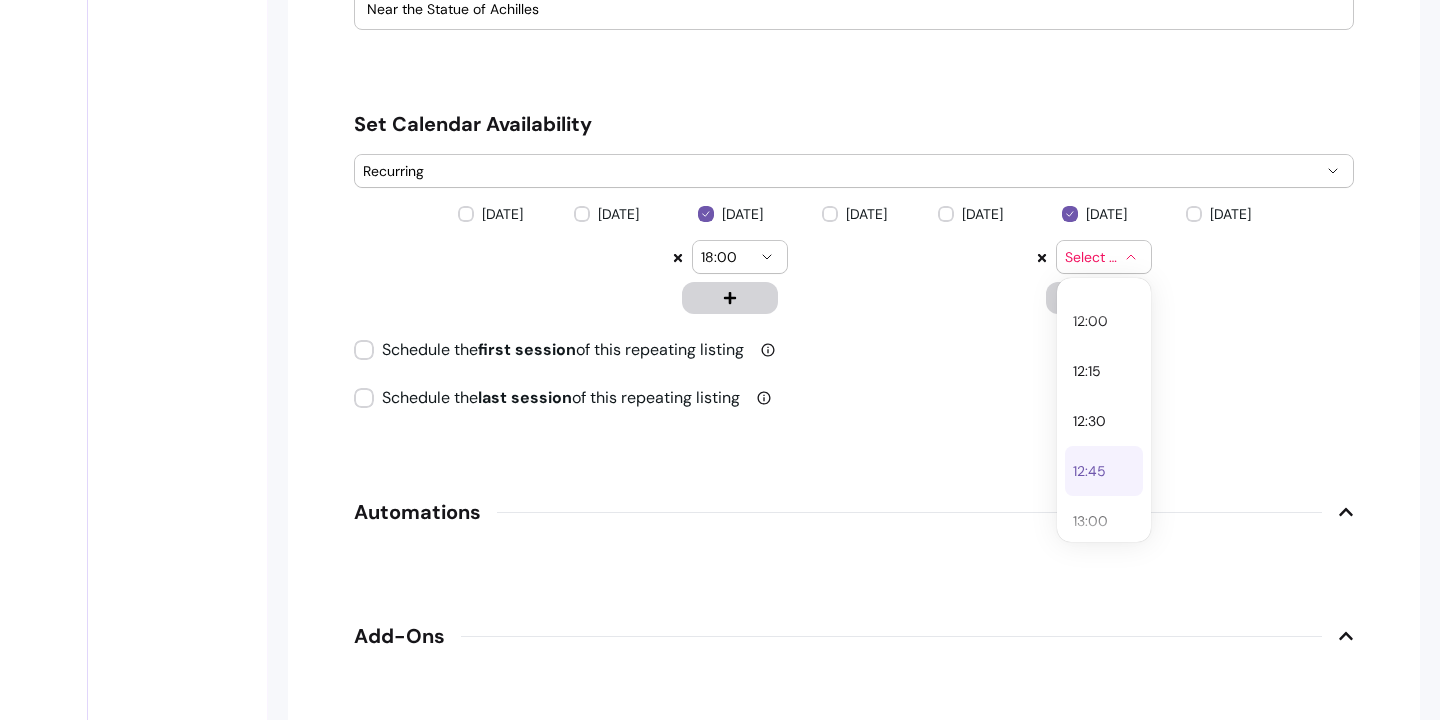 scroll, scrollTop: 2378, scrollLeft: 0, axis: vertical 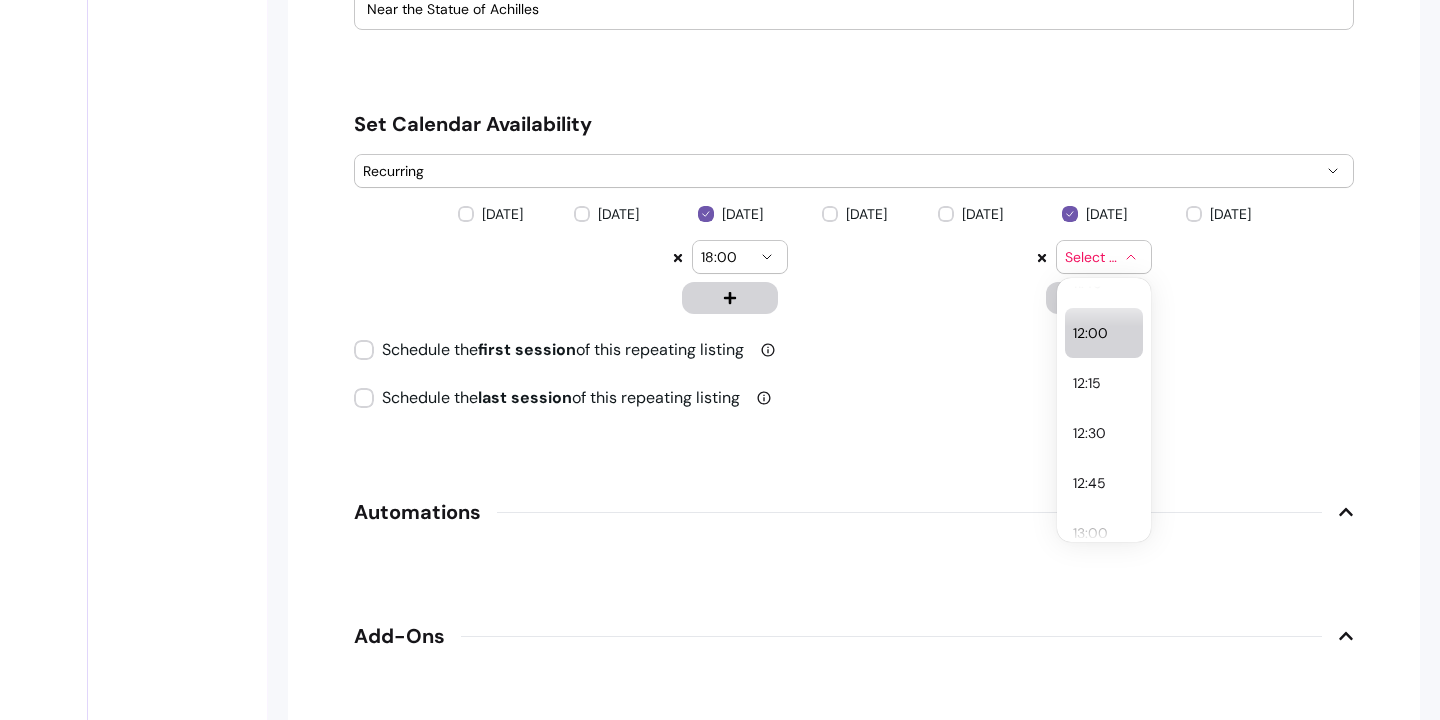 select on "*****" 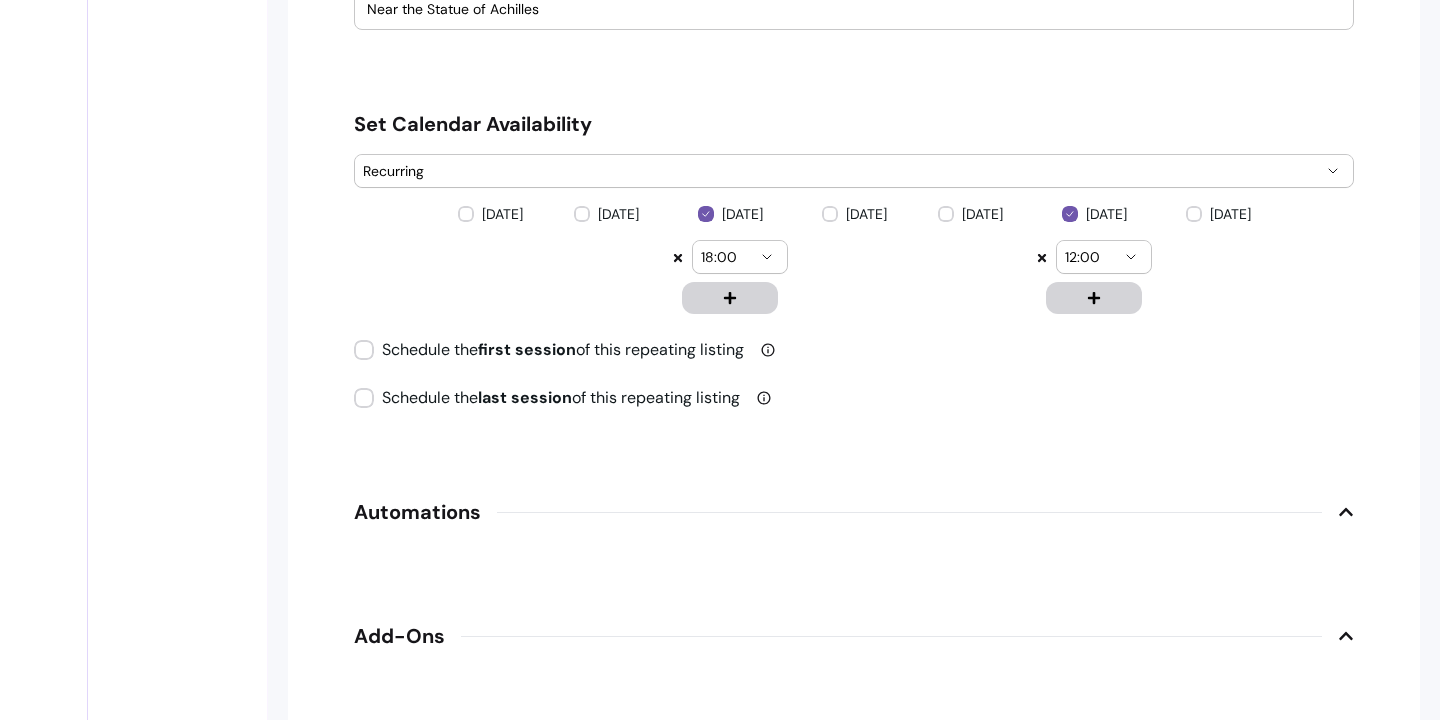scroll, scrollTop: 2474, scrollLeft: 0, axis: vertical 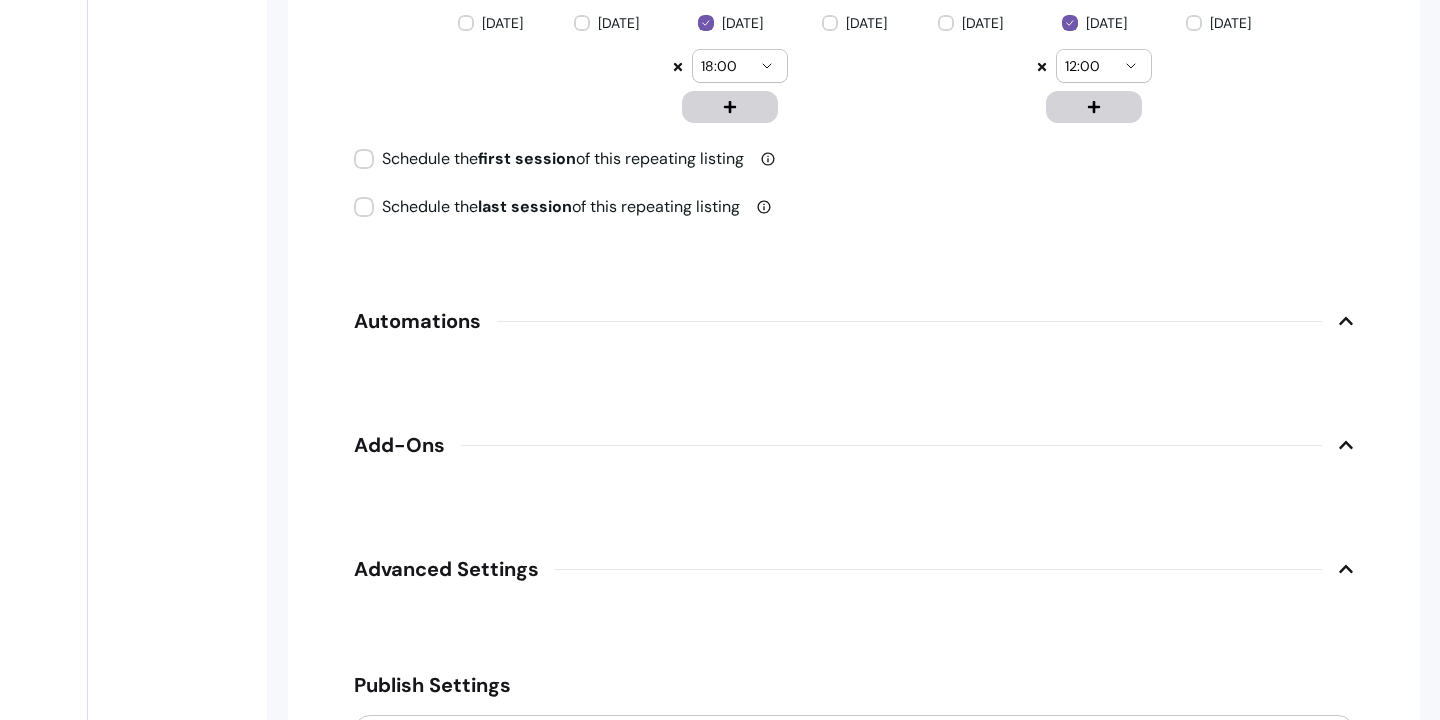 click on "Automations" at bounding box center [854, 321] 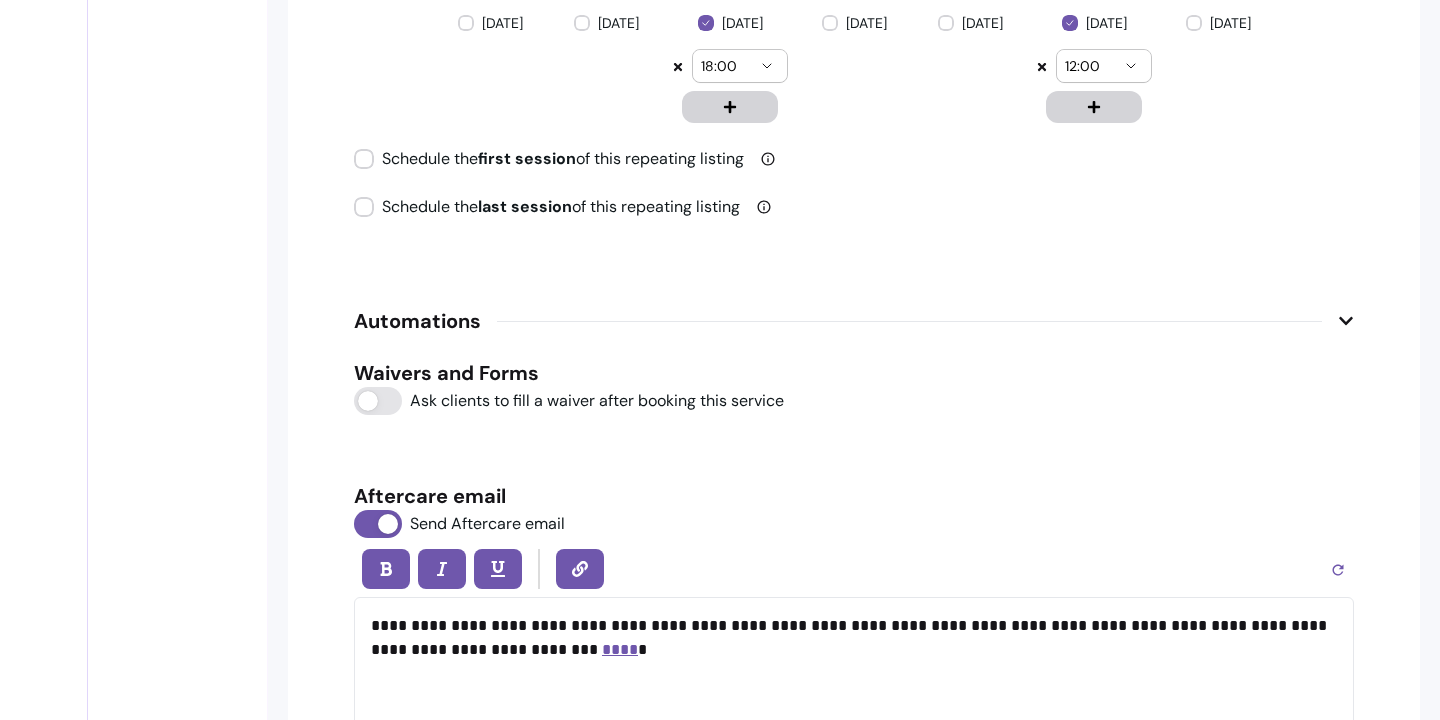 click at bounding box center (909, 321) 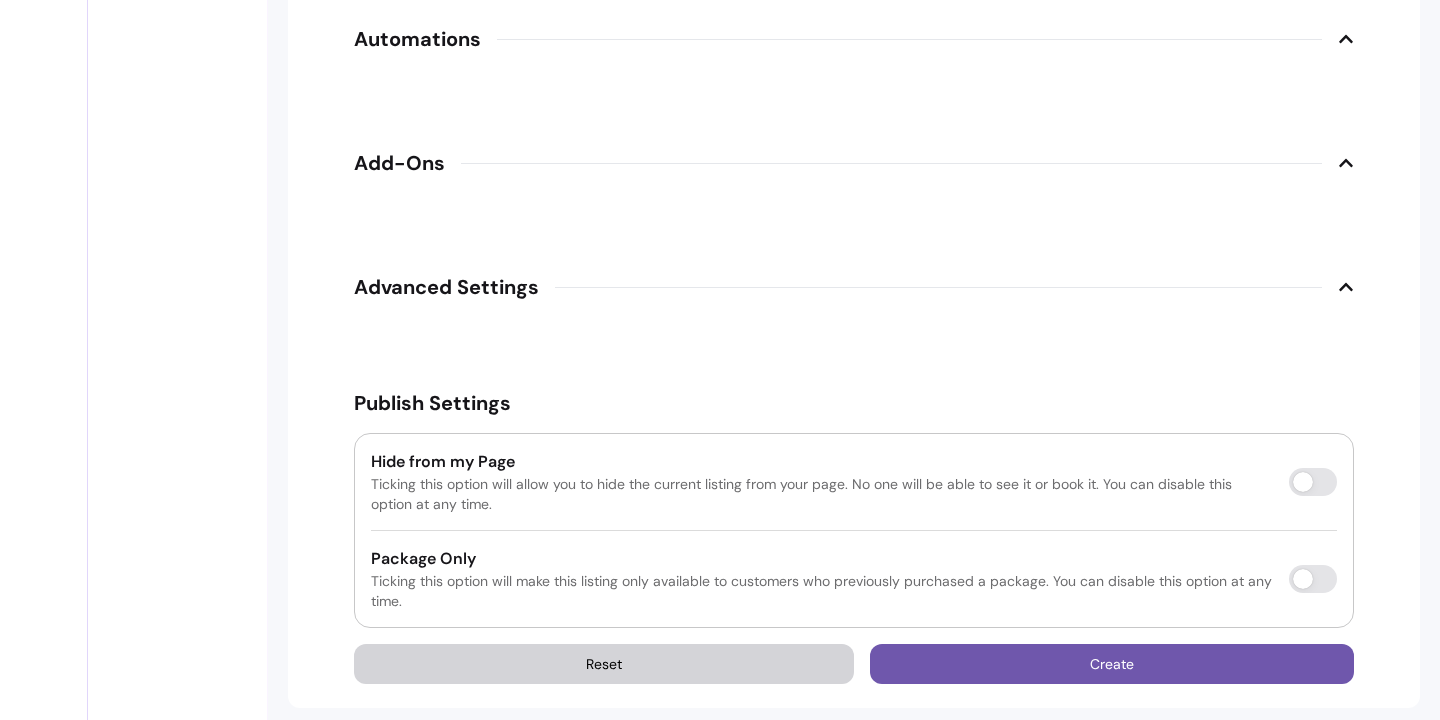 scroll, scrollTop: 2772, scrollLeft: 0, axis: vertical 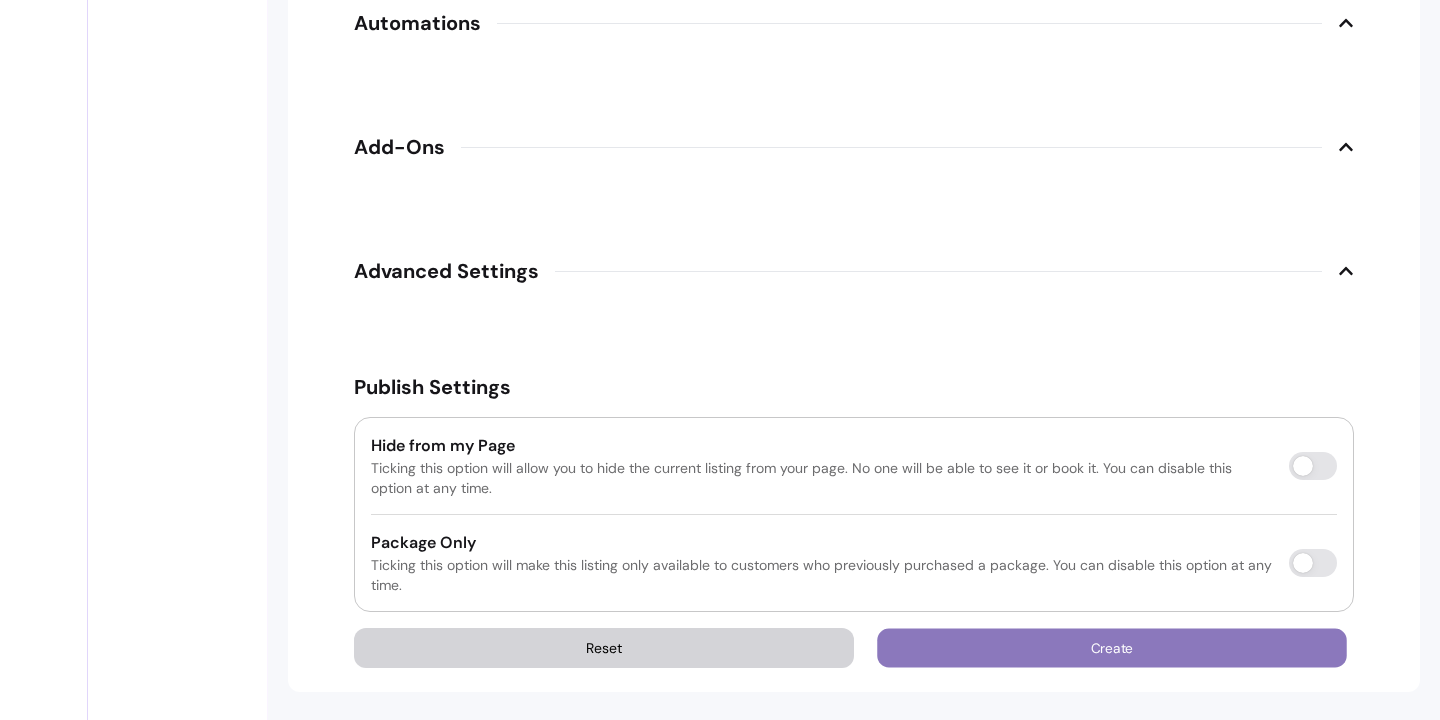 click on "Create" at bounding box center (1112, 648) 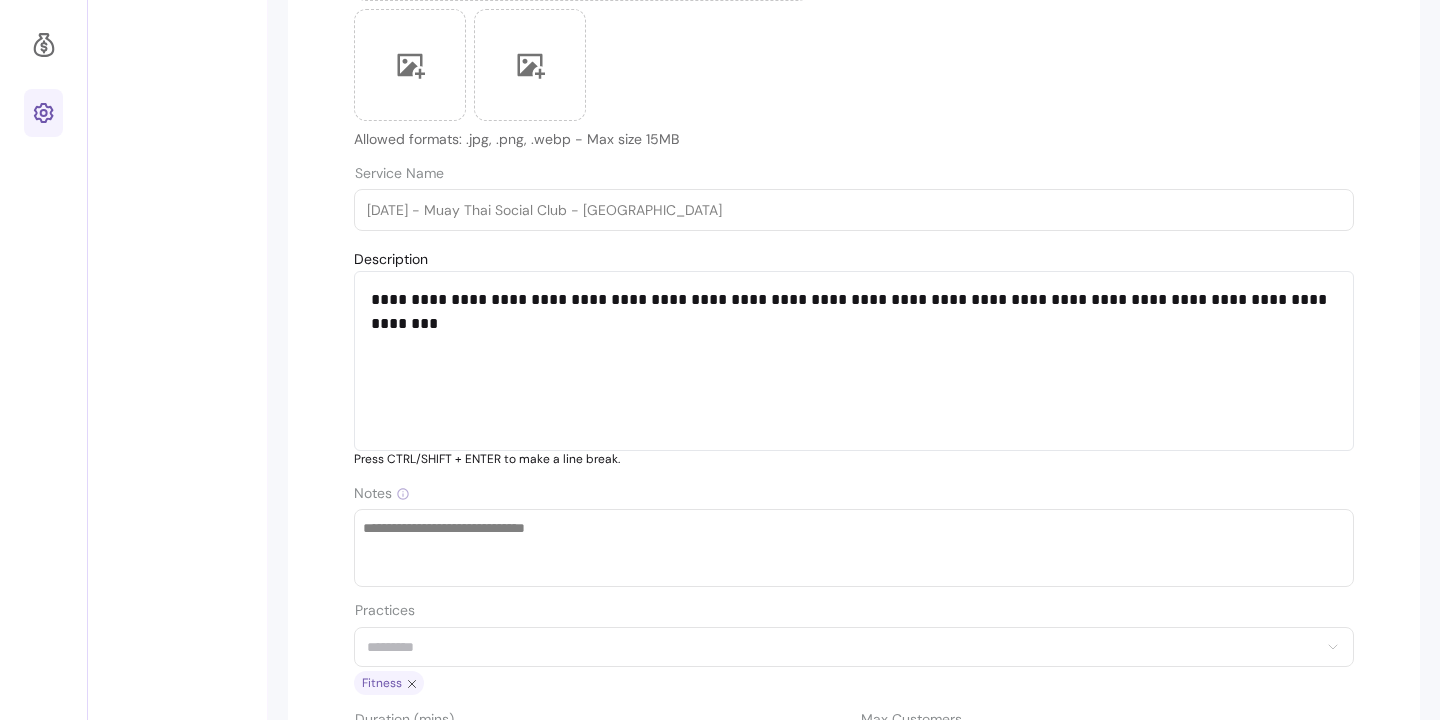 scroll, scrollTop: 0, scrollLeft: 0, axis: both 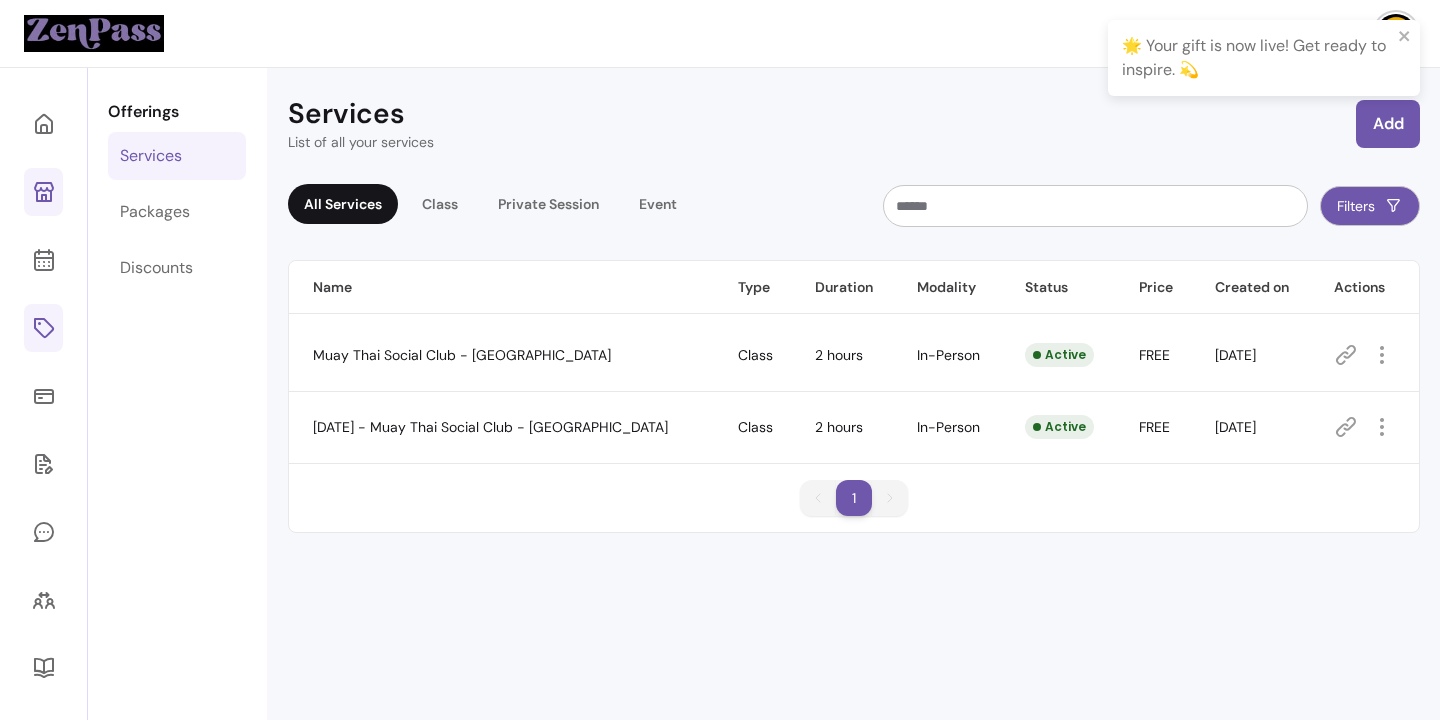 click 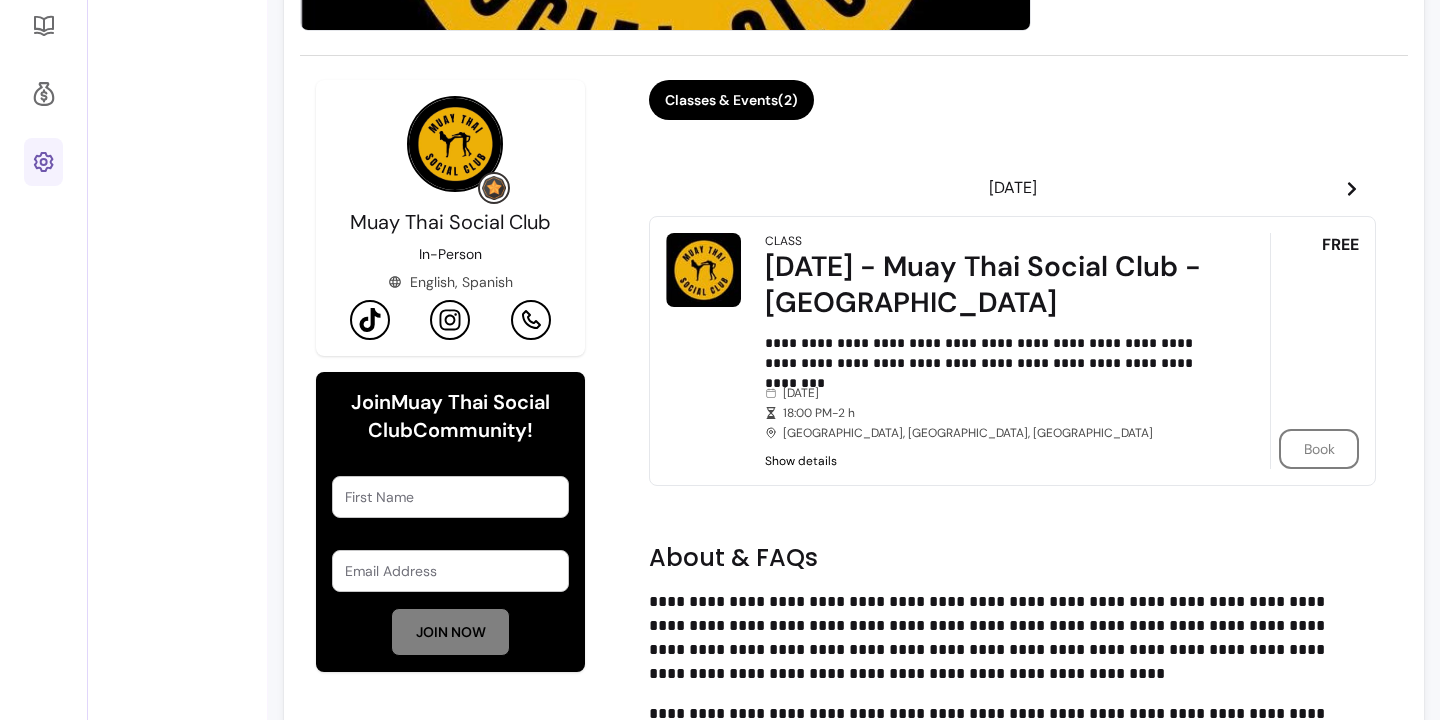 scroll, scrollTop: 638, scrollLeft: 0, axis: vertical 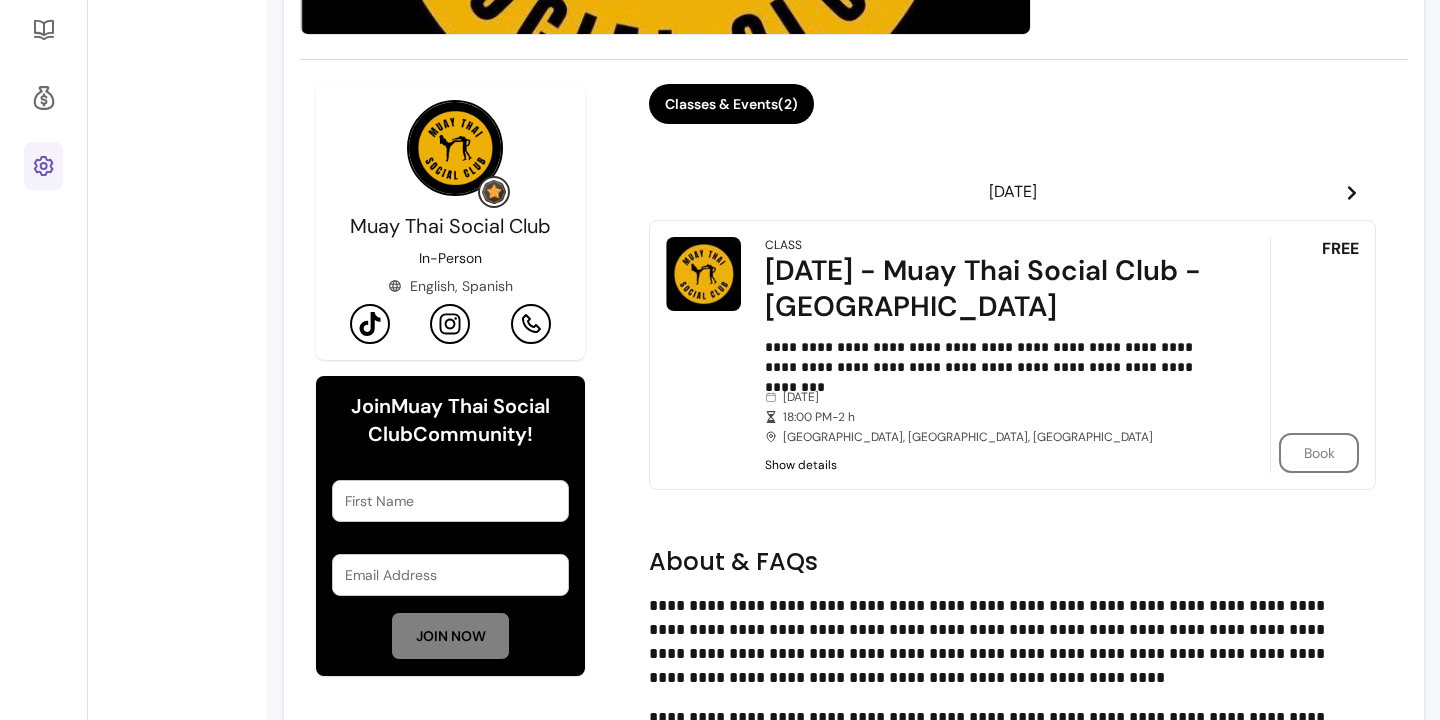 click 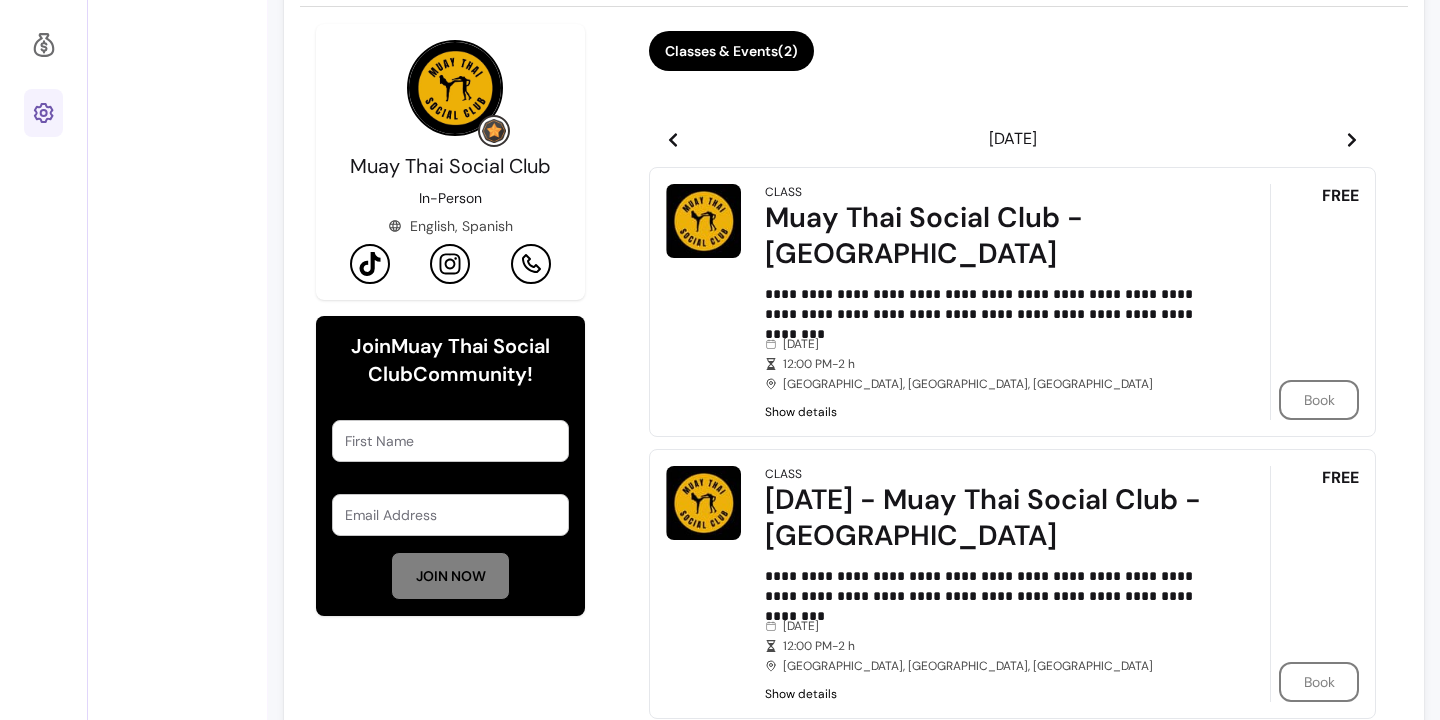 scroll, scrollTop: 745, scrollLeft: 0, axis: vertical 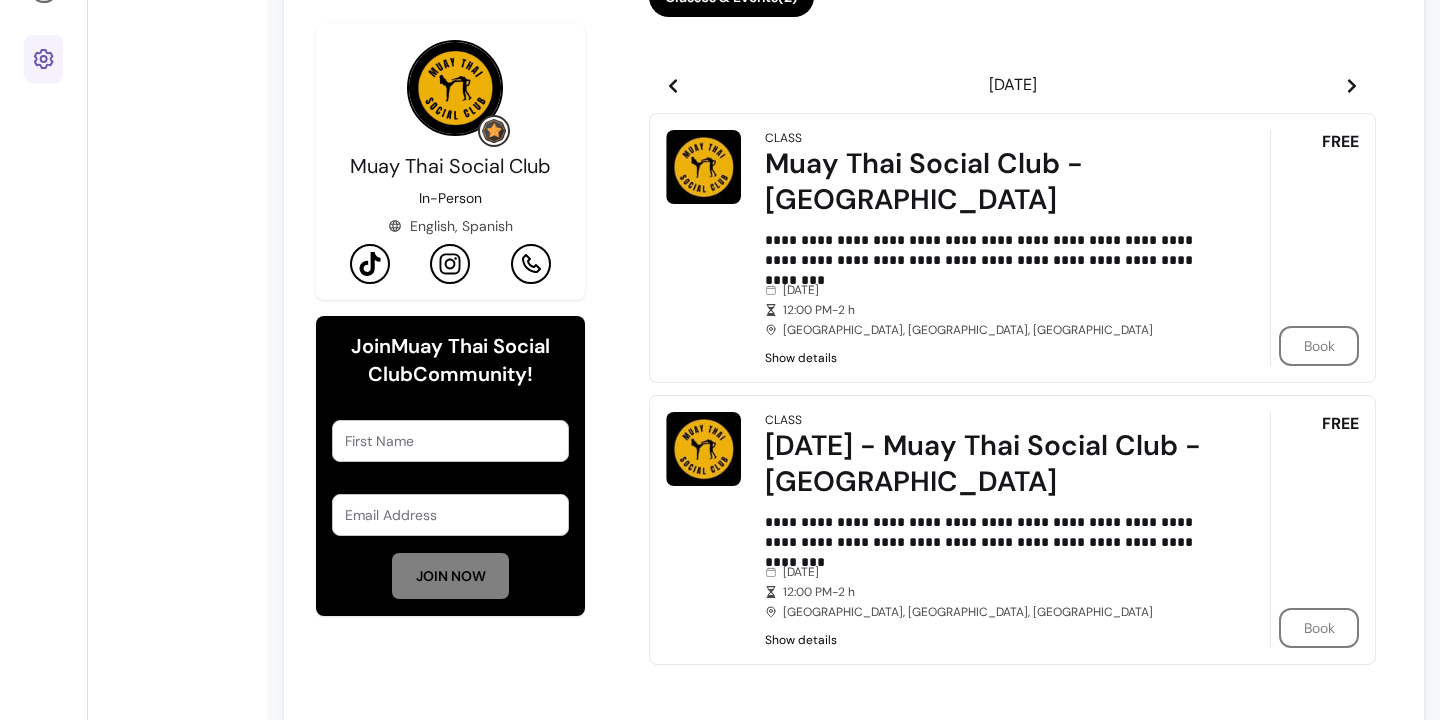 click 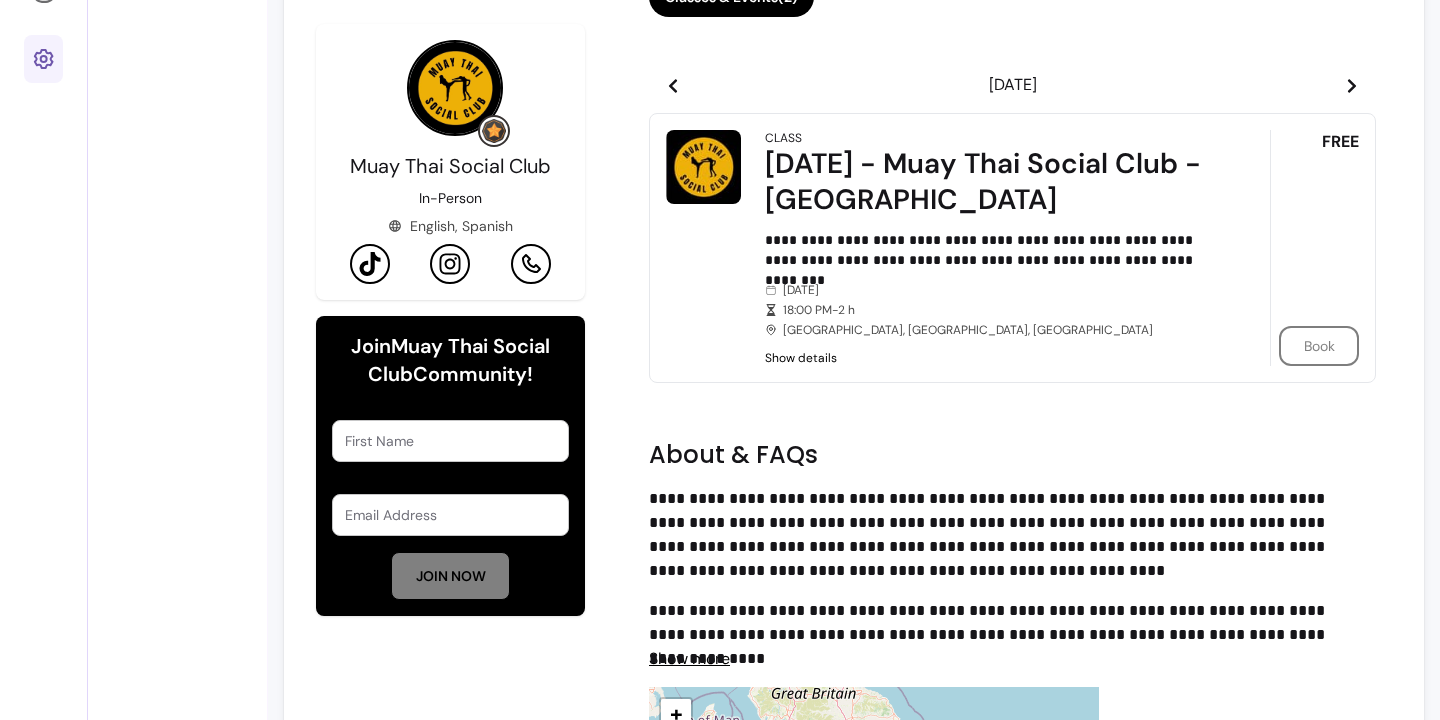 click 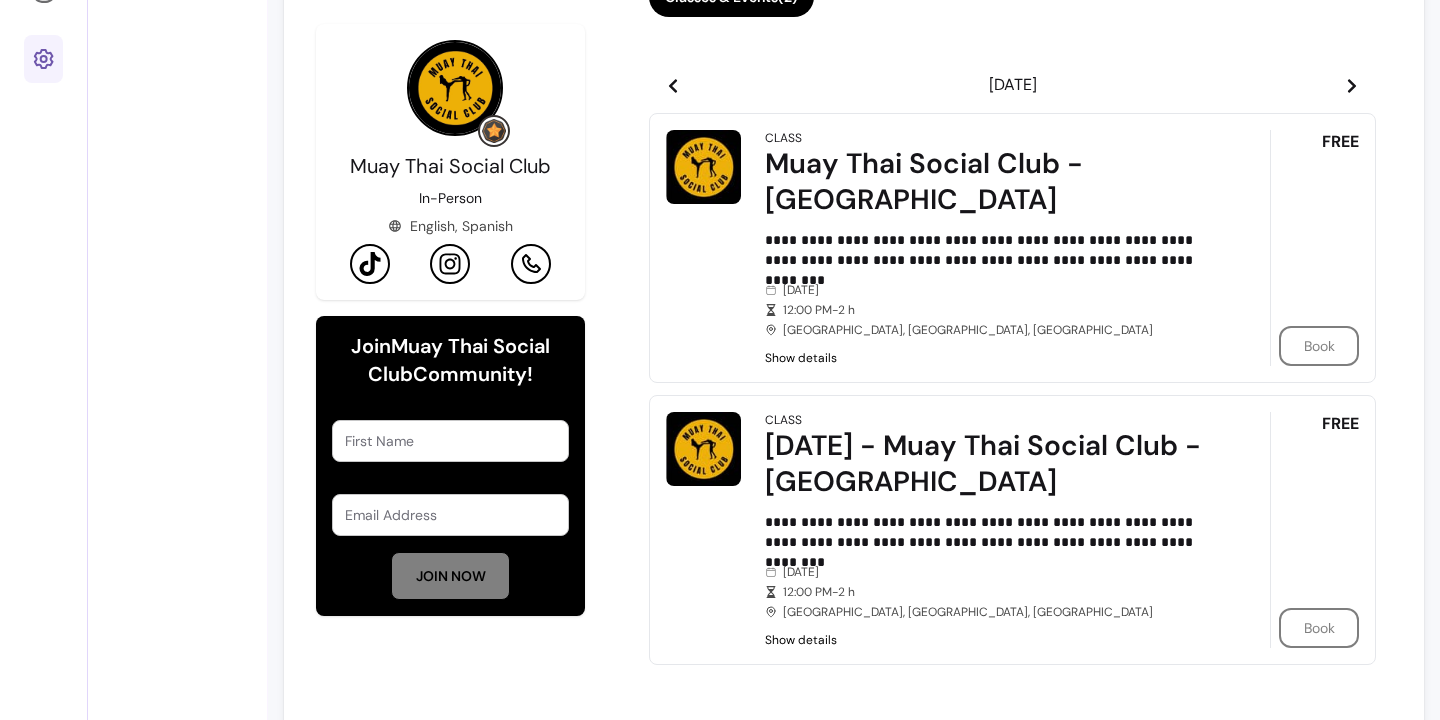 click 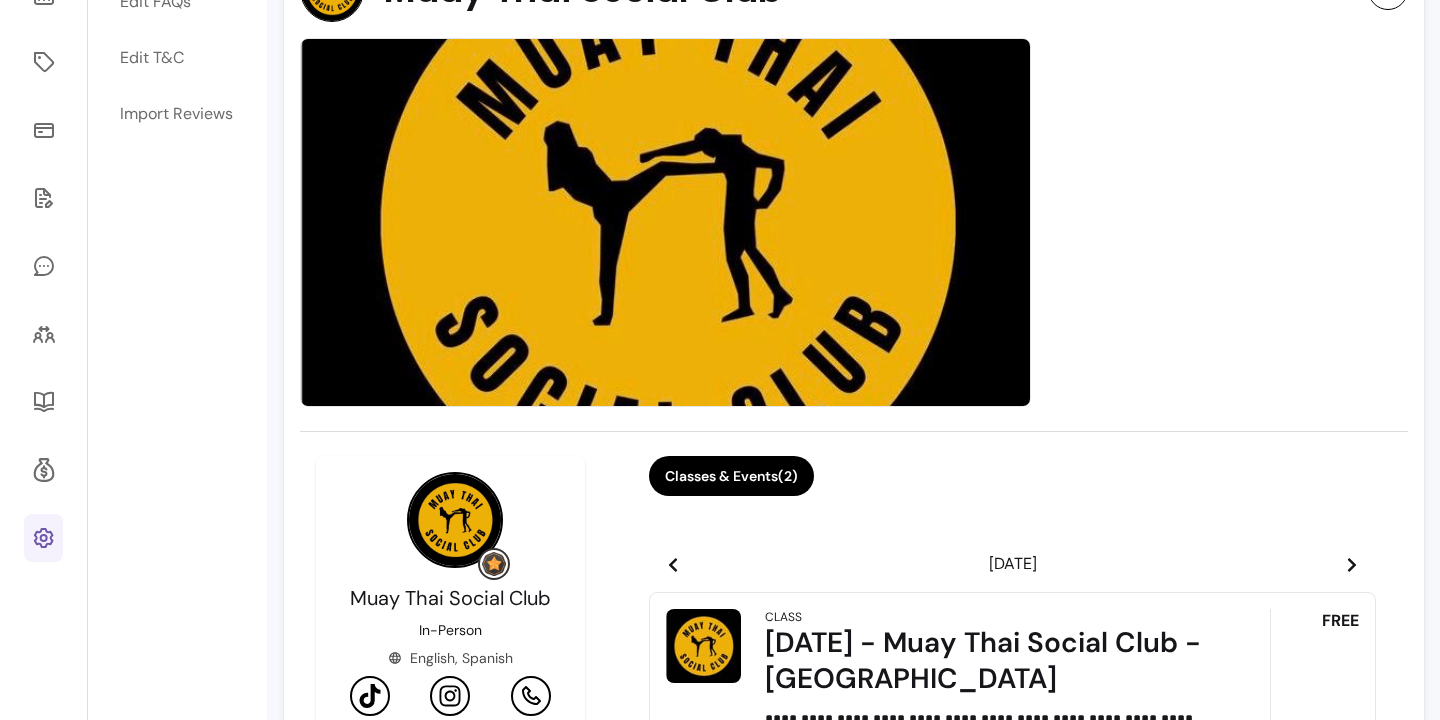 scroll, scrollTop: 0, scrollLeft: 0, axis: both 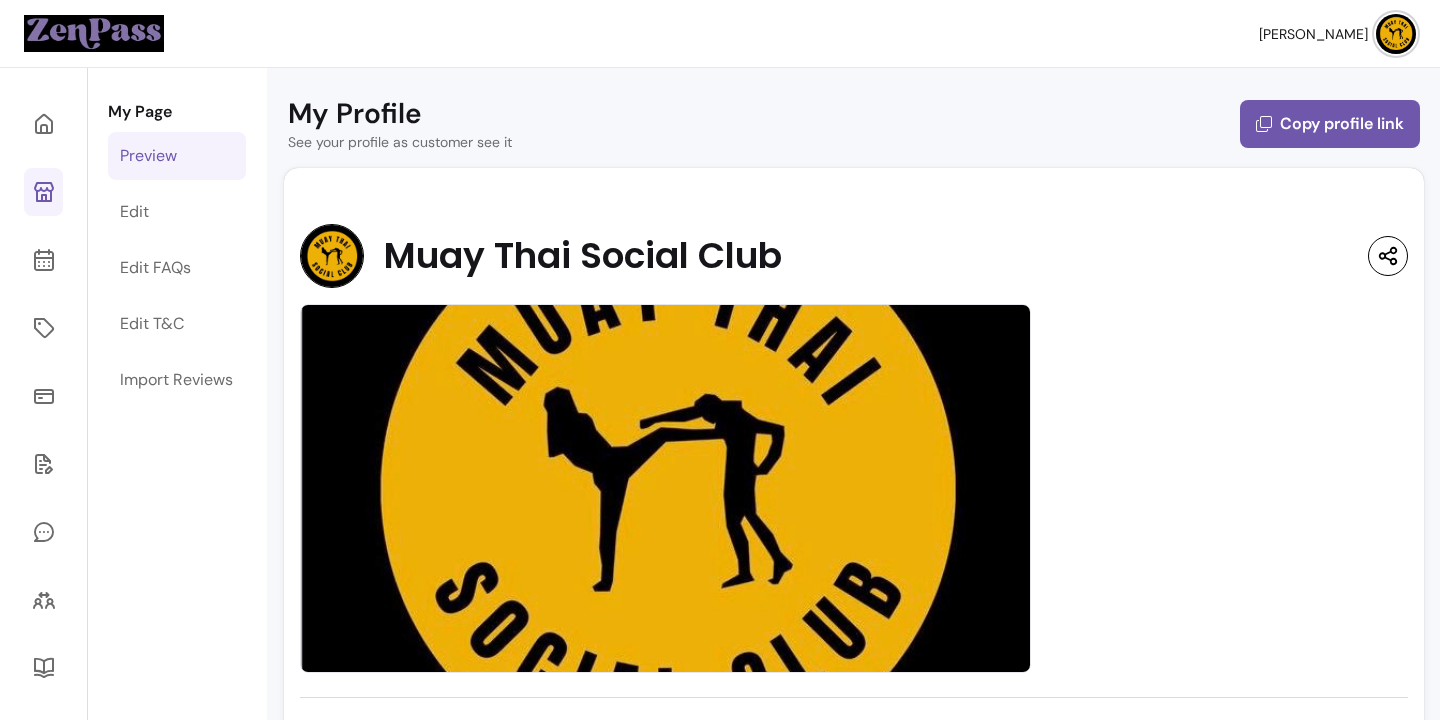 click on "Preview" at bounding box center (148, 156) 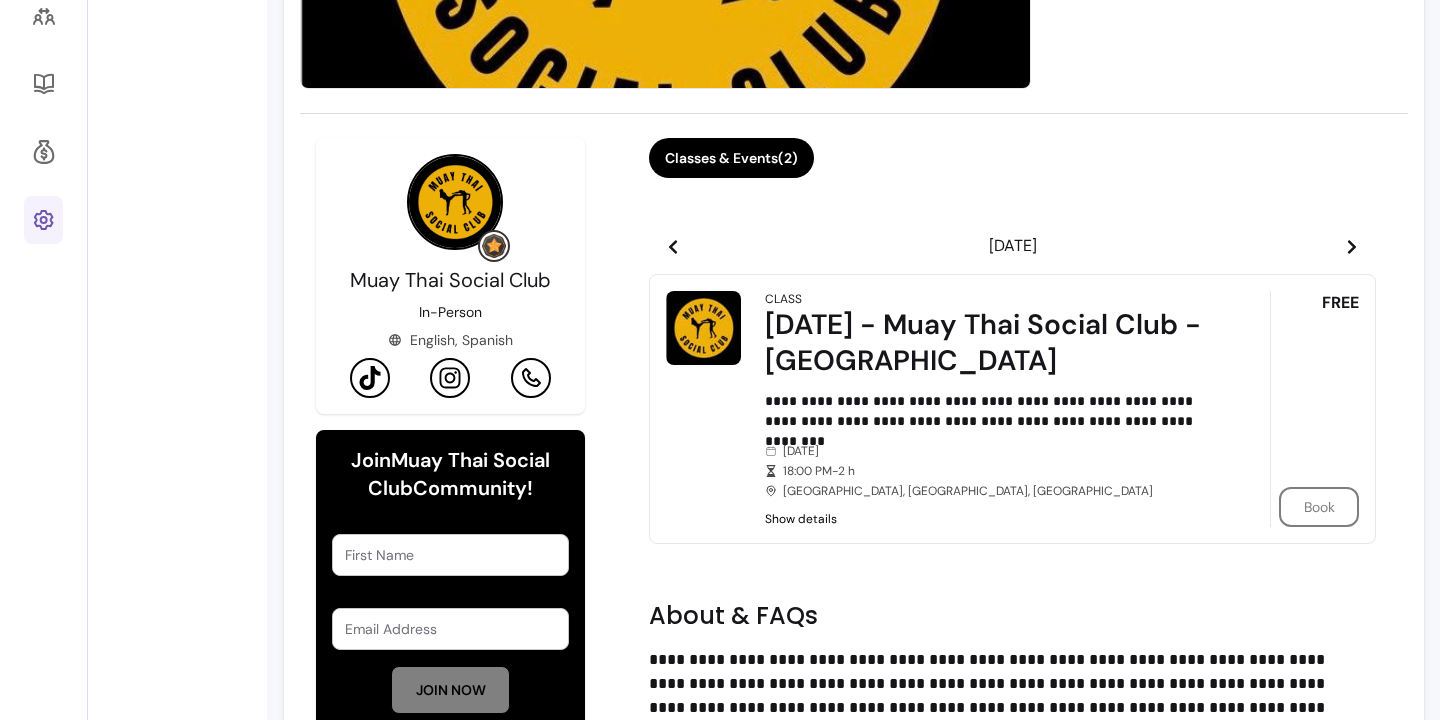 scroll, scrollTop: 635, scrollLeft: 0, axis: vertical 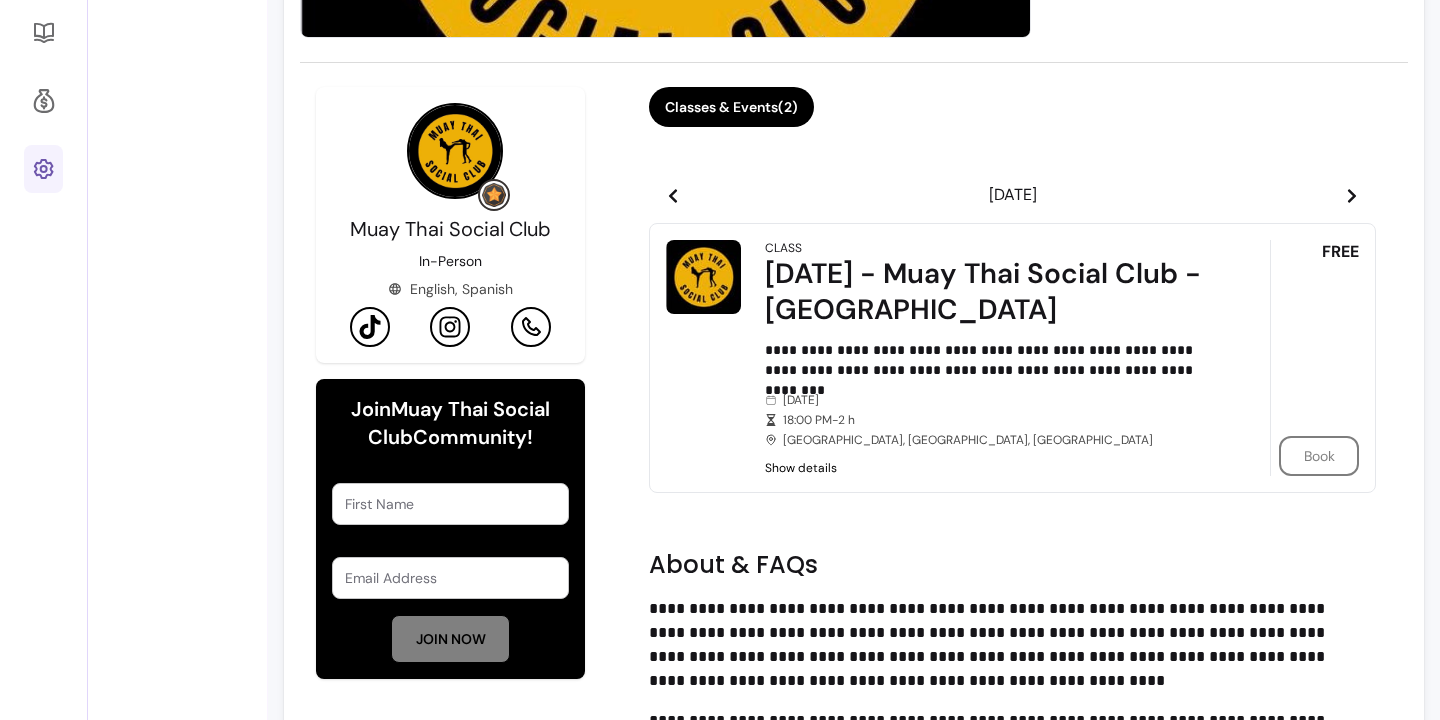 click 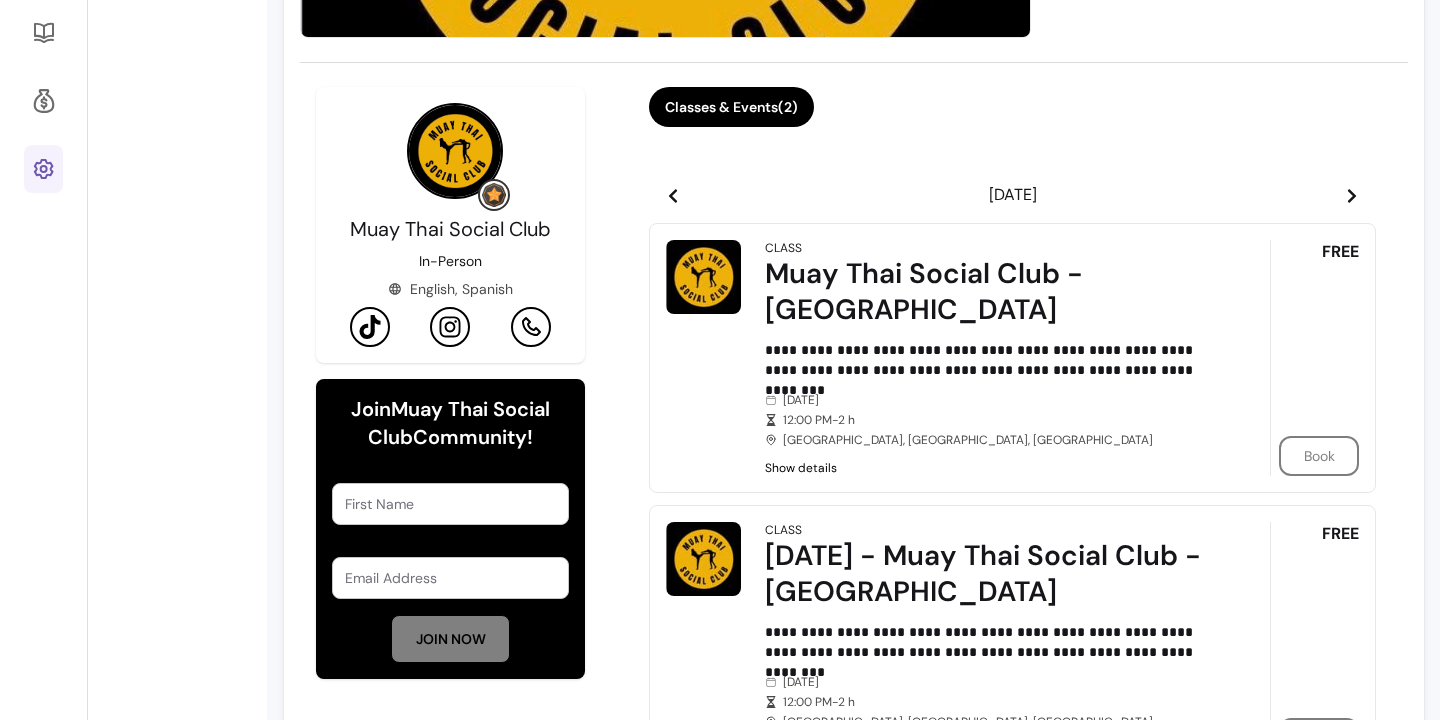 click 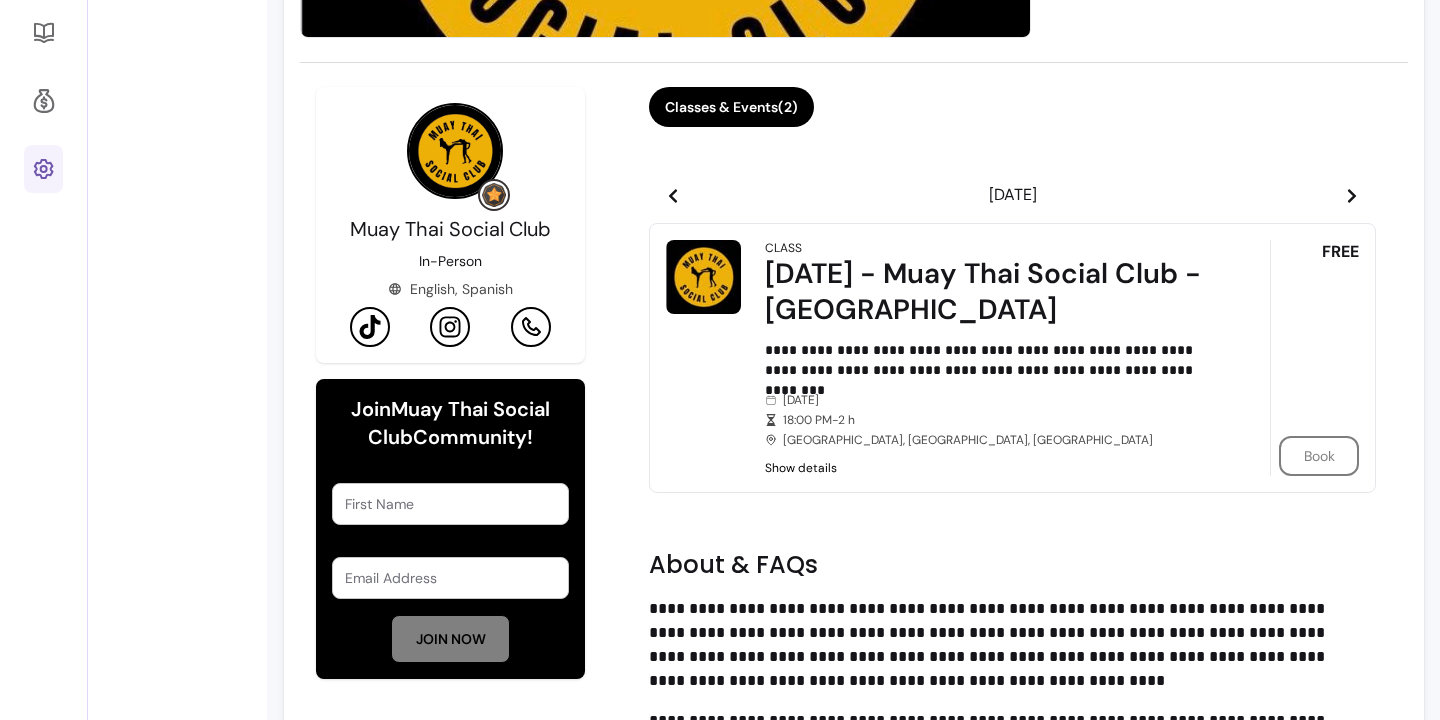 click 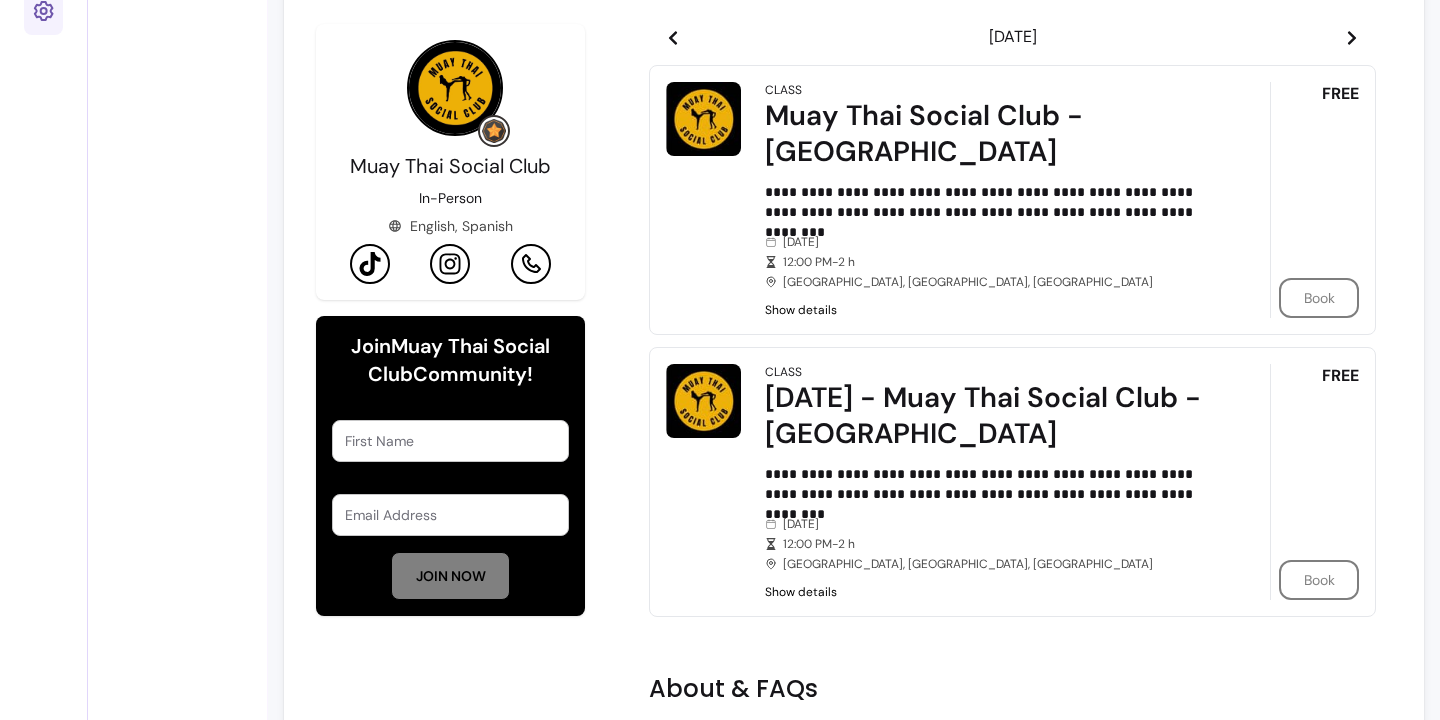 scroll, scrollTop: 804, scrollLeft: 0, axis: vertical 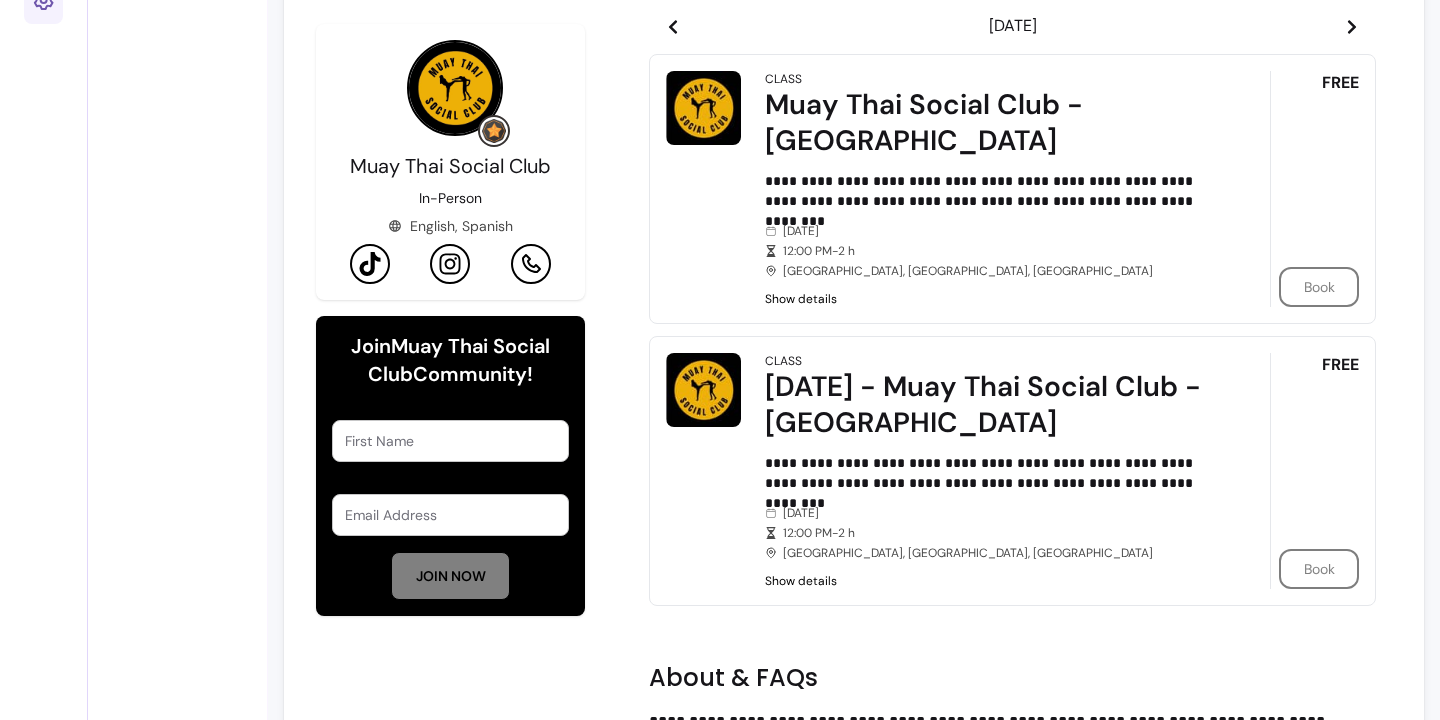 click 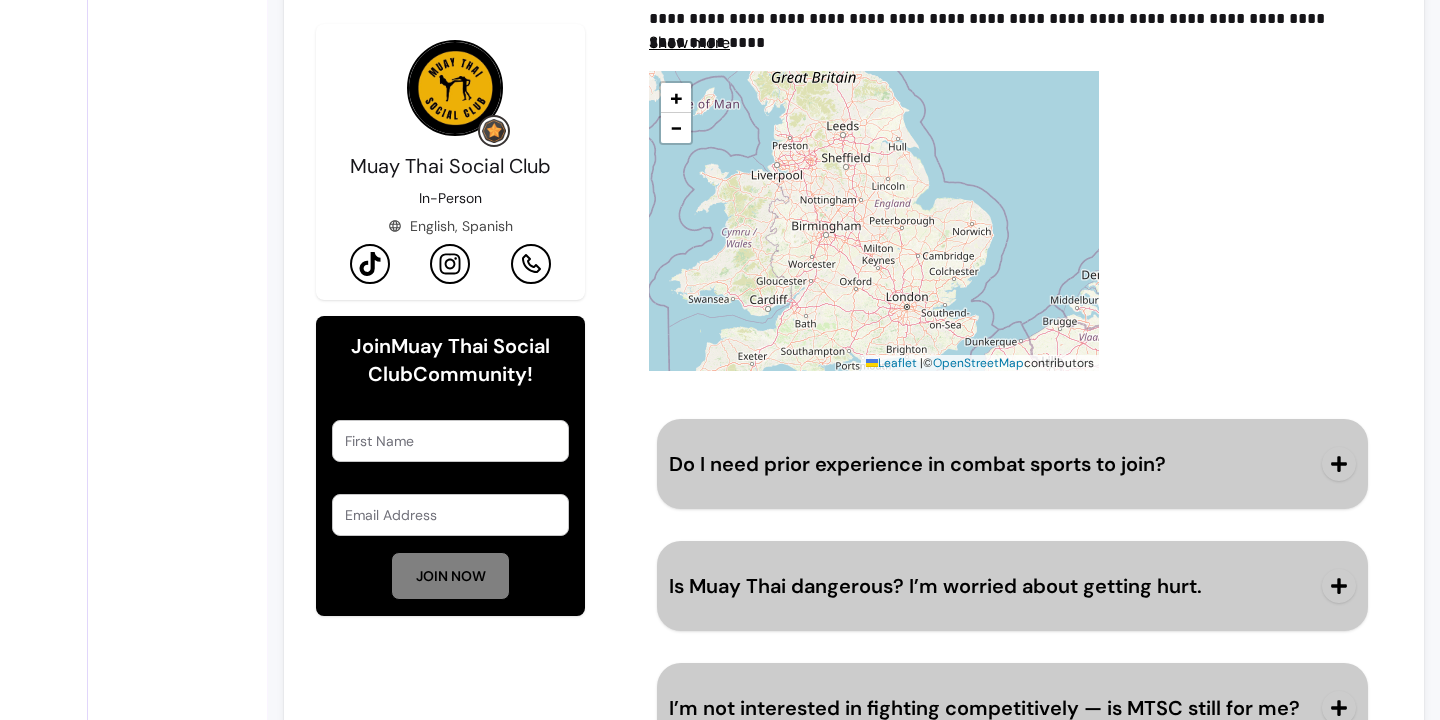 scroll, scrollTop: 1349, scrollLeft: 0, axis: vertical 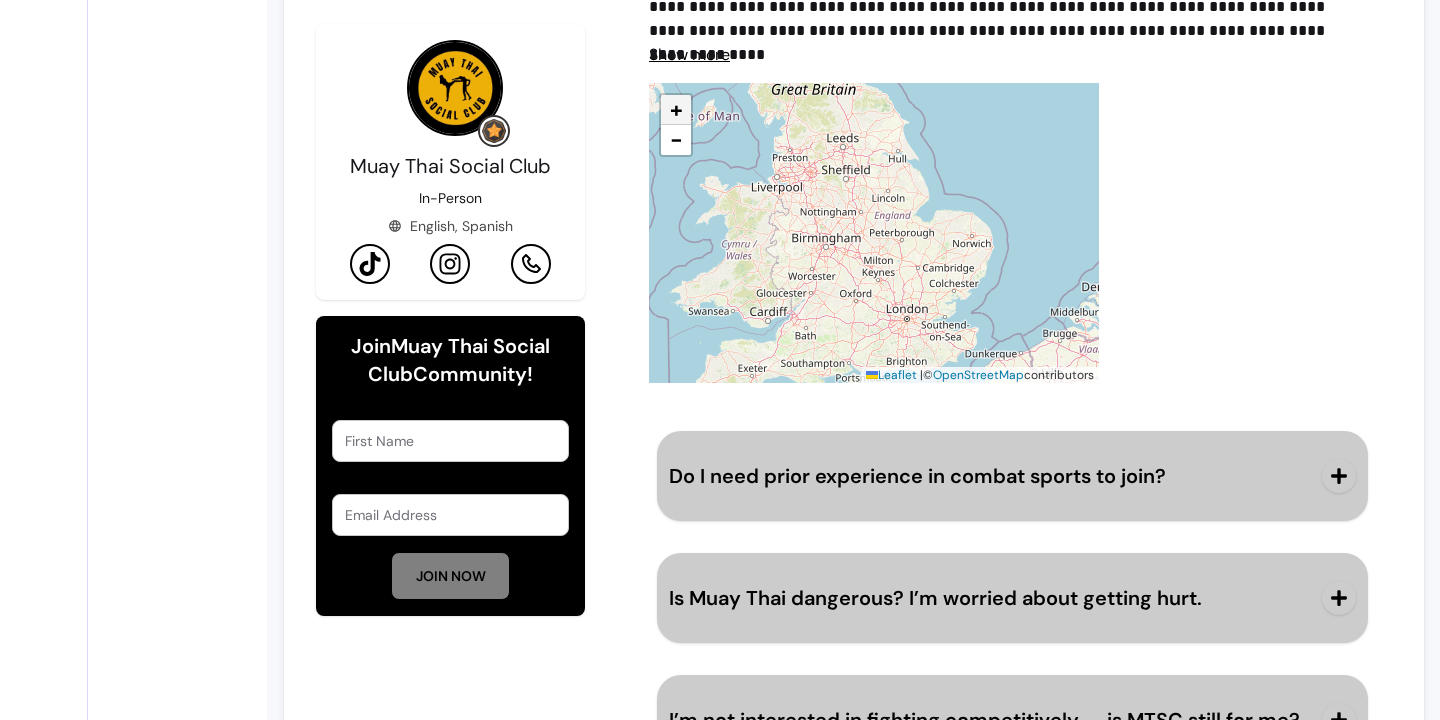 click on "+" at bounding box center [676, 109] 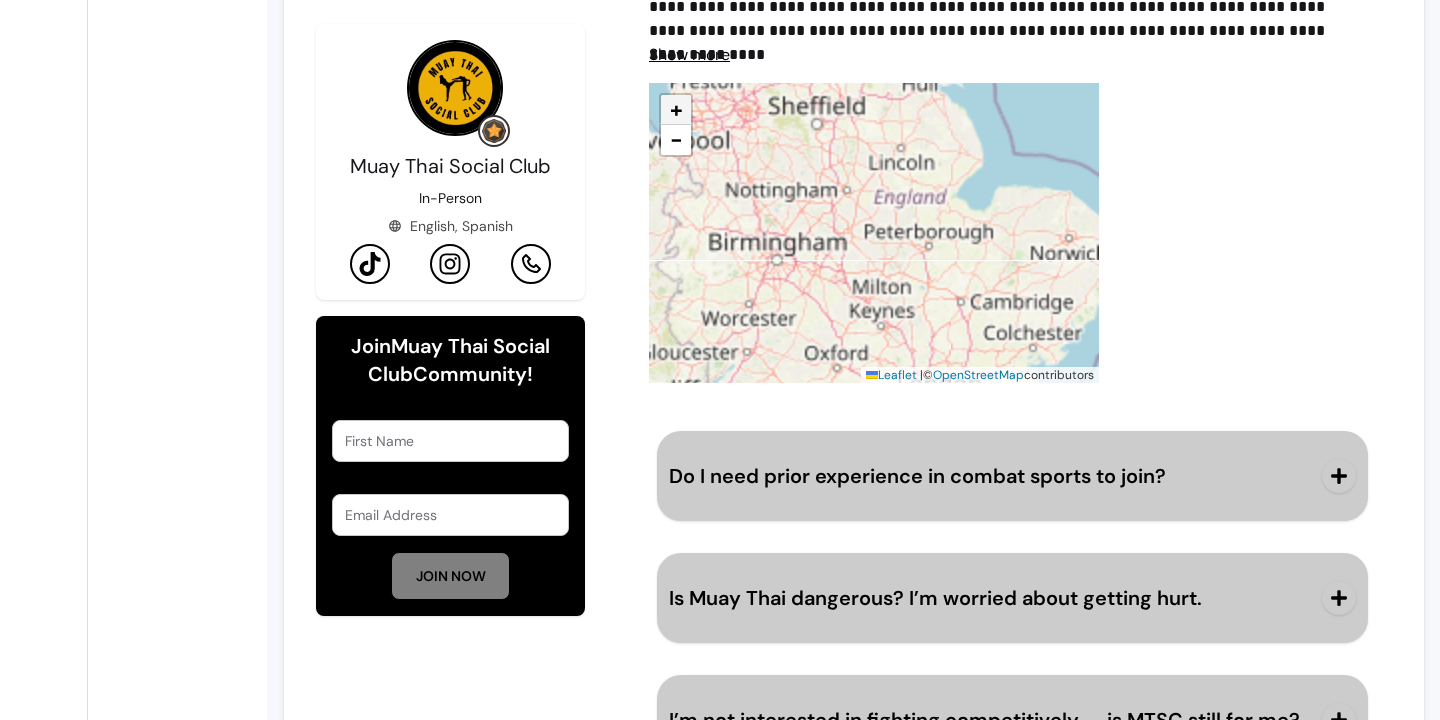 click on "+" at bounding box center [676, 109] 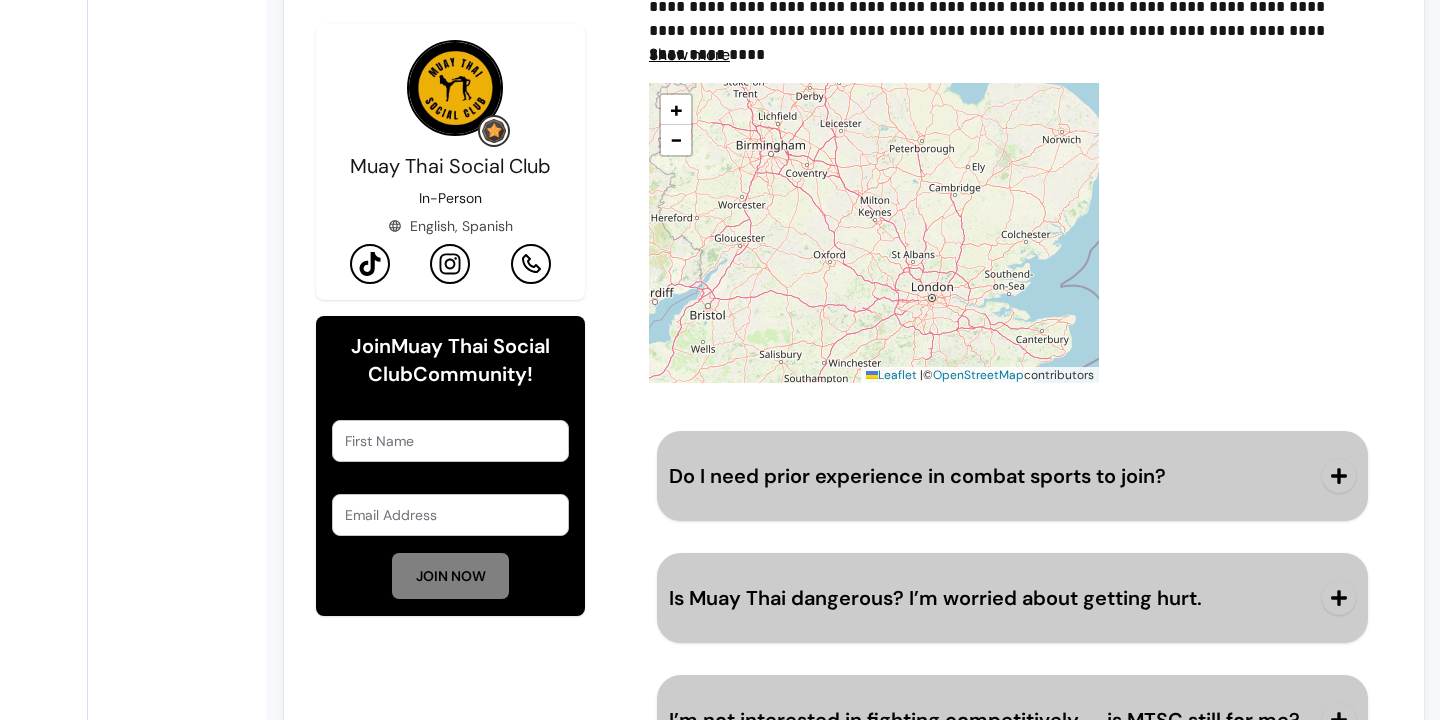 drag, startPoint x: 942, startPoint y: 260, endPoint x: 936, endPoint y: 154, distance: 106.16968 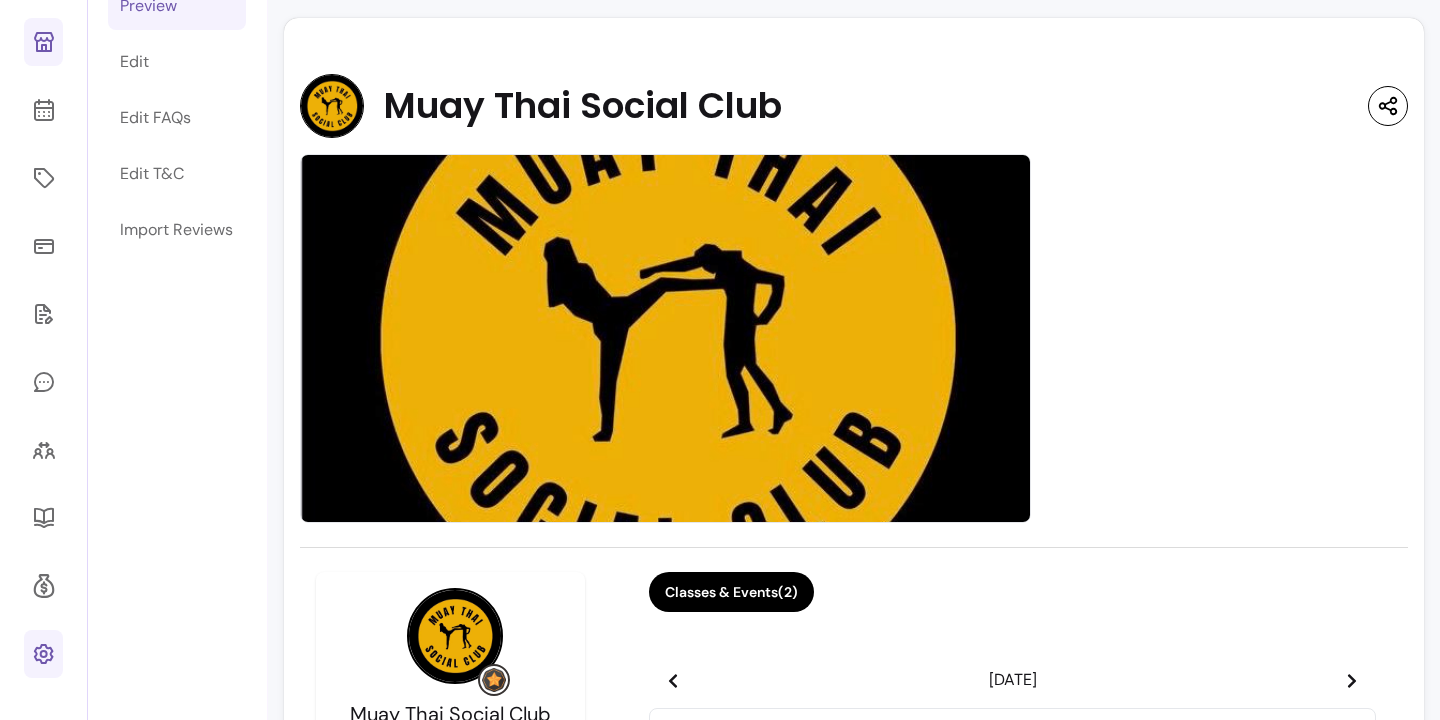 scroll, scrollTop: 176, scrollLeft: 0, axis: vertical 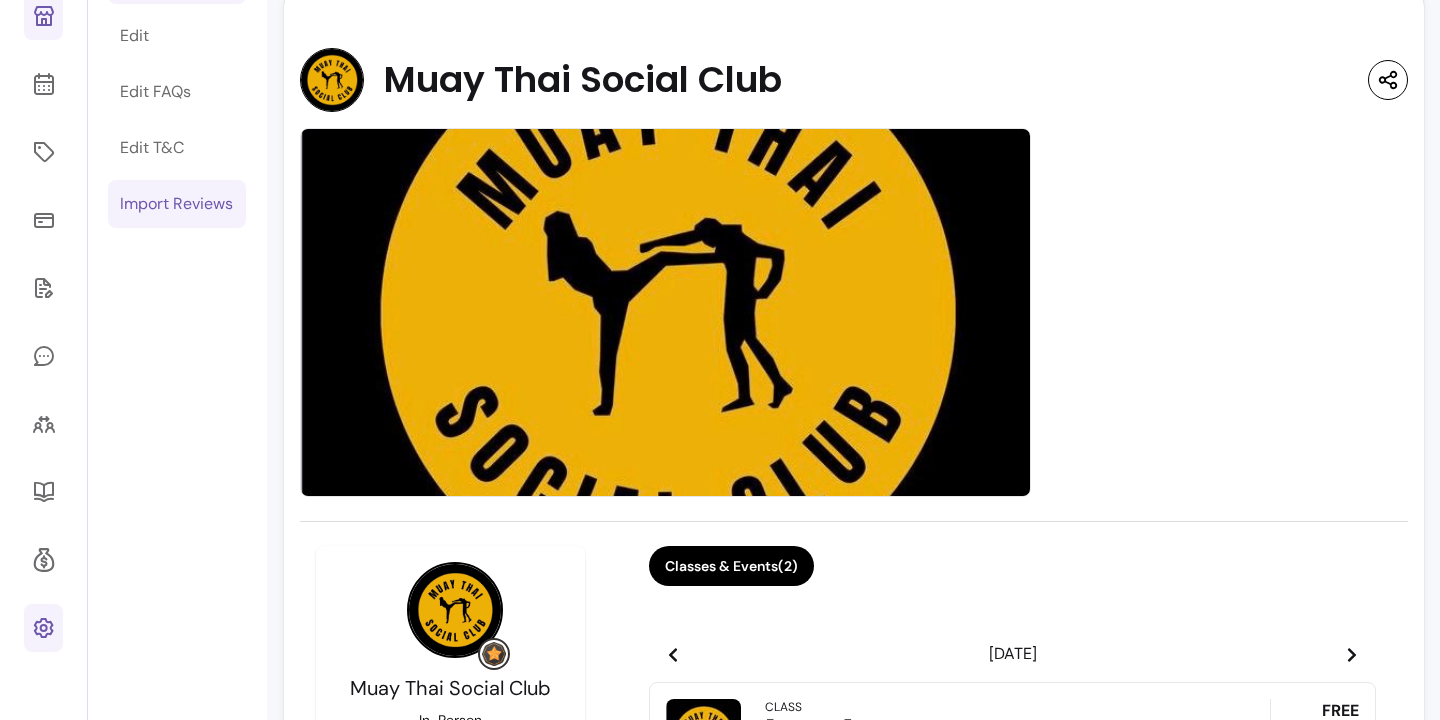 click on "Import Reviews" at bounding box center [176, 204] 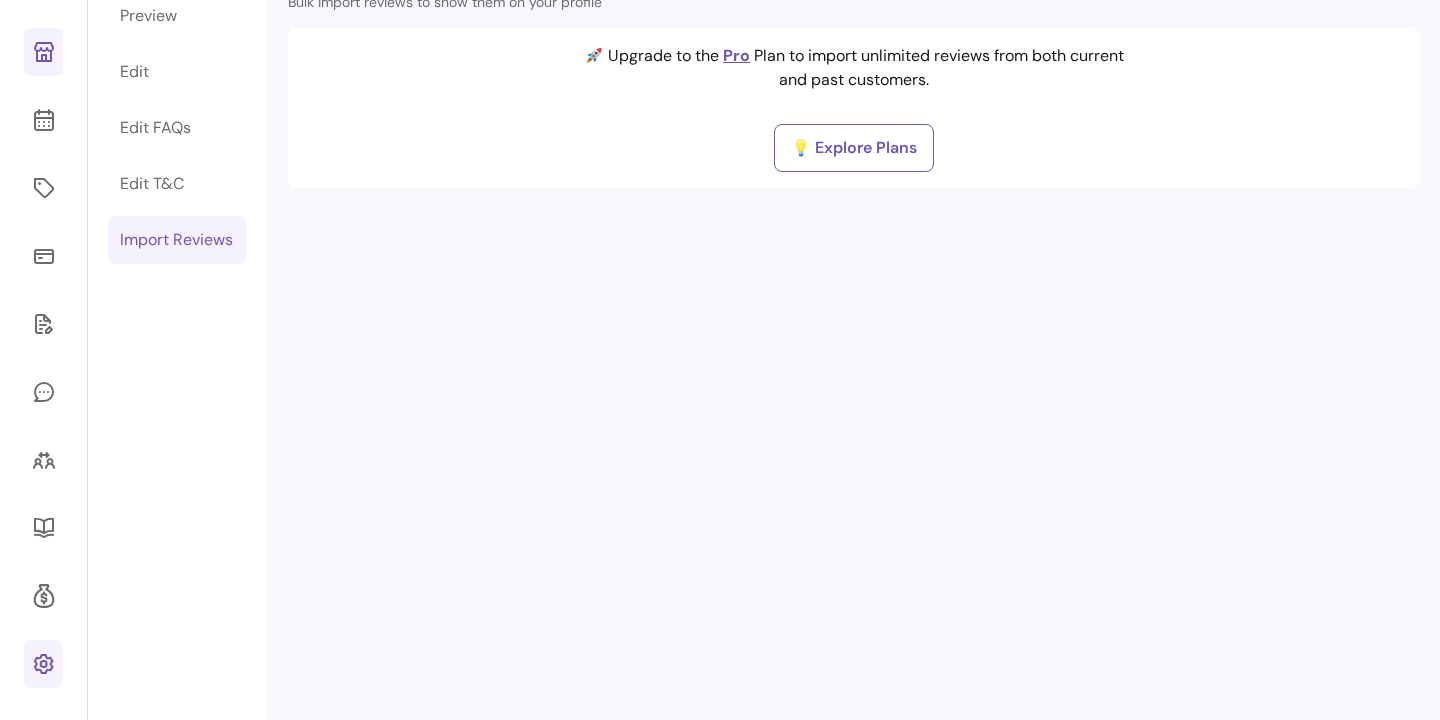 scroll, scrollTop: 68, scrollLeft: 0, axis: vertical 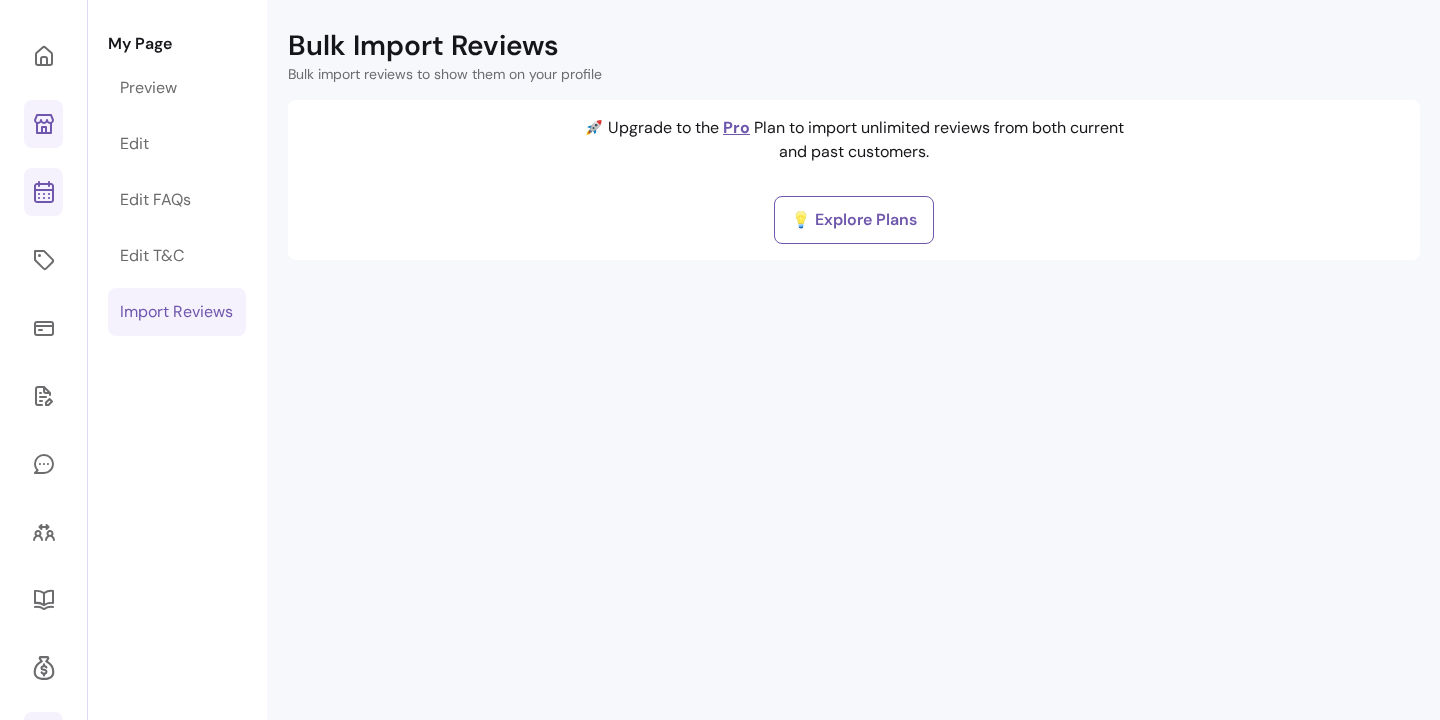 click at bounding box center [43, 192] 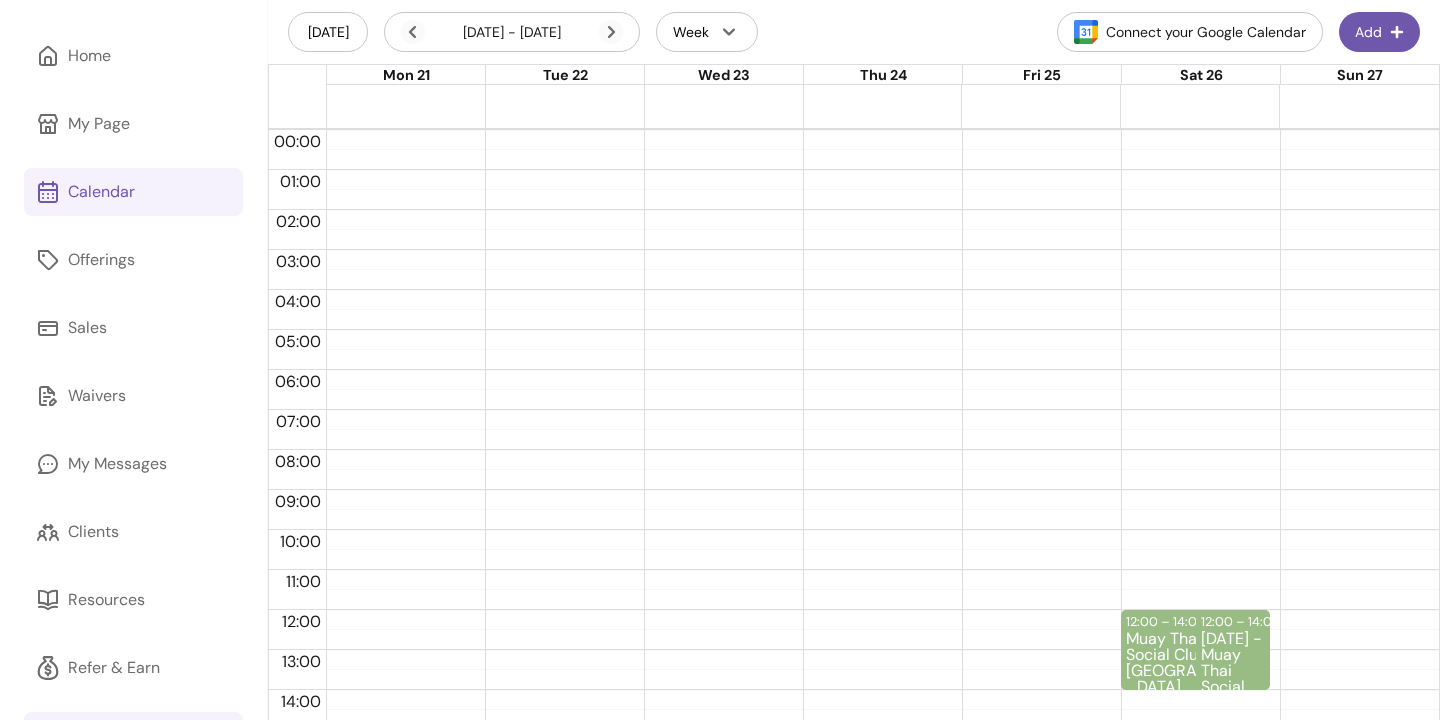 scroll, scrollTop: 121, scrollLeft: 0, axis: vertical 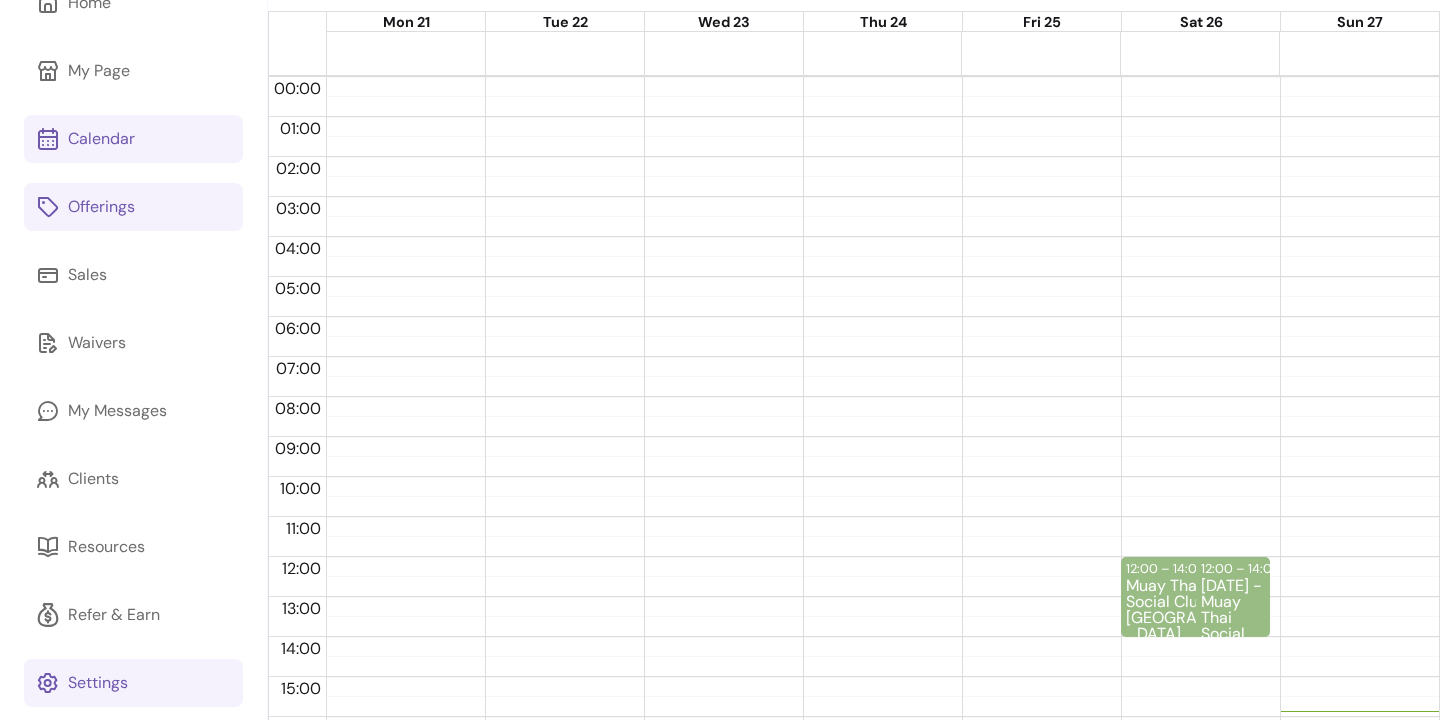 click on "Offerings" at bounding box center (101, 207) 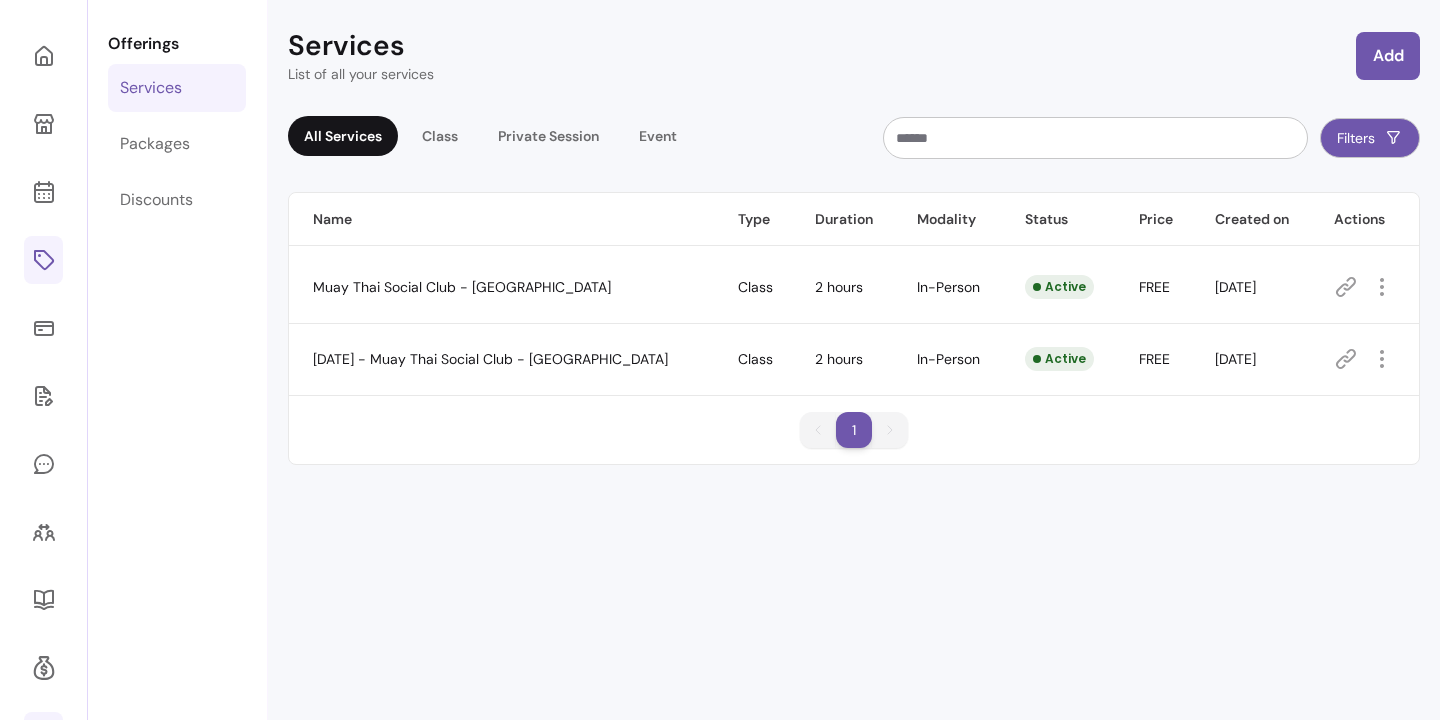 scroll, scrollTop: 140, scrollLeft: 0, axis: vertical 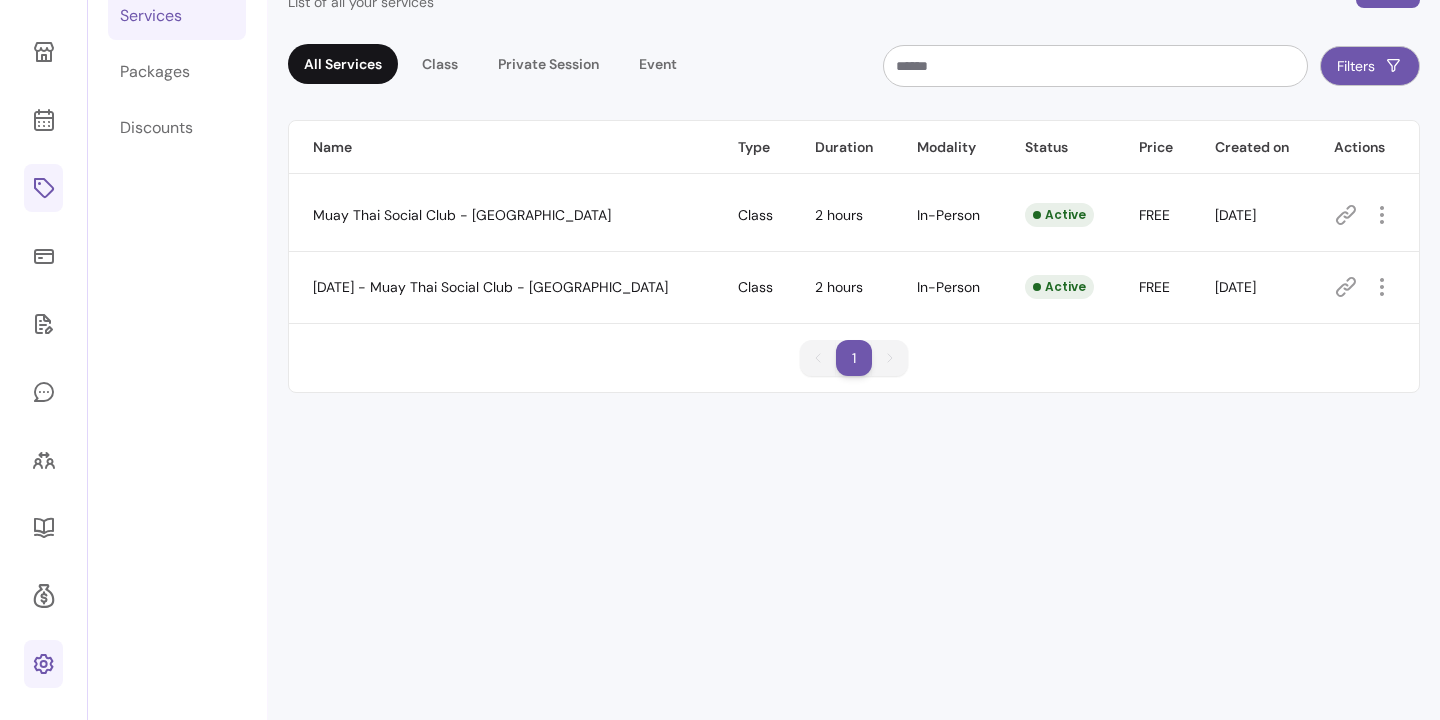 click 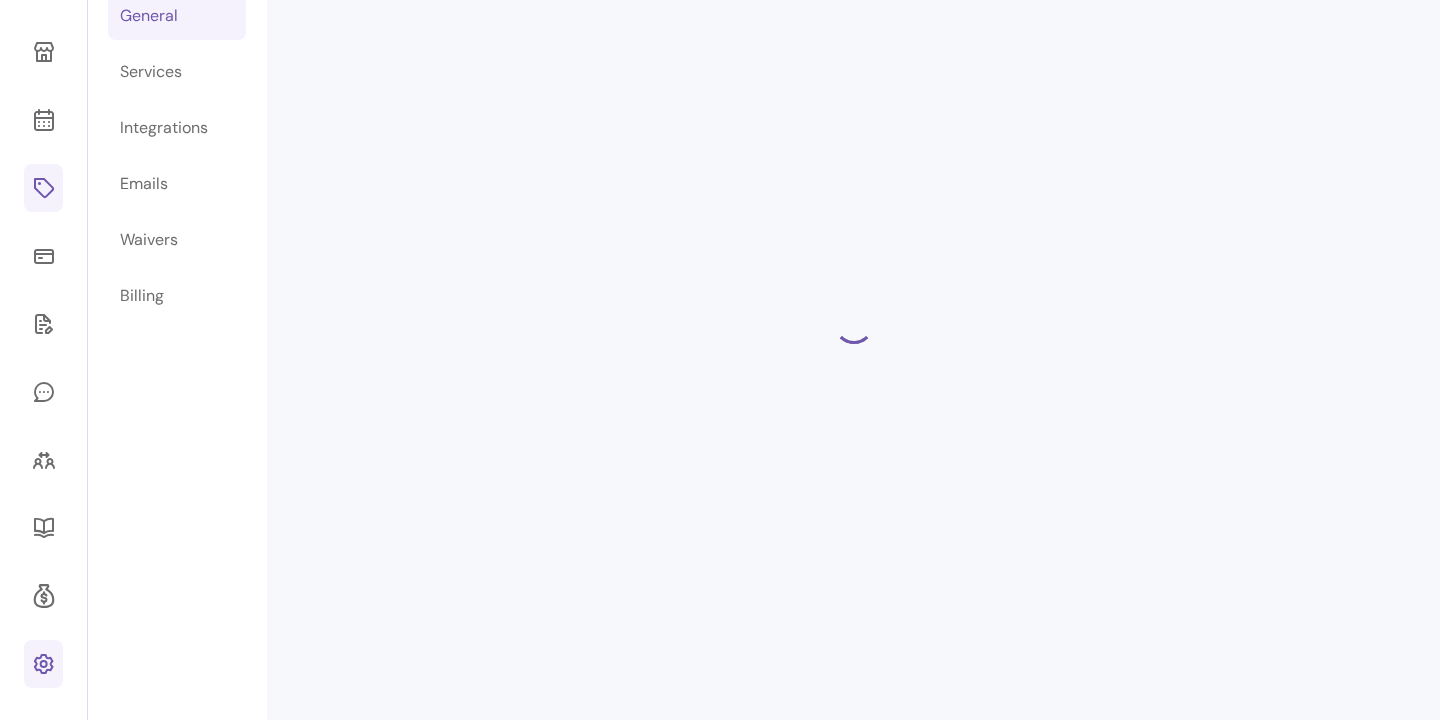scroll, scrollTop: 68, scrollLeft: 0, axis: vertical 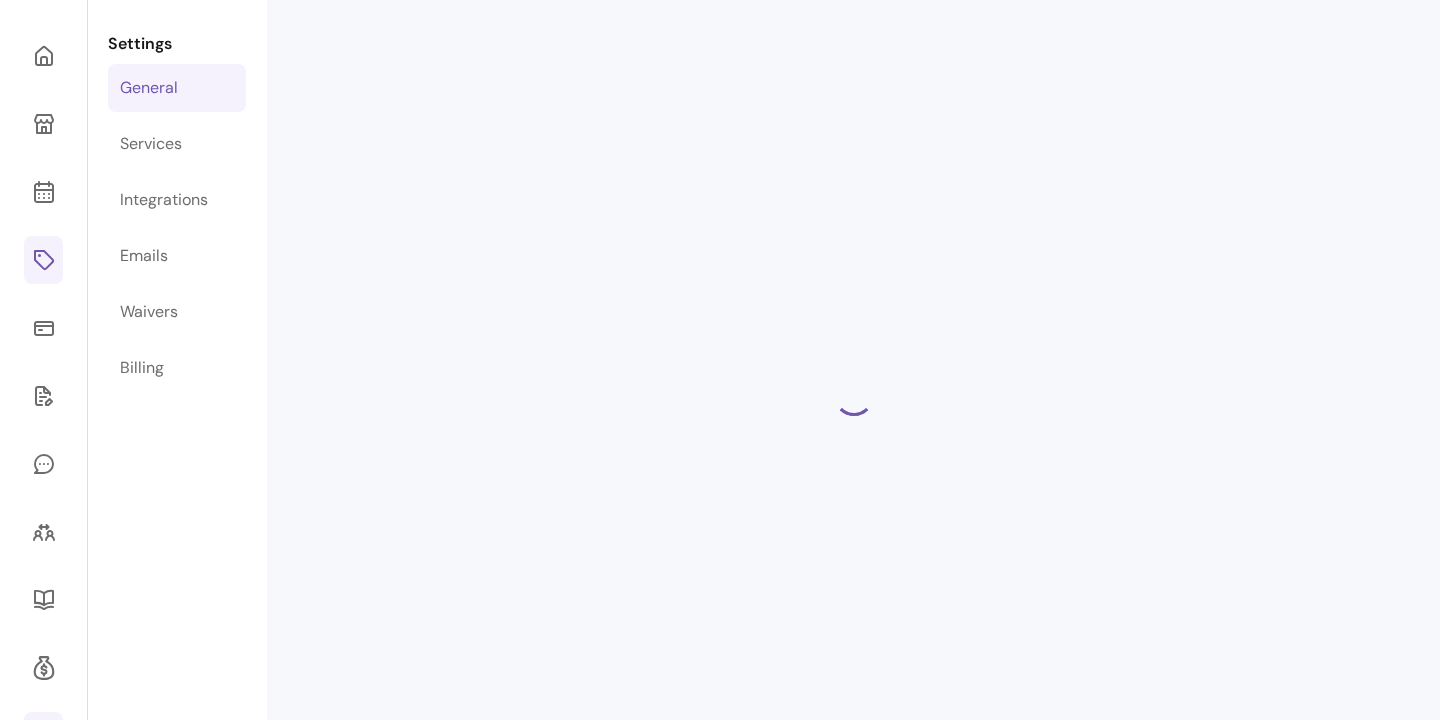 select on "**********" 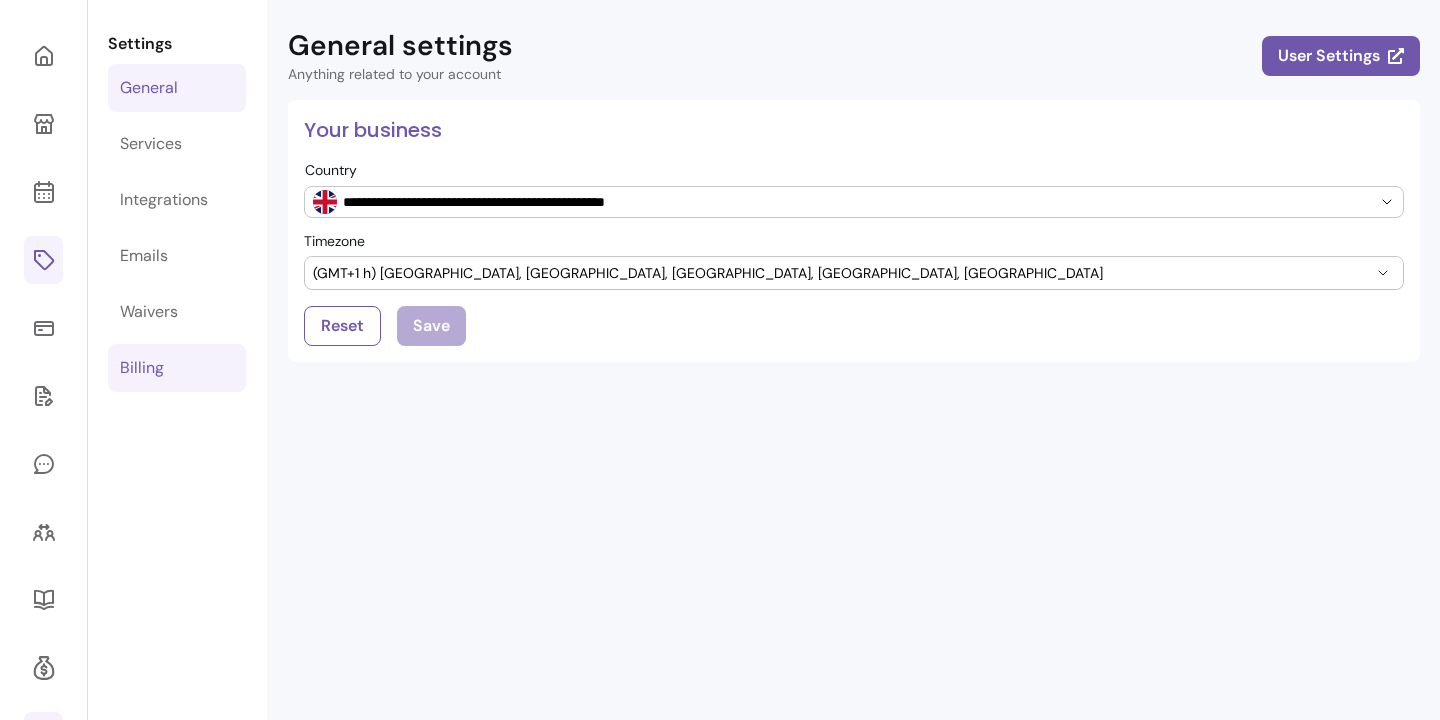 click on "Billing" at bounding box center (177, 368) 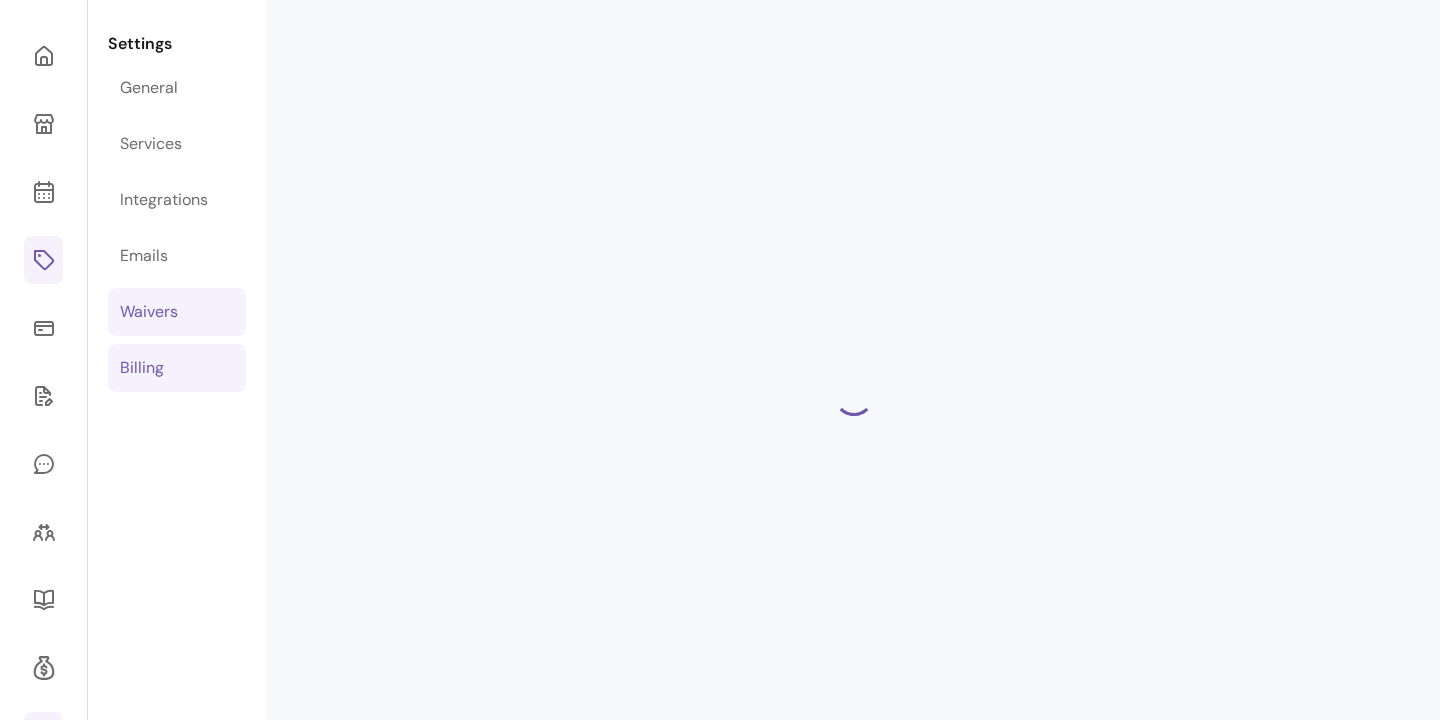 click on "Waivers" at bounding box center (177, 312) 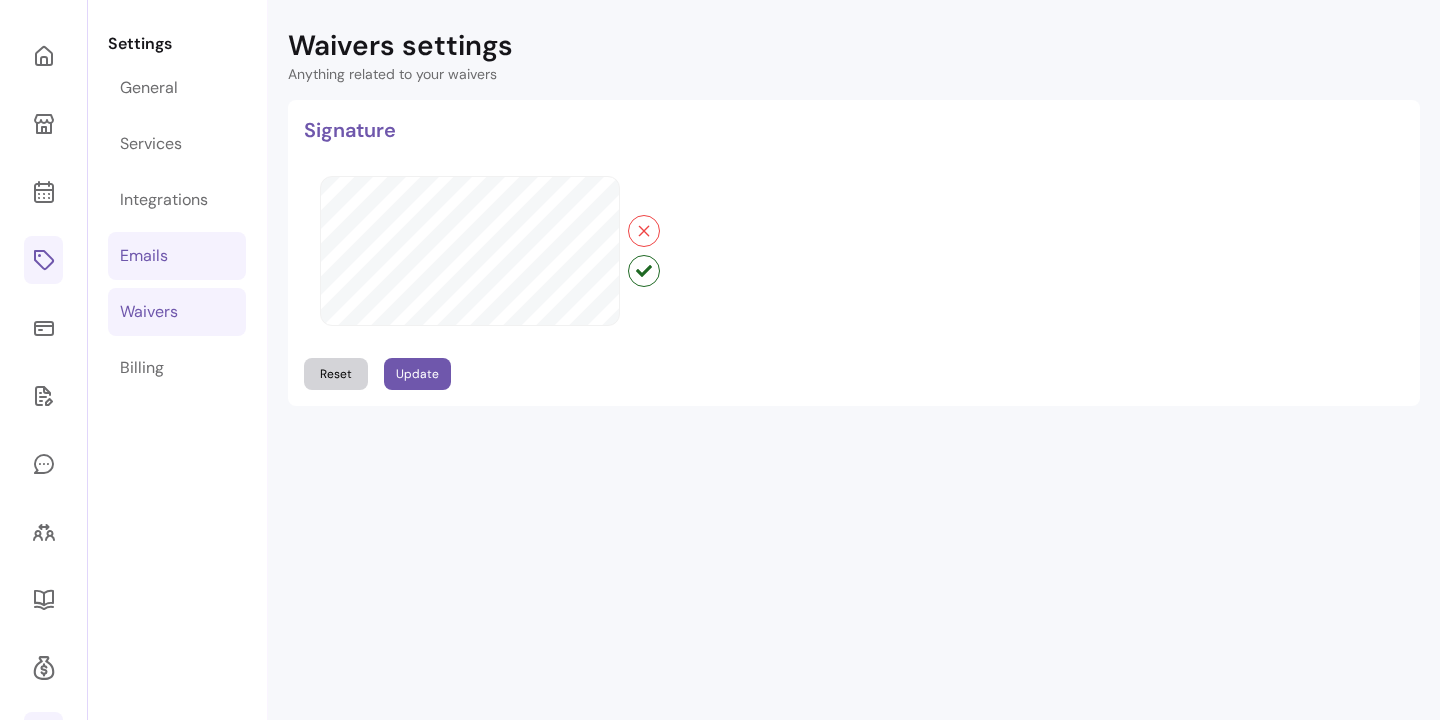 click on "Emails" at bounding box center (177, 256) 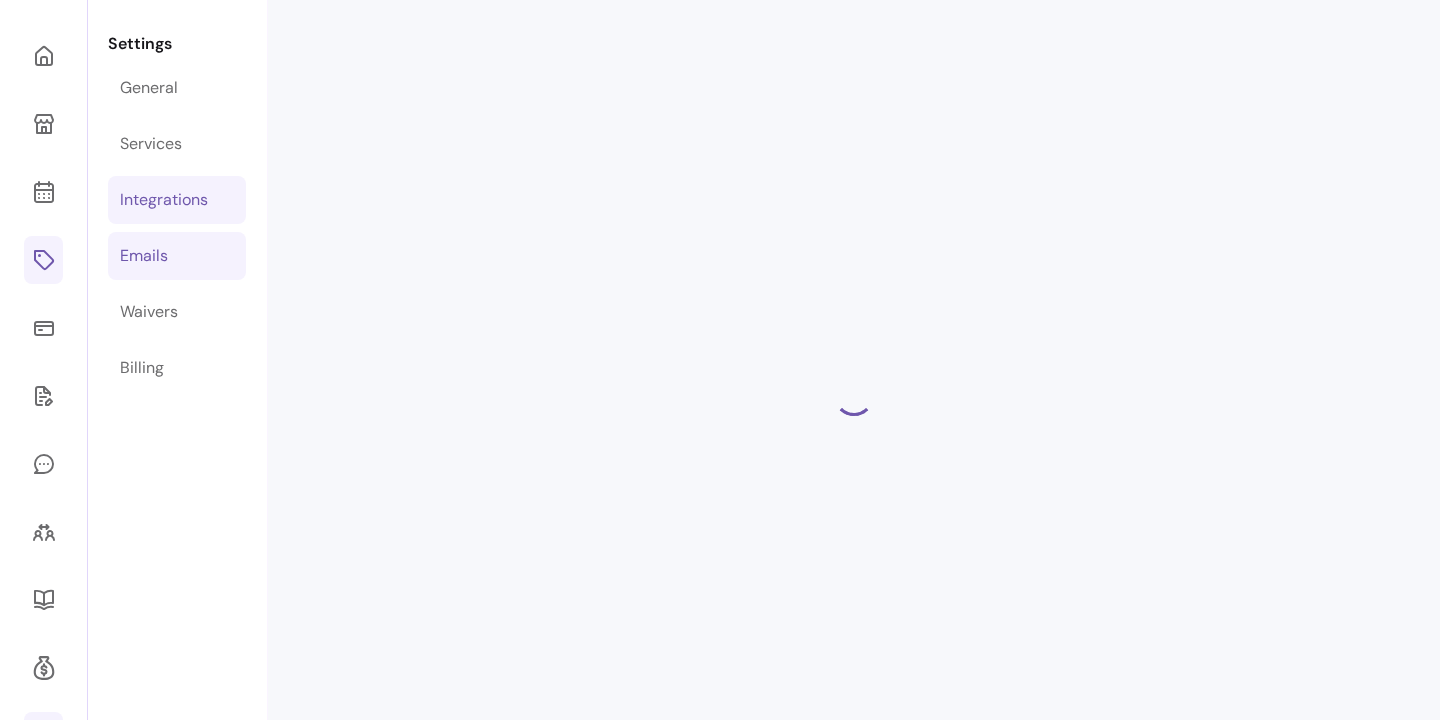 select on "**********" 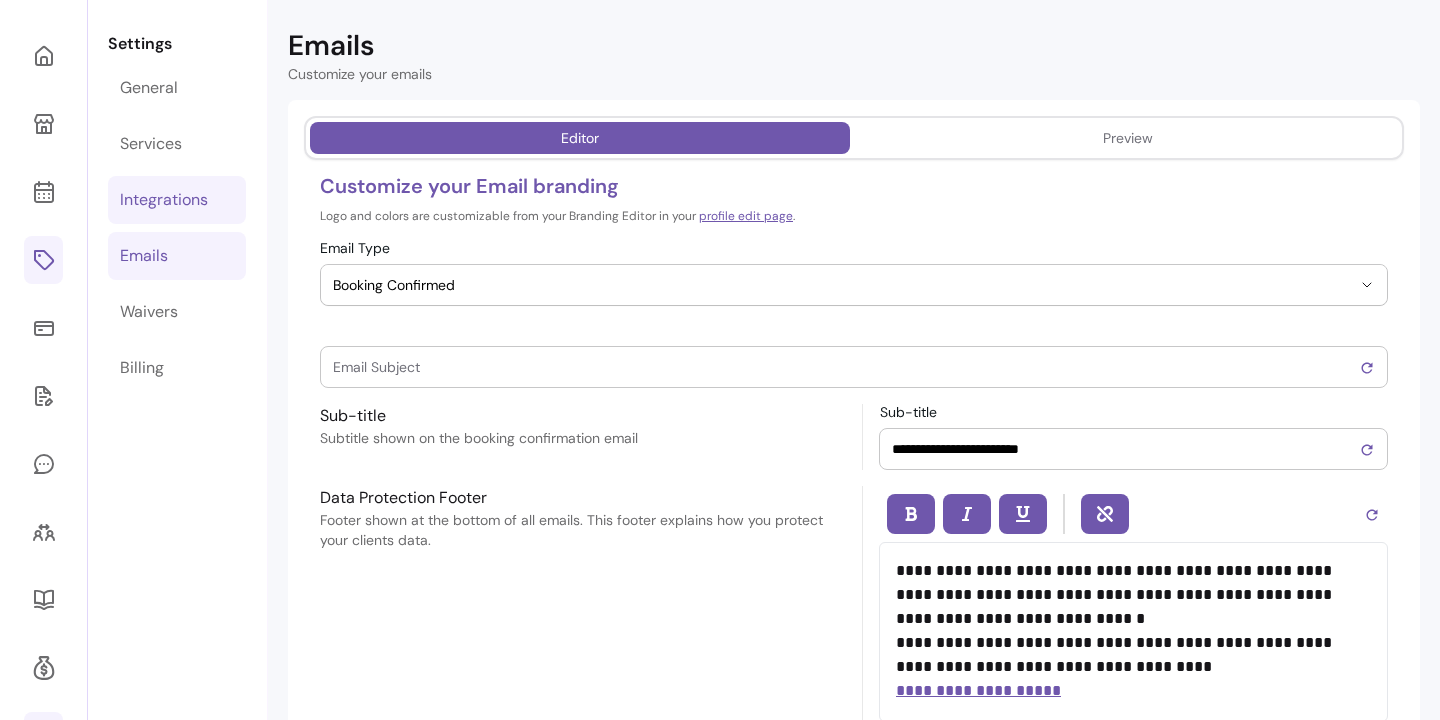 type on "**********" 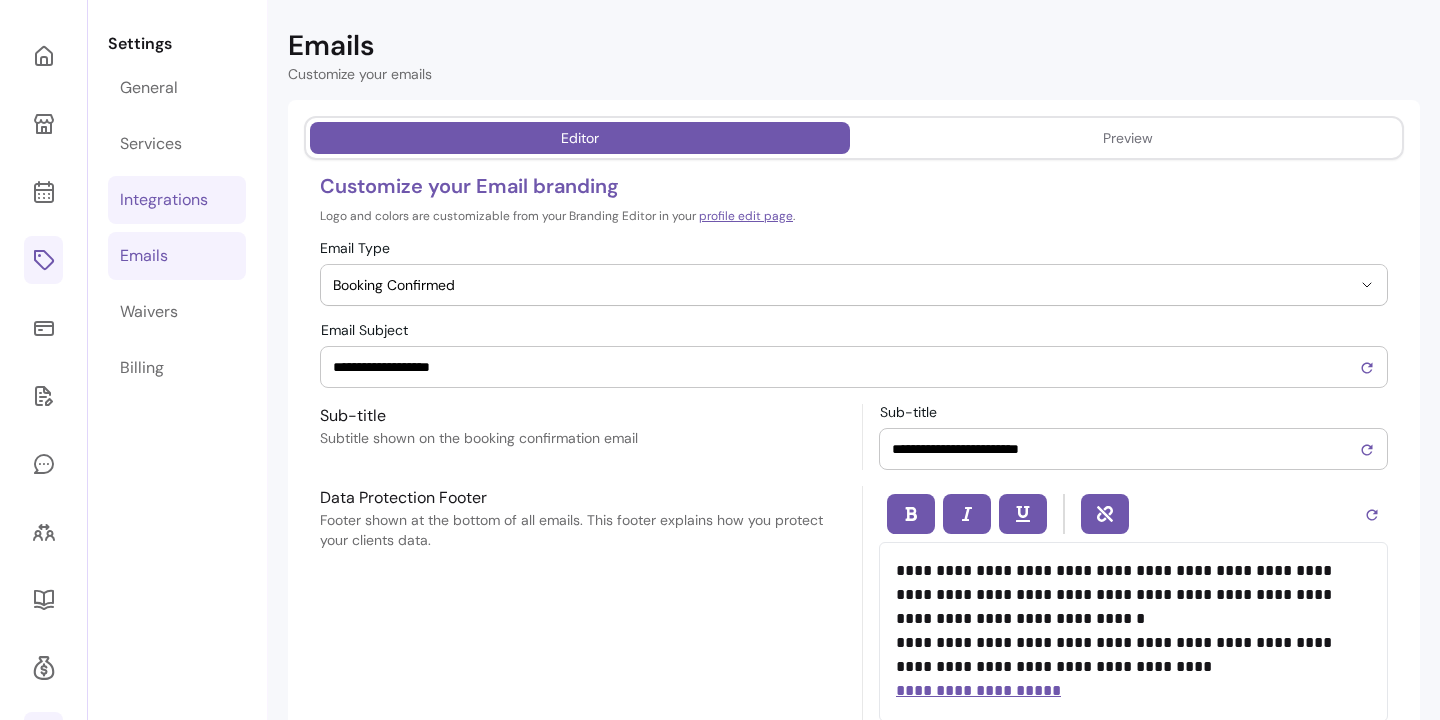 scroll, scrollTop: 0, scrollLeft: 0, axis: both 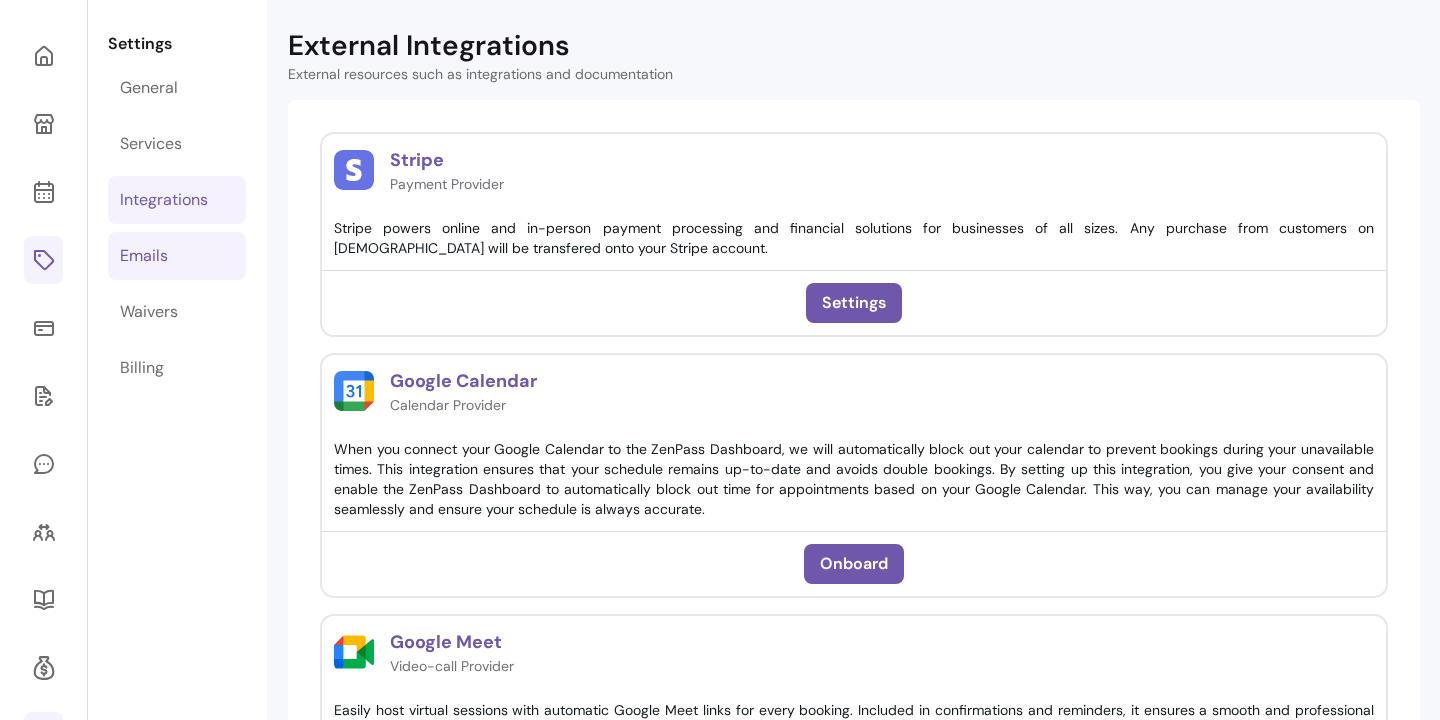 click on "Emails" at bounding box center (177, 256) 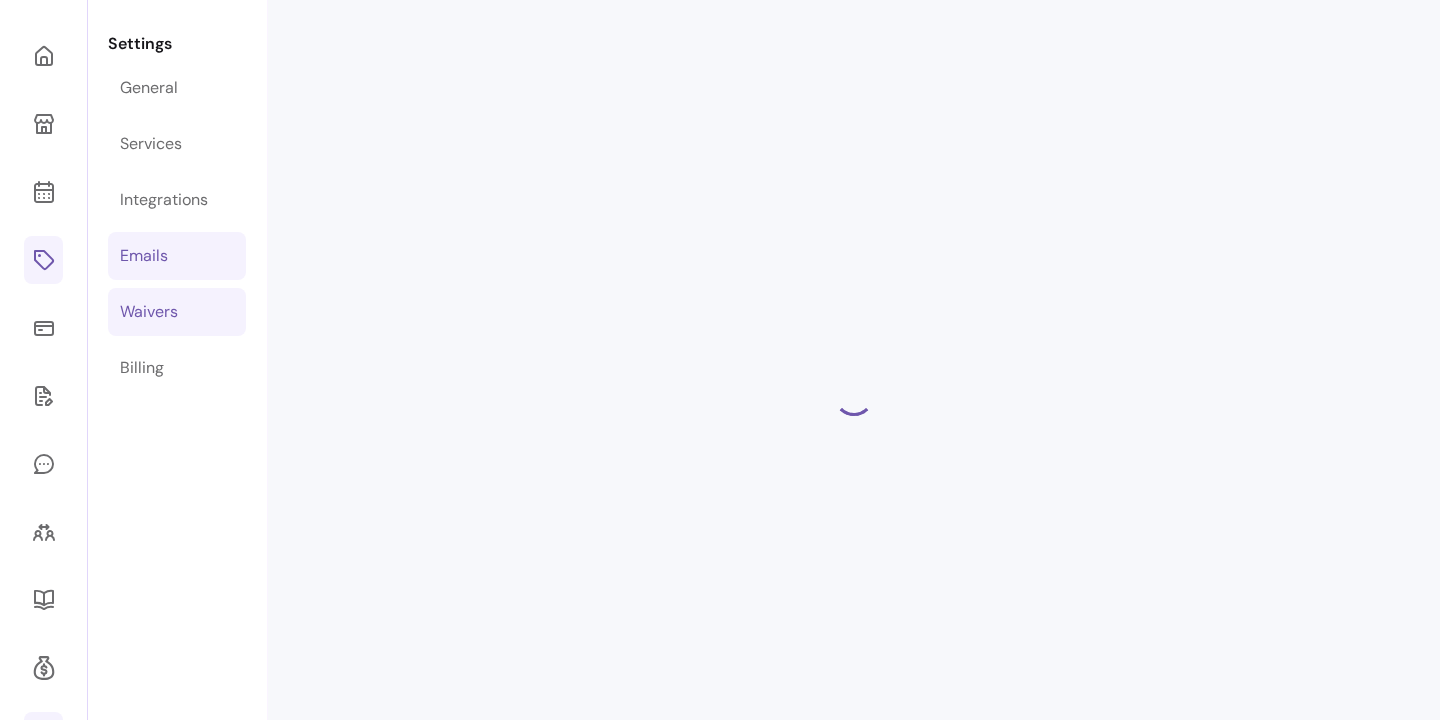 select on "**********" 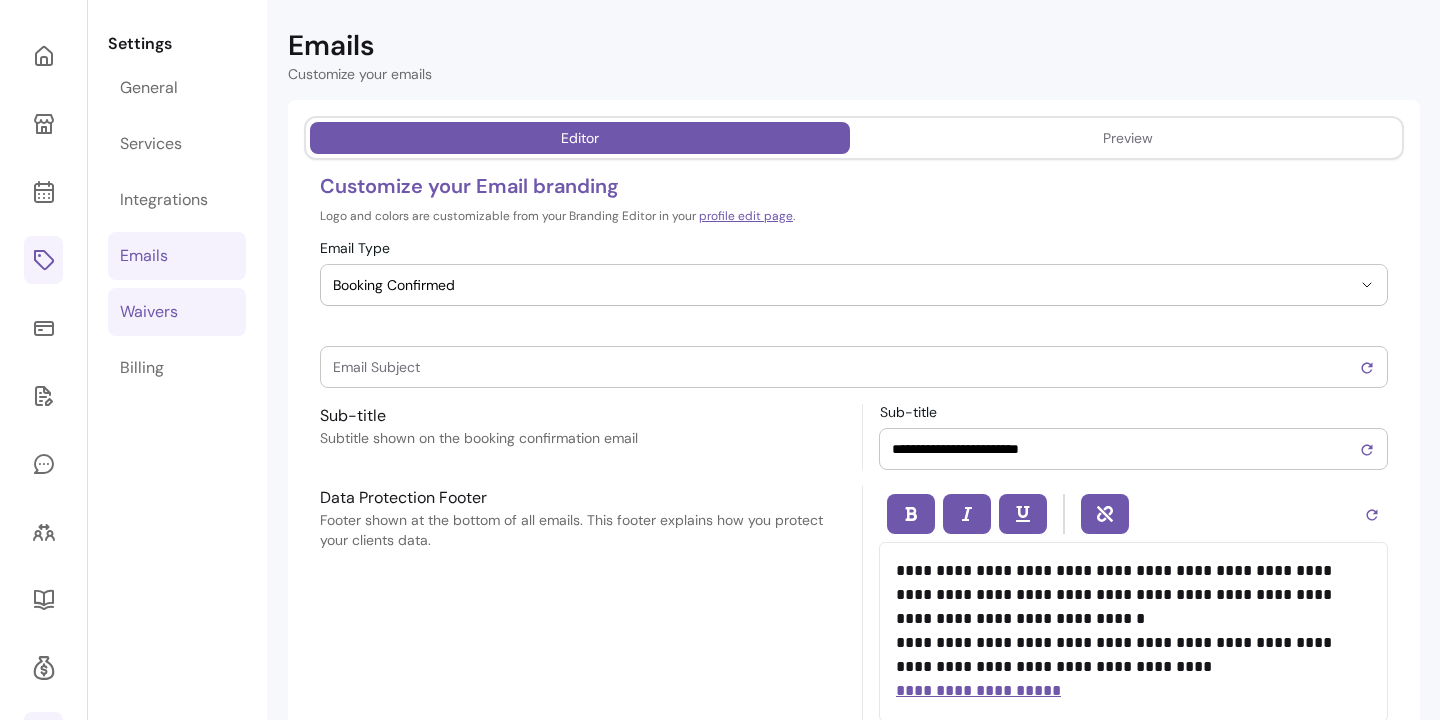 type on "**********" 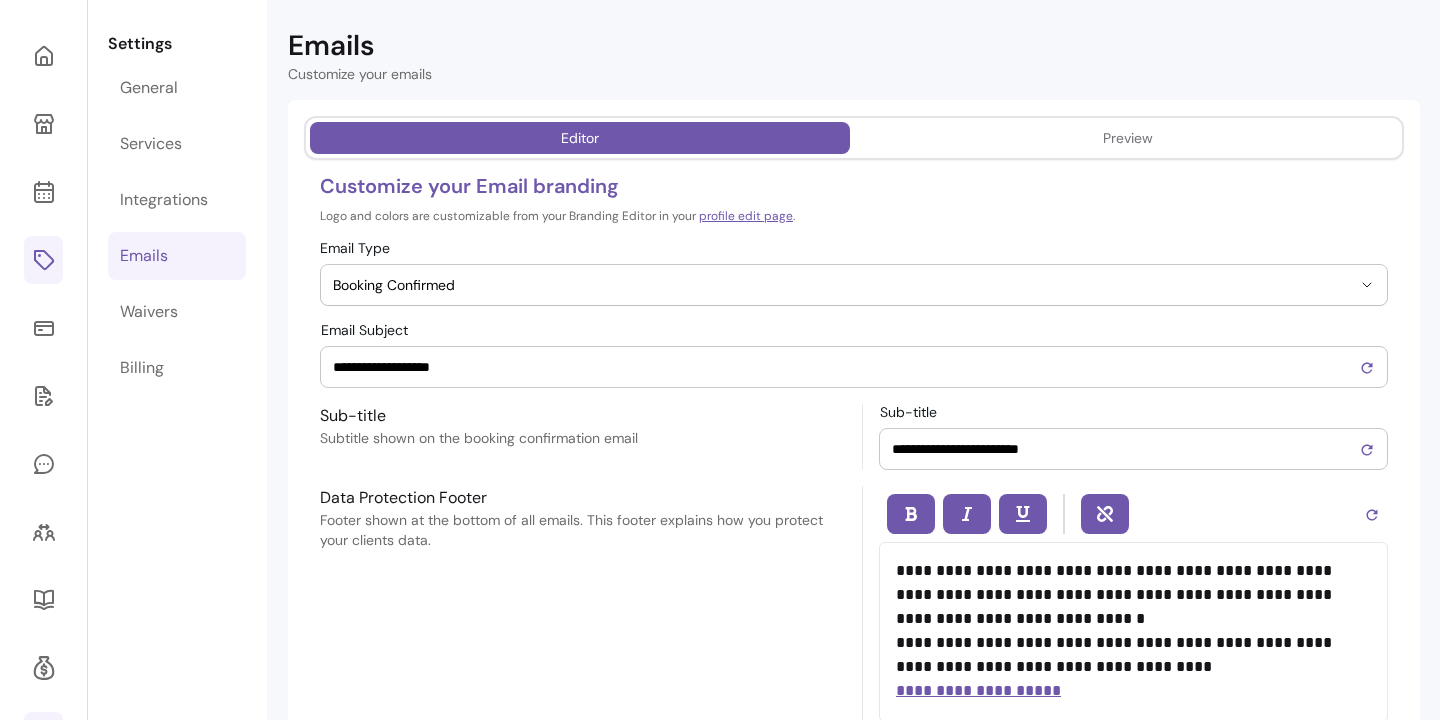 scroll, scrollTop: 0, scrollLeft: 0, axis: both 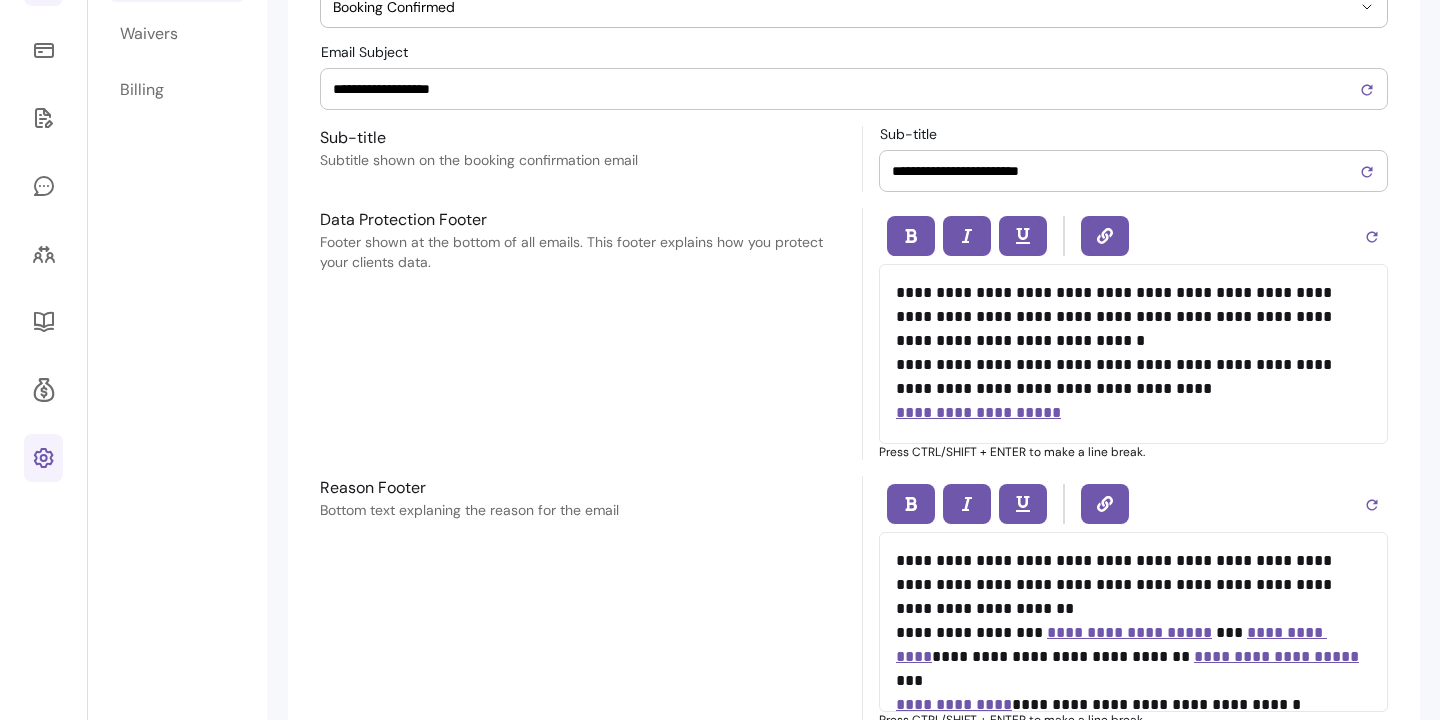 click on "**********" at bounding box center (1133, 353) 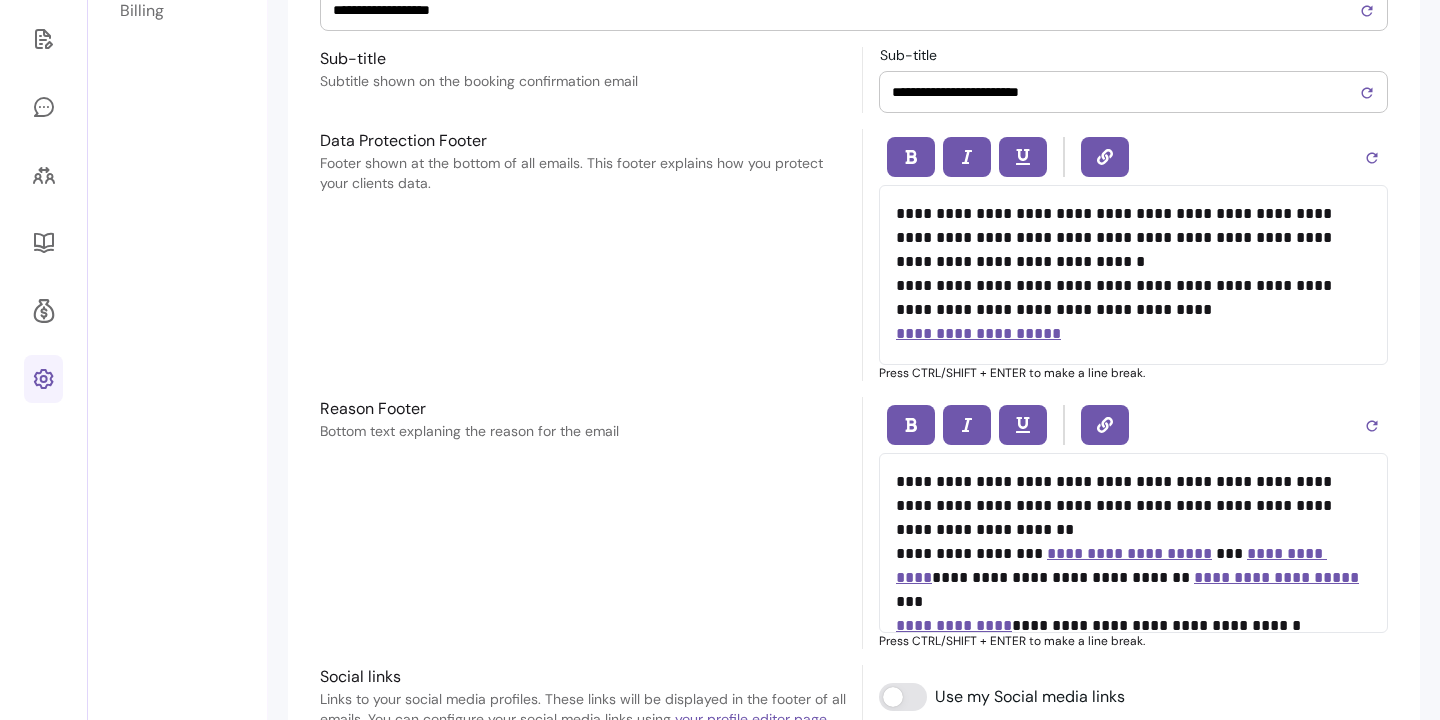 scroll, scrollTop: 0, scrollLeft: 0, axis: both 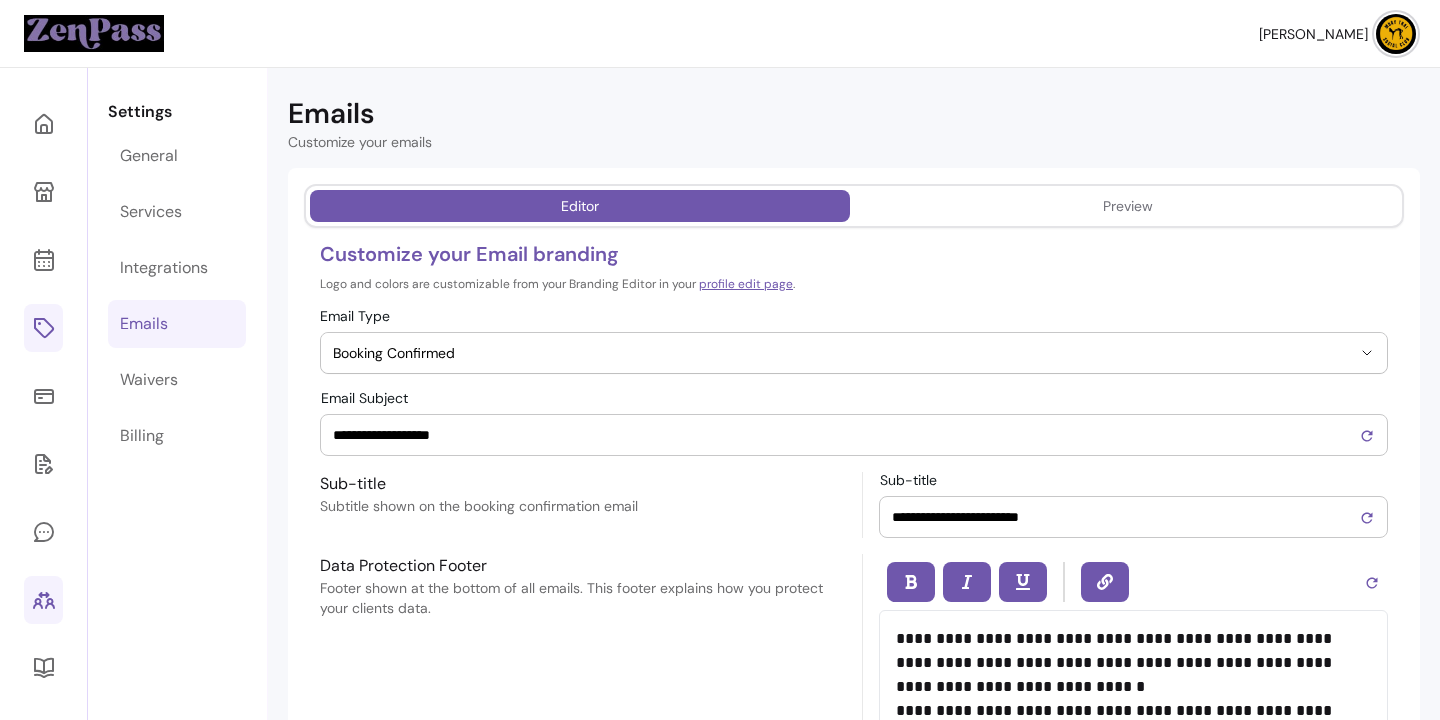 click at bounding box center (43, 600) 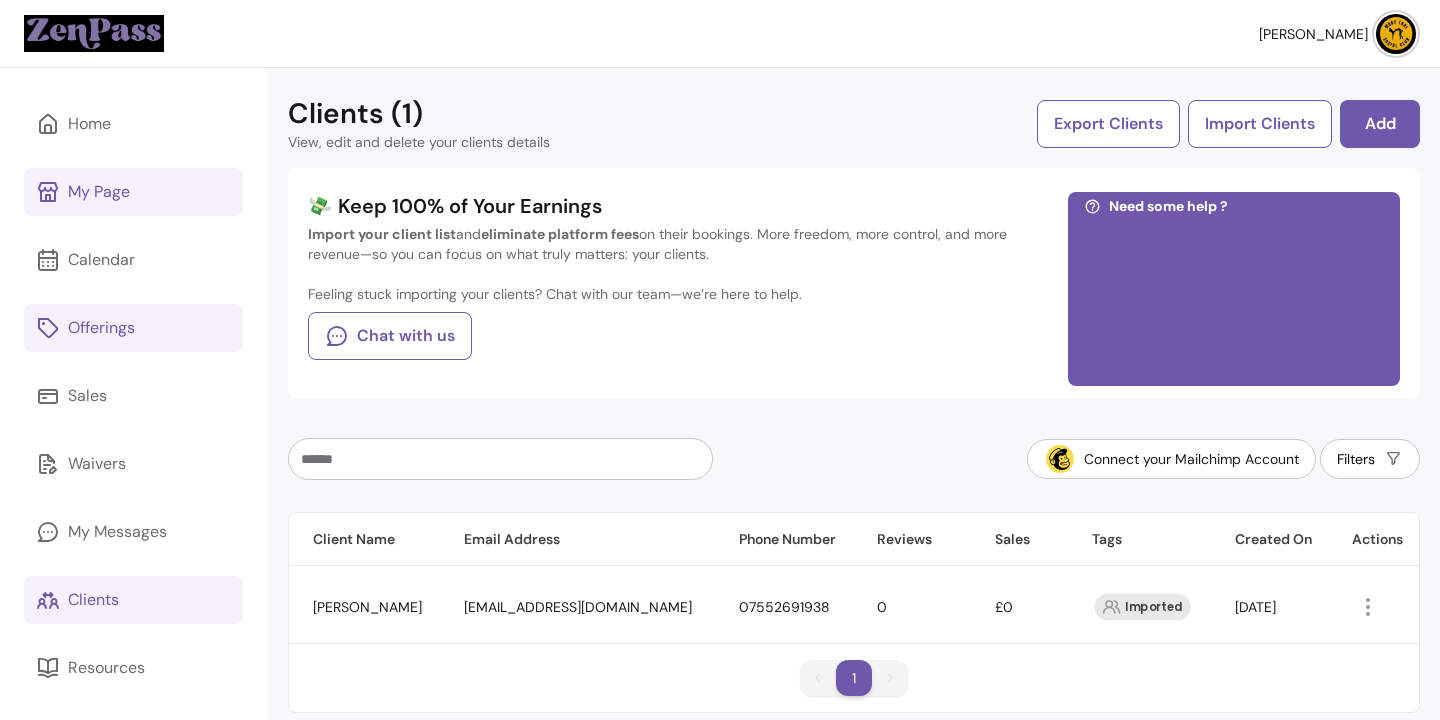 click on "My Page" at bounding box center (99, 192) 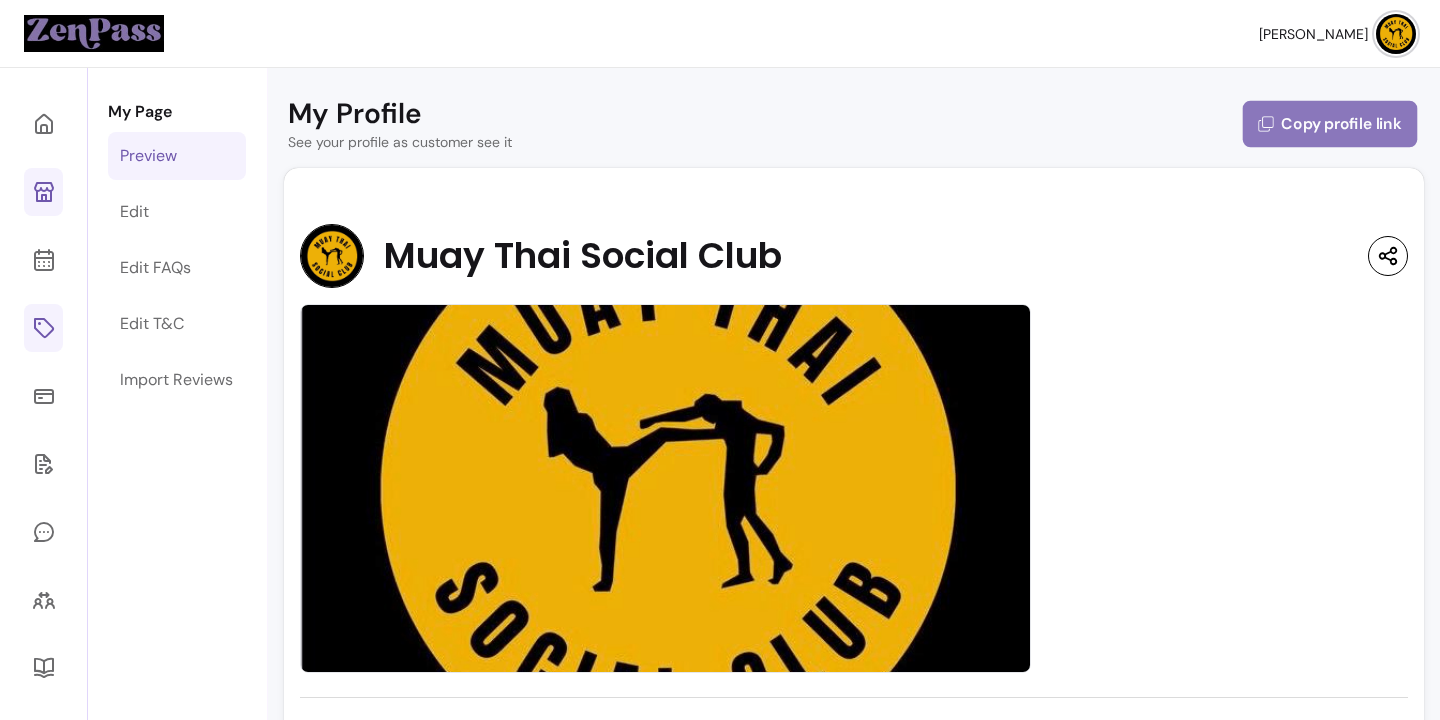 click on "Copy profile link" at bounding box center [1330, 124] 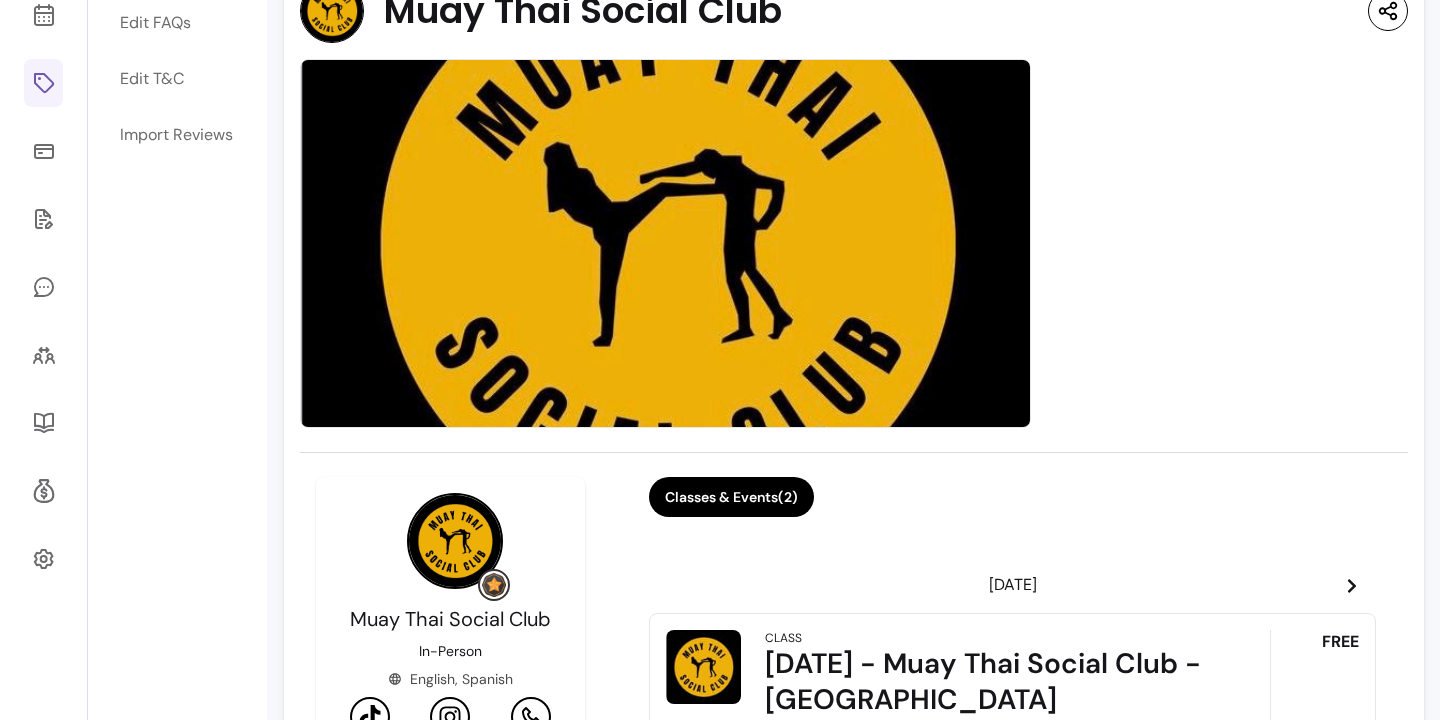scroll, scrollTop: 221, scrollLeft: 0, axis: vertical 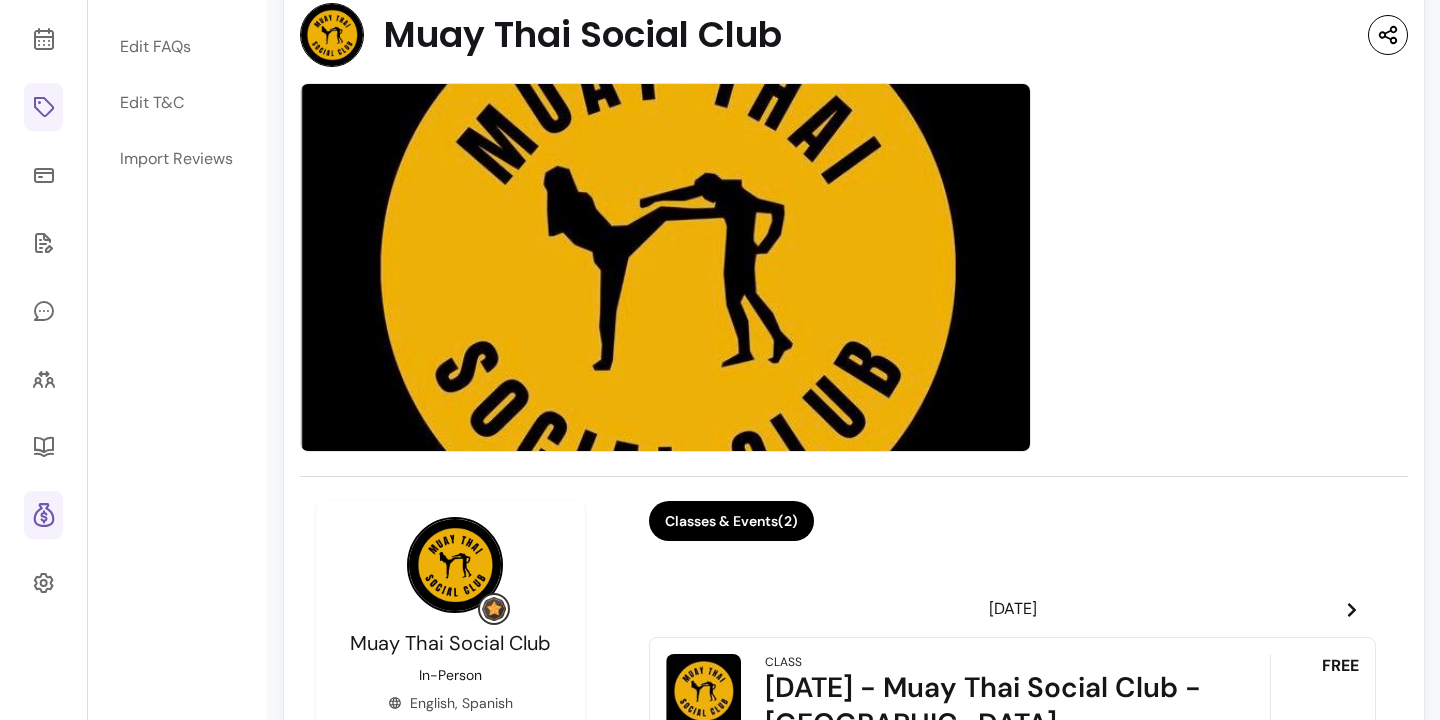 click 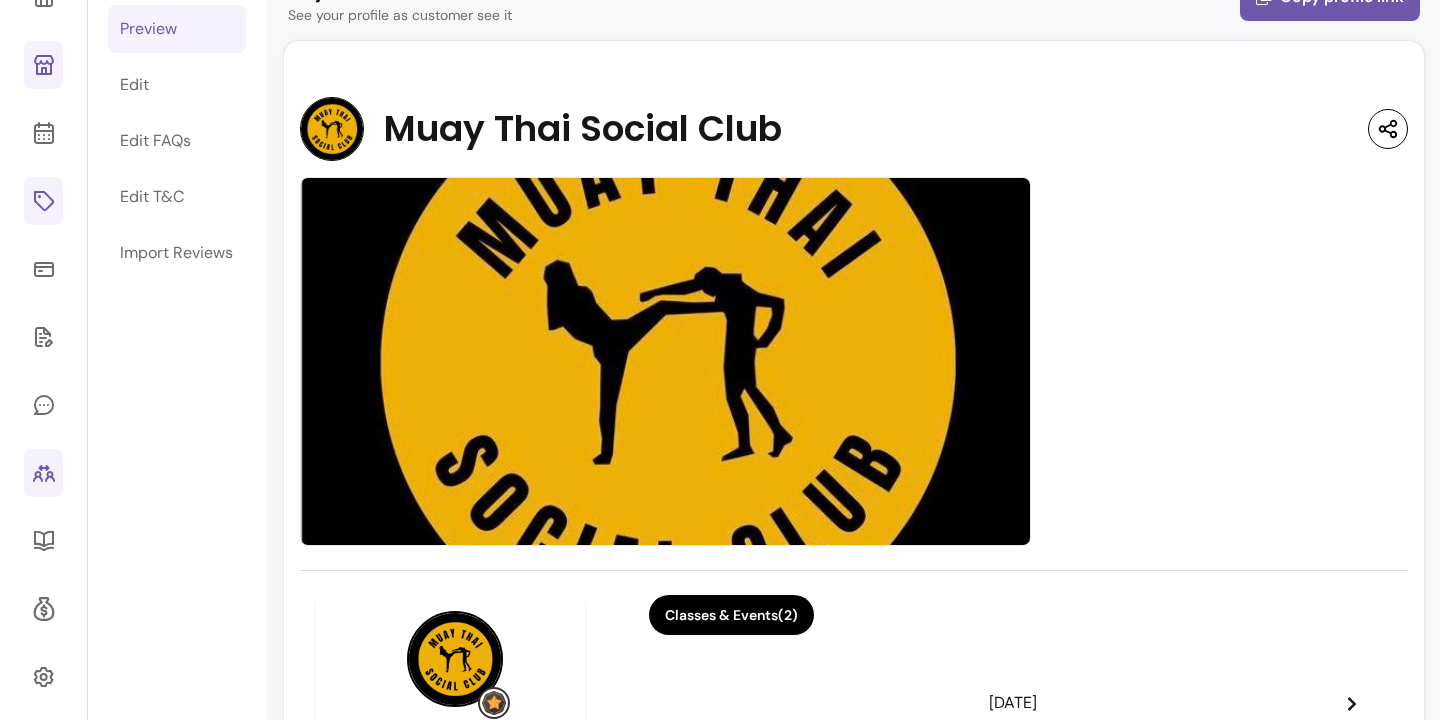 scroll, scrollTop: 113, scrollLeft: 0, axis: vertical 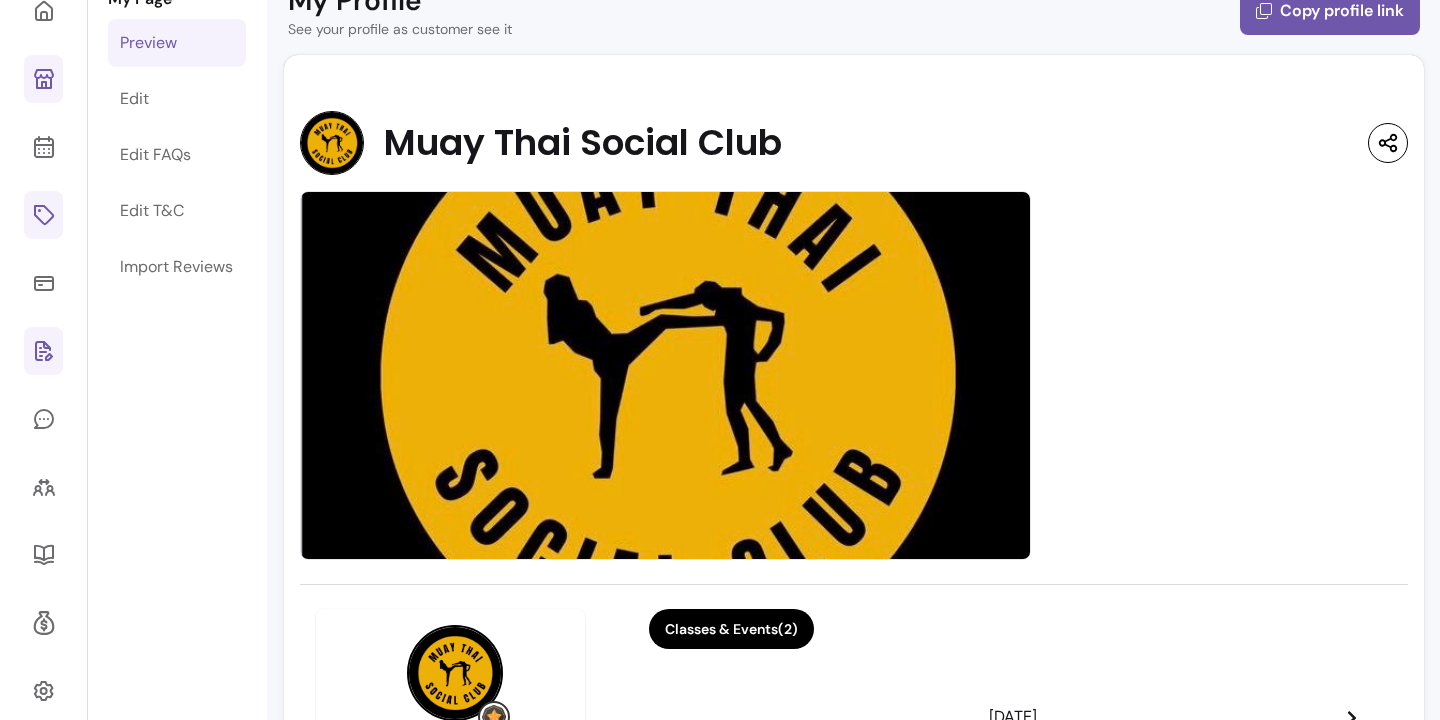 click at bounding box center (43, 351) 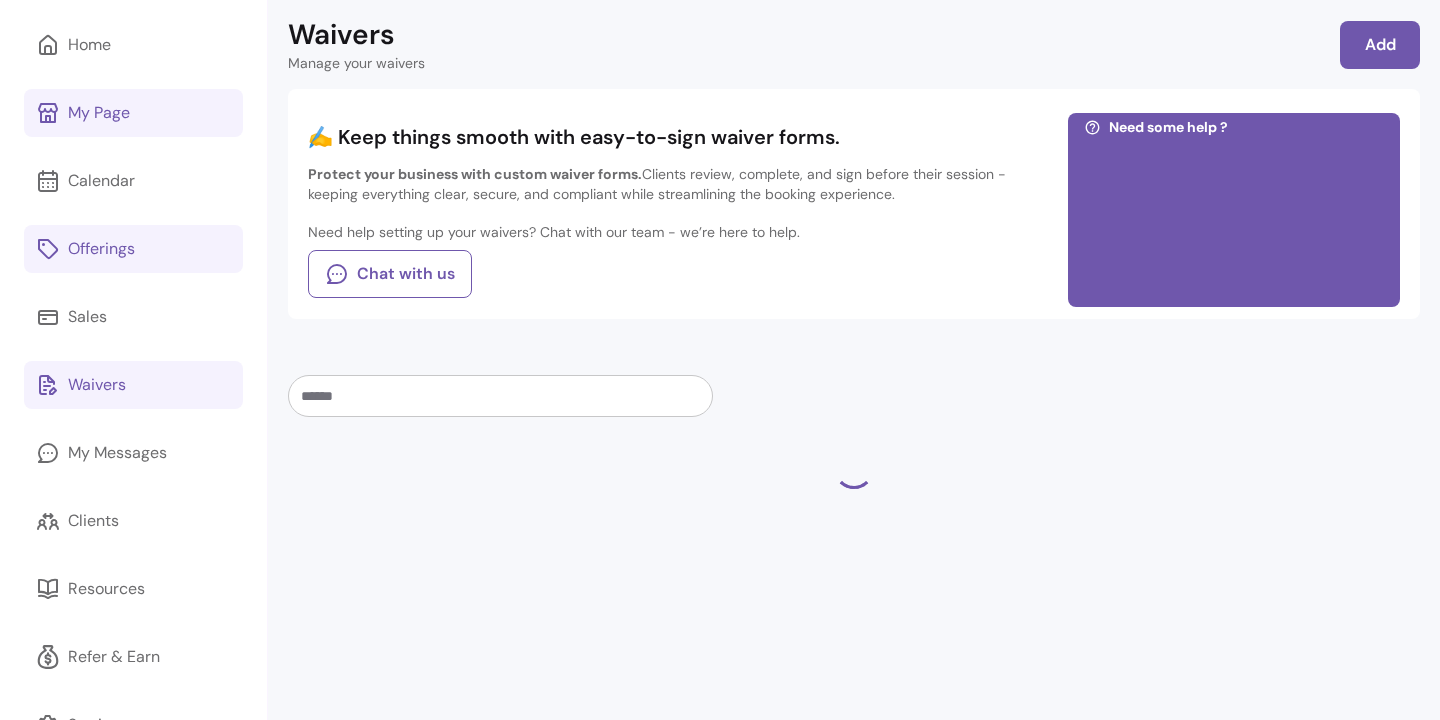 scroll, scrollTop: 68, scrollLeft: 0, axis: vertical 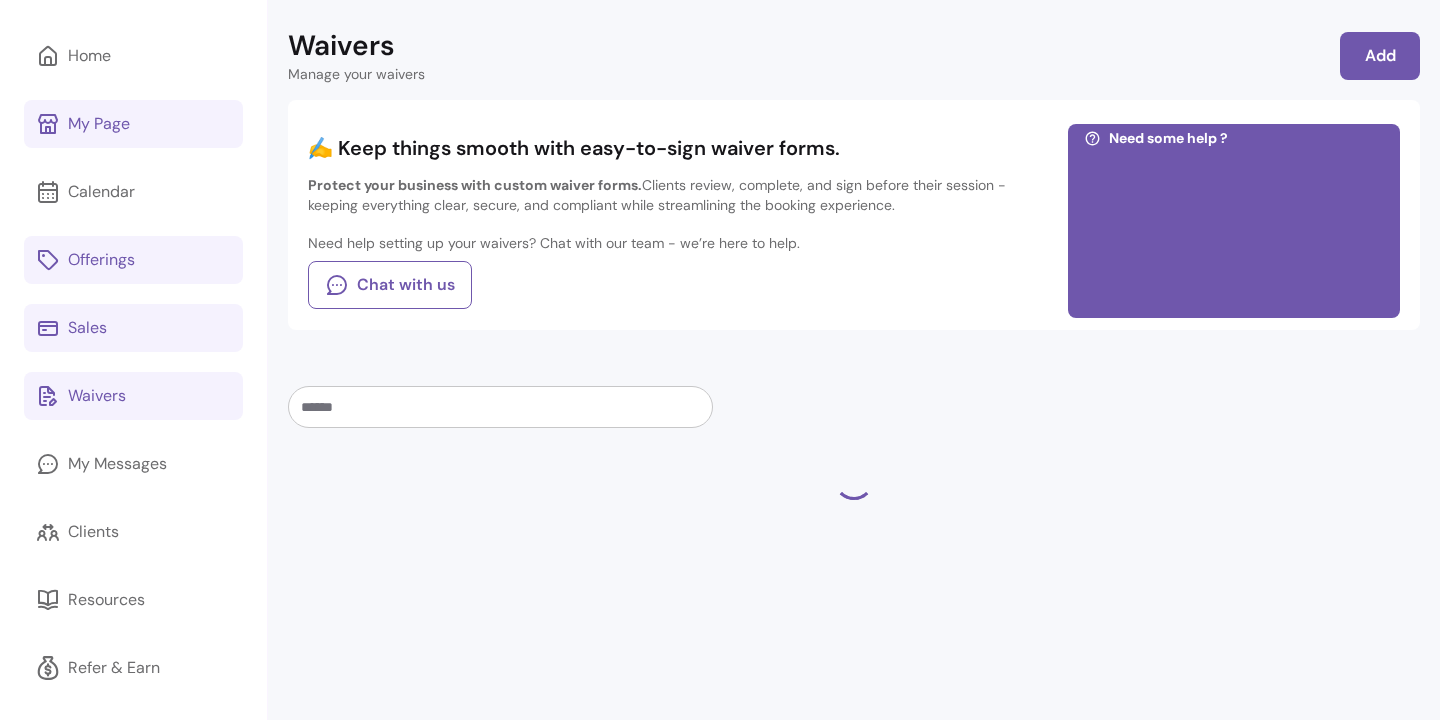 click on "Sales" at bounding box center (87, 328) 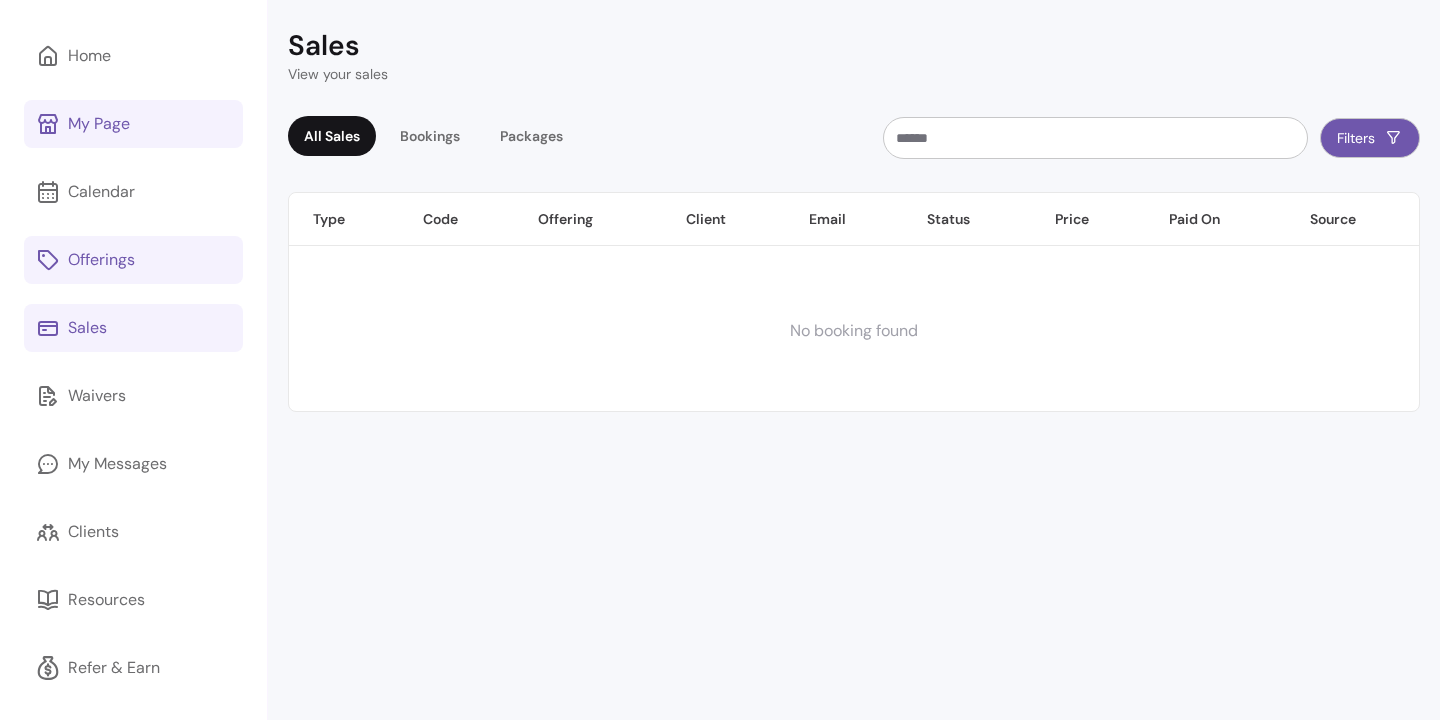 click on "My Page" at bounding box center (133, 124) 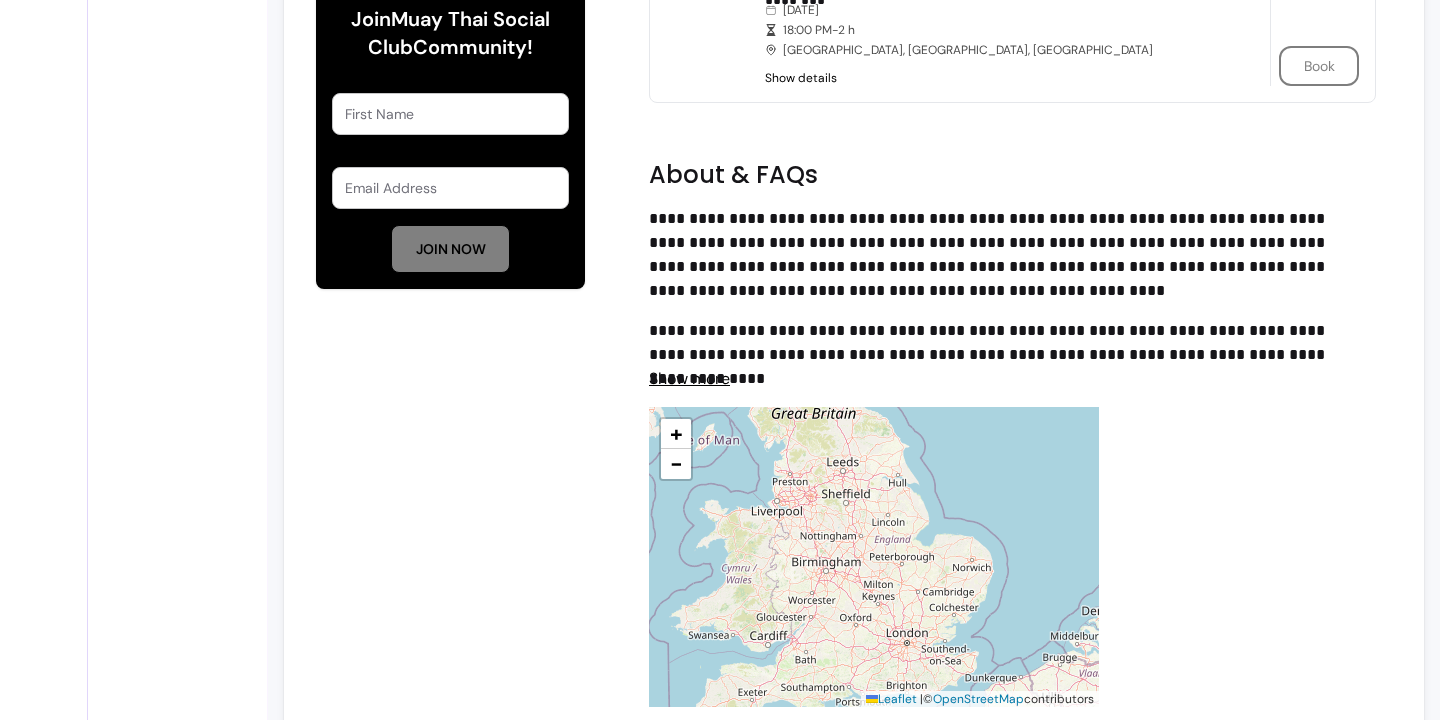 scroll, scrollTop: 0, scrollLeft: 0, axis: both 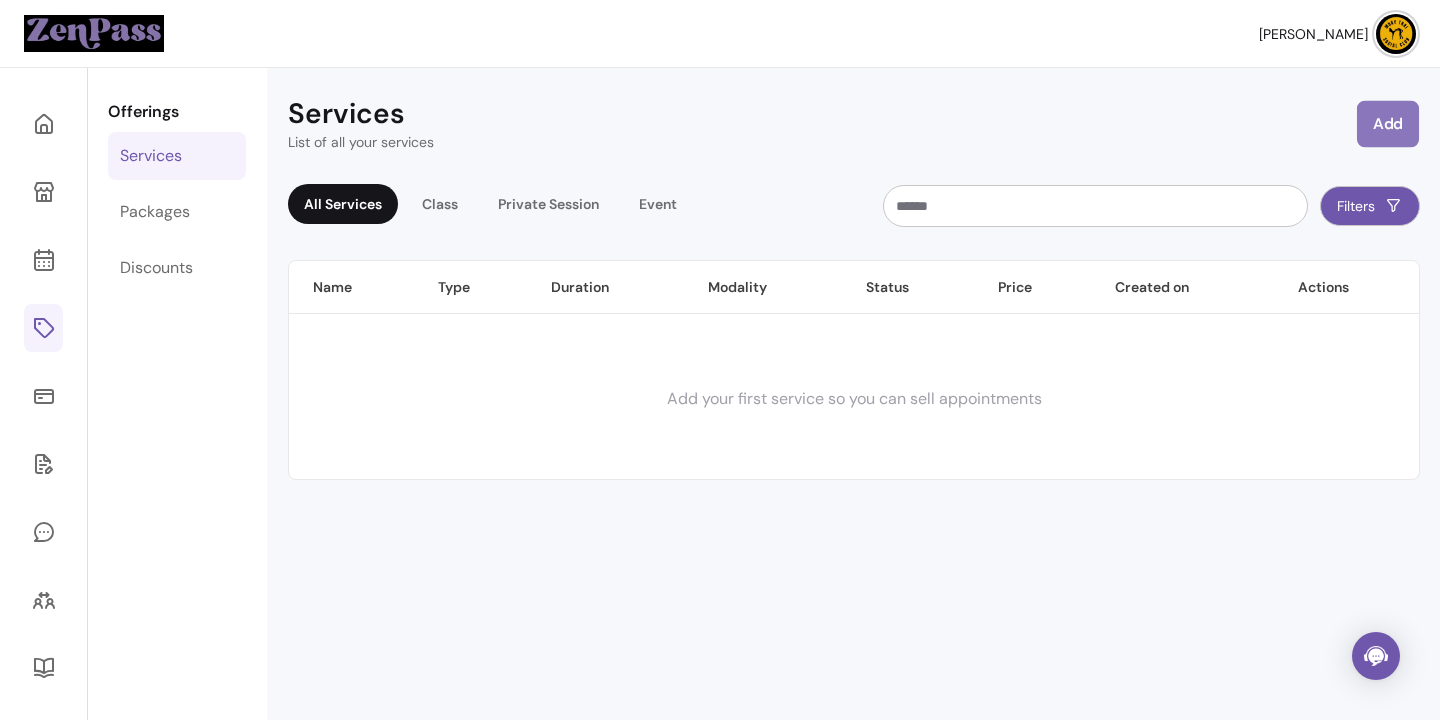 click on "Add" at bounding box center (1388, 124) 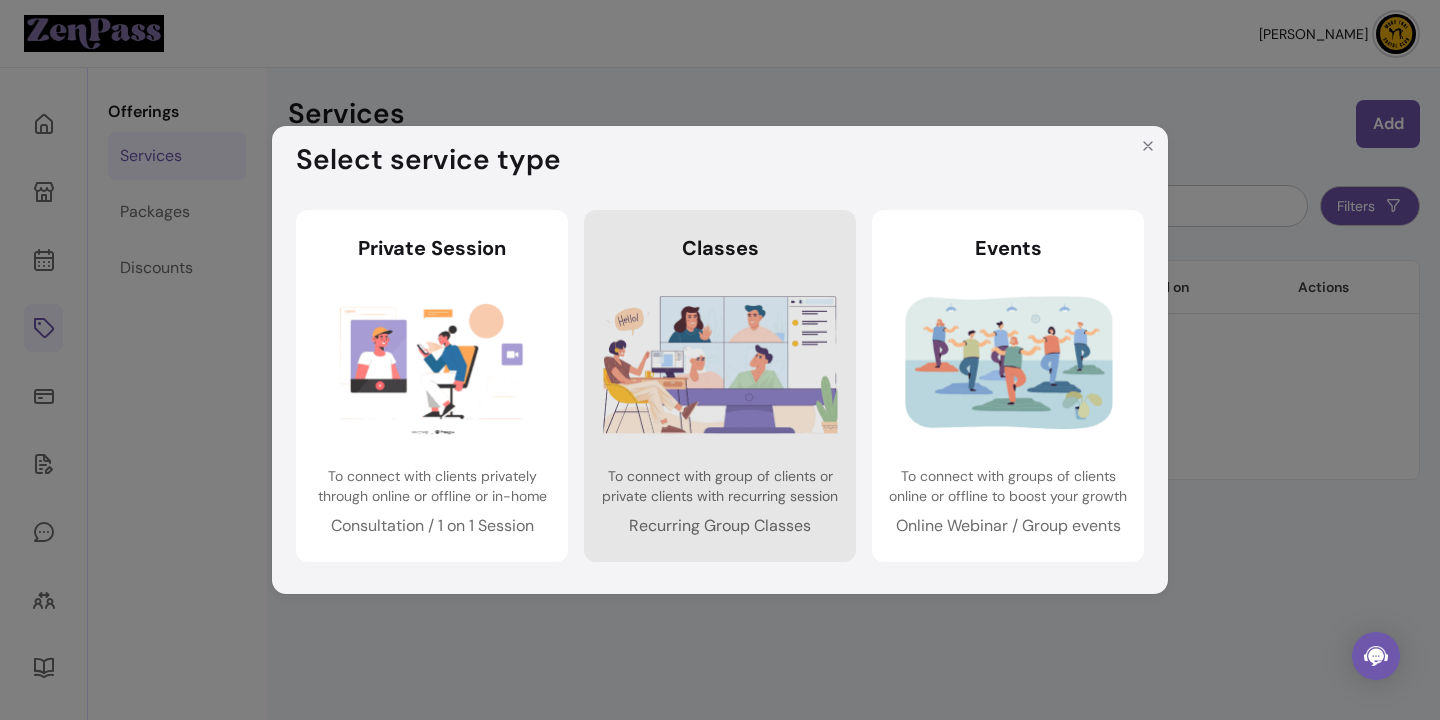 click at bounding box center [720, 364] 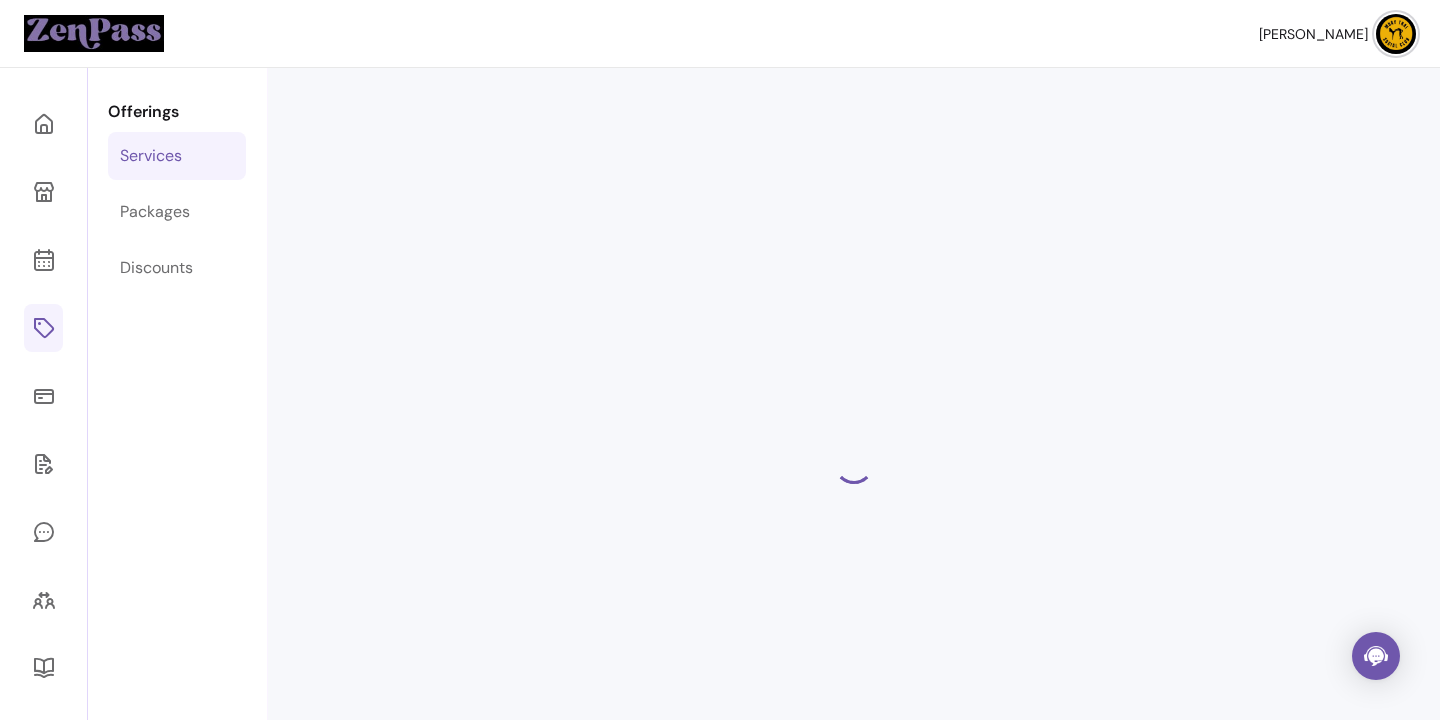 select on "***" 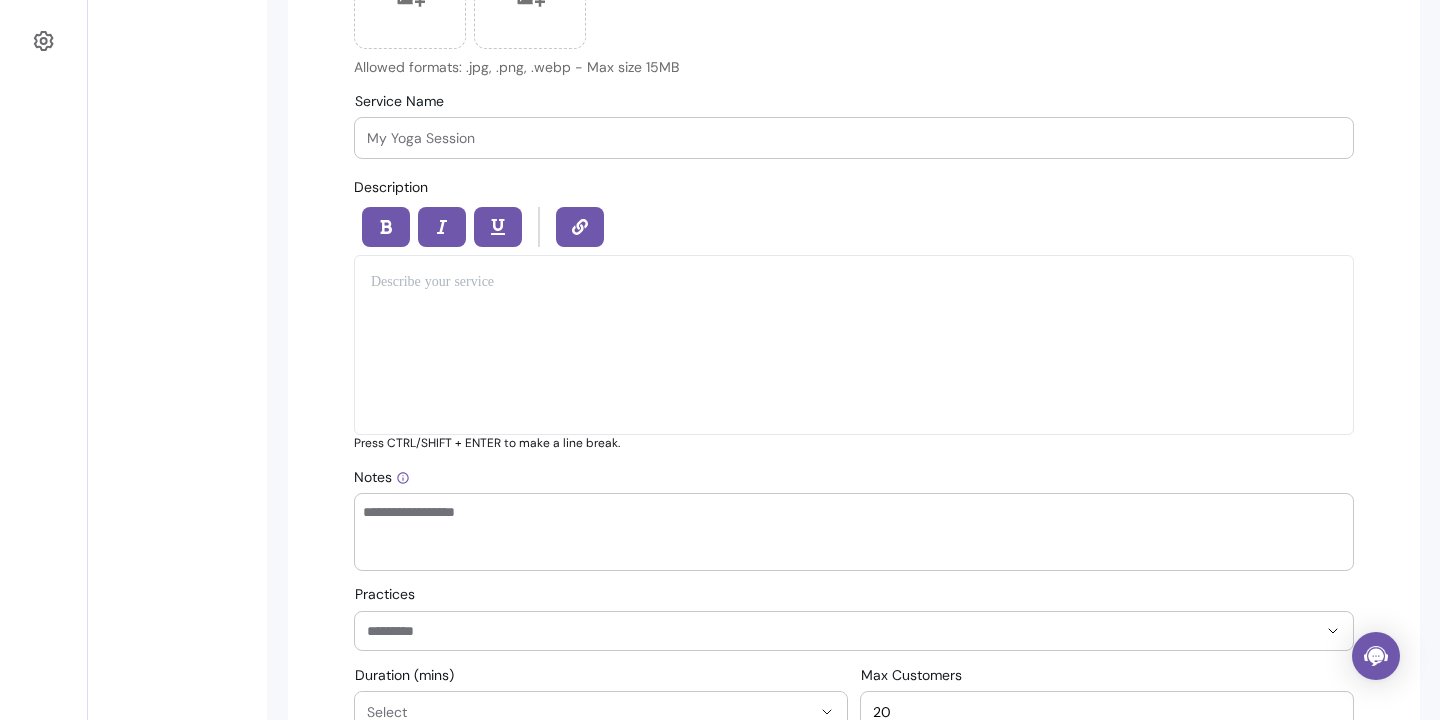 scroll, scrollTop: 0, scrollLeft: 0, axis: both 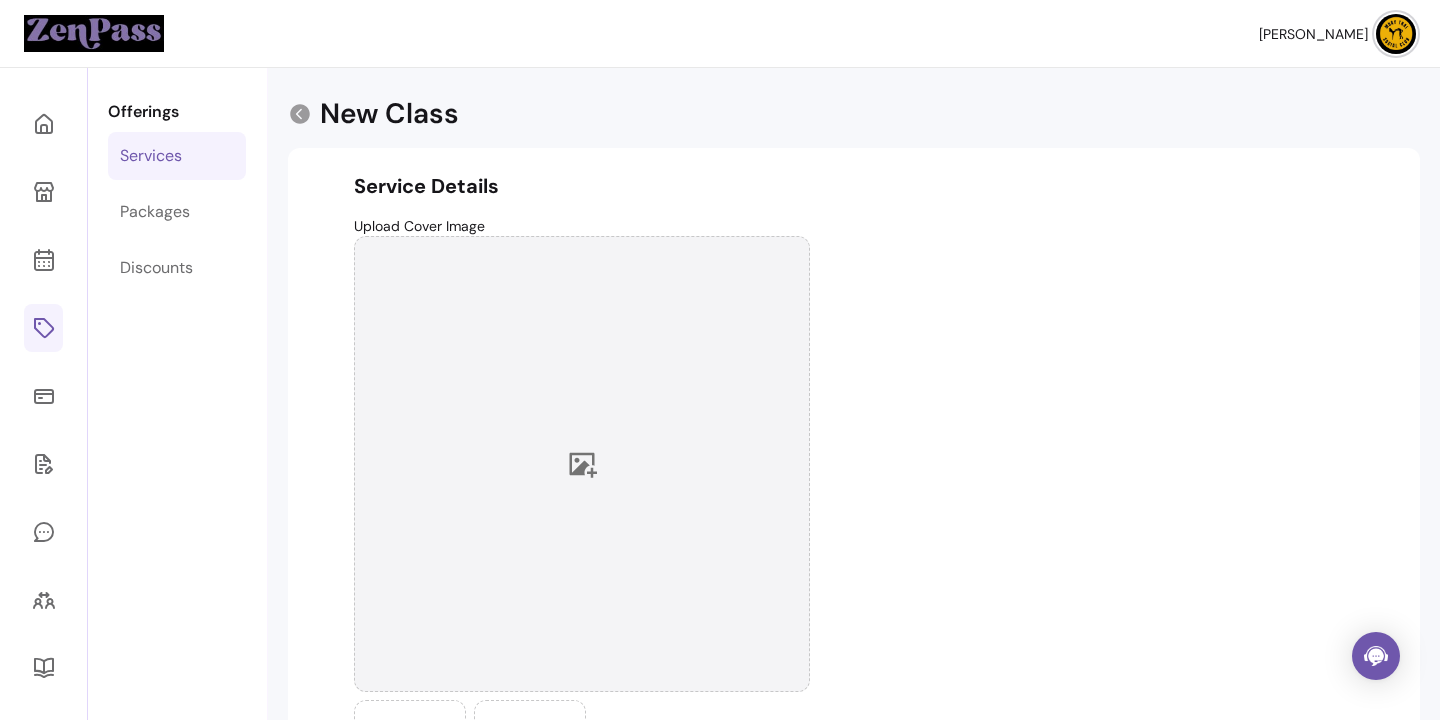 click at bounding box center [582, 464] 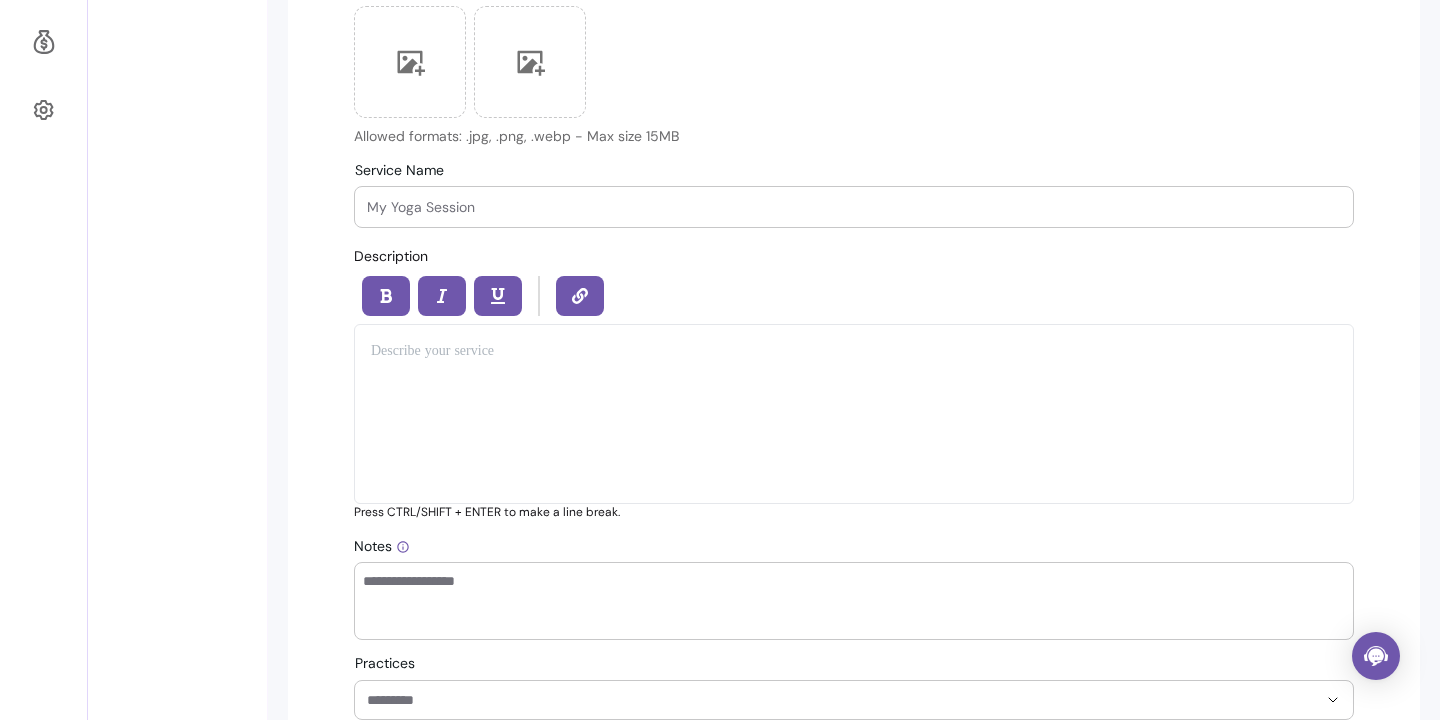 scroll, scrollTop: 690, scrollLeft: 0, axis: vertical 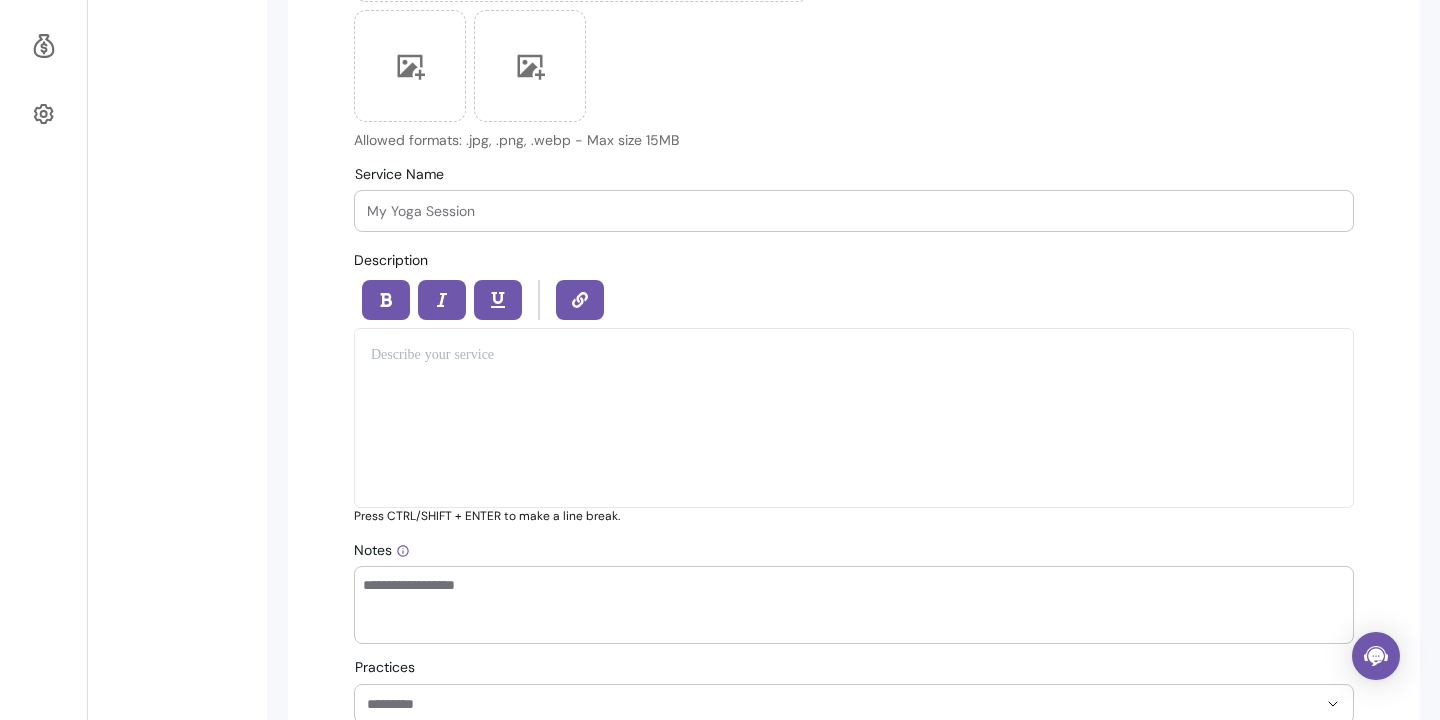 click on "Service Name" at bounding box center (854, 211) 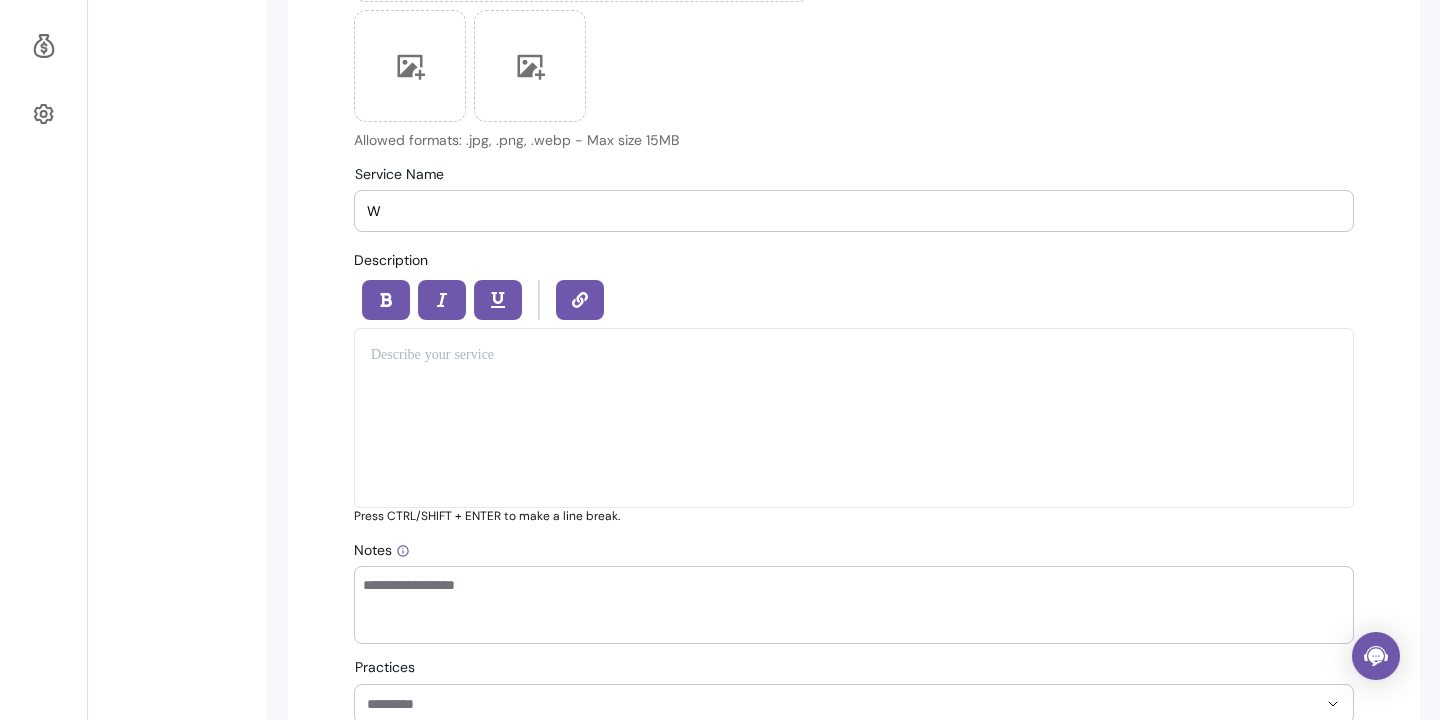 type on "We" 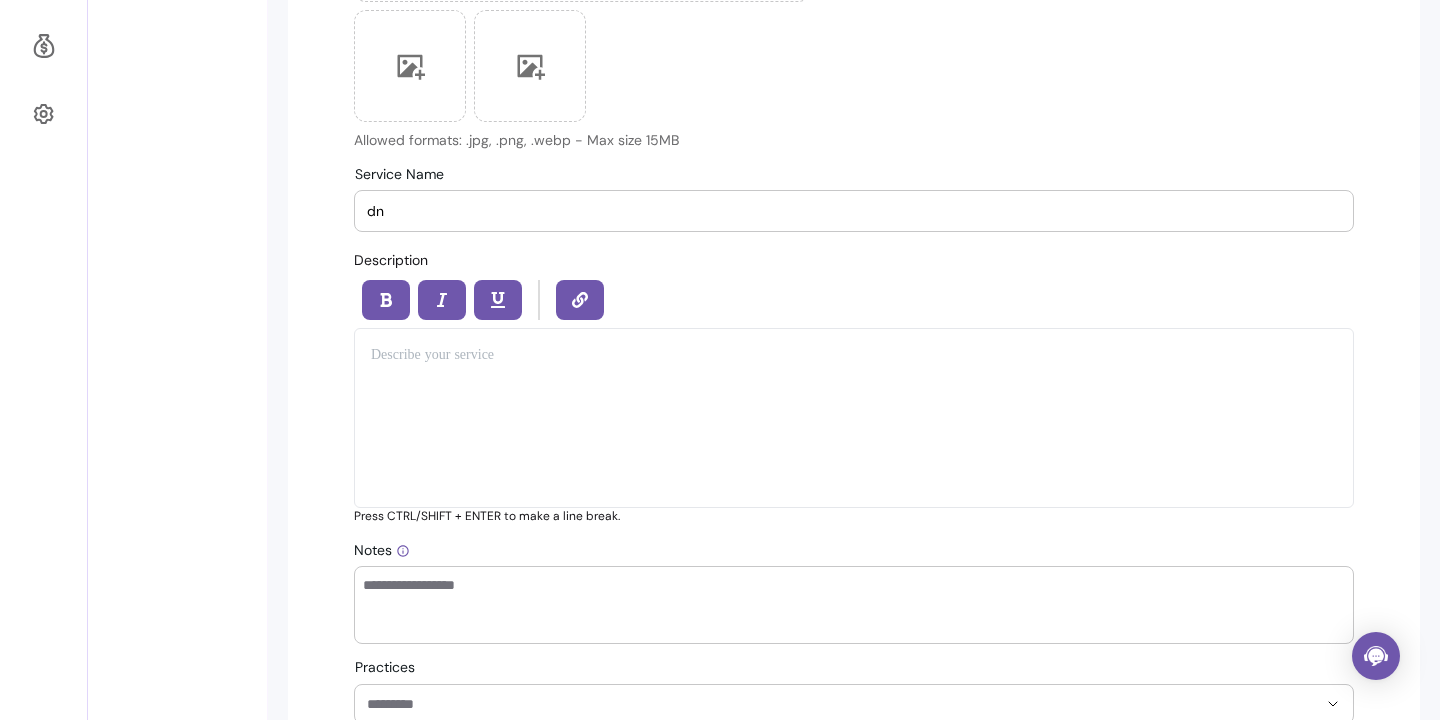 type on "d" 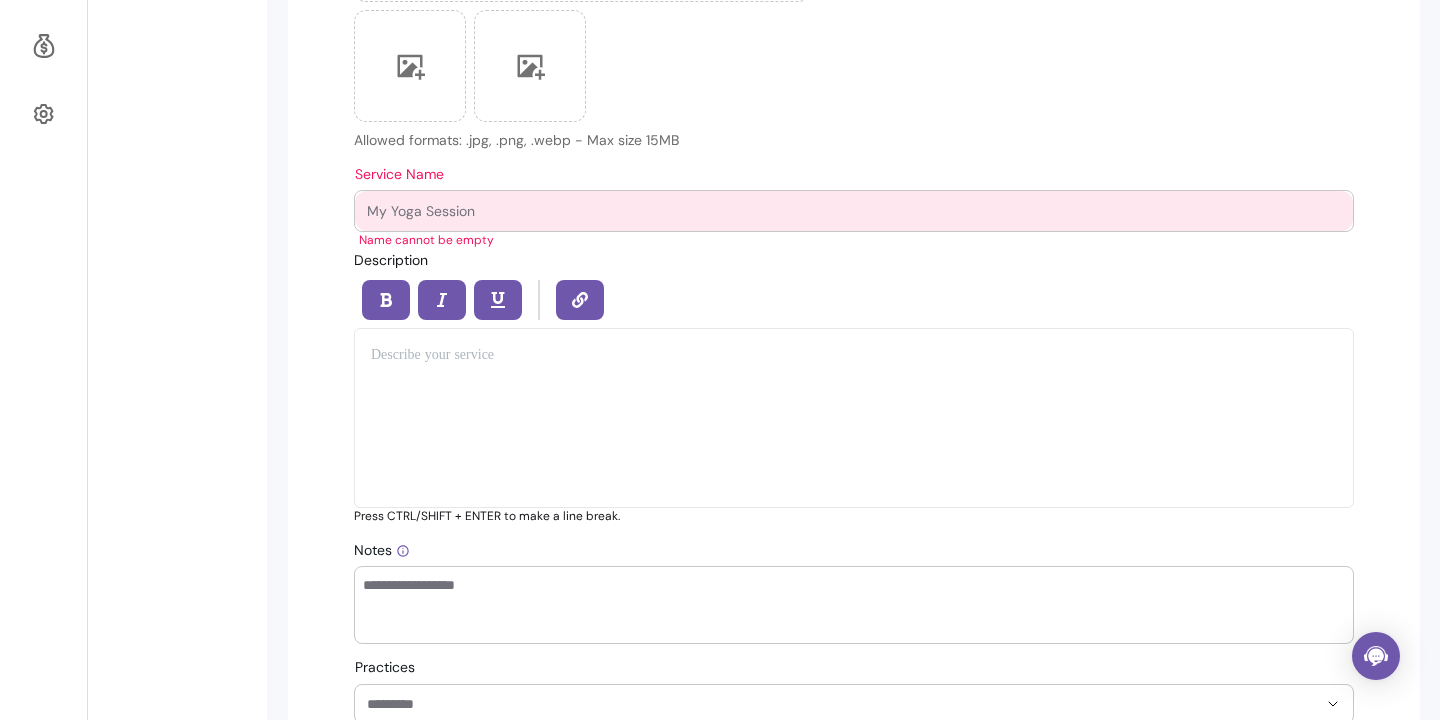 type on "E" 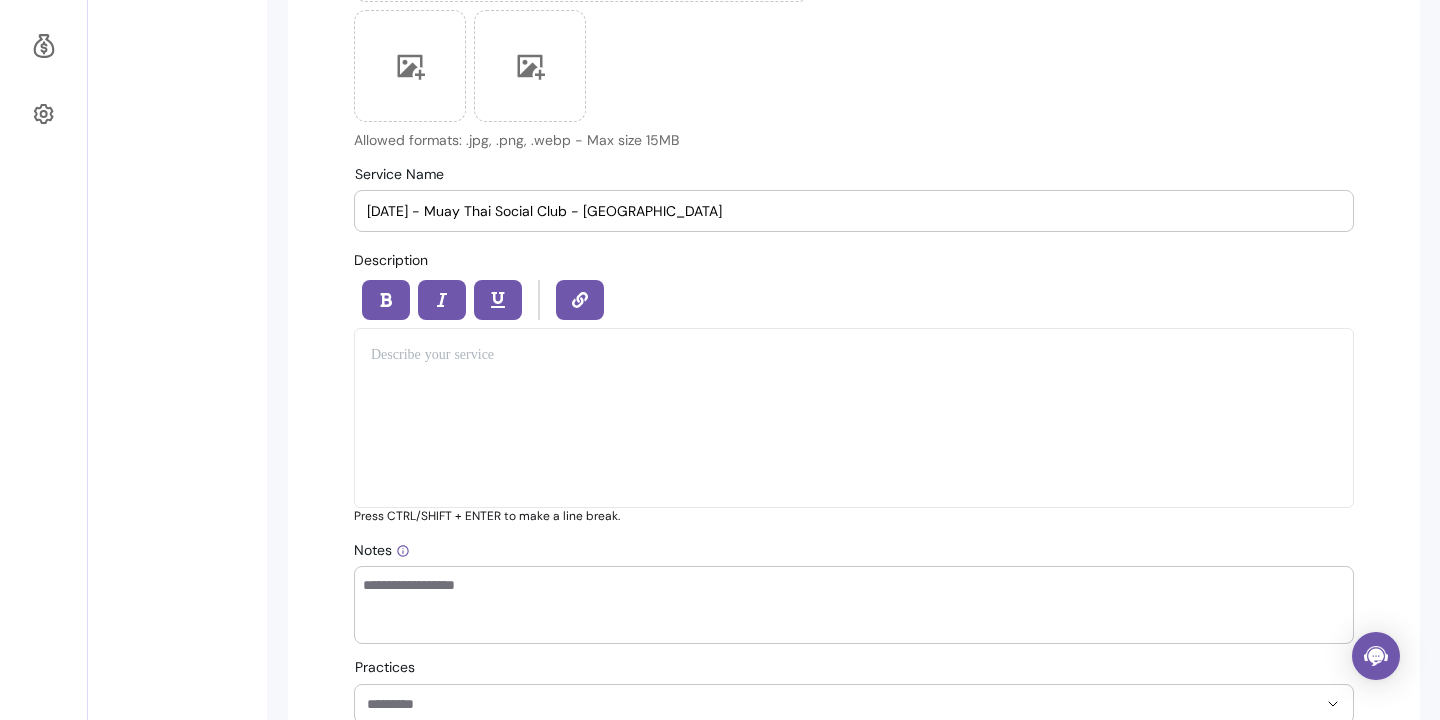 click on "[DATE] - Muay Thai Social Club - [GEOGRAPHIC_DATA]" at bounding box center (854, 211) 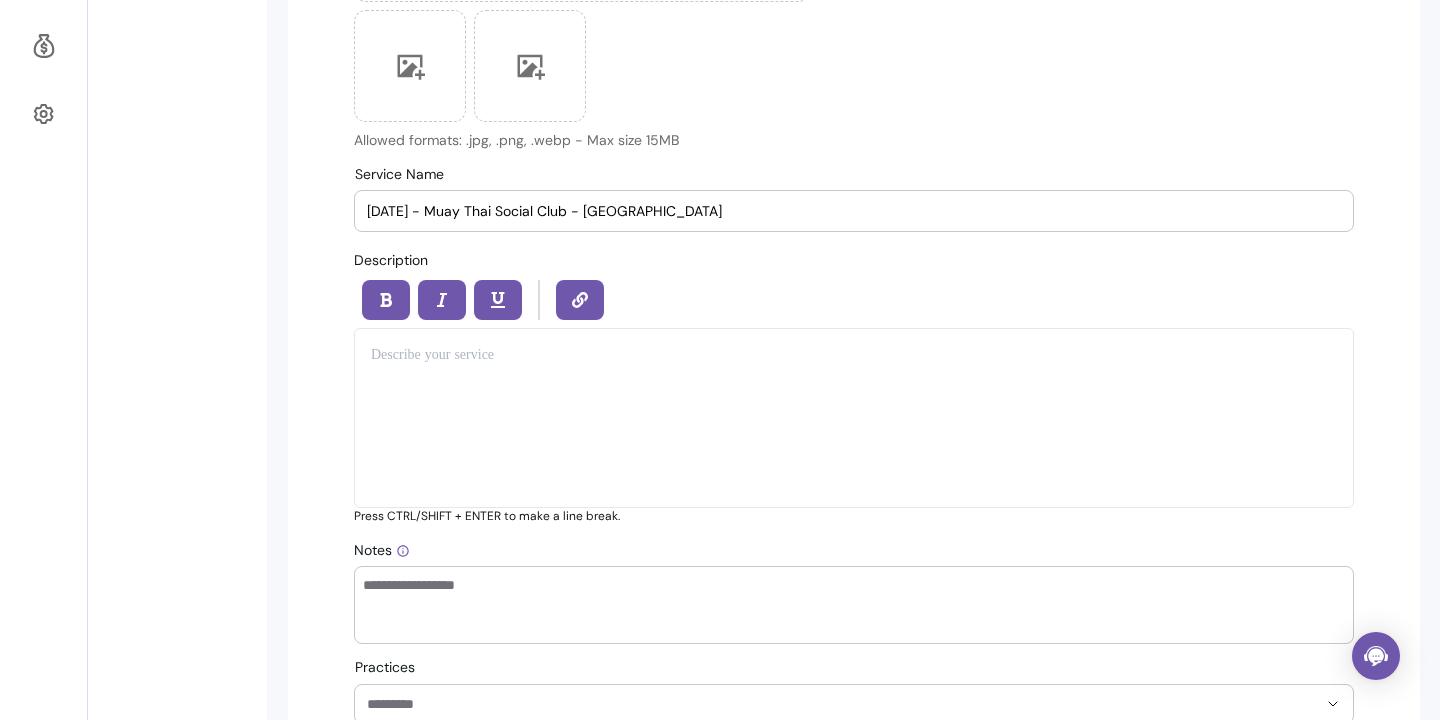 drag, startPoint x: 461, startPoint y: 213, endPoint x: 223, endPoint y: 201, distance: 238.30232 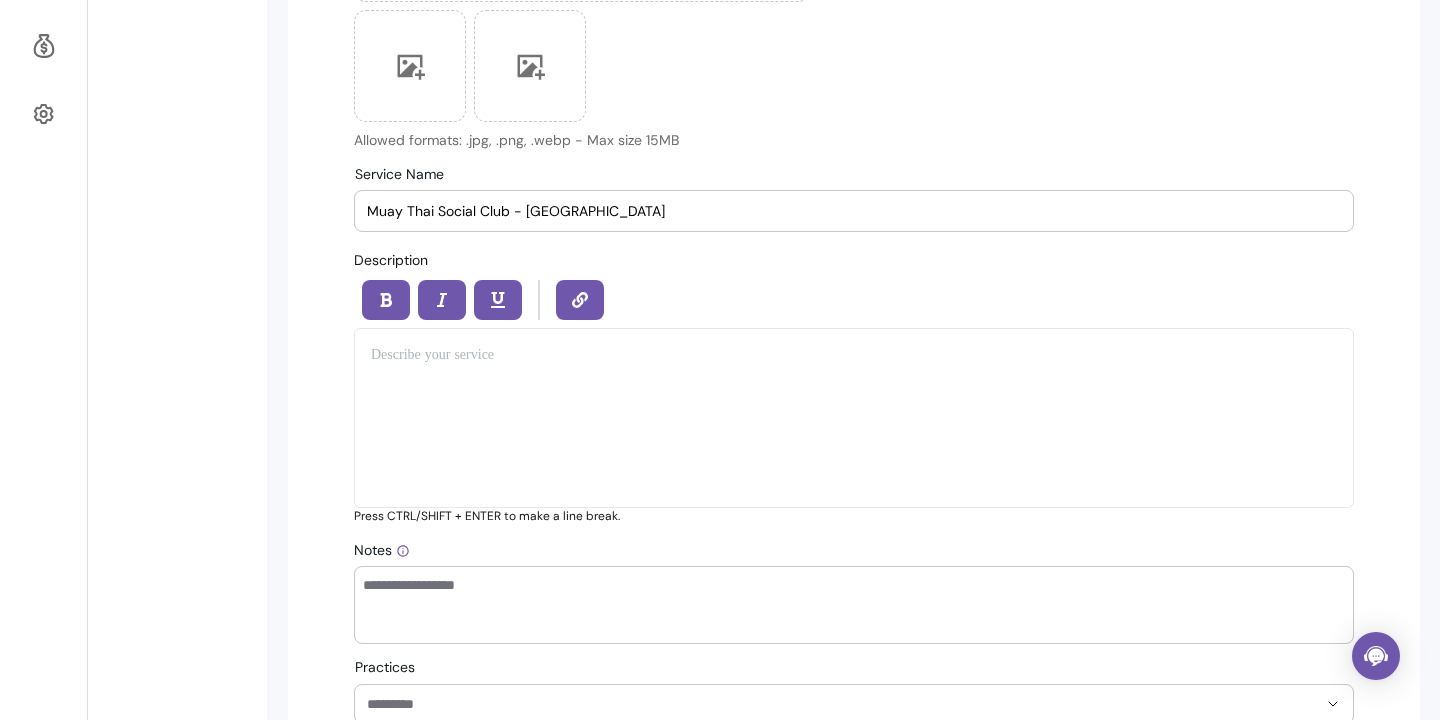 type on "Muay Thai Social Club - [GEOGRAPHIC_DATA]" 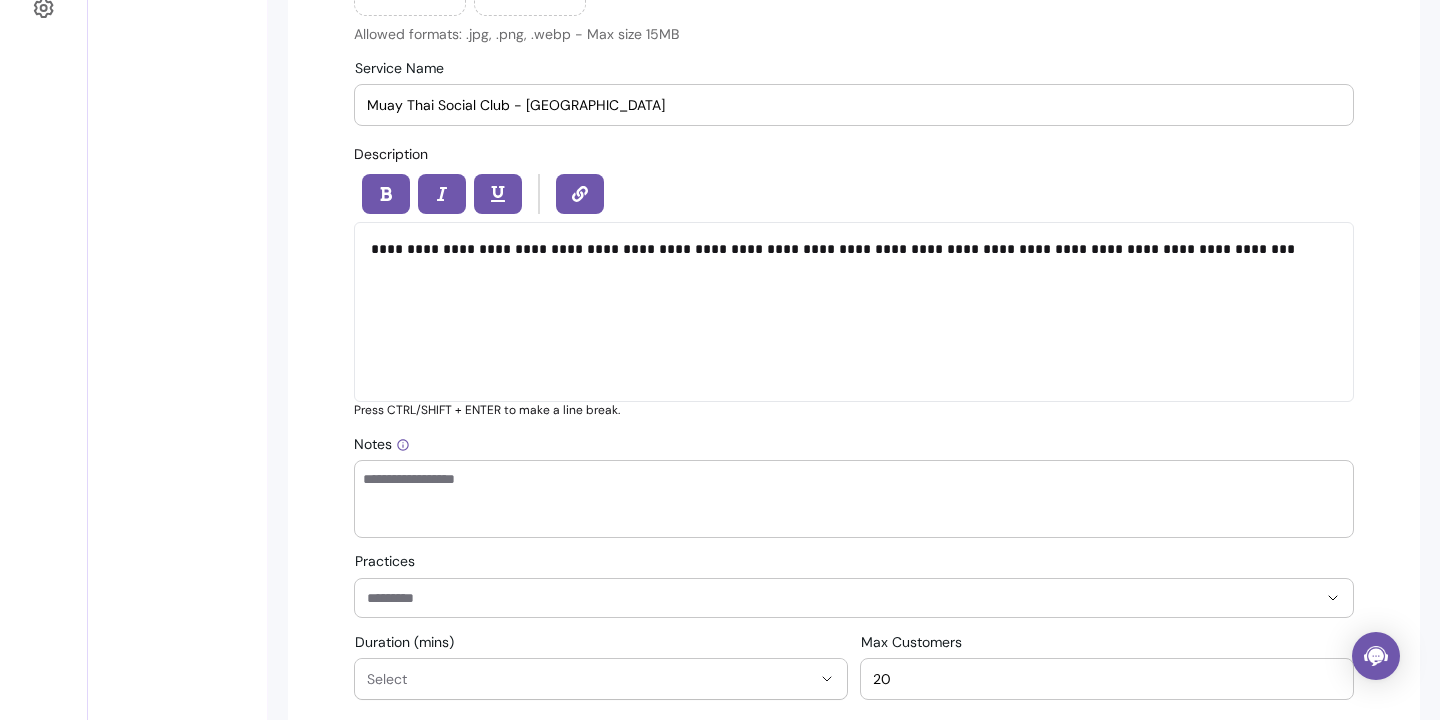 scroll, scrollTop: 818, scrollLeft: 0, axis: vertical 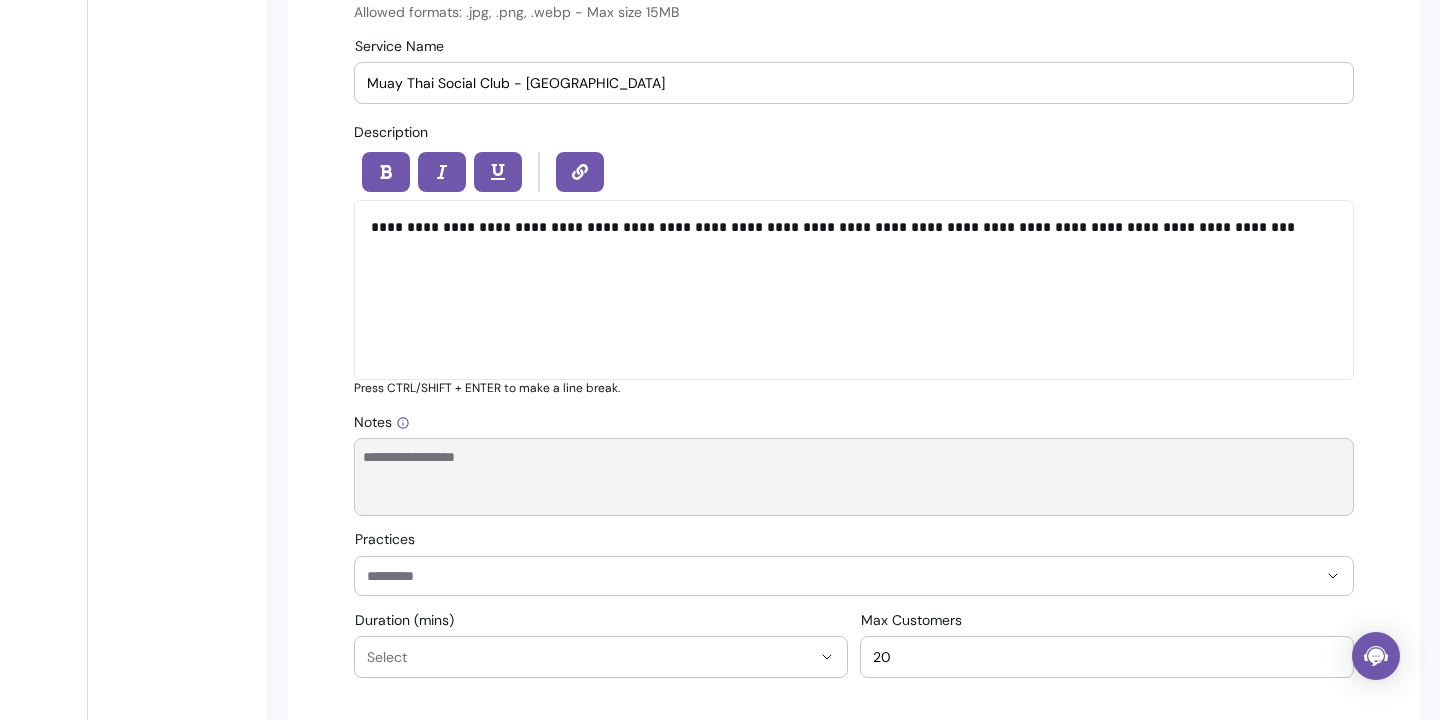 click on "Notes" at bounding box center [854, 477] 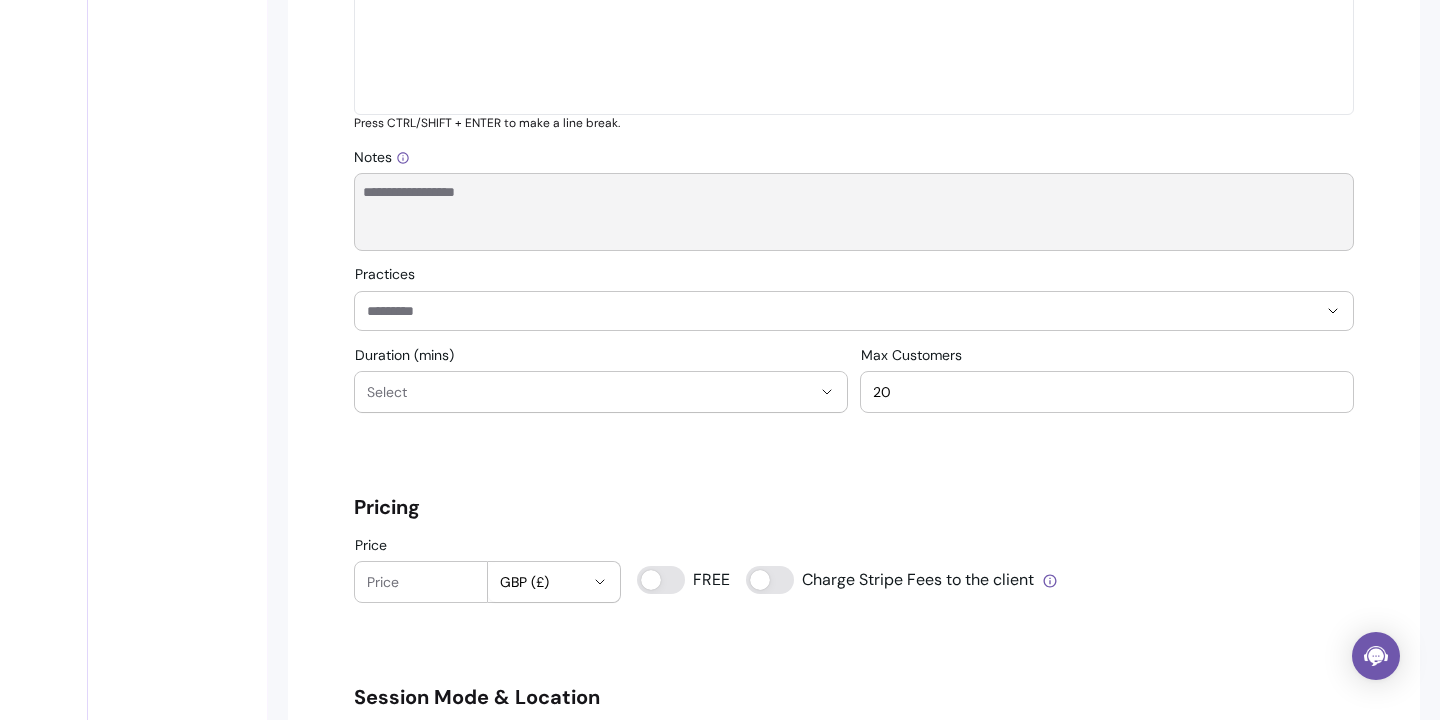 scroll, scrollTop: 1086, scrollLeft: 0, axis: vertical 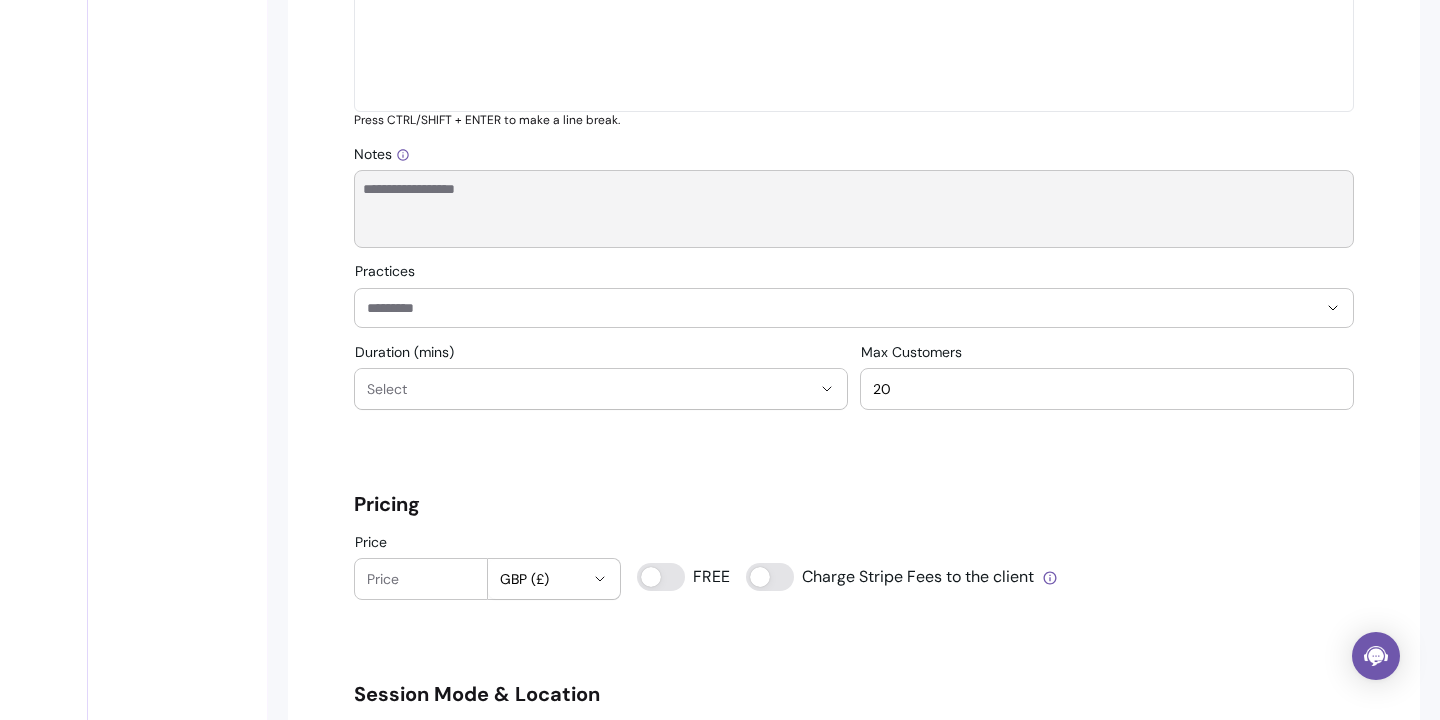 click on "Notes" at bounding box center [854, 209] 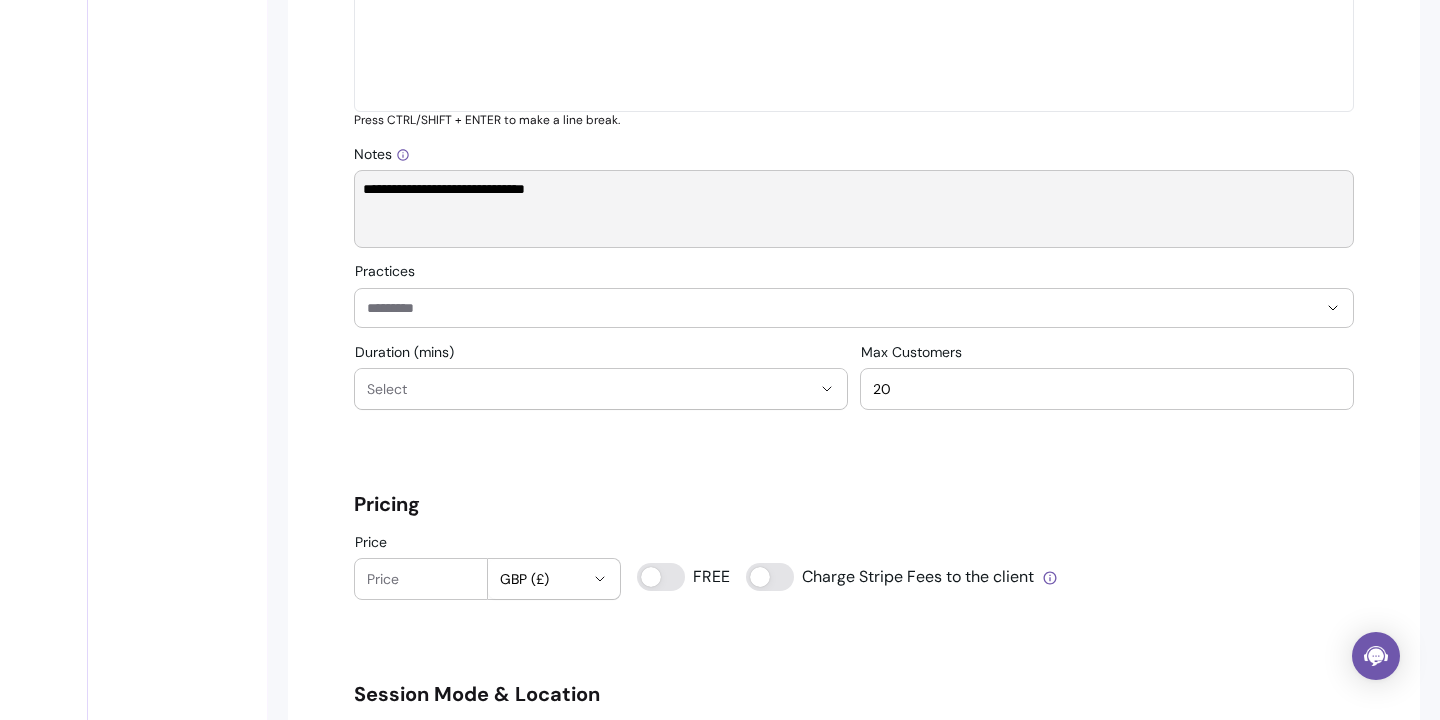 type on "**********" 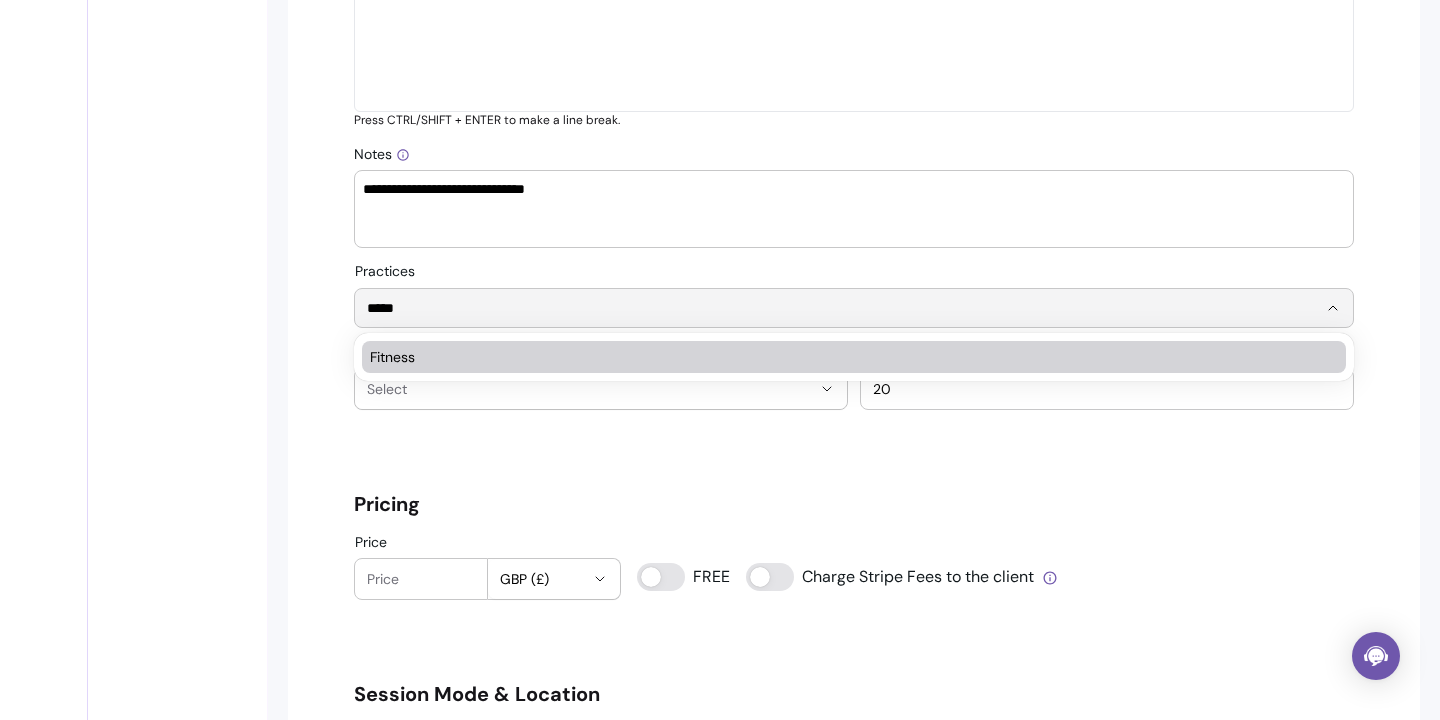 type on "*****" 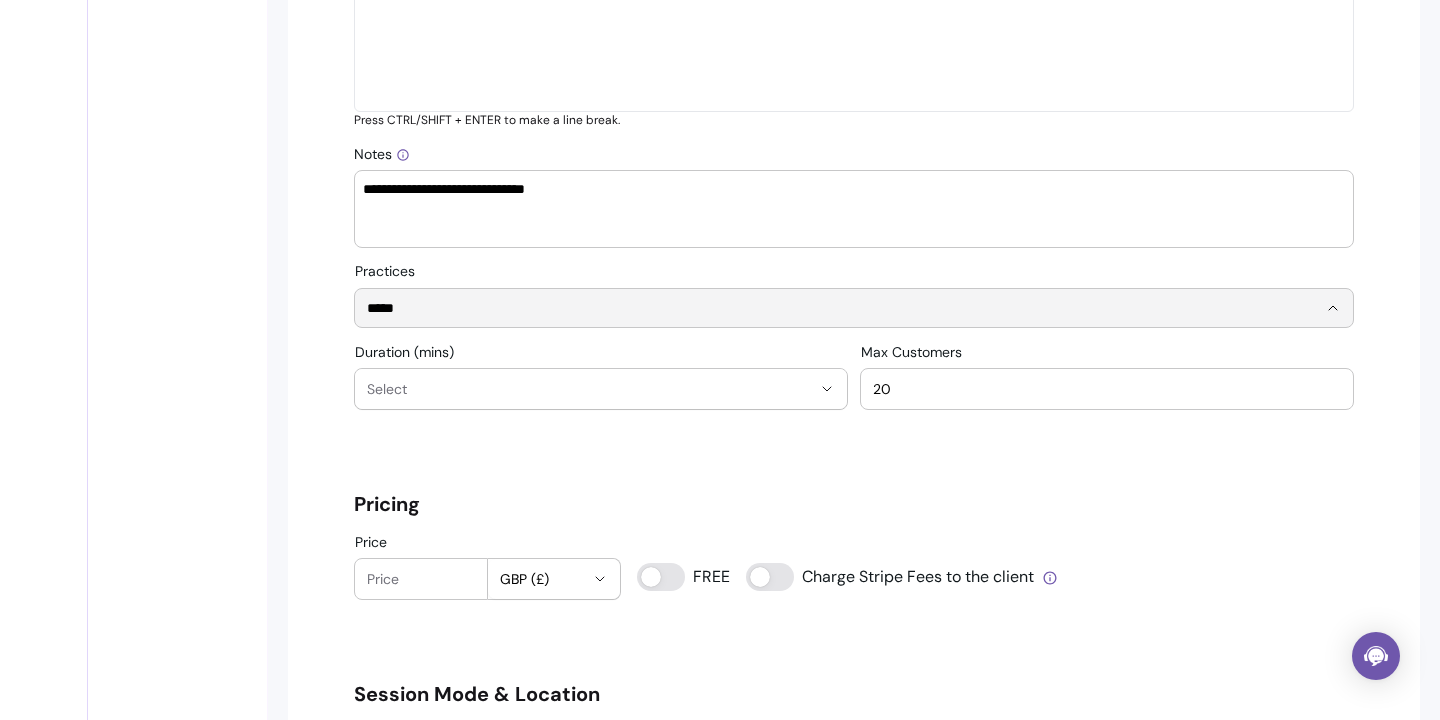 type 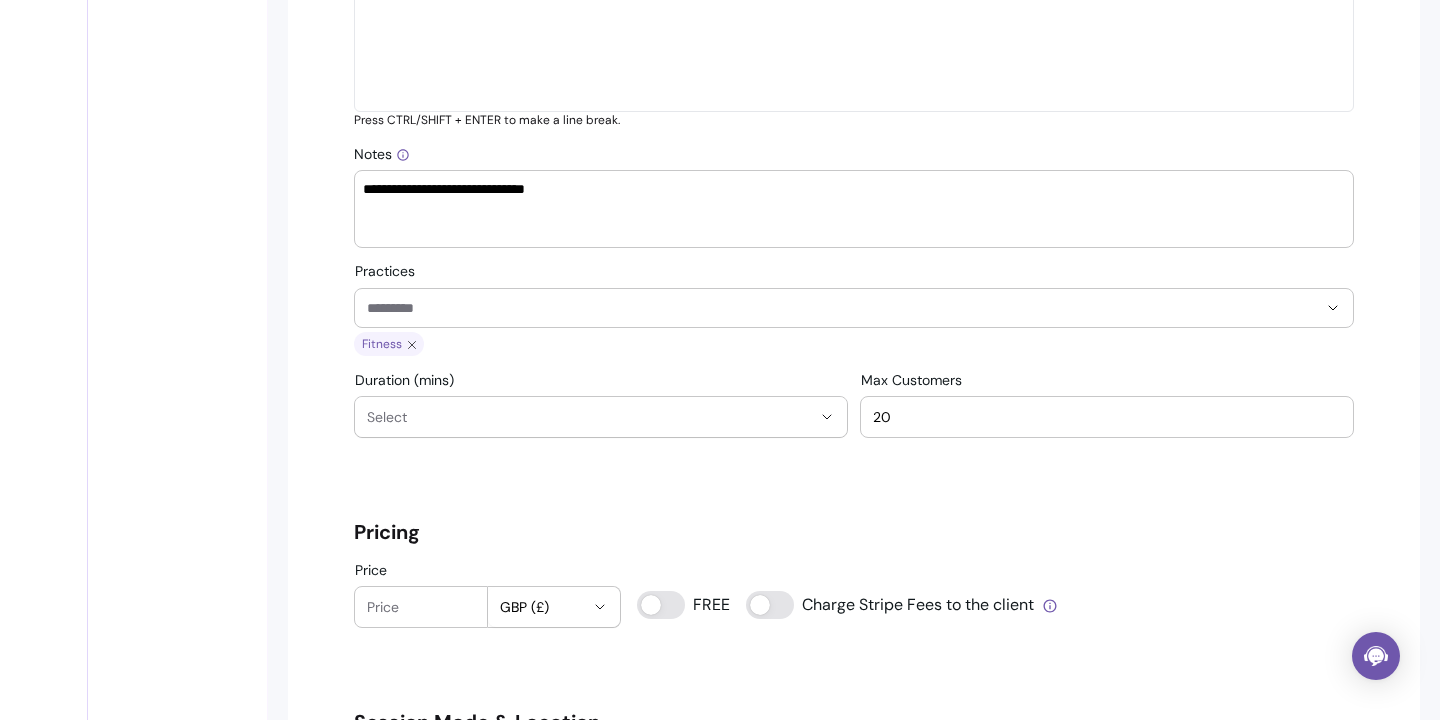 click on "Select" at bounding box center [589, 417] 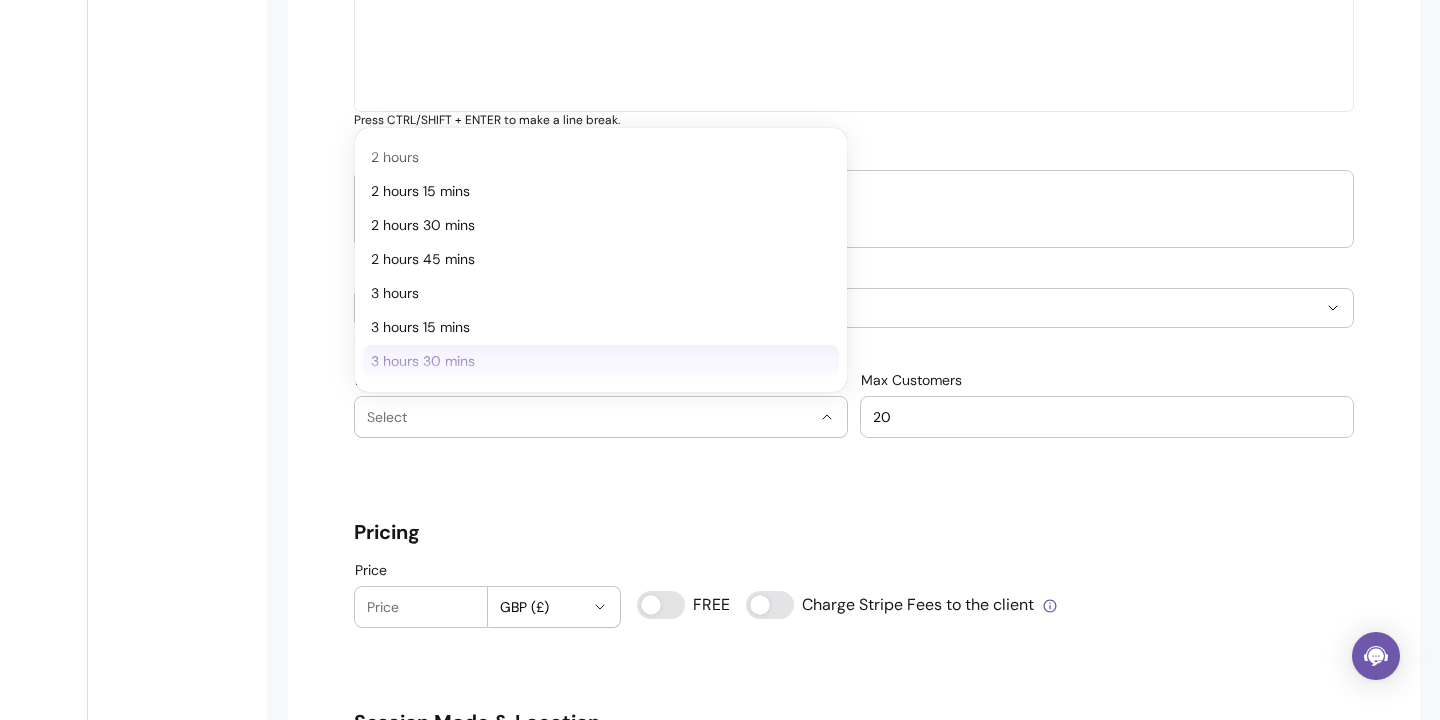 scroll, scrollTop: 365, scrollLeft: 0, axis: vertical 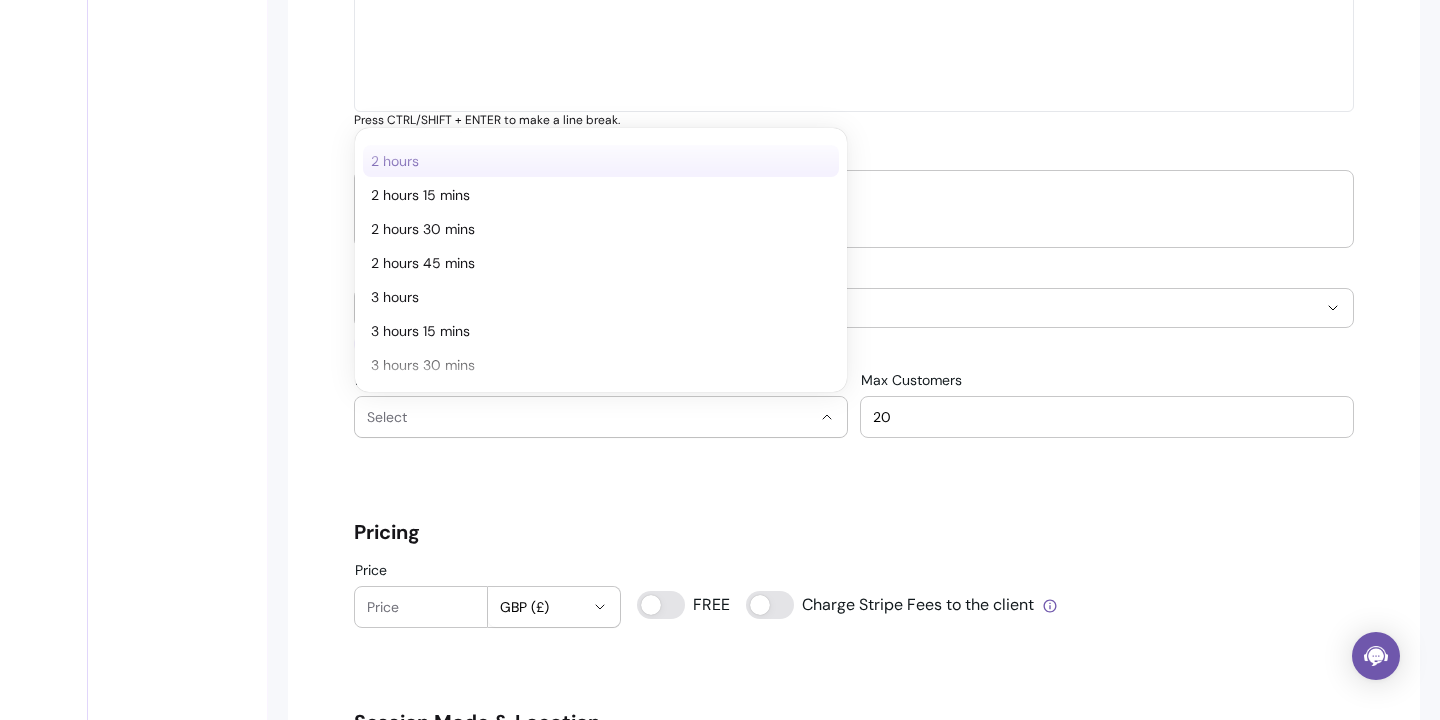 click on "2 hours" at bounding box center (591, 161) 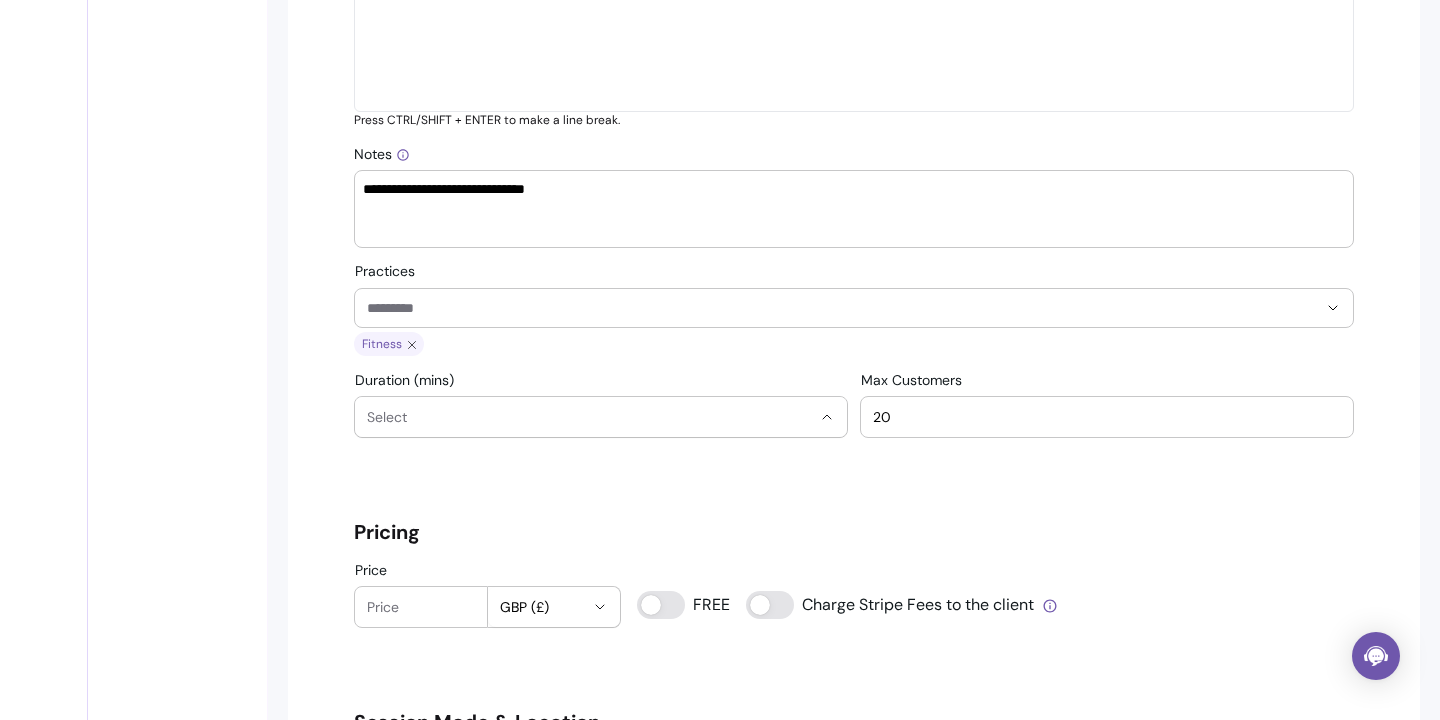 select on "***" 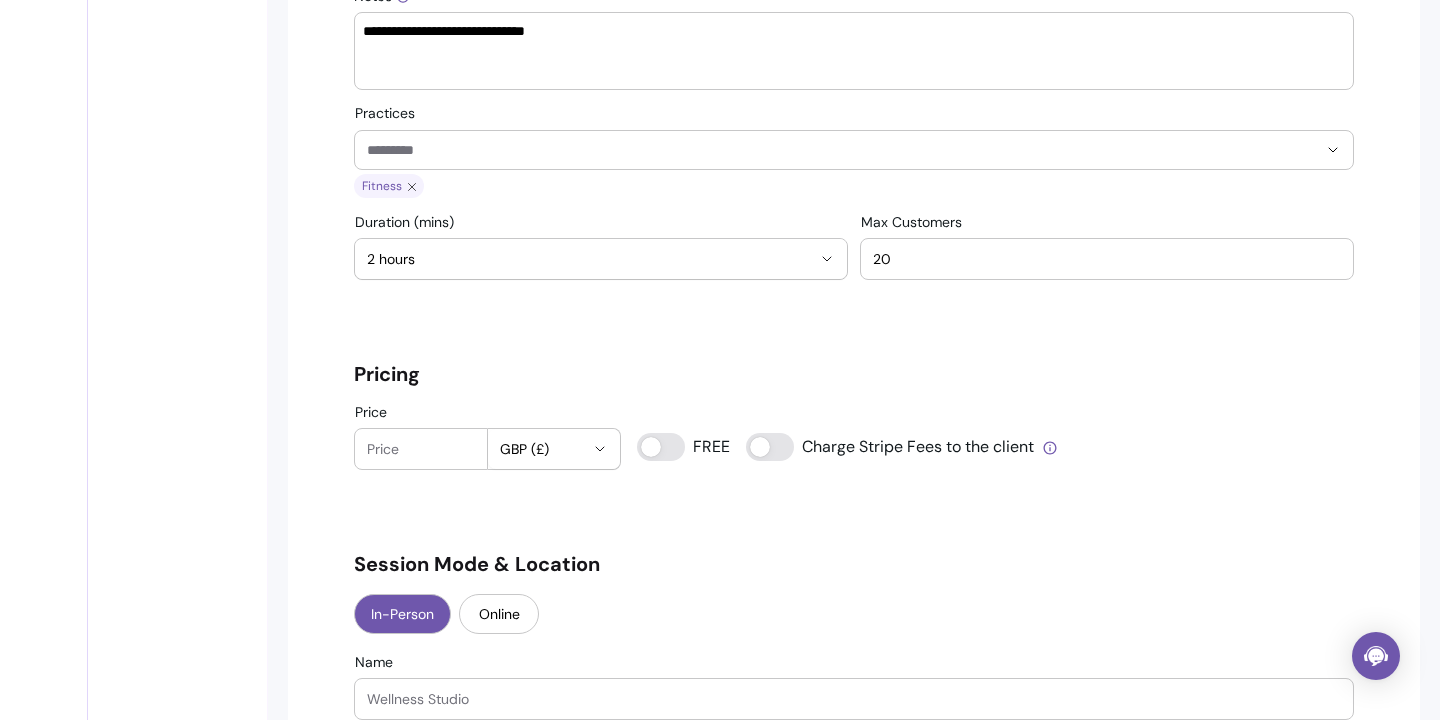 scroll, scrollTop: 1293, scrollLeft: 0, axis: vertical 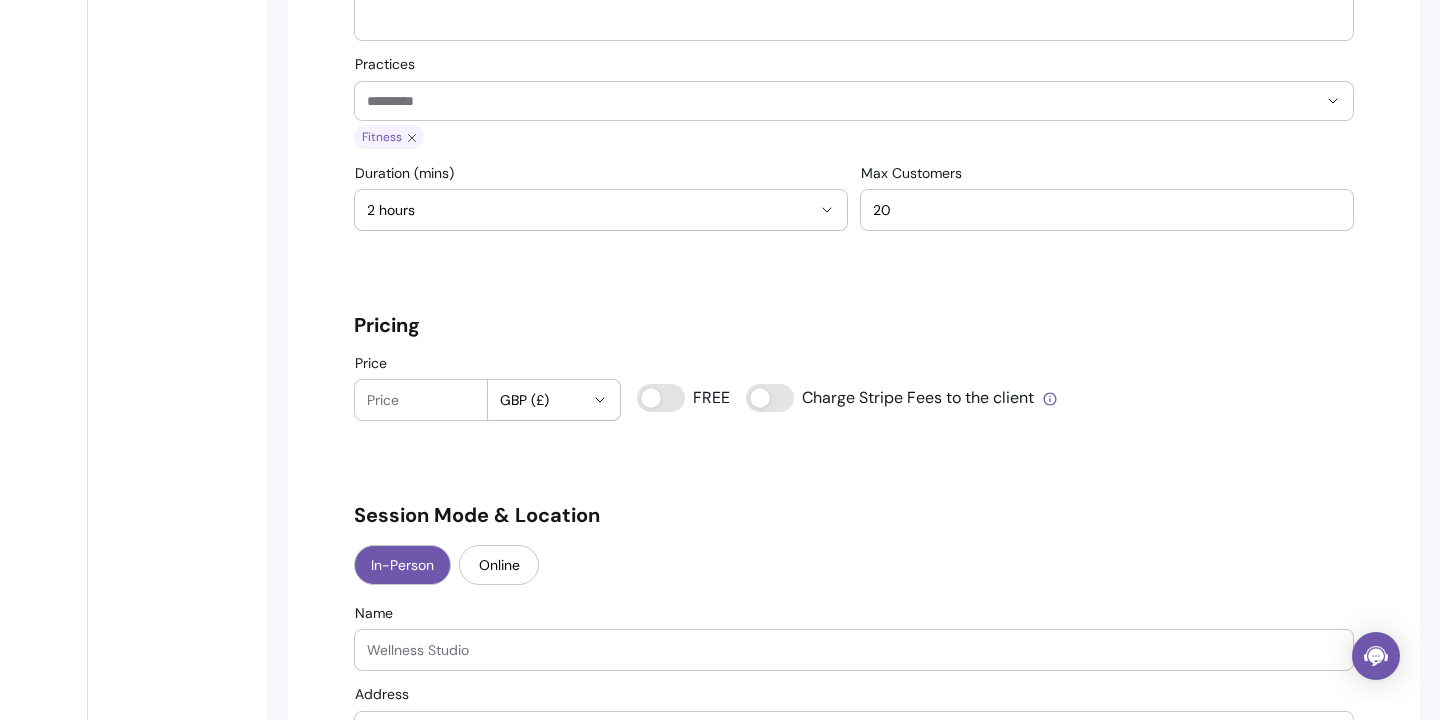 drag, startPoint x: 930, startPoint y: 215, endPoint x: 859, endPoint y: 204, distance: 71.84706 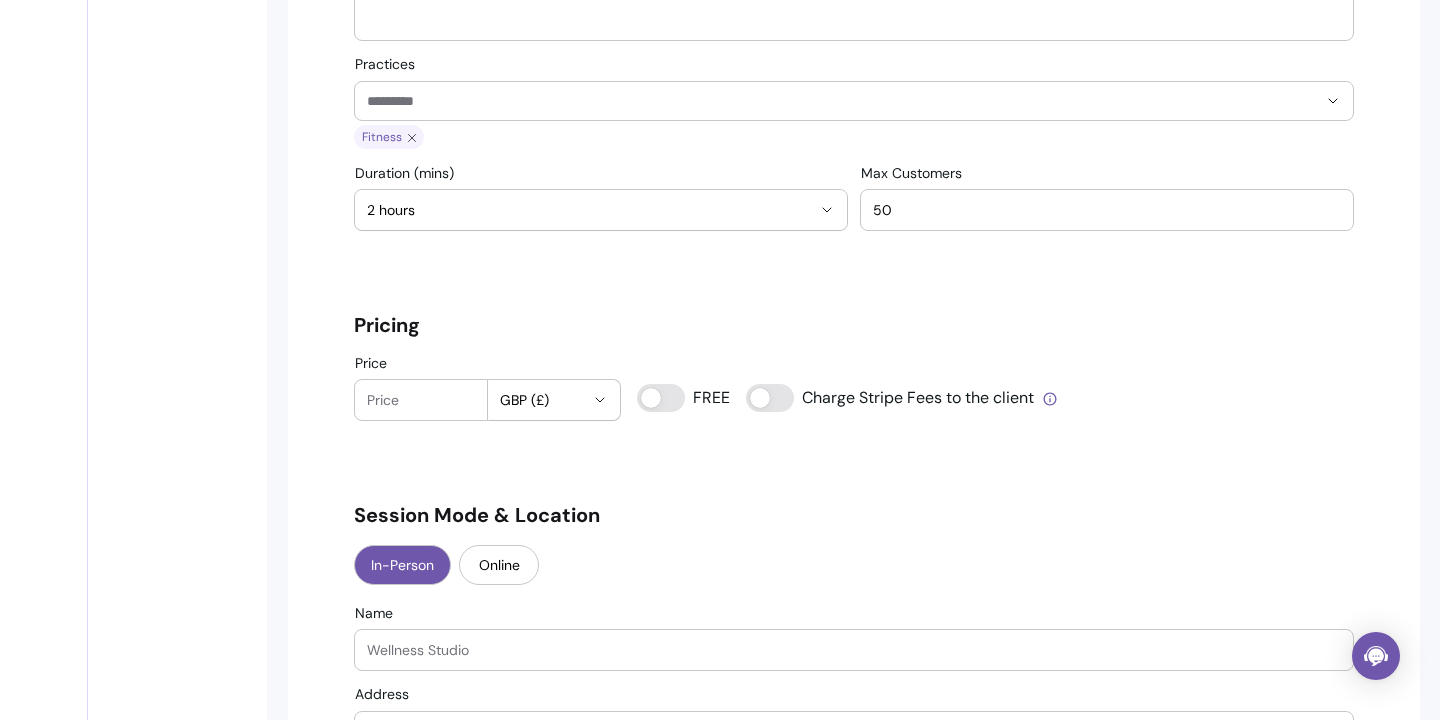 type on "50" 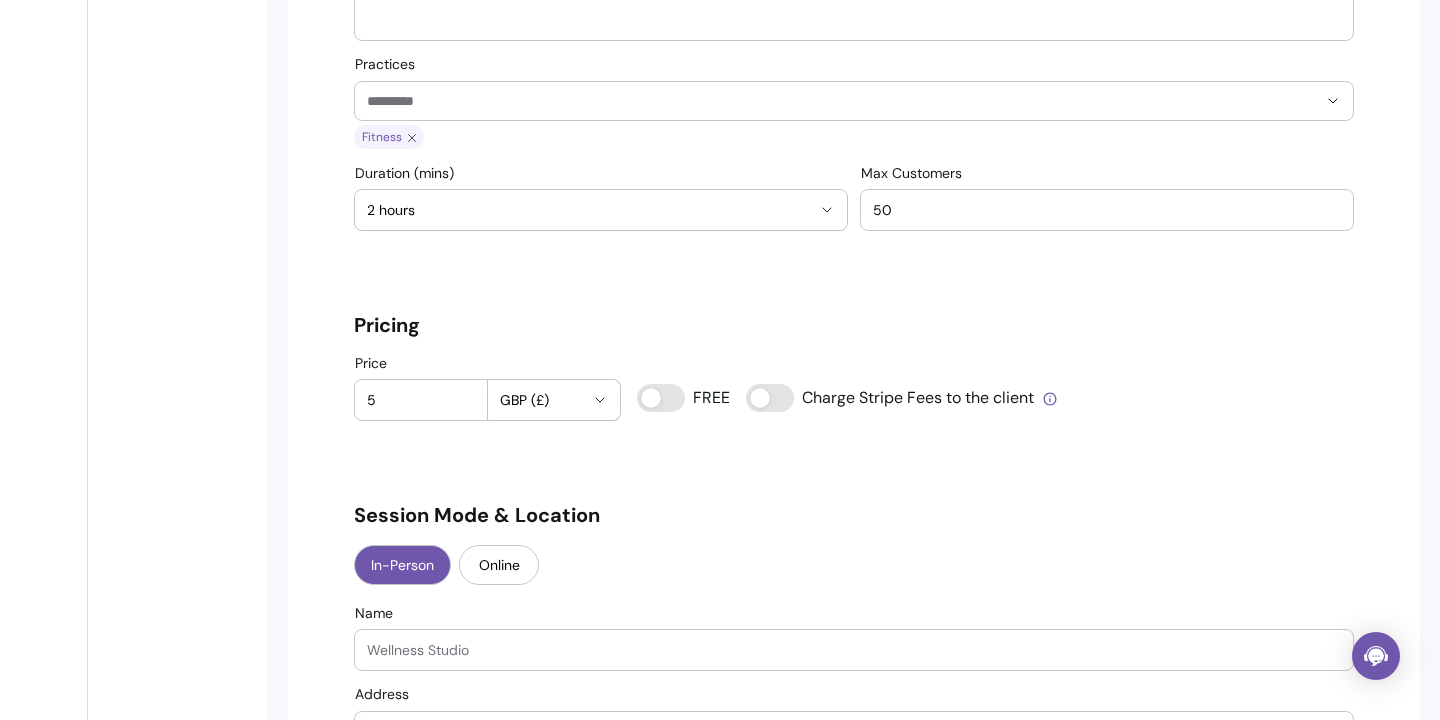 type on "0" 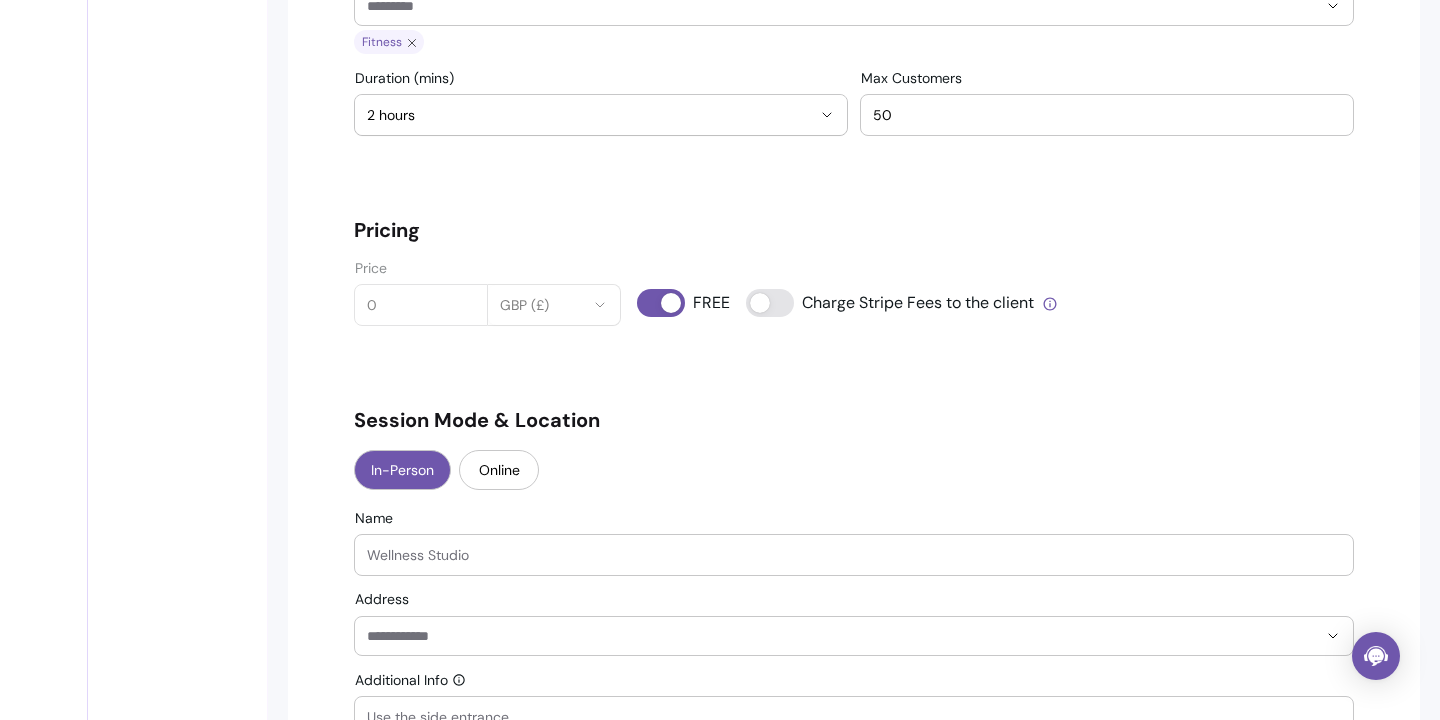 scroll, scrollTop: 1399, scrollLeft: 0, axis: vertical 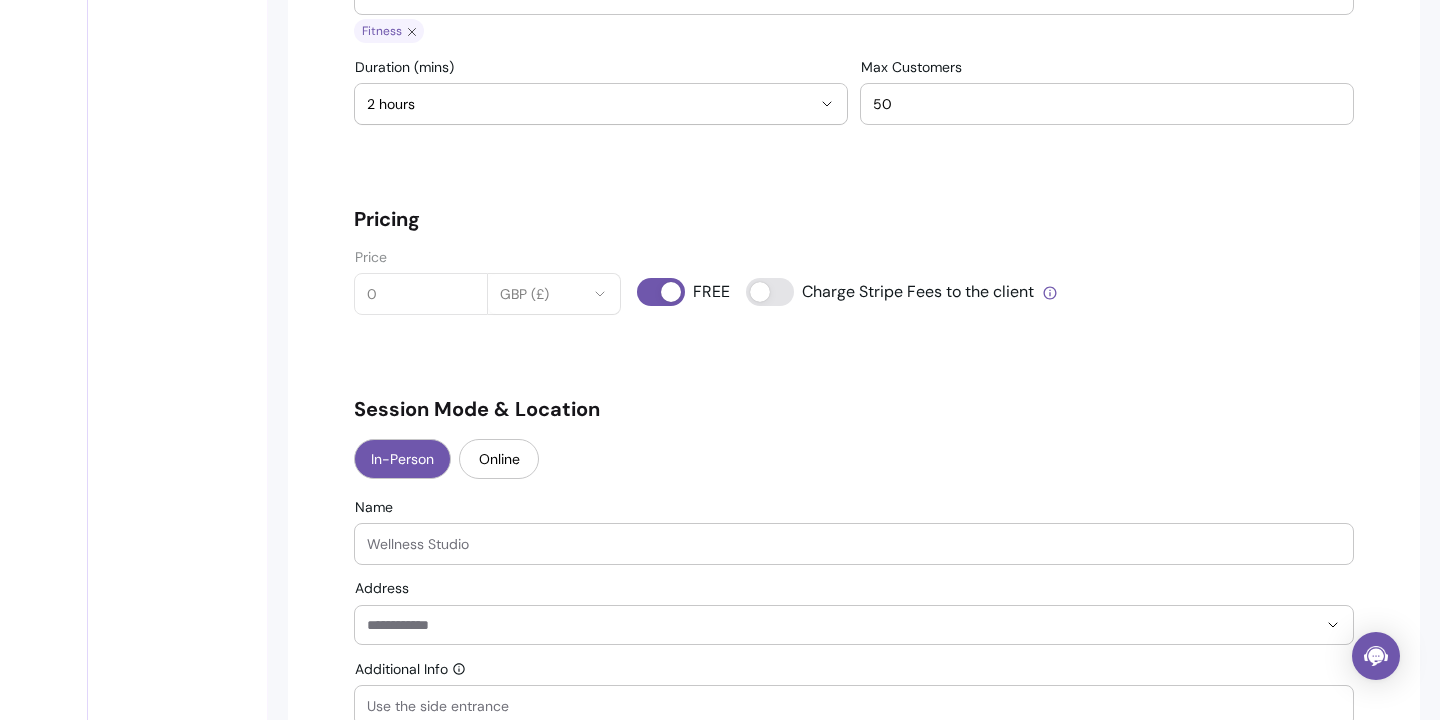click on "**********" at bounding box center [854, 239] 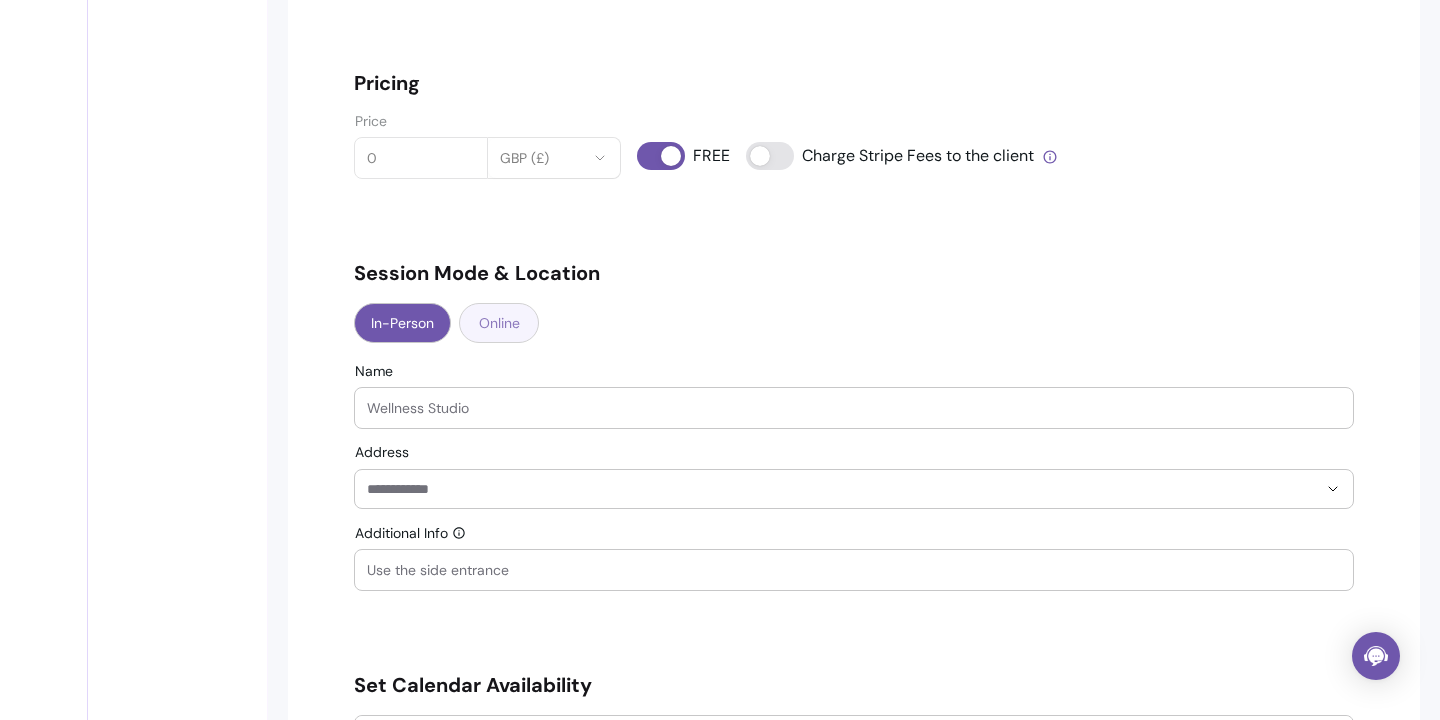 click on "Online" at bounding box center (499, 323) 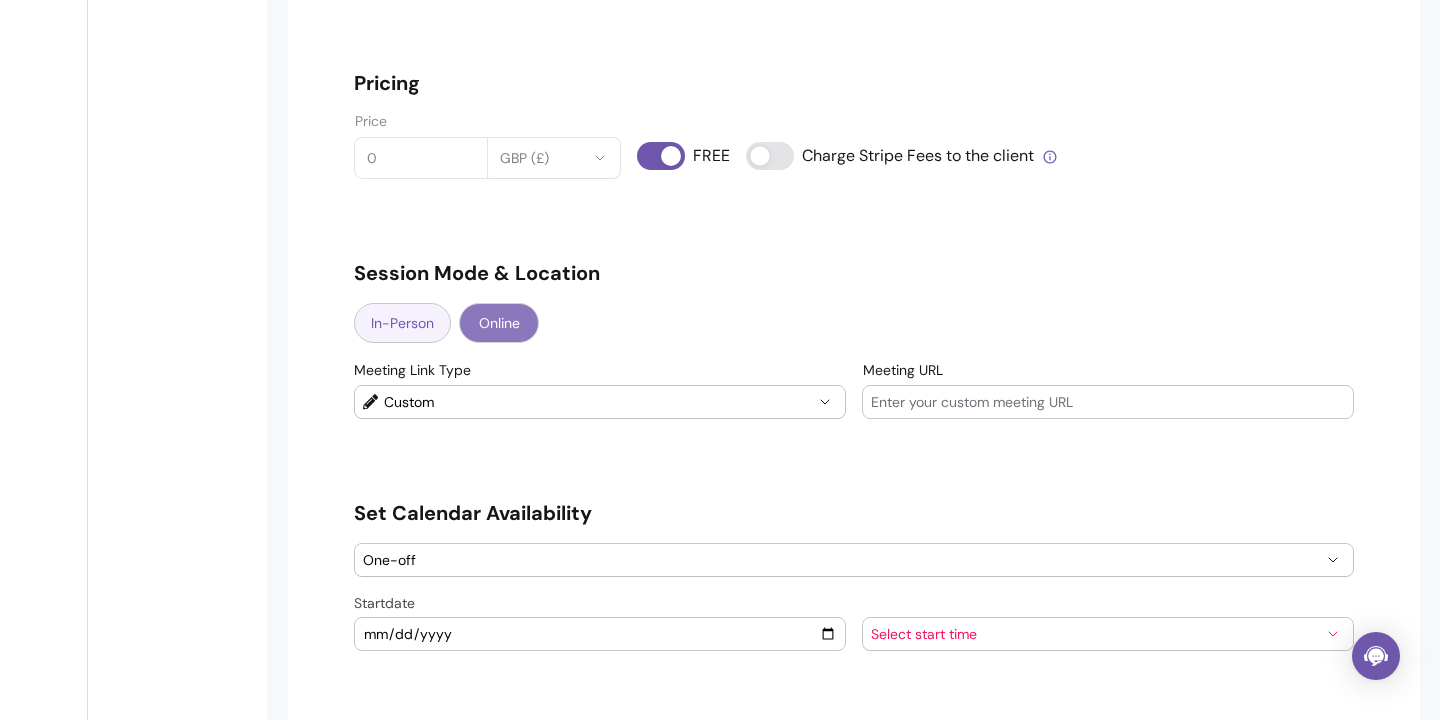 click on "In-Person" at bounding box center [402, 323] 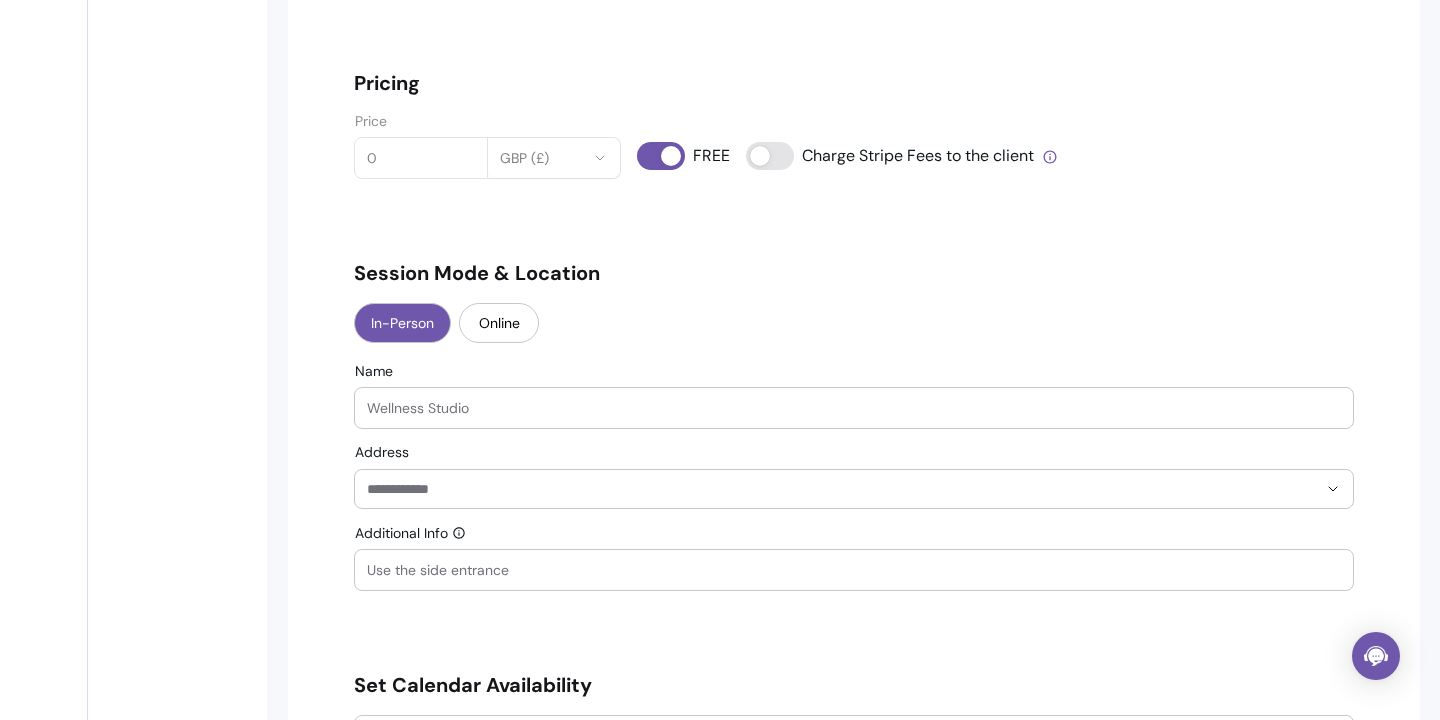 click on "Name" at bounding box center [854, 408] 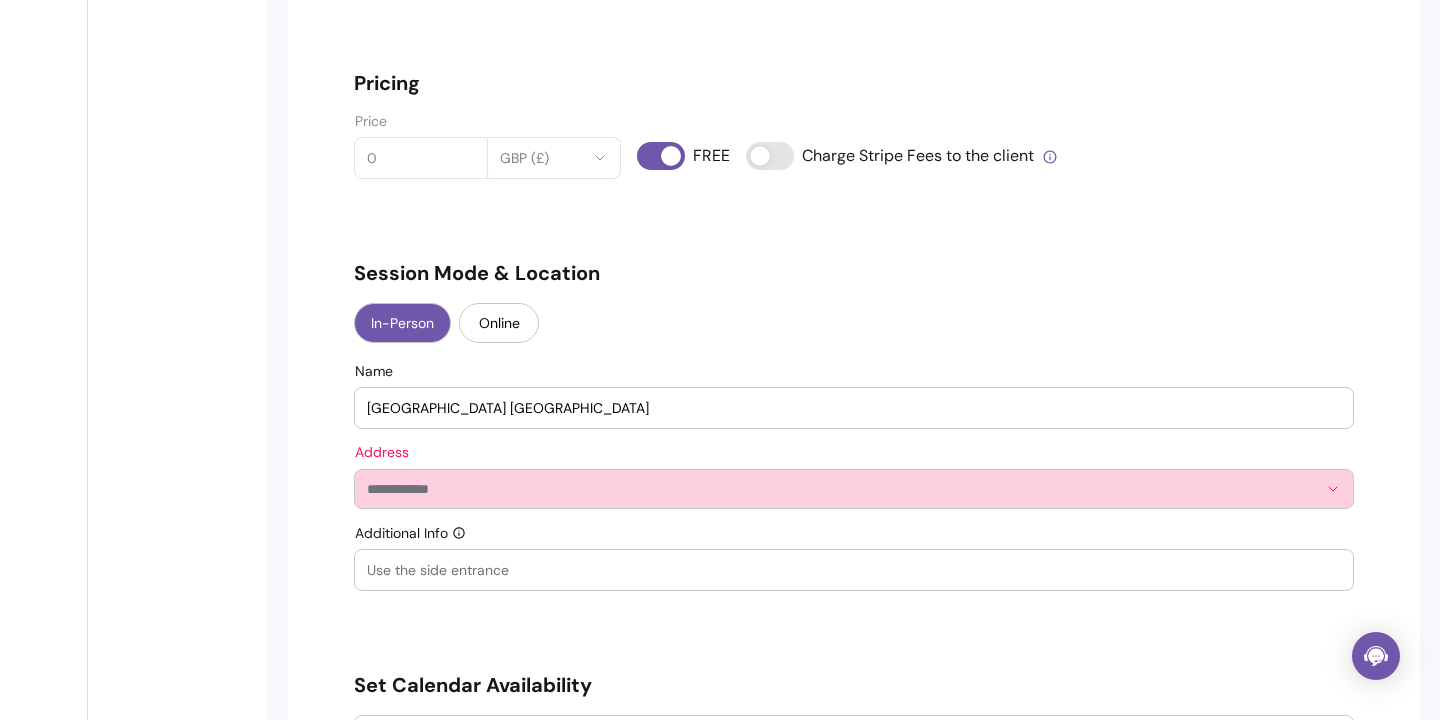 type on "[GEOGRAPHIC_DATA] [GEOGRAPHIC_DATA]" 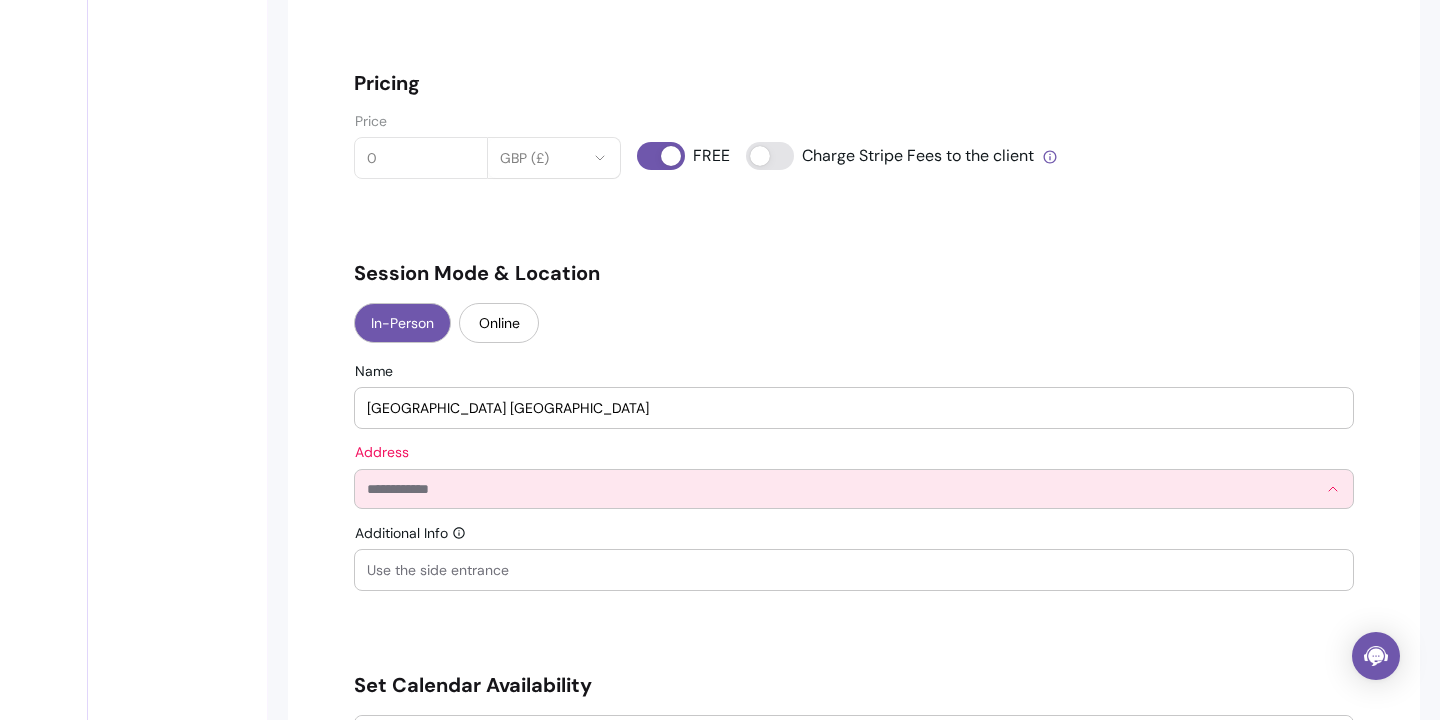 click on "Address" at bounding box center [842, 489] 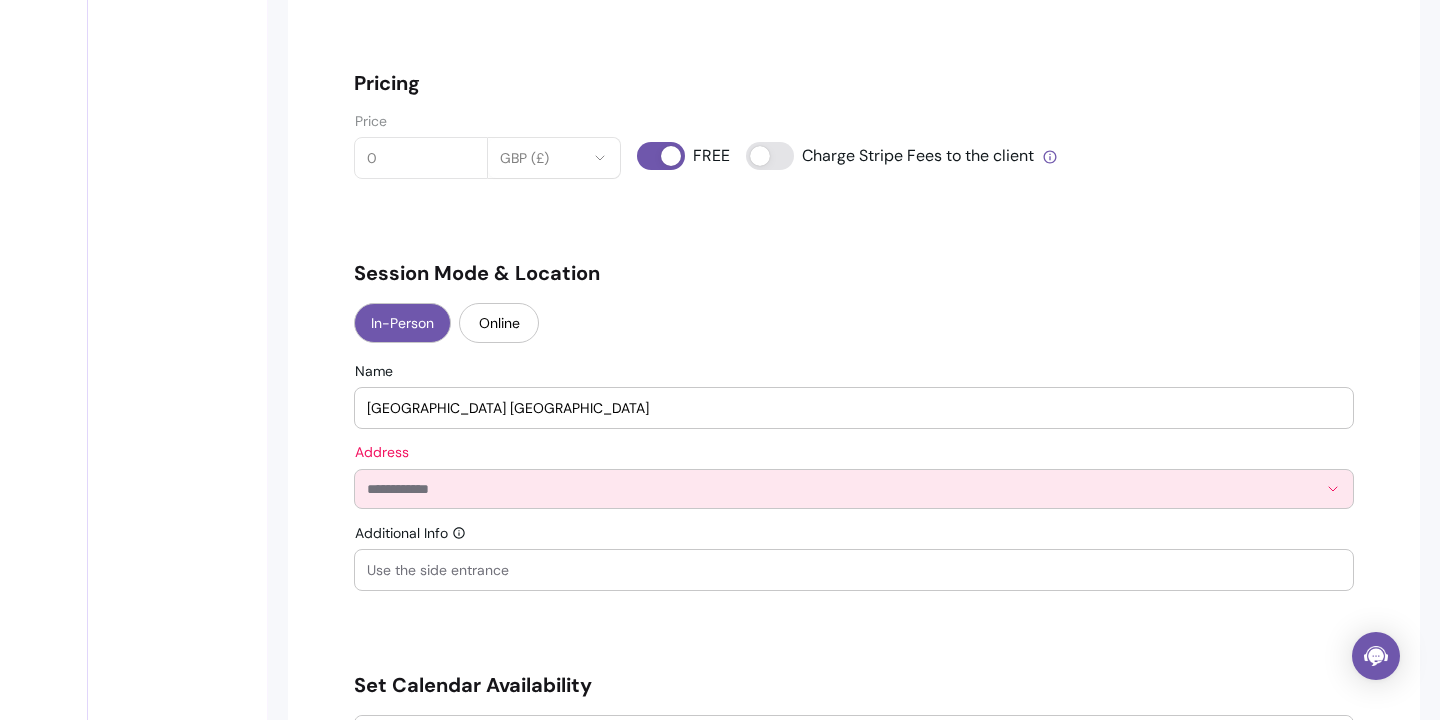drag, startPoint x: 509, startPoint y: 405, endPoint x: 271, endPoint y: 405, distance: 238 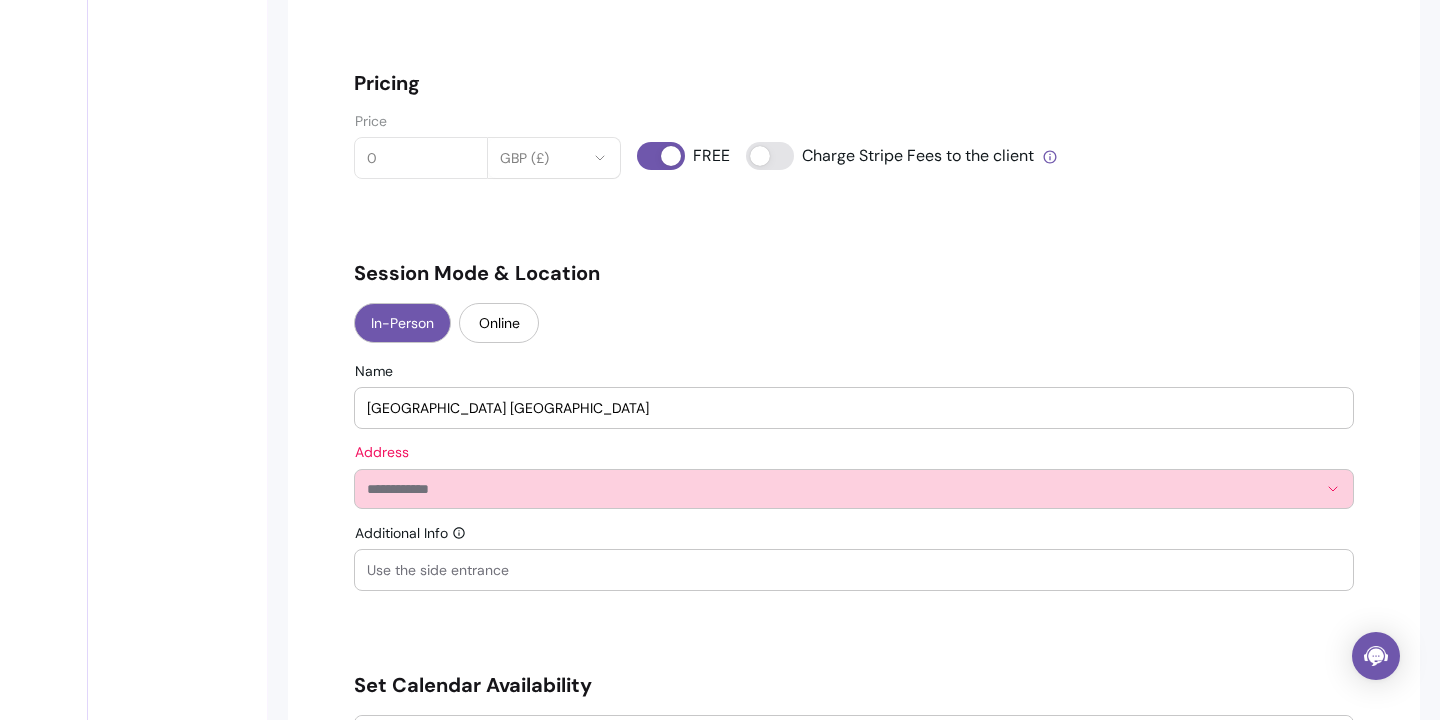 click on "Address" at bounding box center (842, 489) 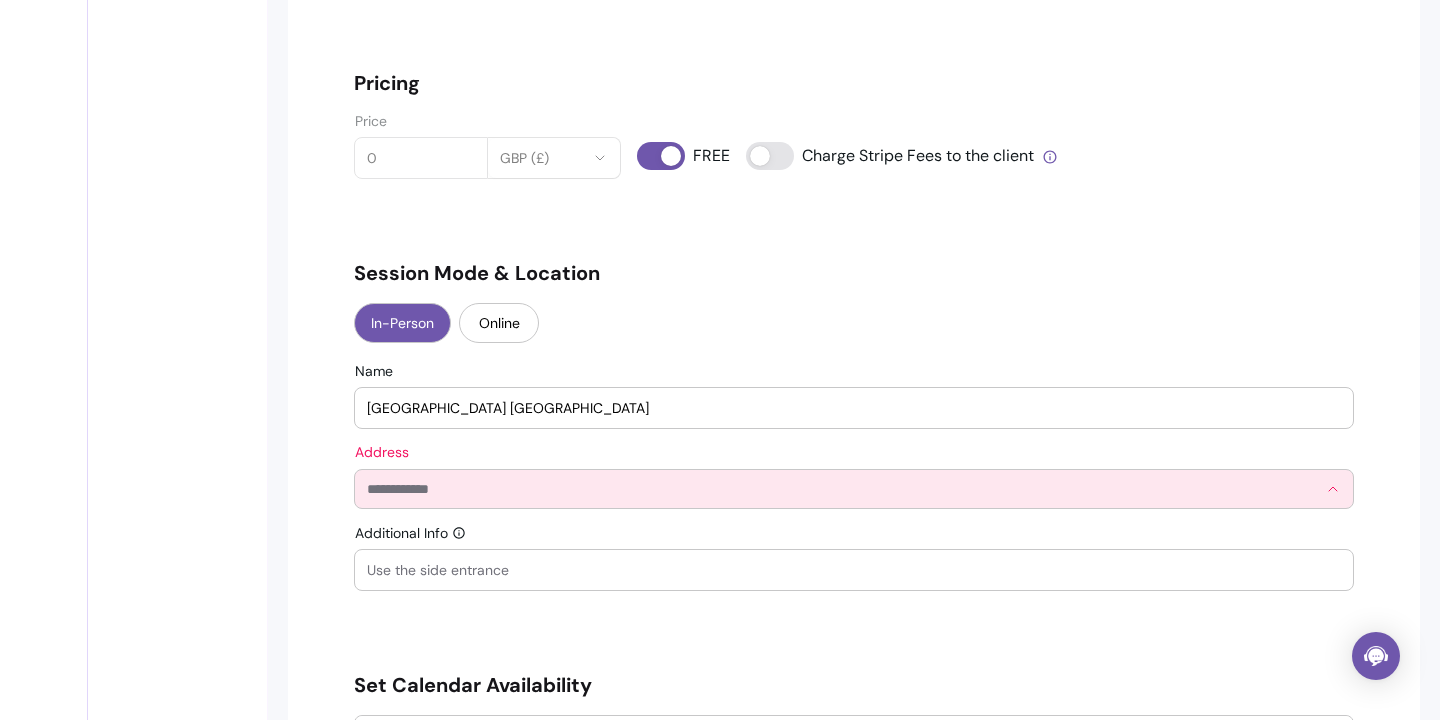 paste on "**********" 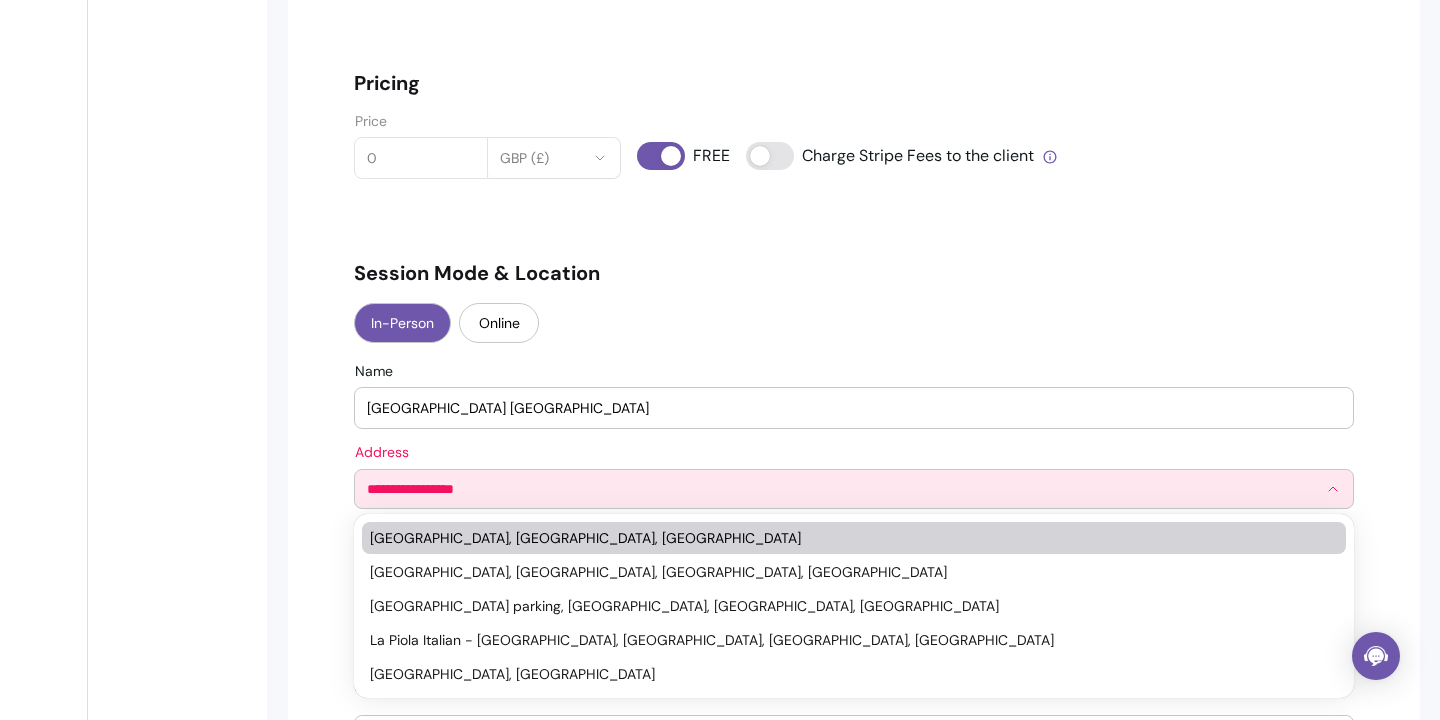 click on "[GEOGRAPHIC_DATA], [GEOGRAPHIC_DATA], [GEOGRAPHIC_DATA]" at bounding box center [844, 538] 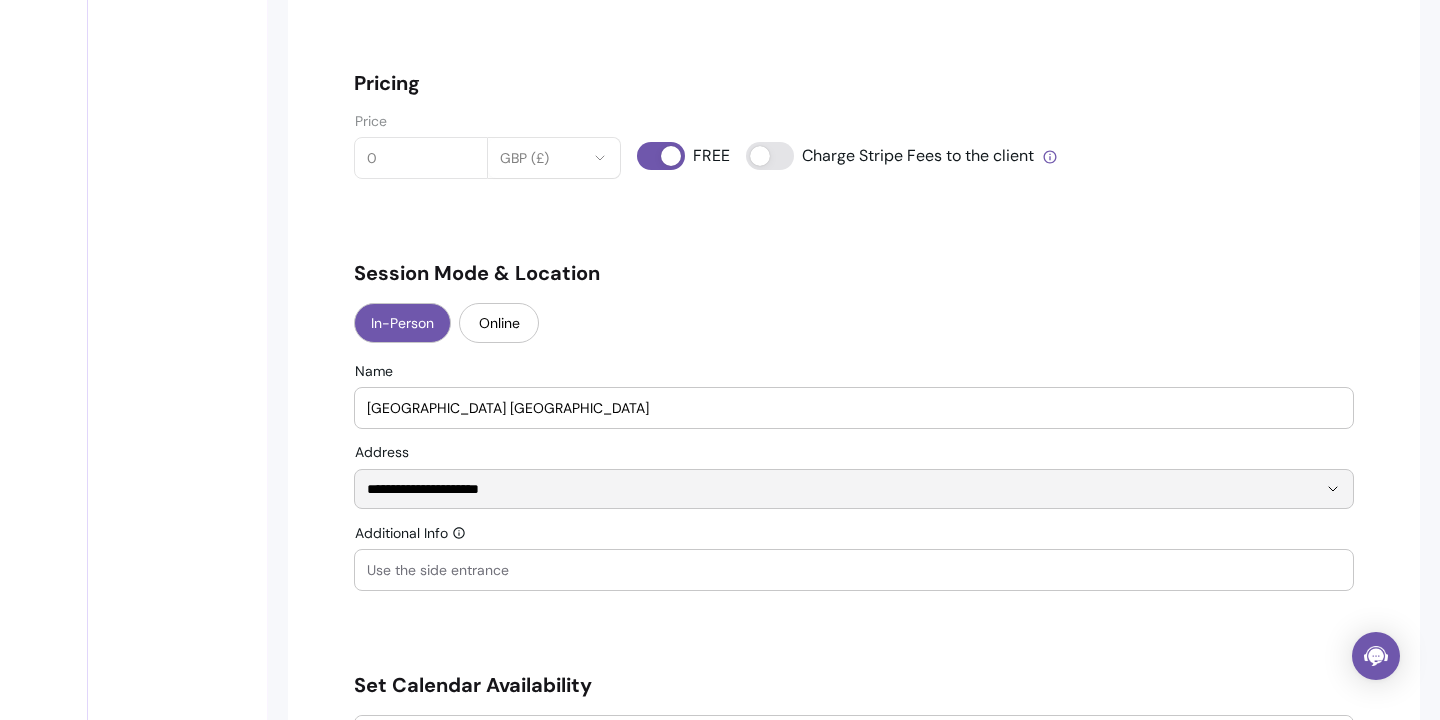 type on "**********" 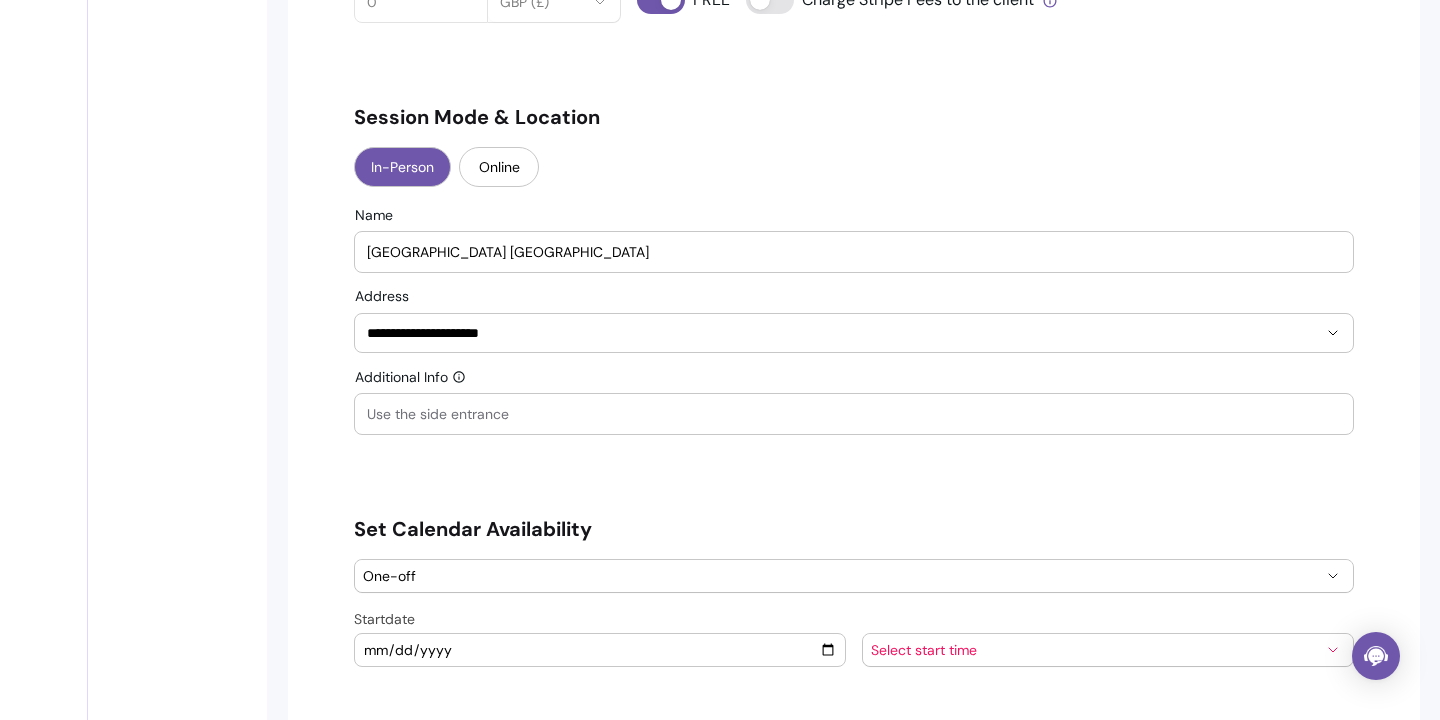 scroll, scrollTop: 1786, scrollLeft: 0, axis: vertical 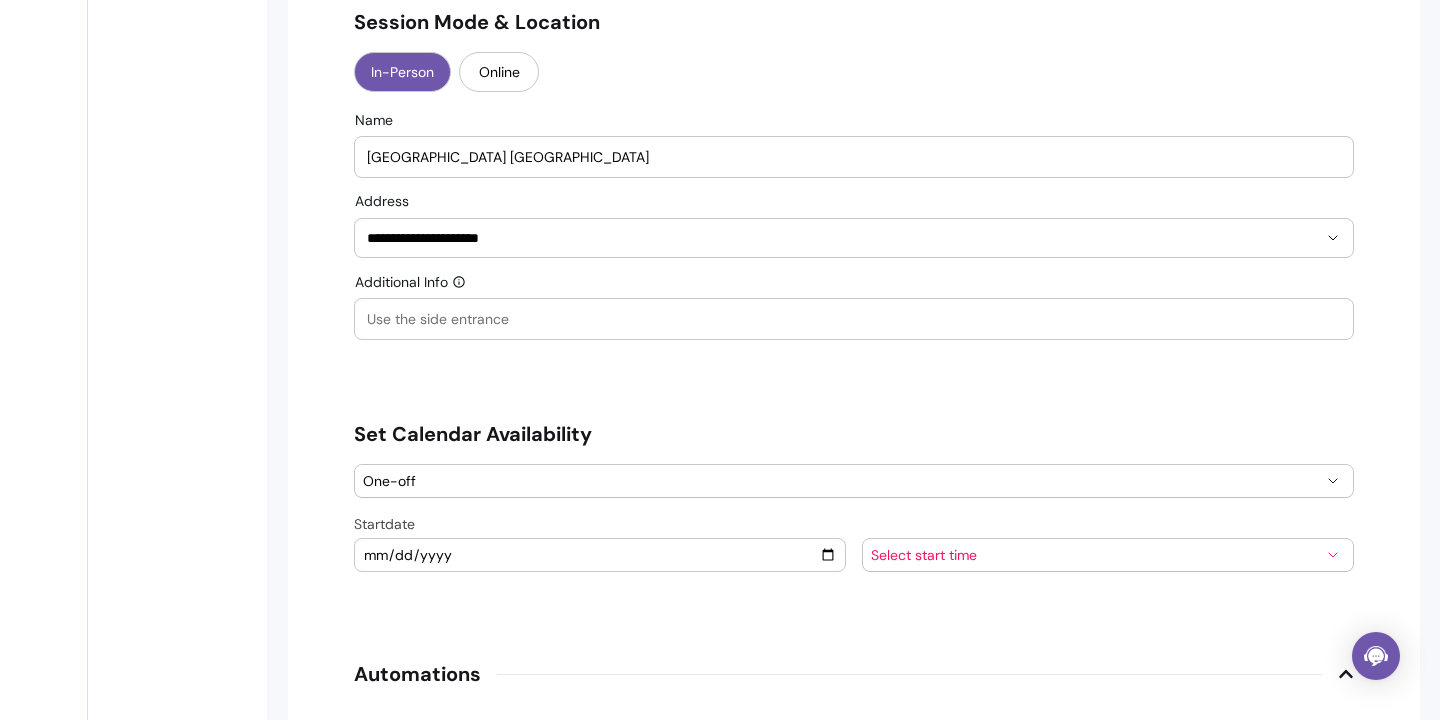 click on "Additional Info" at bounding box center [854, 319] 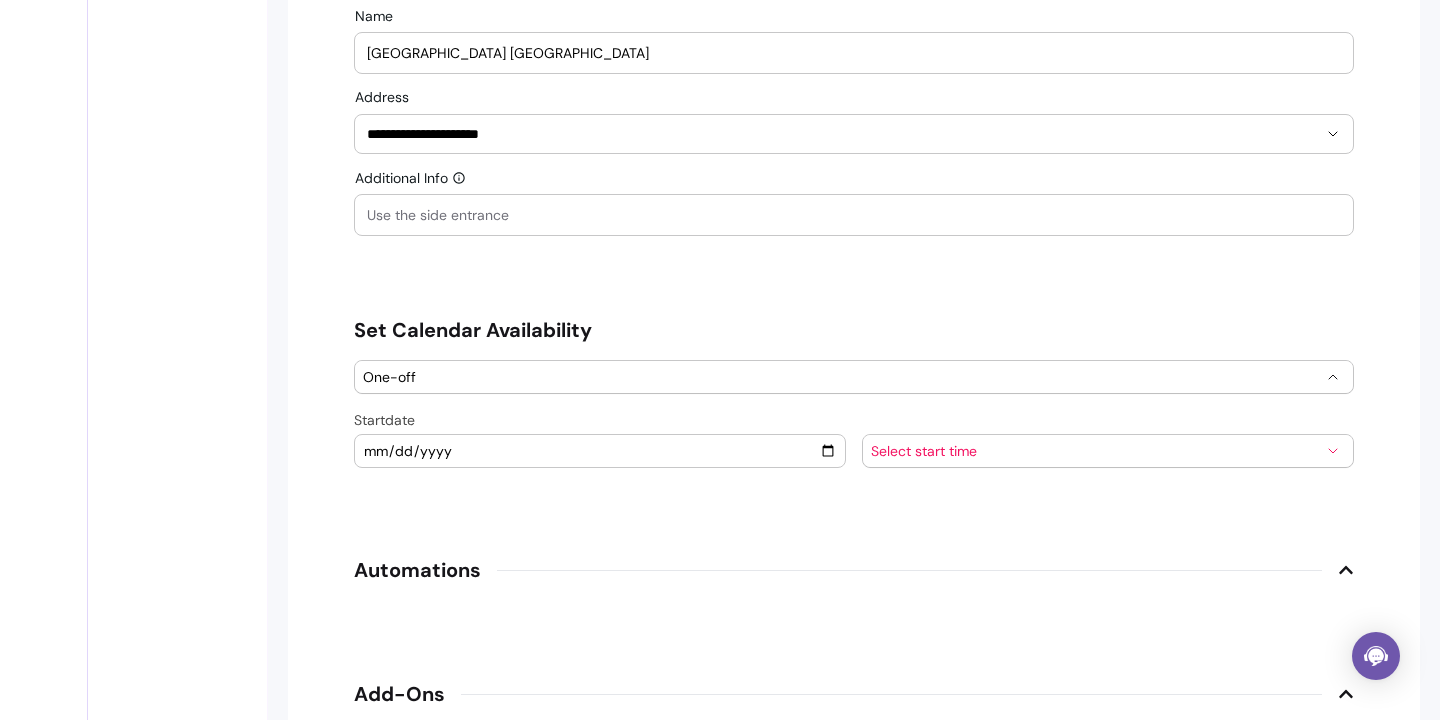 click on "One-off" at bounding box center (842, 377) 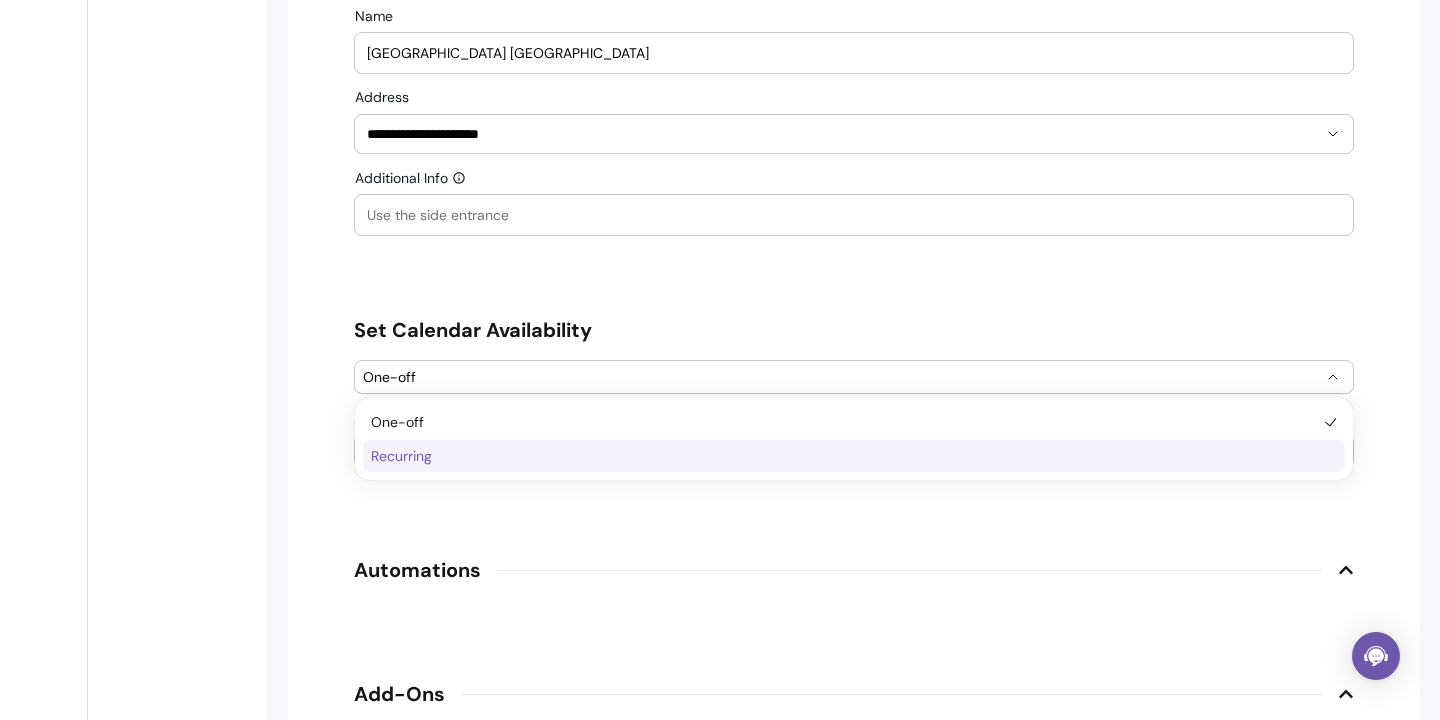 click on "Recurring" at bounding box center (844, 456) 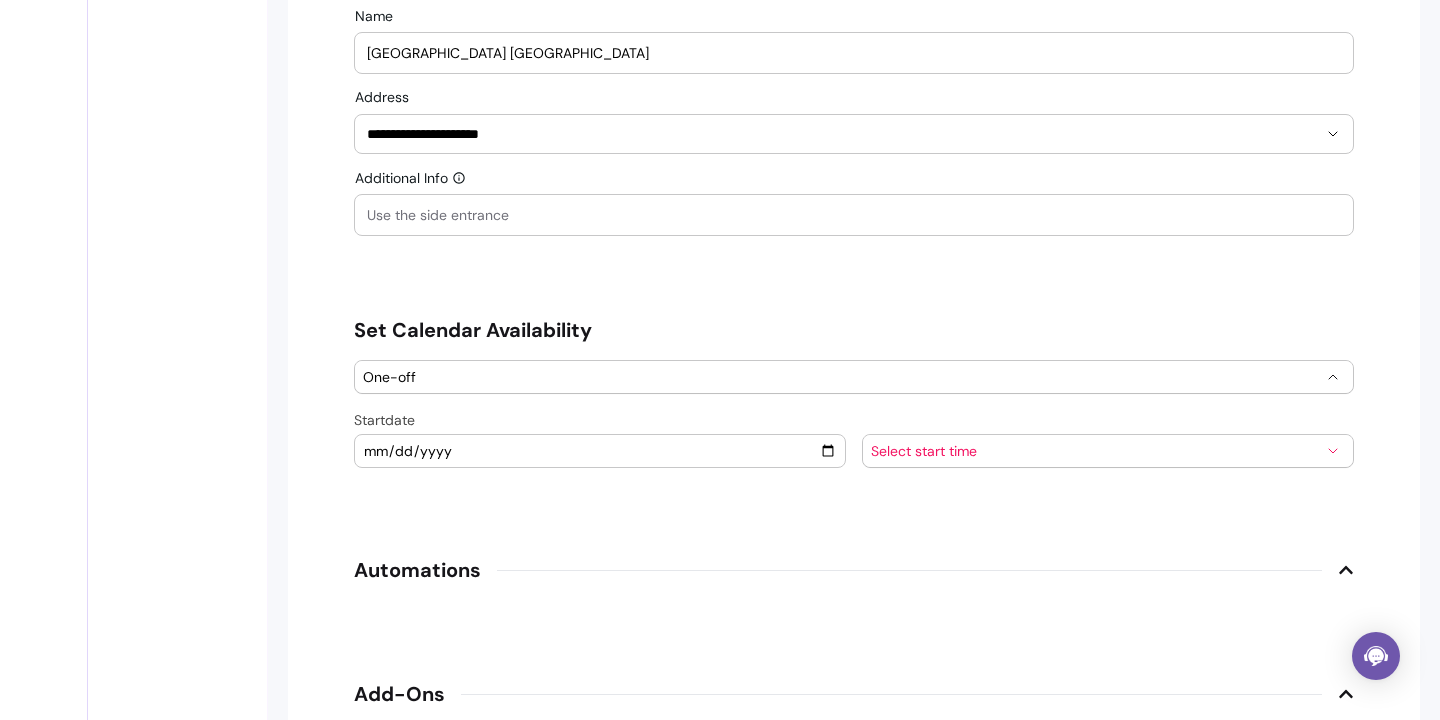 select on "*********" 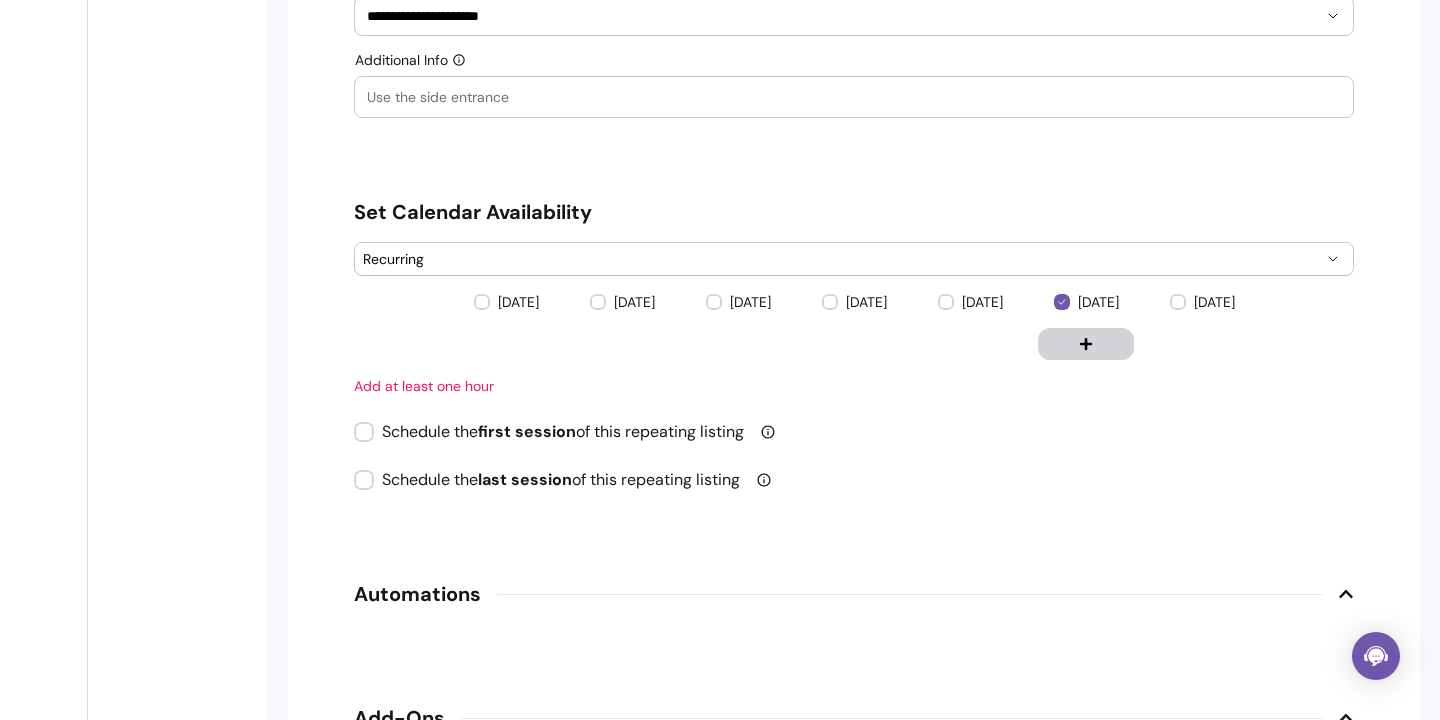 scroll, scrollTop: 2031, scrollLeft: 0, axis: vertical 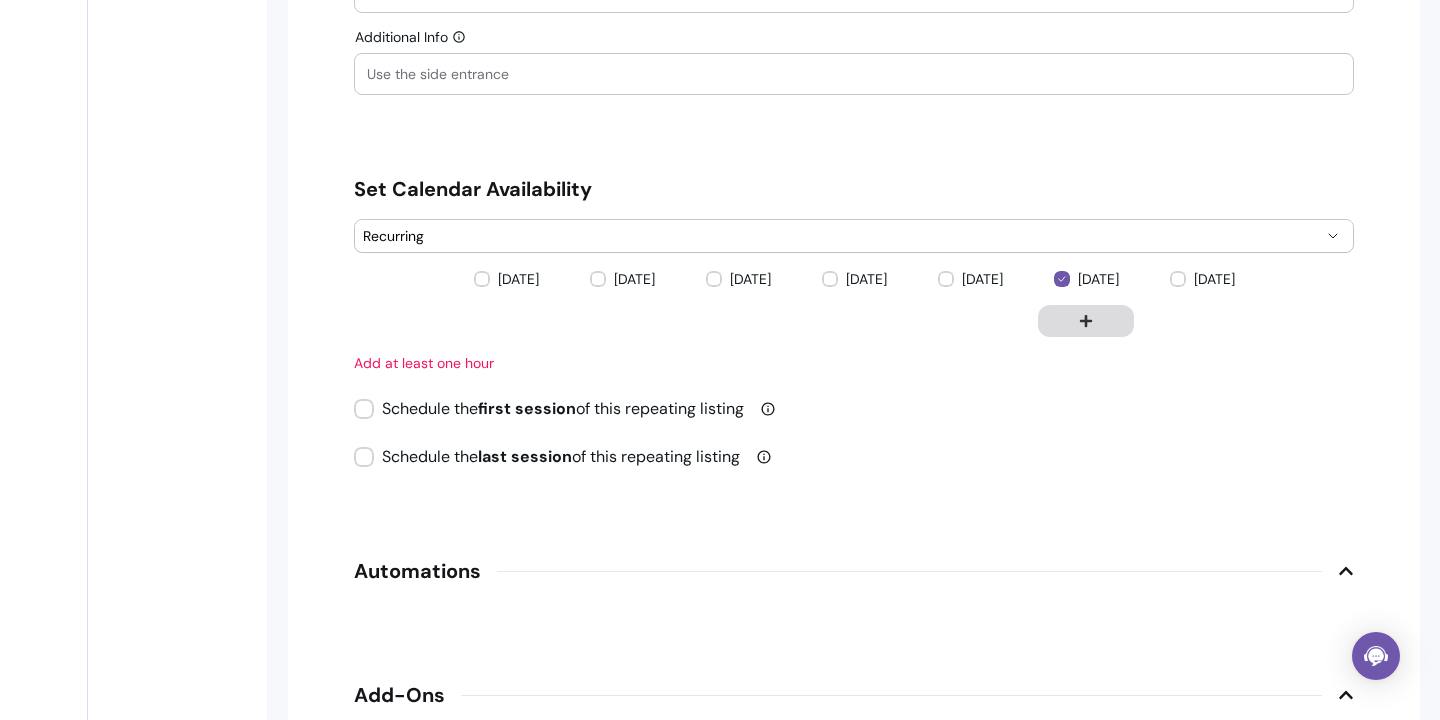 click 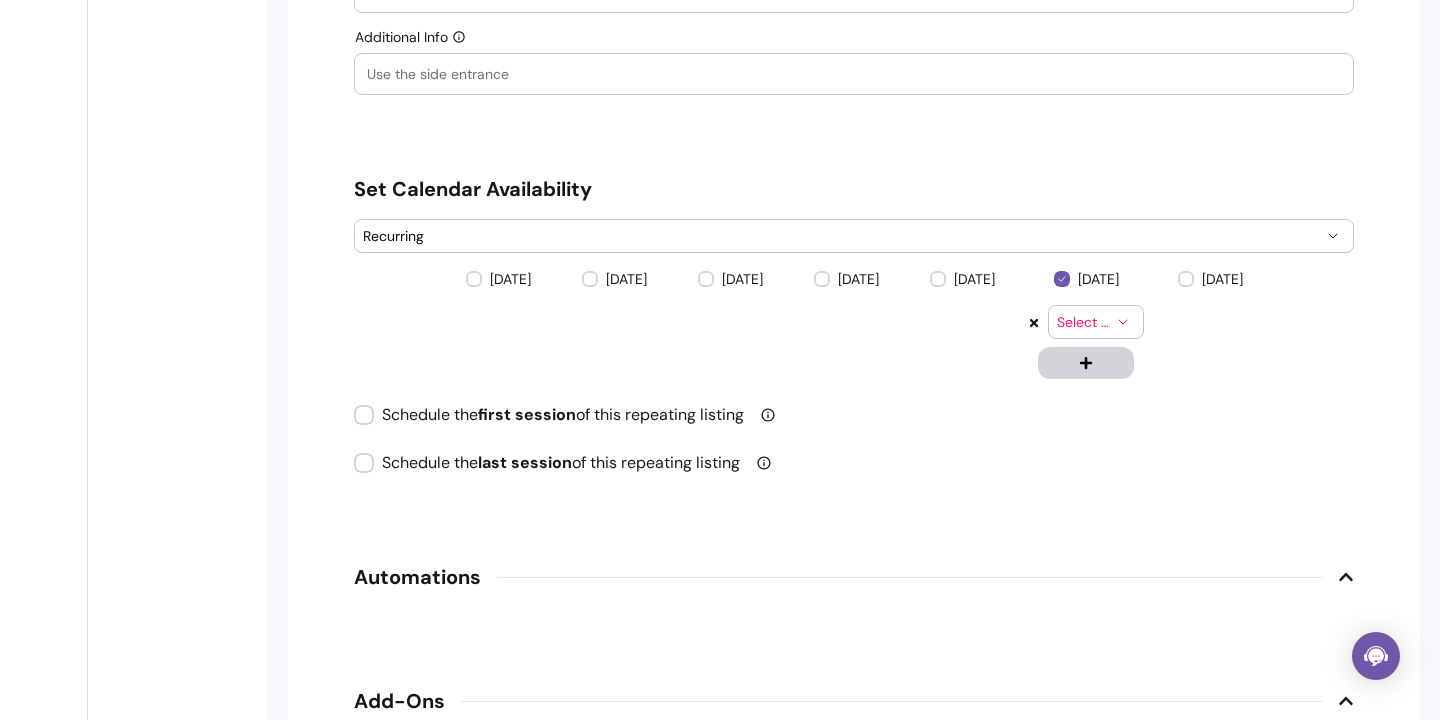 click on "Select time" at bounding box center [1084, 322] 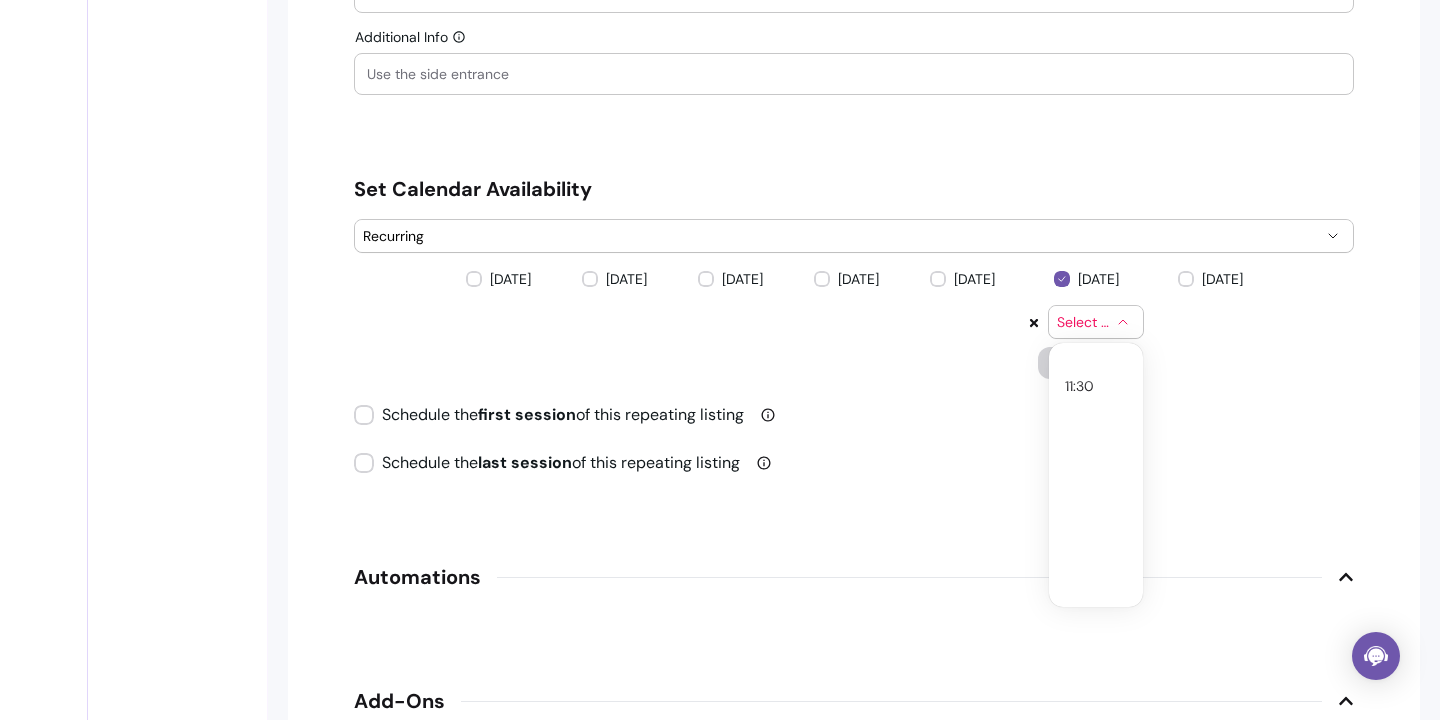 scroll, scrollTop: 2384, scrollLeft: 0, axis: vertical 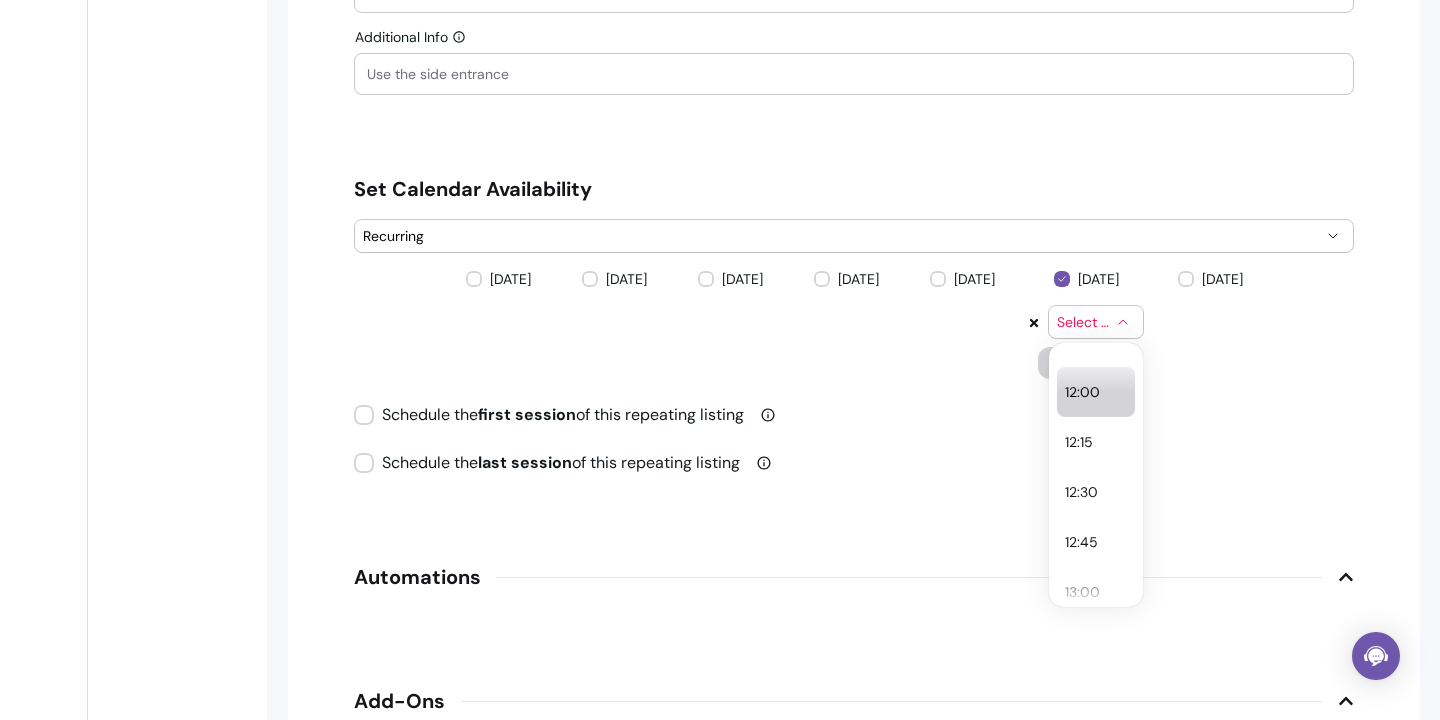 select on "*****" 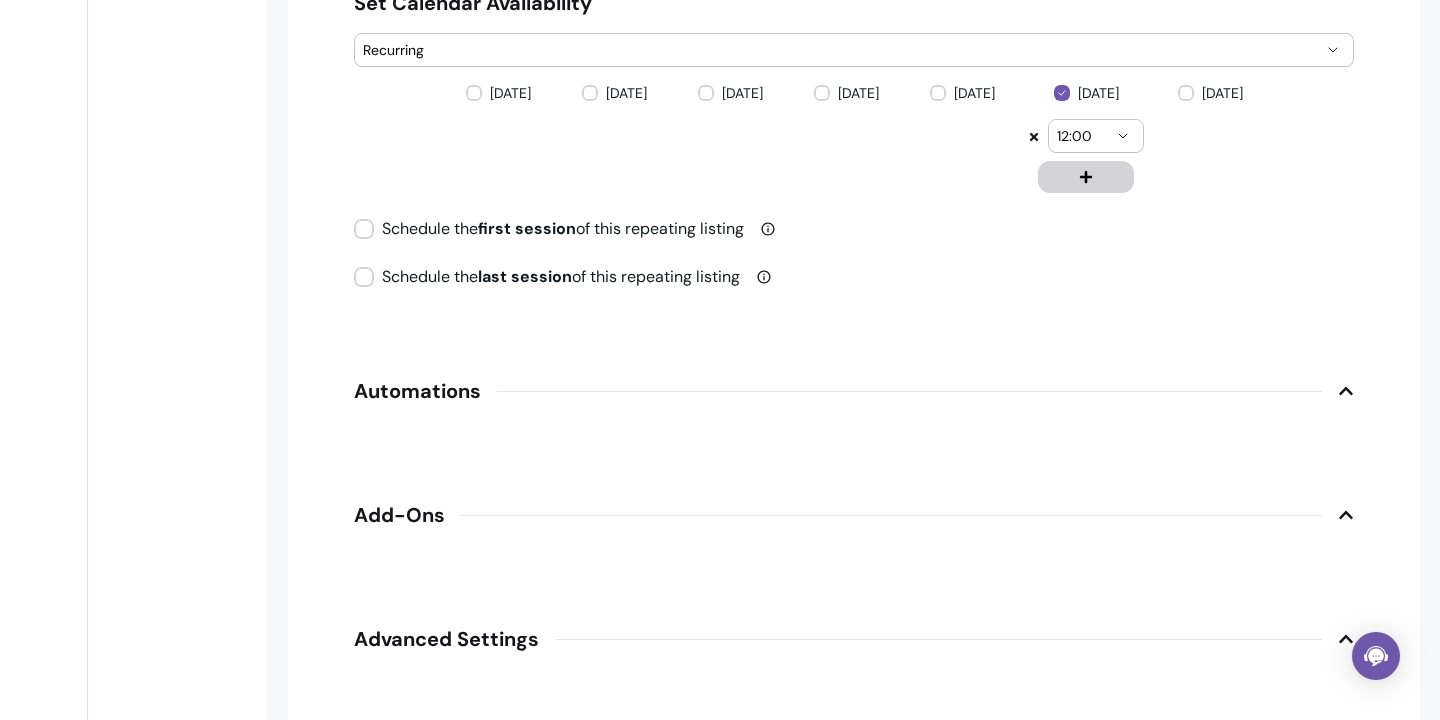scroll, scrollTop: 2251, scrollLeft: 0, axis: vertical 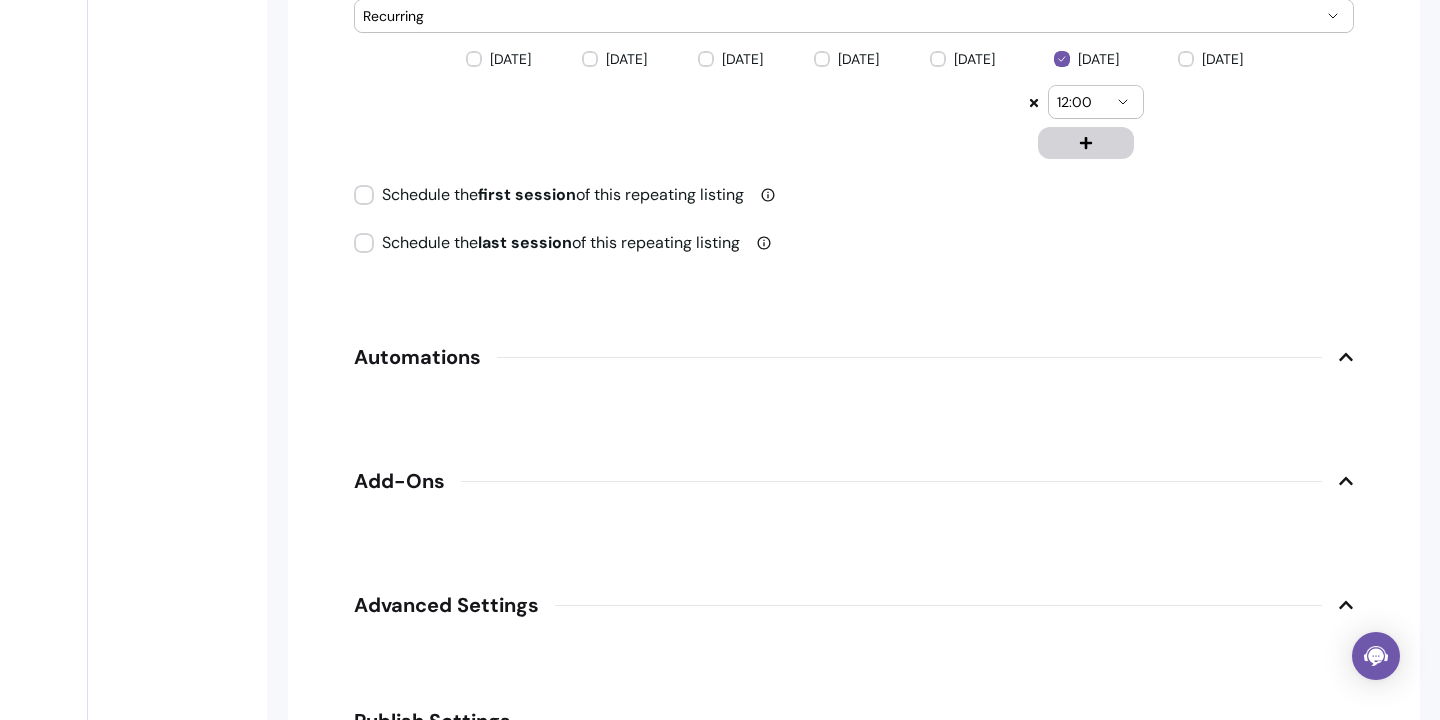 click on "Automations" at bounding box center [854, 357] 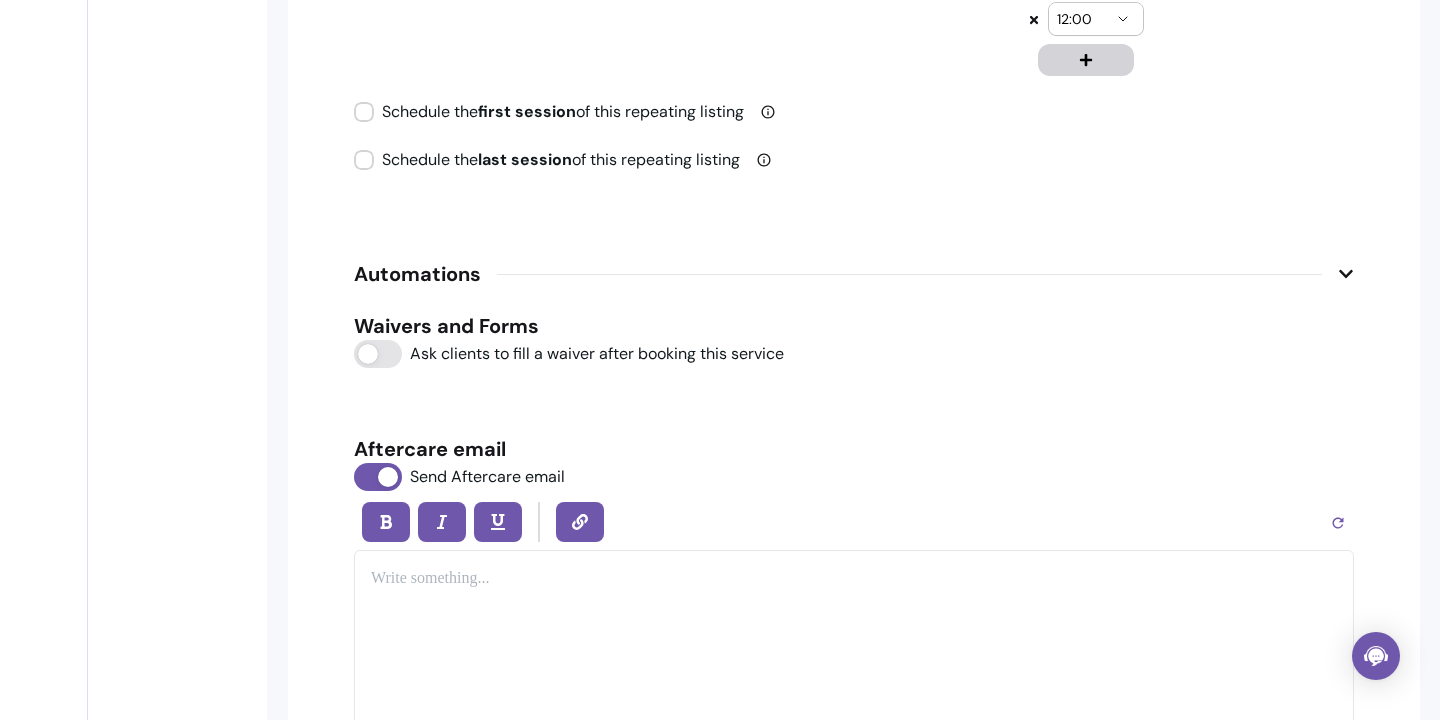 scroll, scrollTop: 2467, scrollLeft: 0, axis: vertical 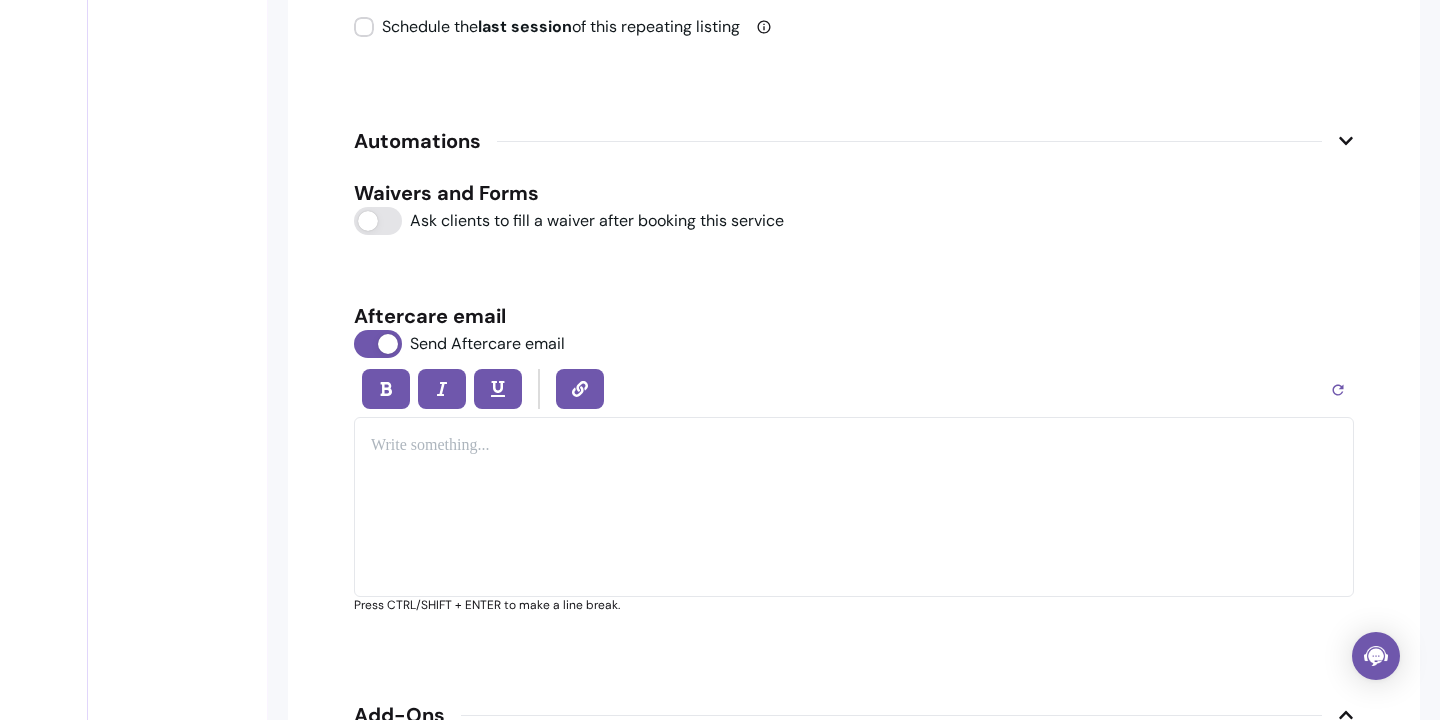 click at bounding box center (854, 507) 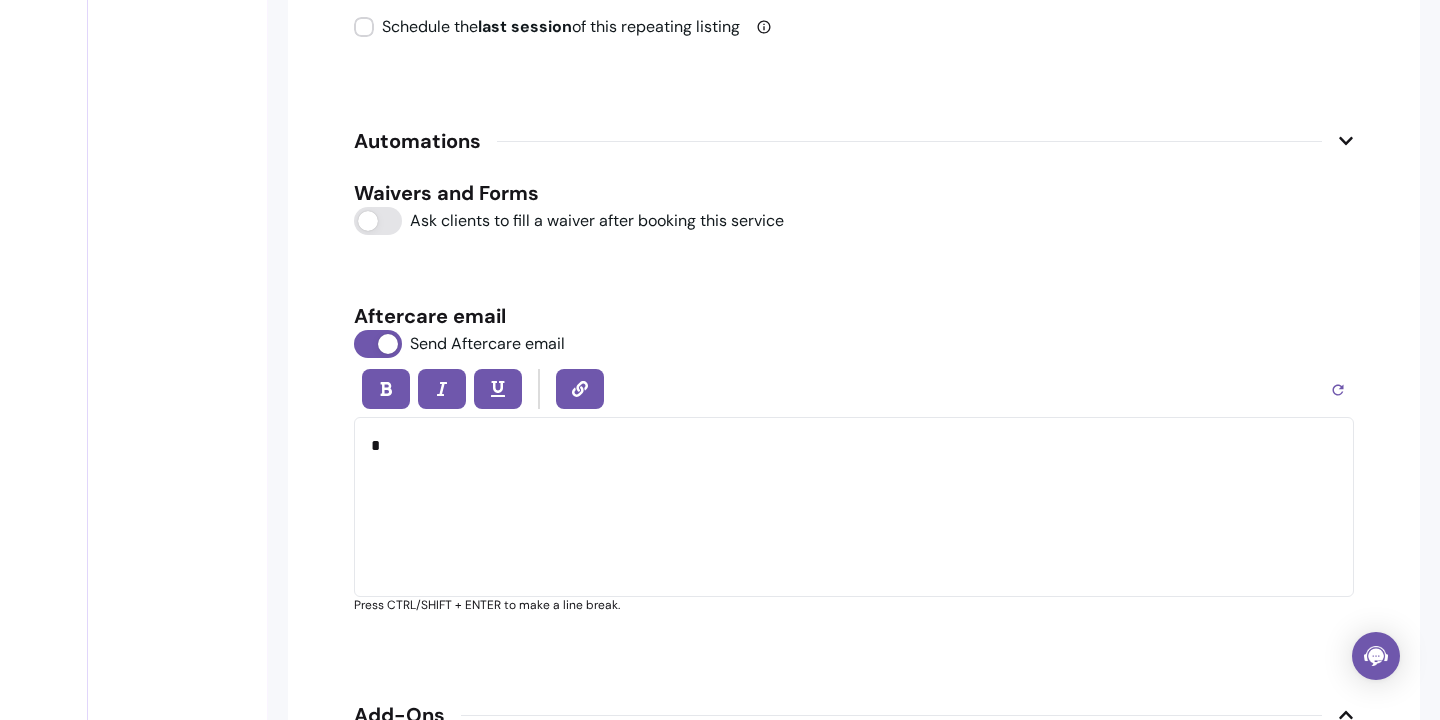 type 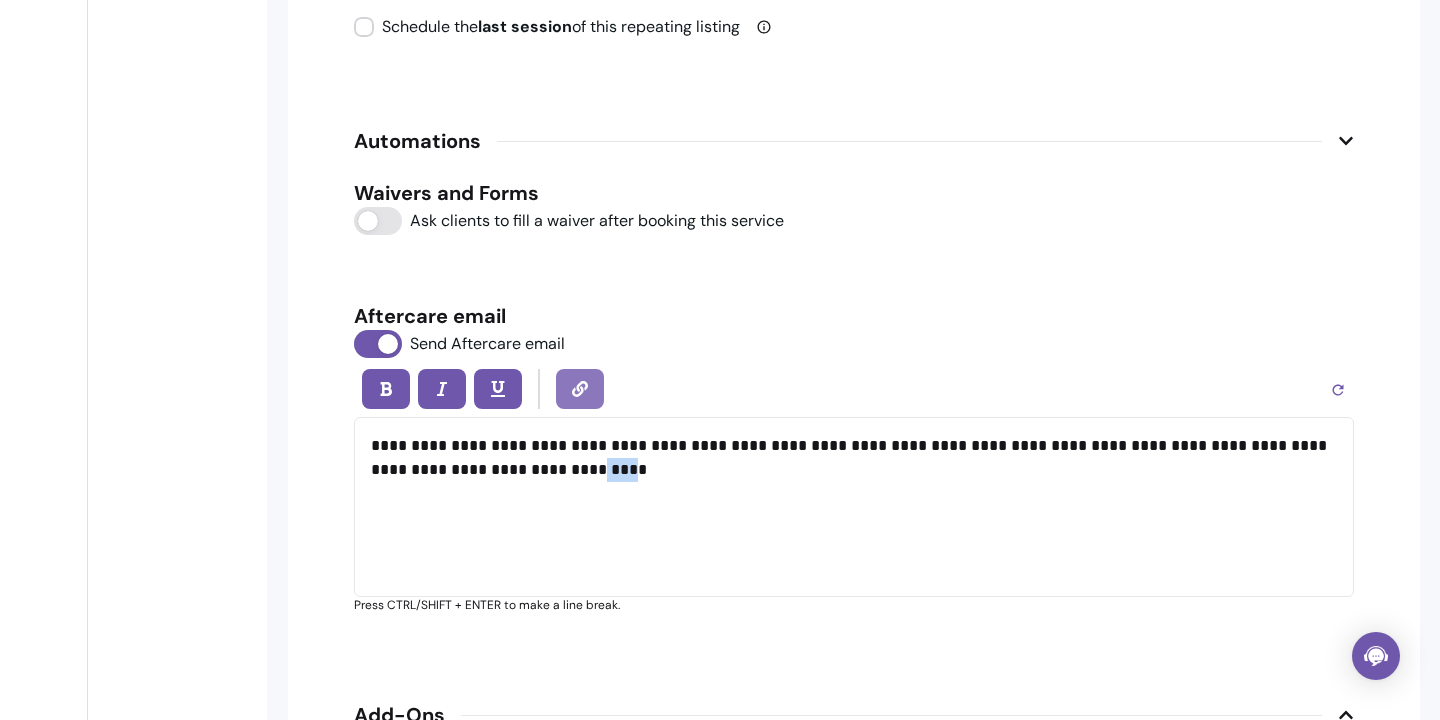 click at bounding box center [580, 389] 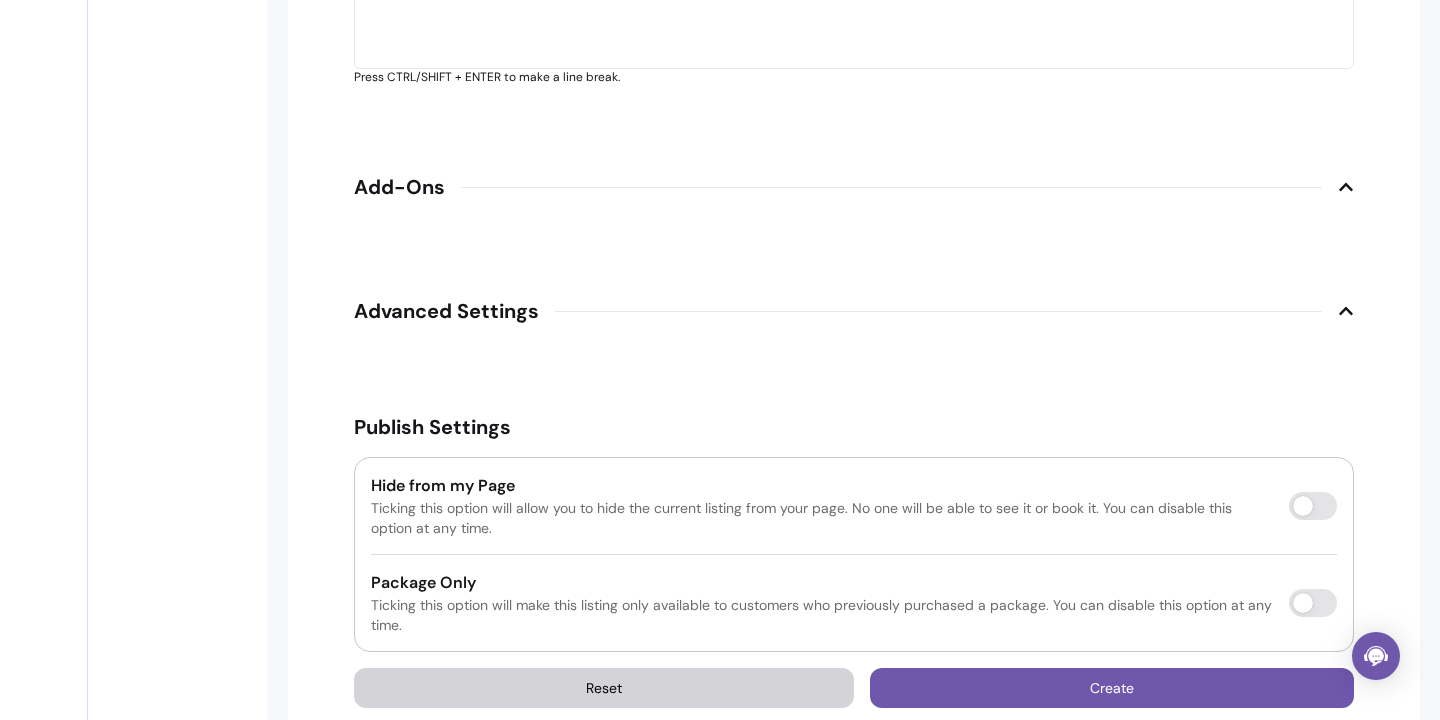 scroll, scrollTop: 3004, scrollLeft: 0, axis: vertical 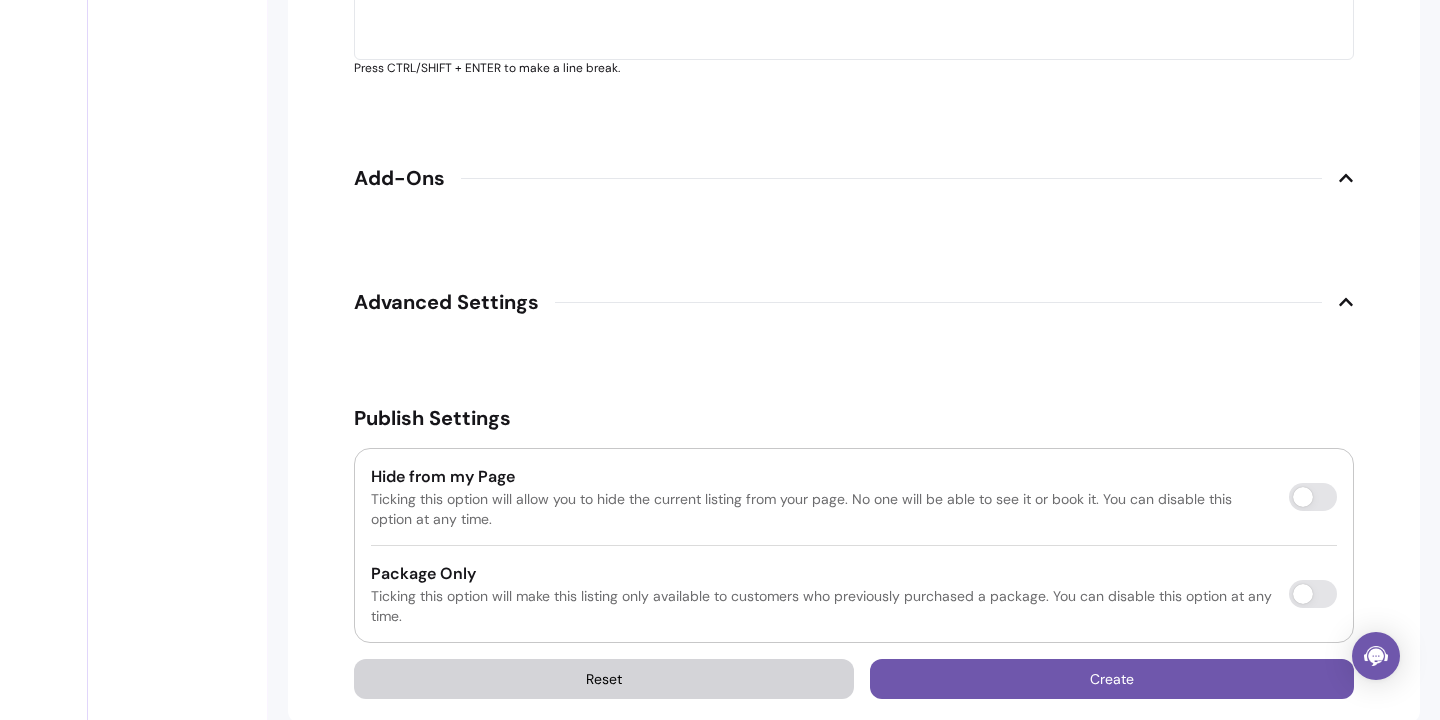 click on "Add-Ons" at bounding box center (854, 178) 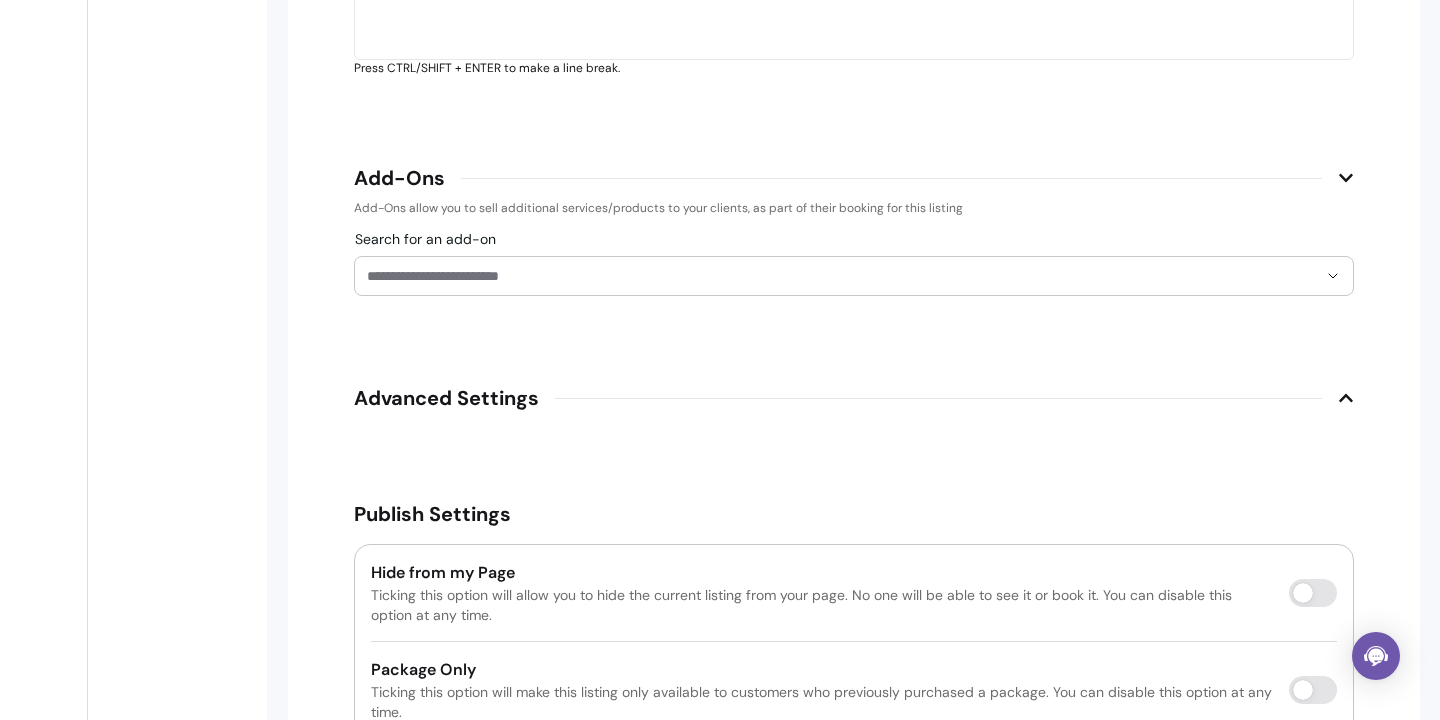 click on "Search for an add-on" at bounding box center [842, 276] 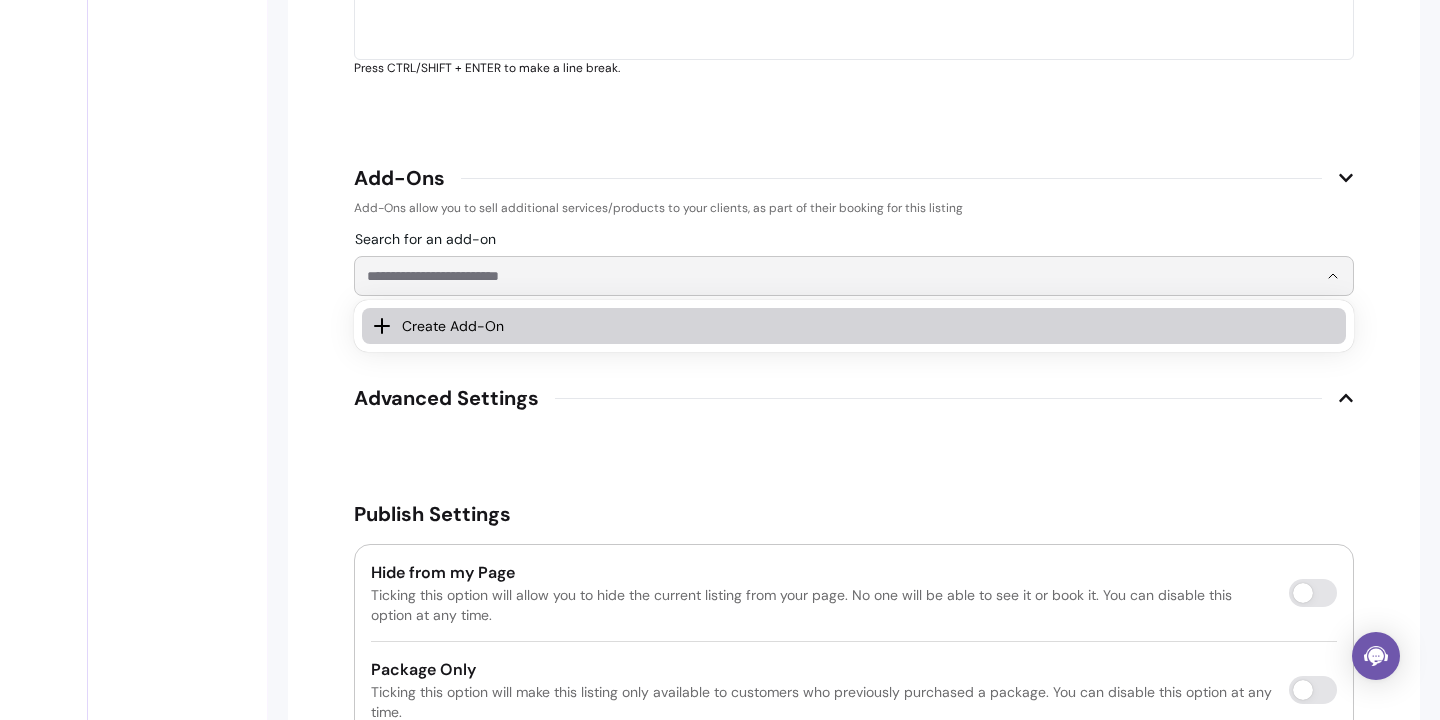 click on "Create Add-On" at bounding box center [860, 326] 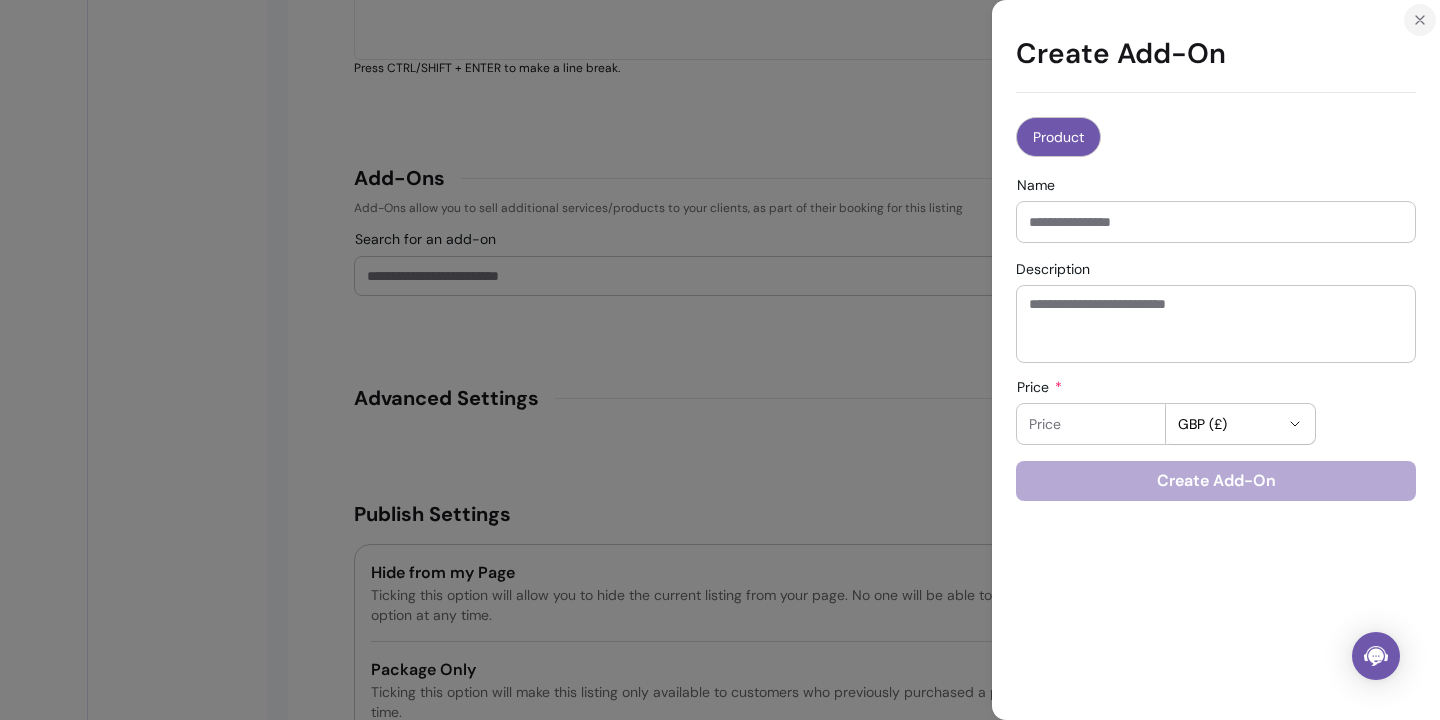 click 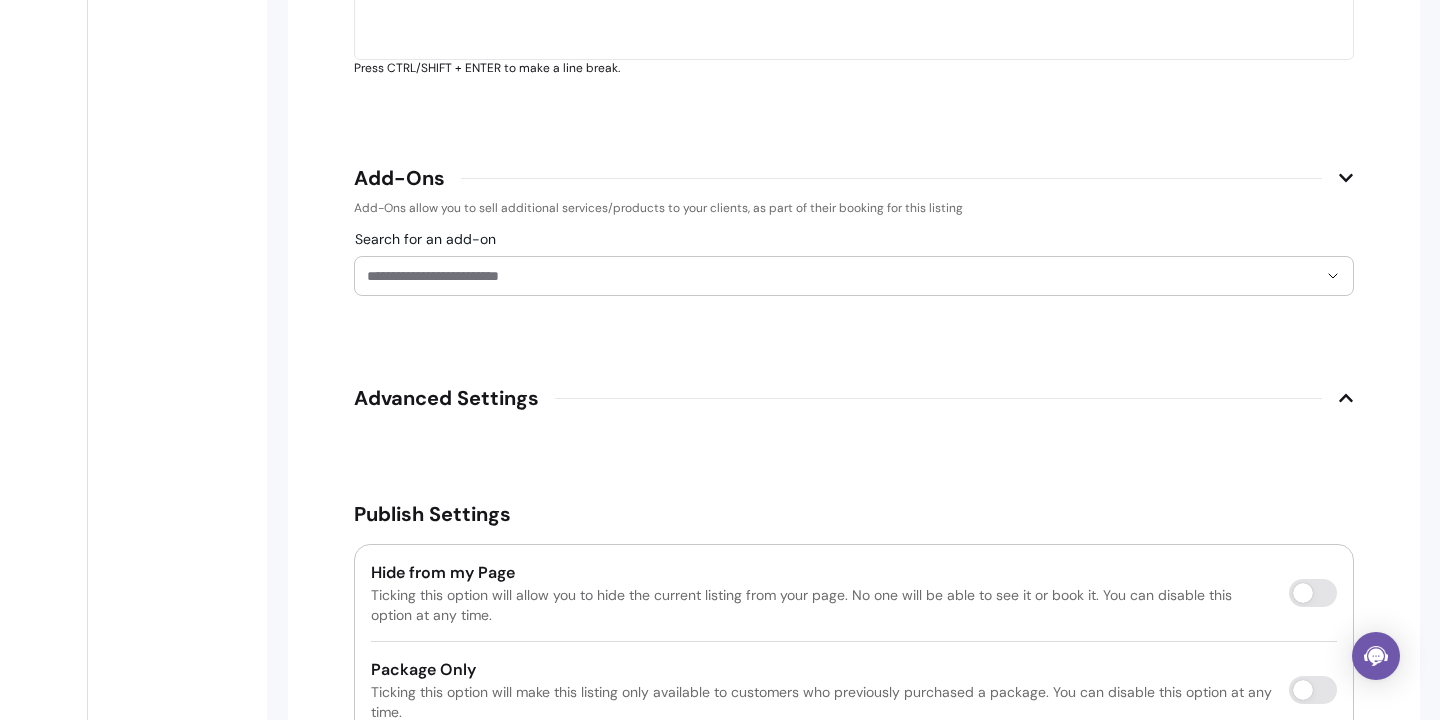 scroll, scrollTop: 3130, scrollLeft: 0, axis: vertical 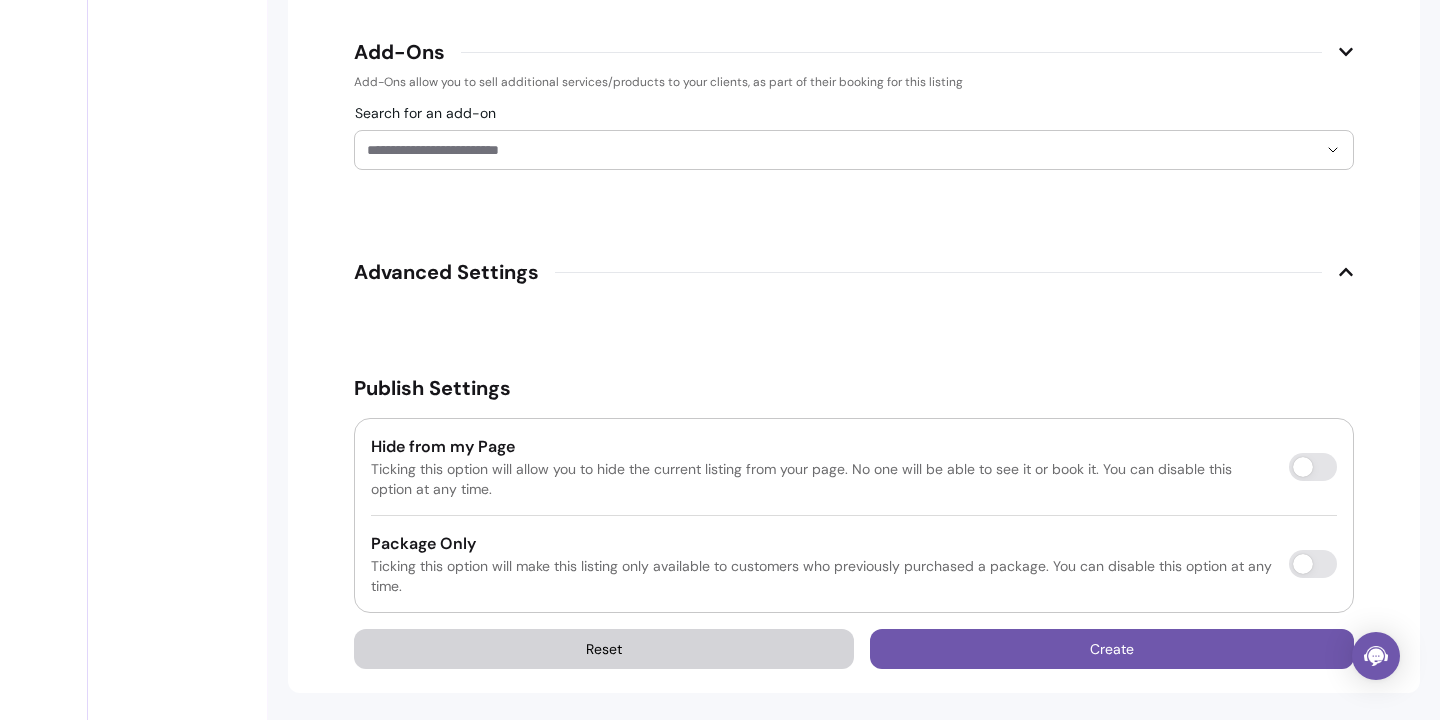 click on "Advanced Settings" at bounding box center [854, 272] 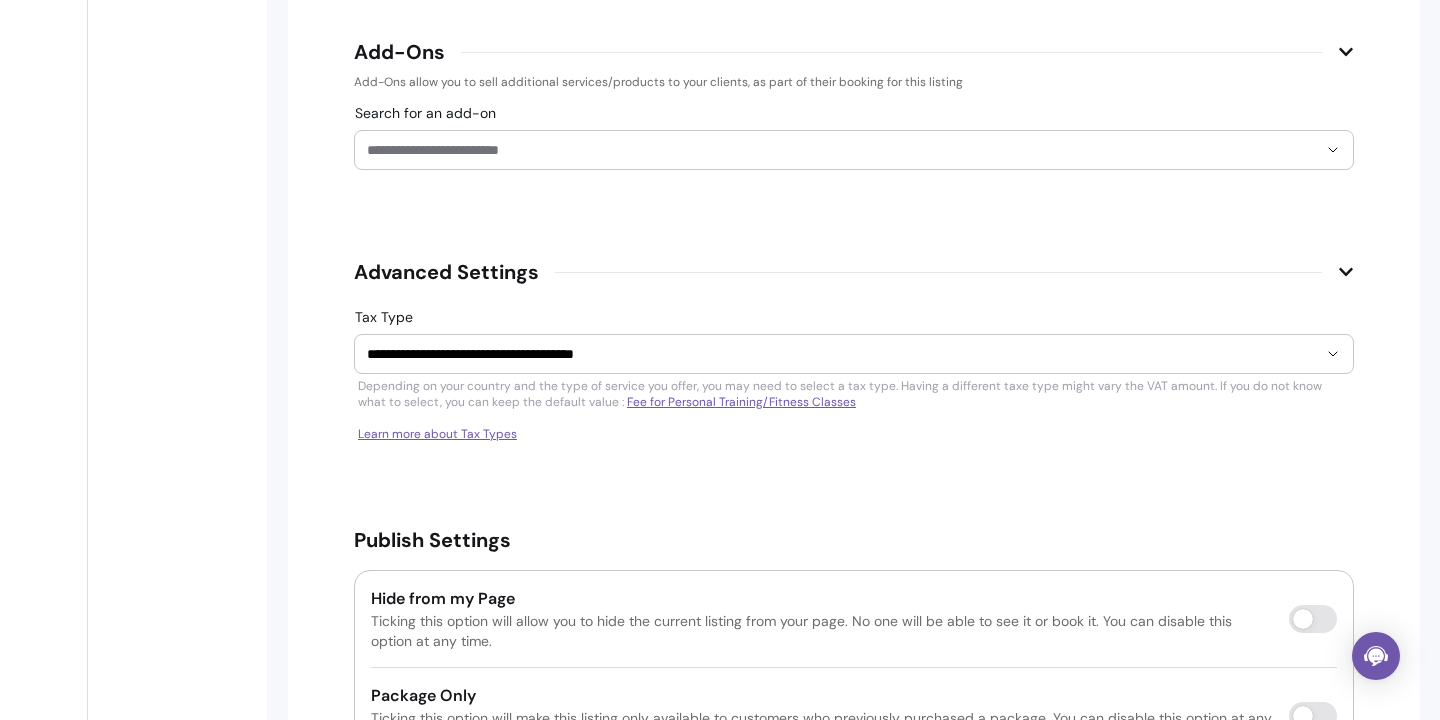 click on "Advanced Settings" at bounding box center (854, 272) 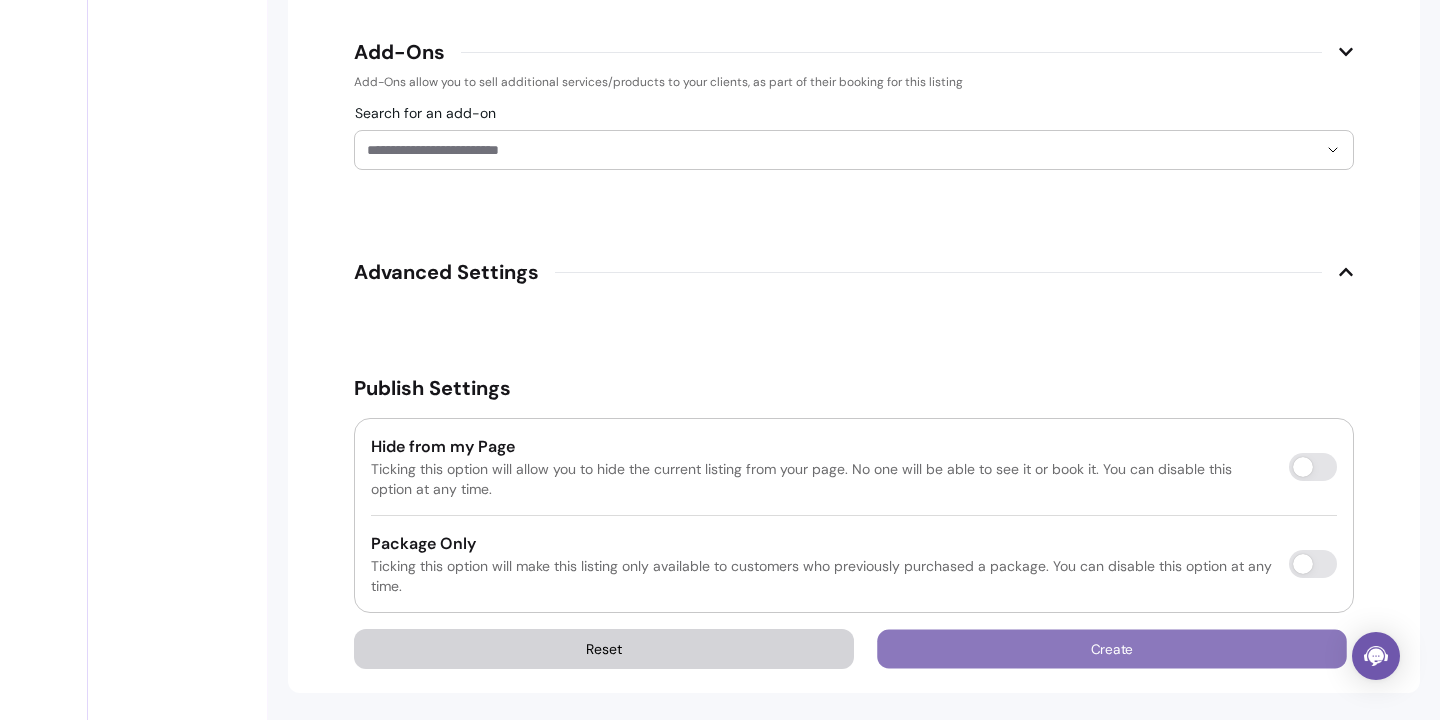 click on "Create" at bounding box center (1112, 649) 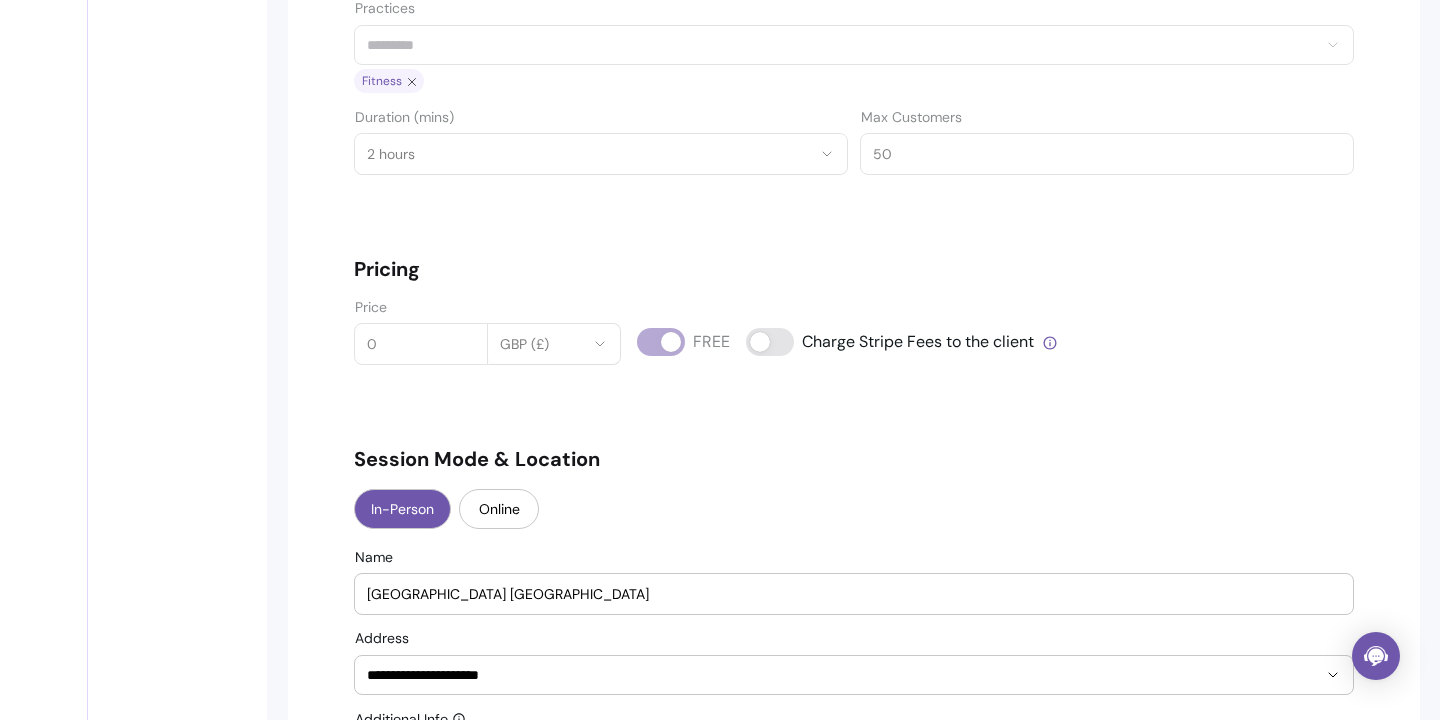 scroll, scrollTop: 0, scrollLeft: 0, axis: both 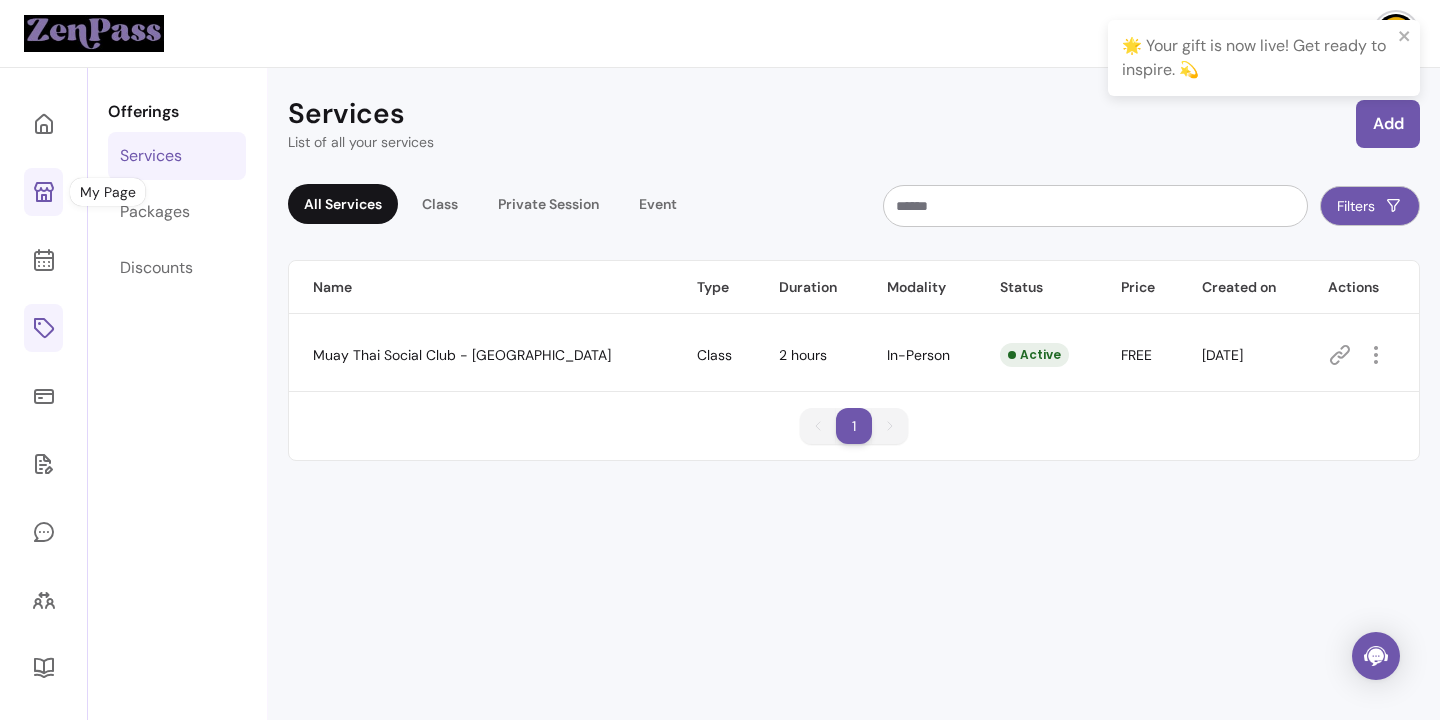 click 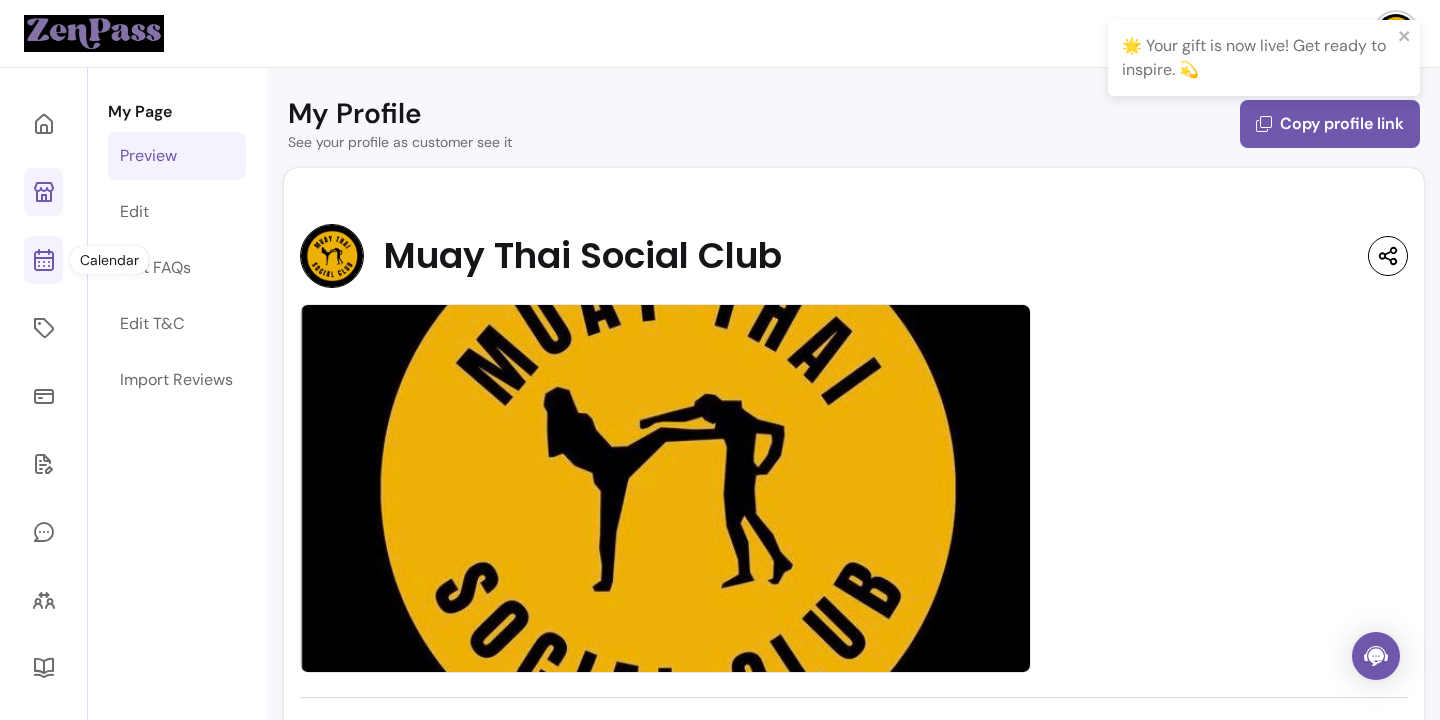 click 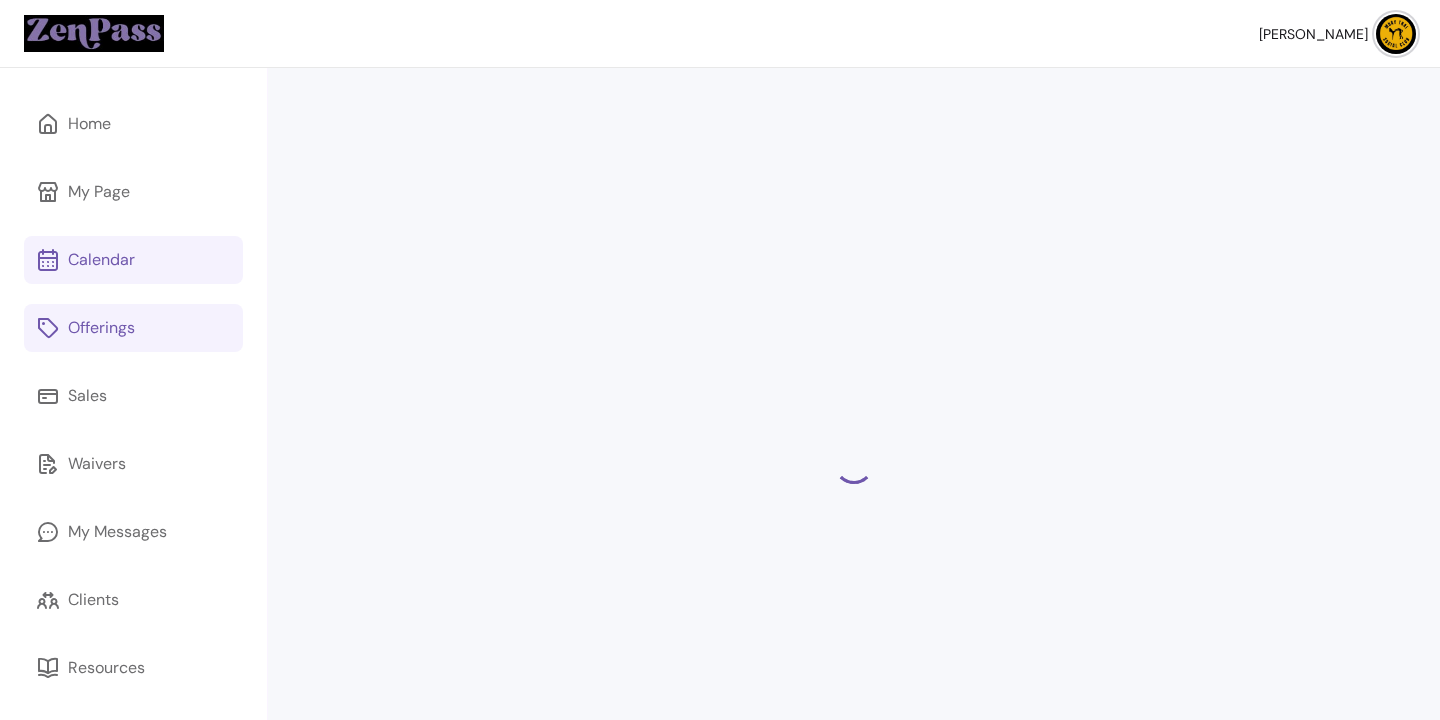 click on "Offerings" at bounding box center [133, 328] 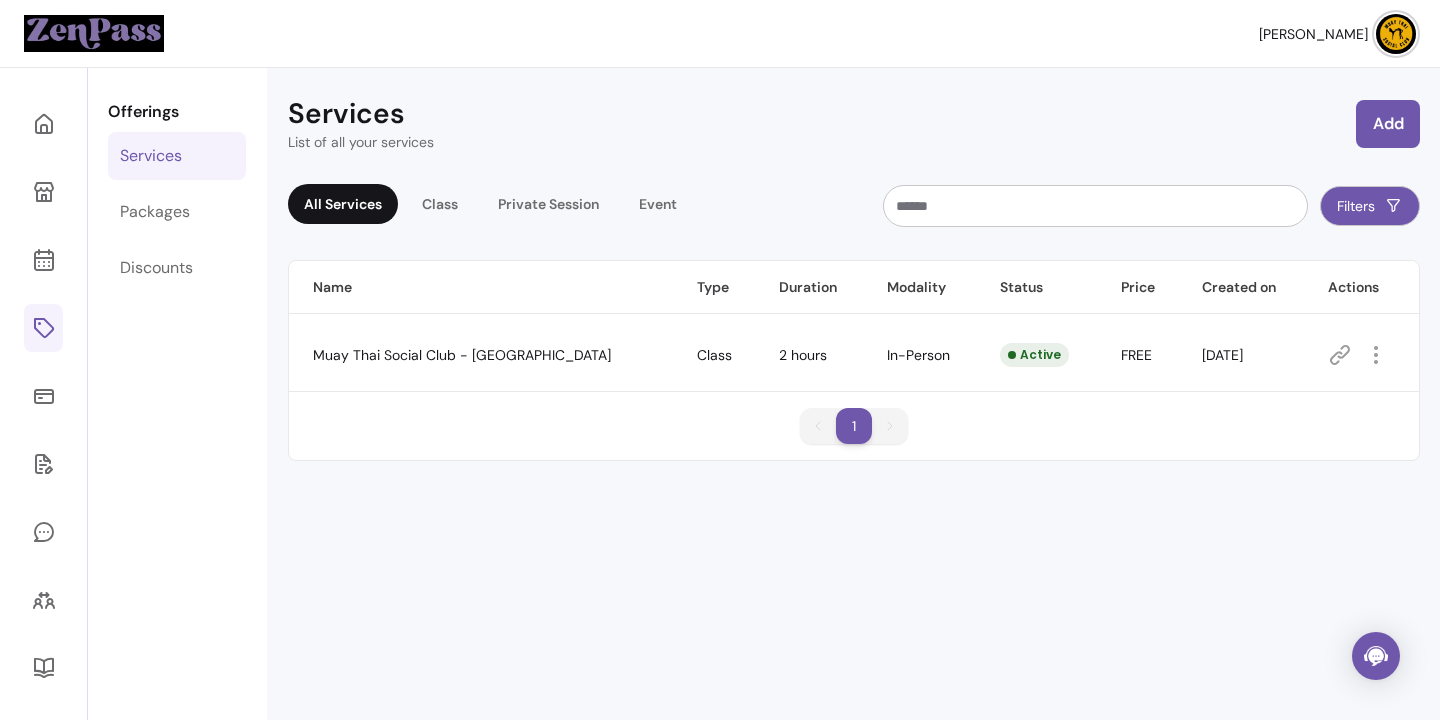 click on "Services List of all your services Add All Services Class Private Session Event Filters Name Type Duration Modality Status Price Created on Actions Muay Thai Social Club - [GEOGRAPHIC_DATA] Class 2 hours In-Person Active FREE [DATE] 1 1" at bounding box center (854, 464) 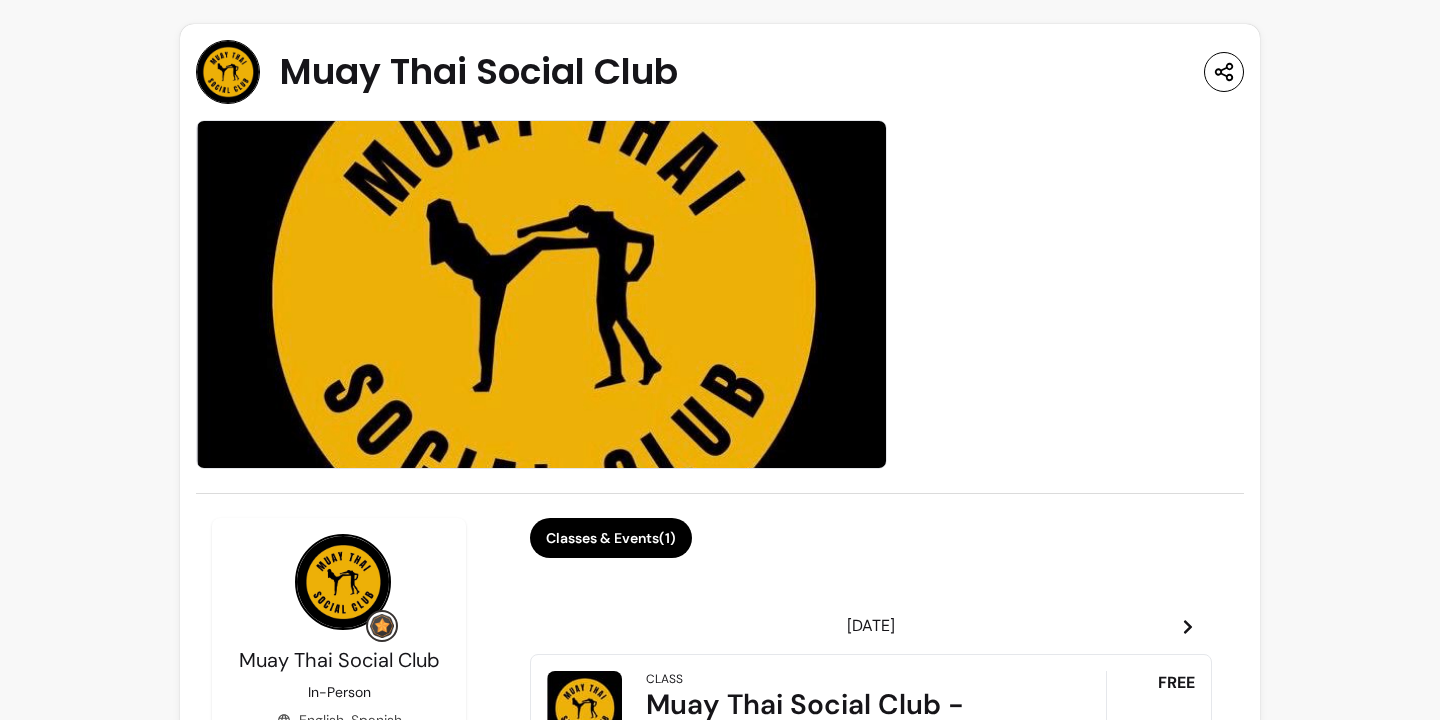 scroll, scrollTop: 0, scrollLeft: 0, axis: both 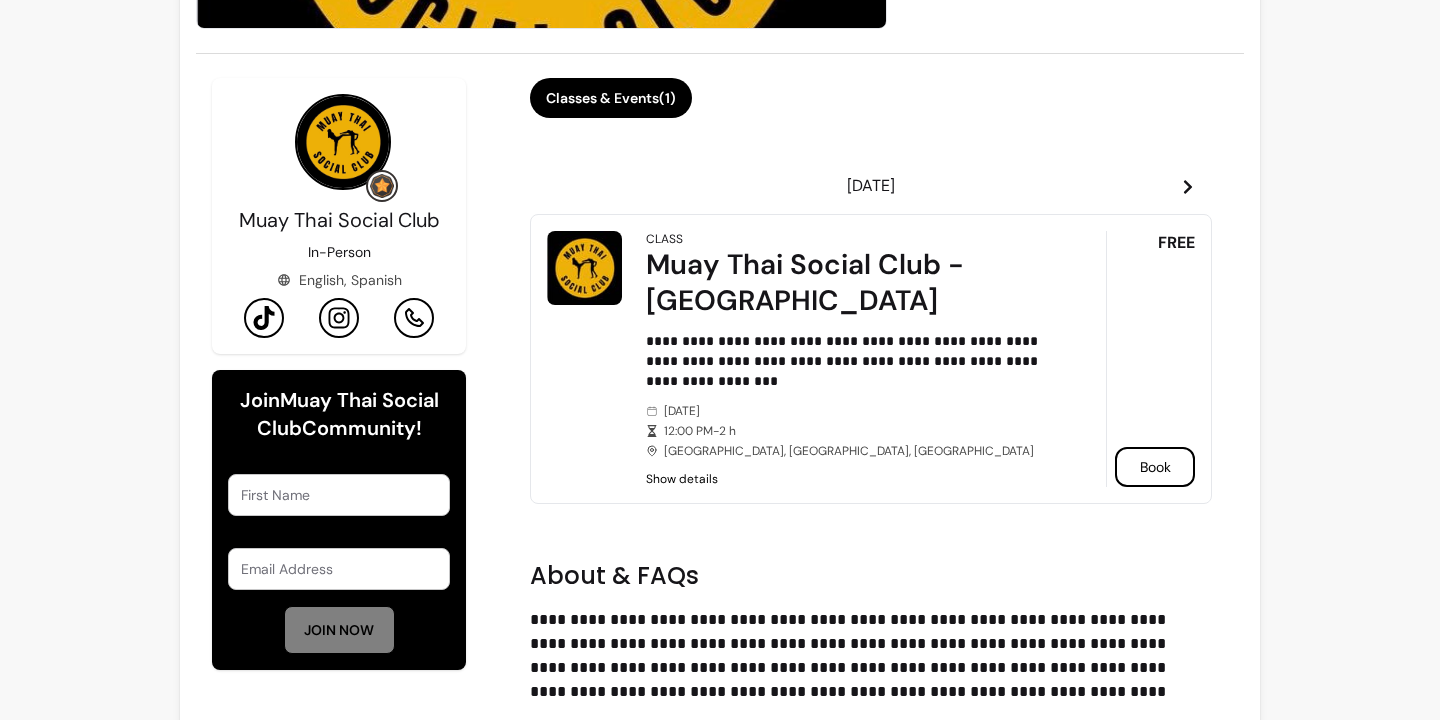 click 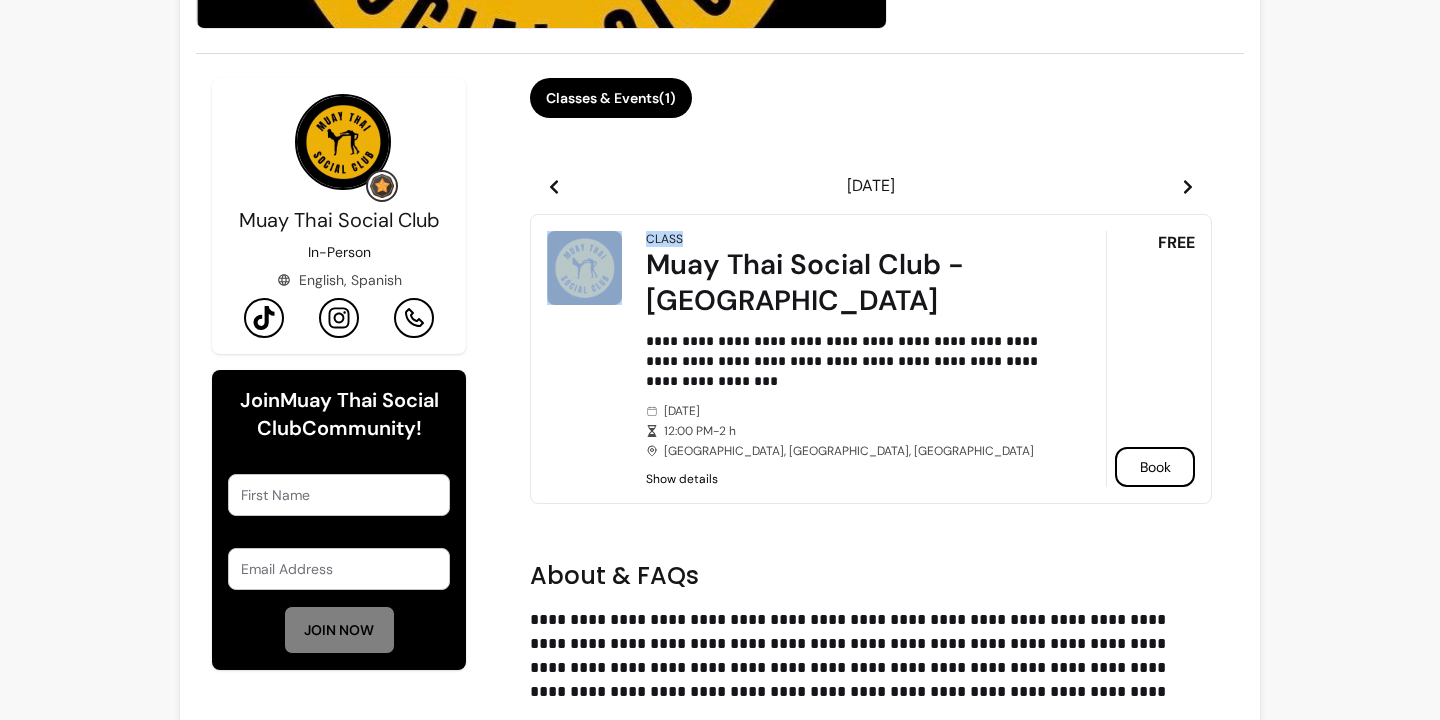click 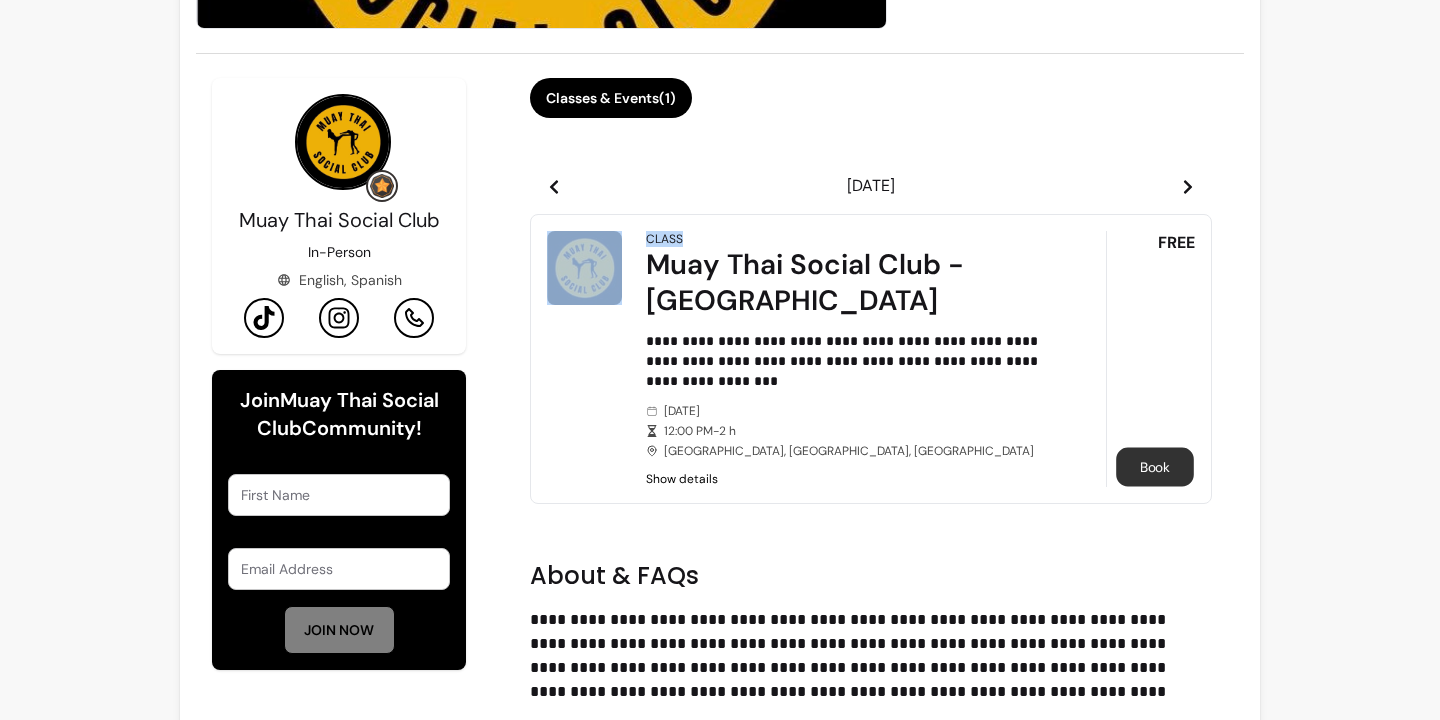 click on "Book" at bounding box center [1155, 467] 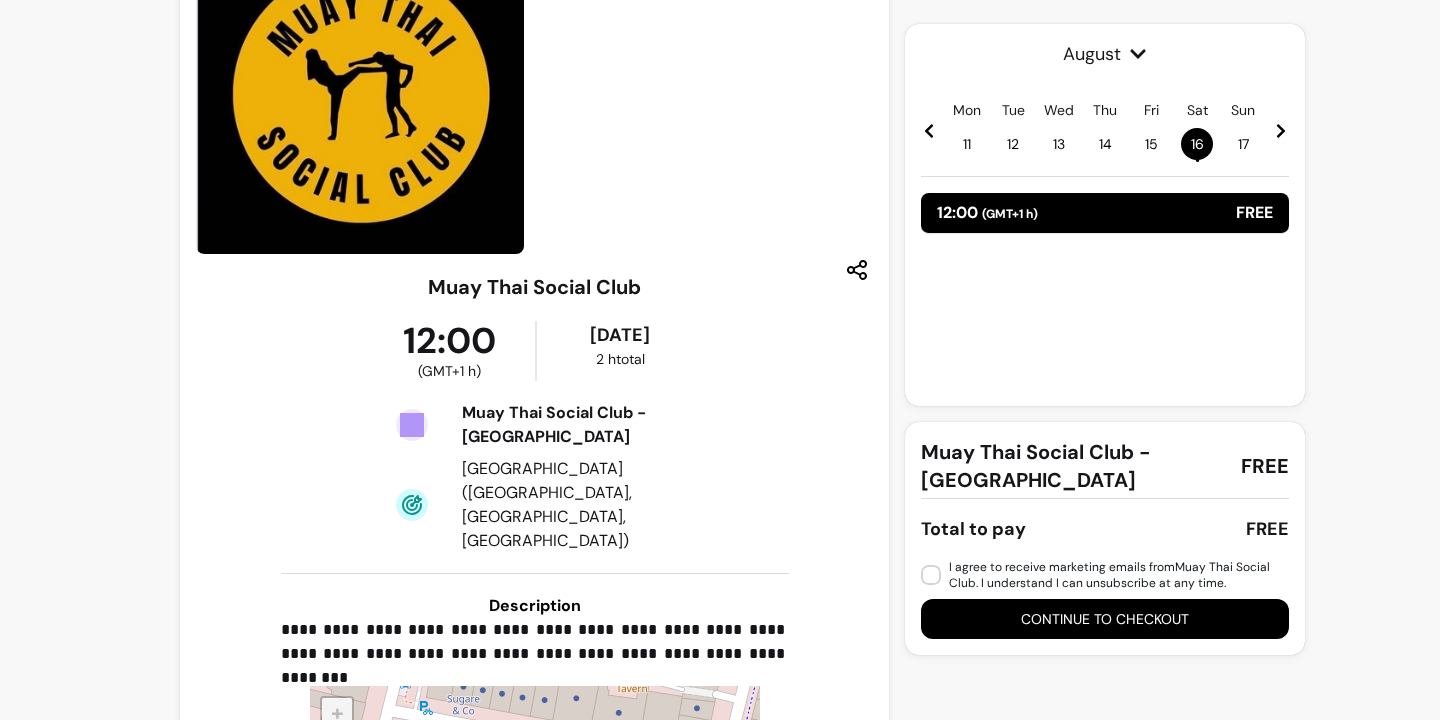 scroll, scrollTop: 106, scrollLeft: 0, axis: vertical 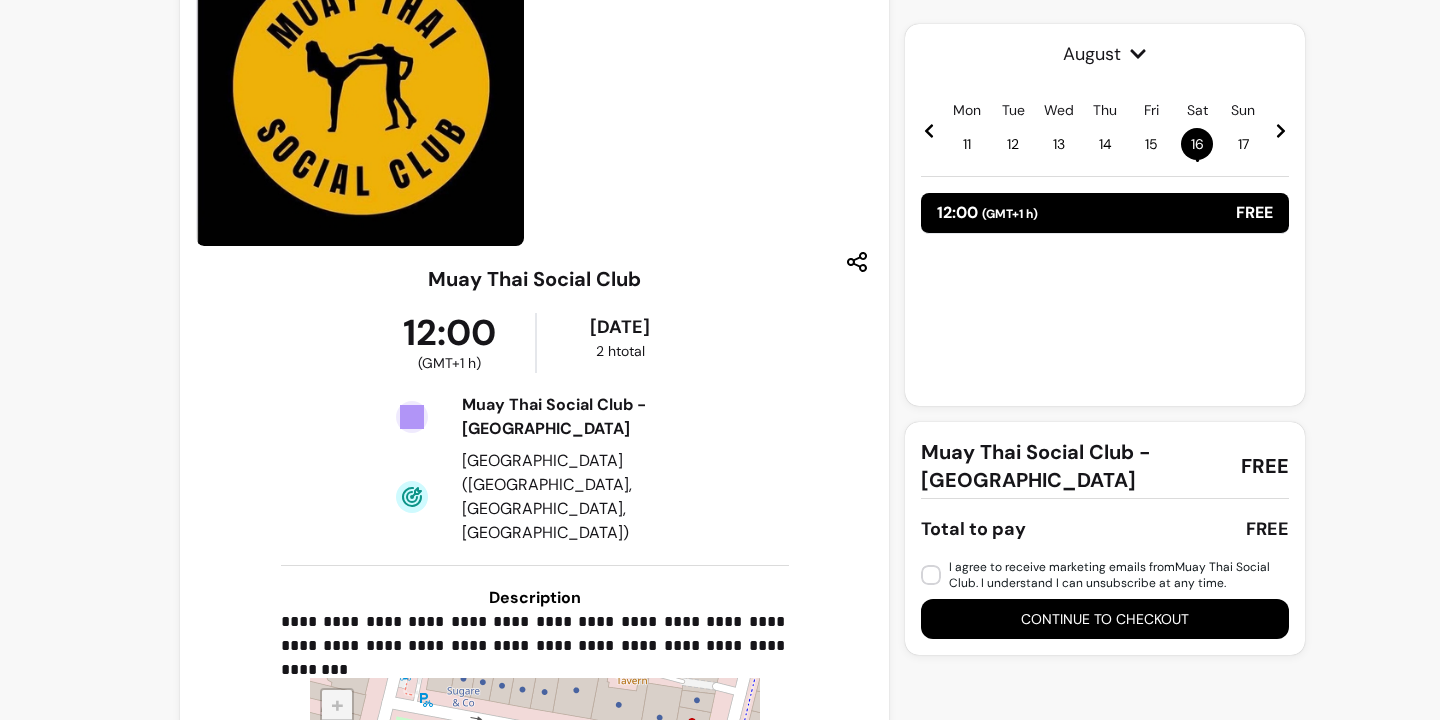 click on "FREE" at bounding box center (1254, 213) 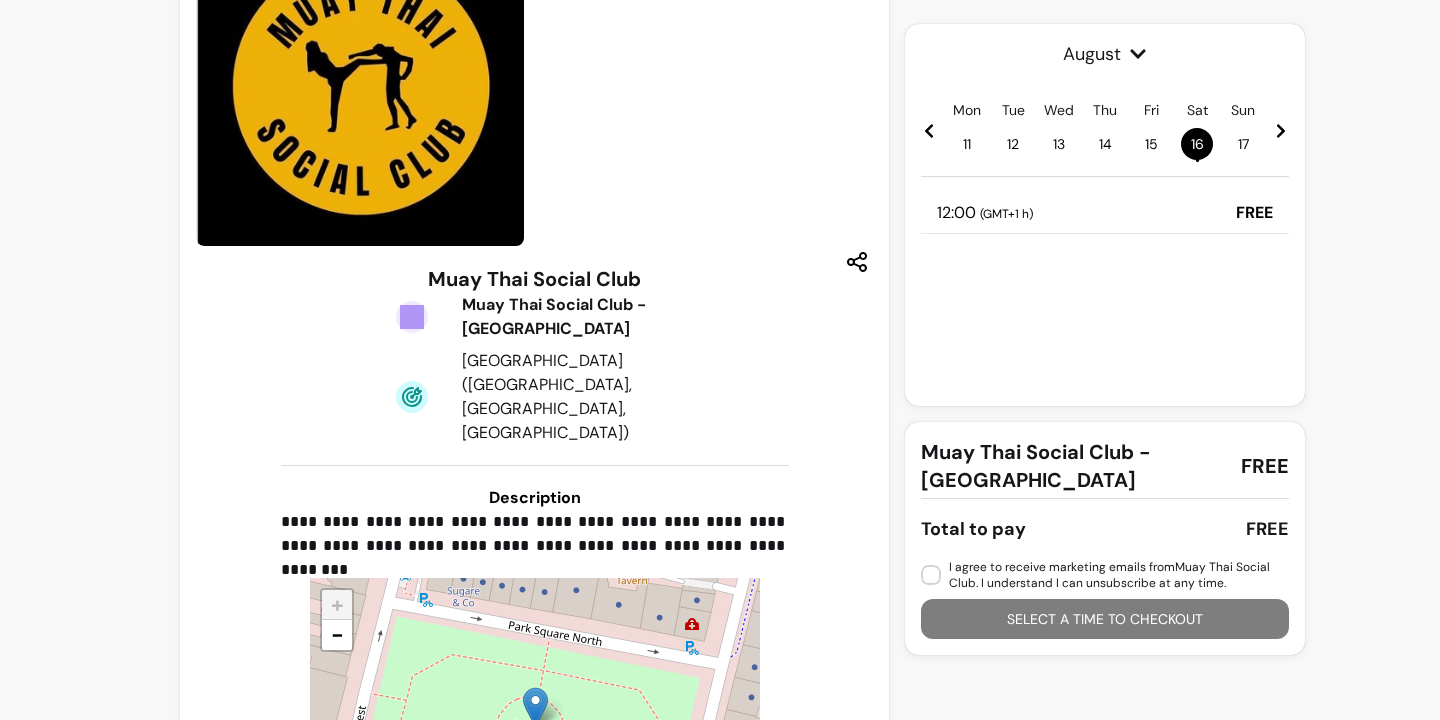 click 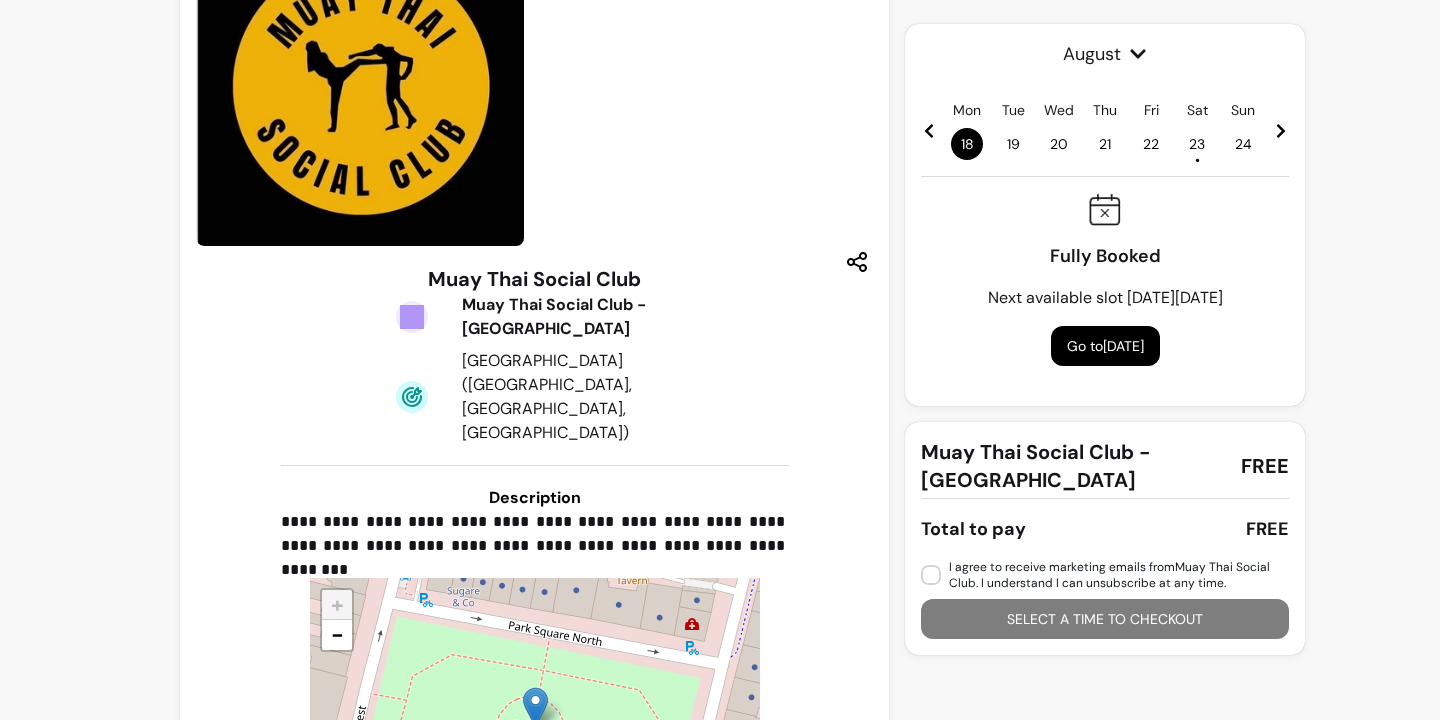 click on "•" at bounding box center (1197, 160) 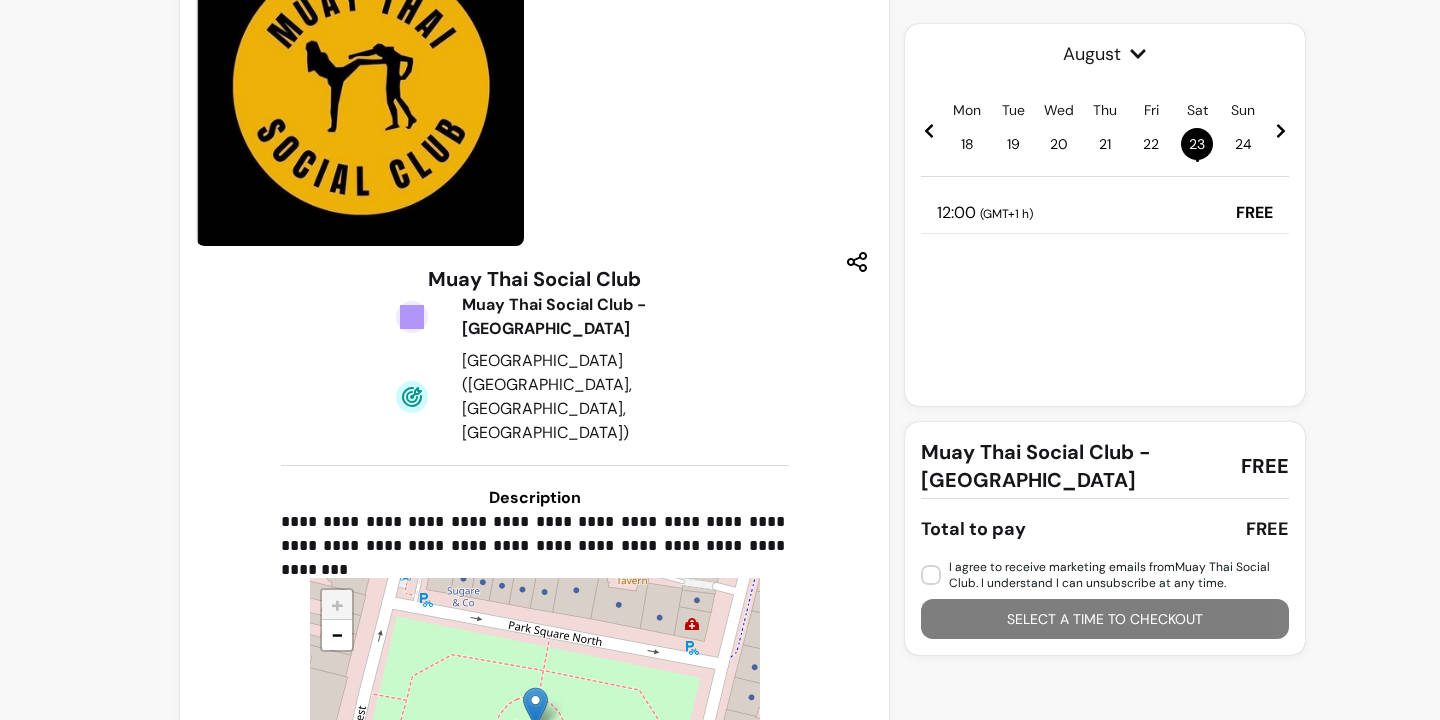 click on "FREE" at bounding box center (1254, 213) 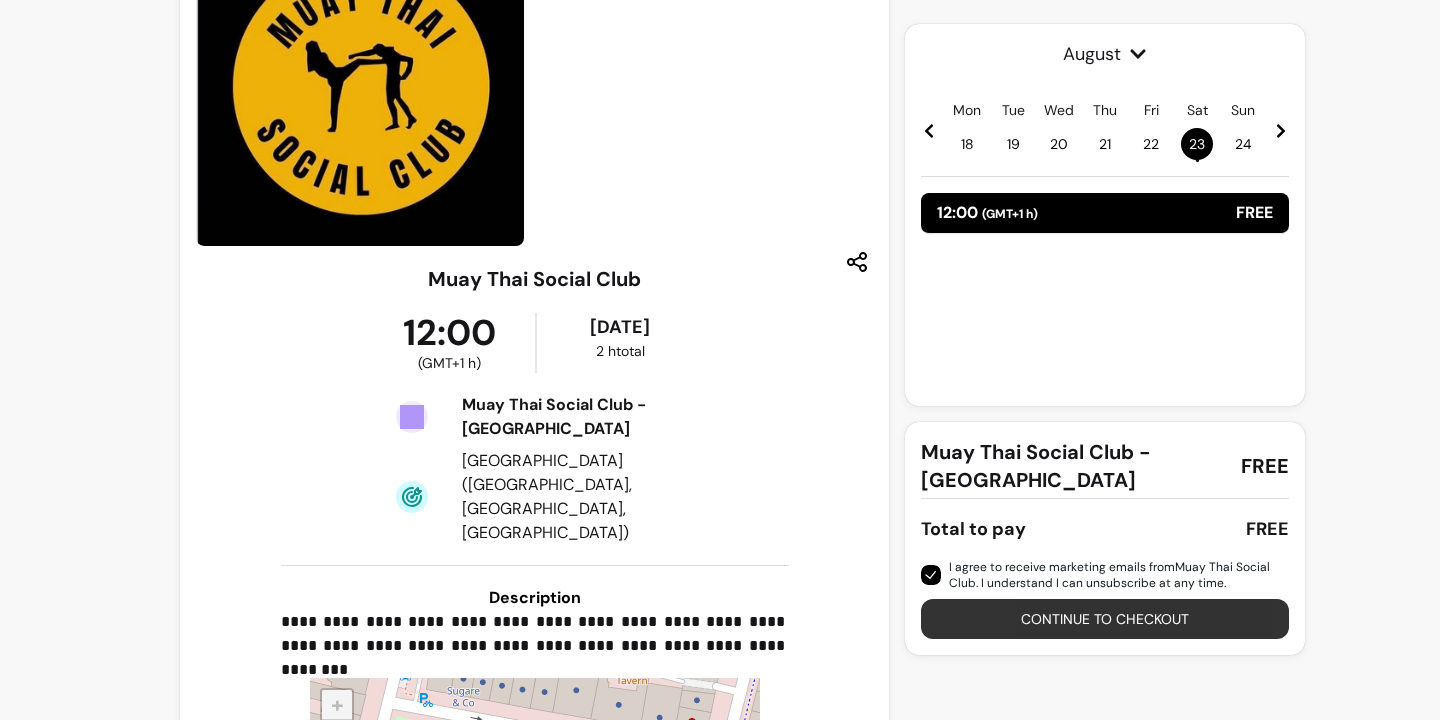 click on "Continue to checkout" at bounding box center (1105, 619) 